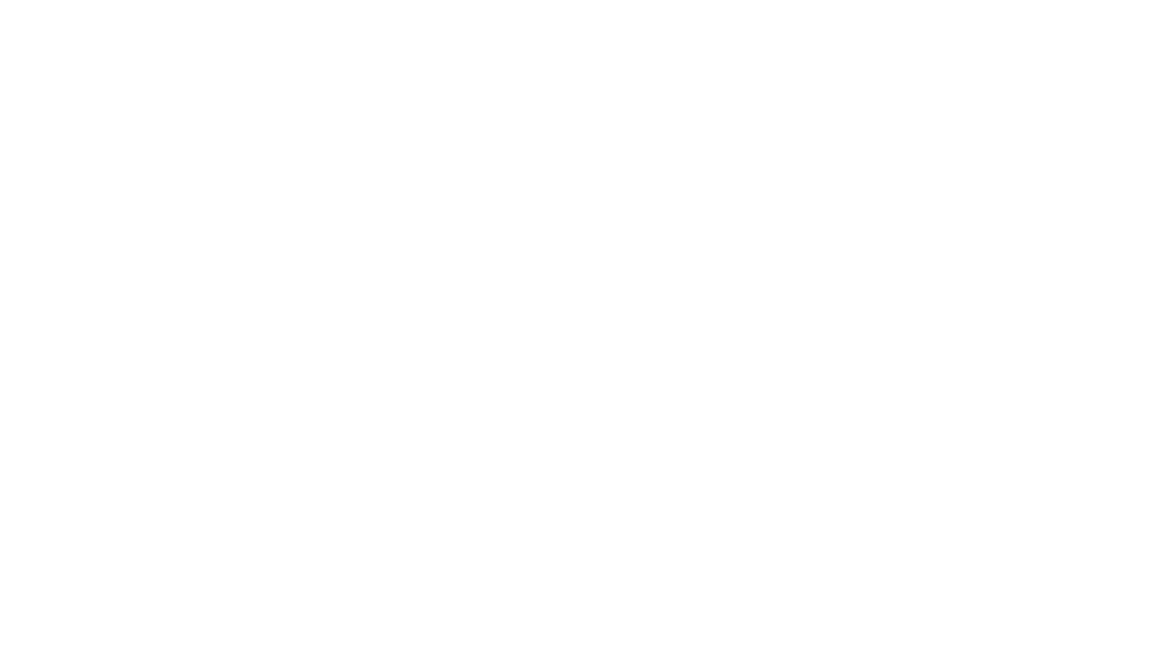 scroll, scrollTop: 0, scrollLeft: 0, axis: both 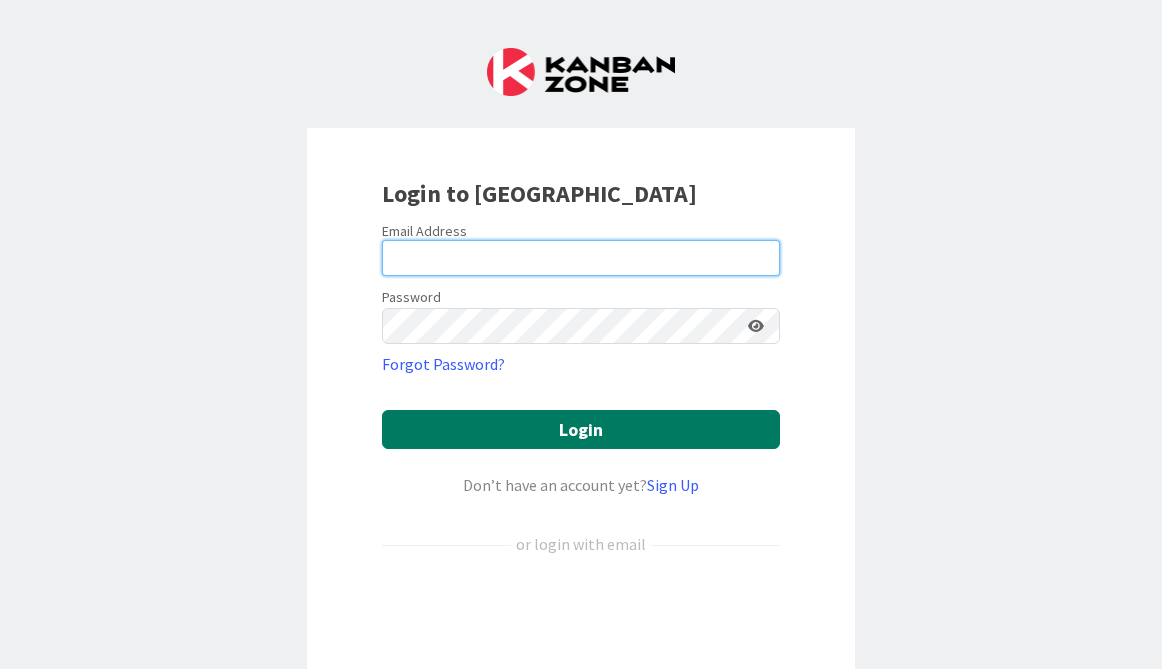 type on "[EMAIL_ADDRESS][DOMAIN_NAME]" 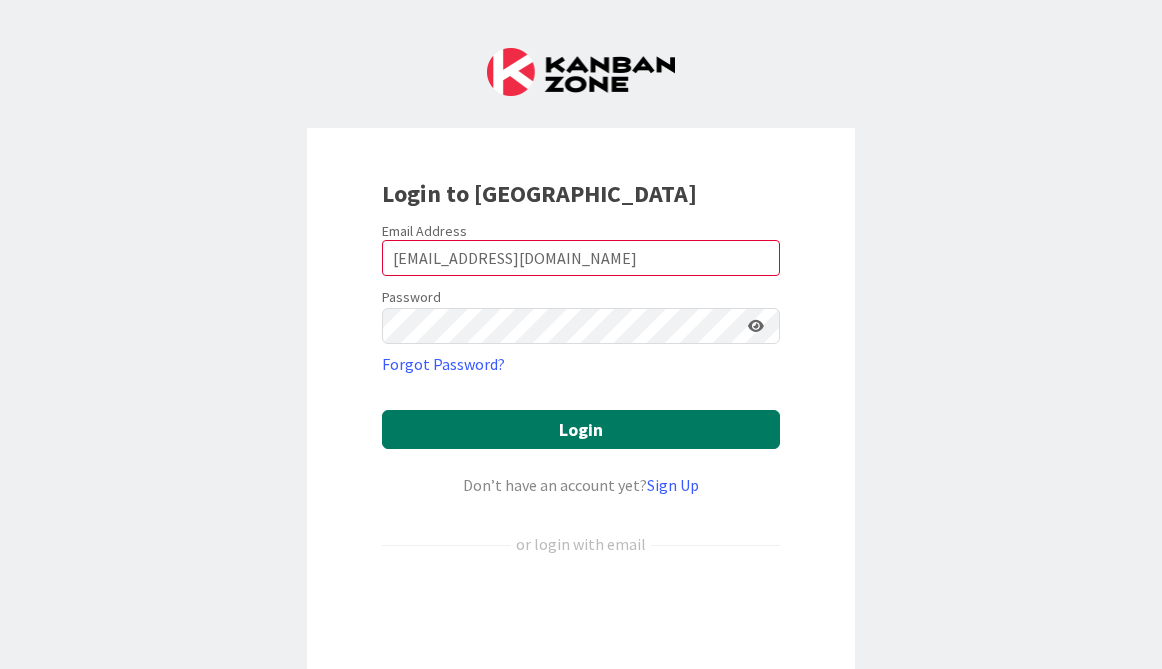 scroll, scrollTop: 0, scrollLeft: 0, axis: both 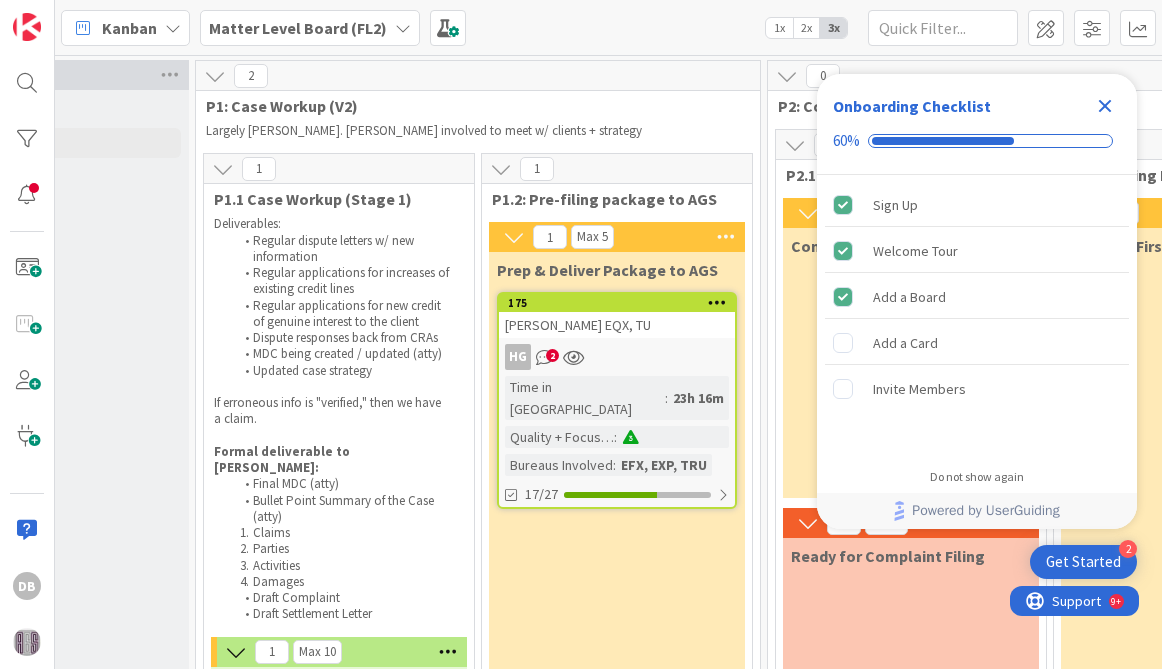 click on "[PERSON_NAME] EQX, TU" at bounding box center (617, 325) 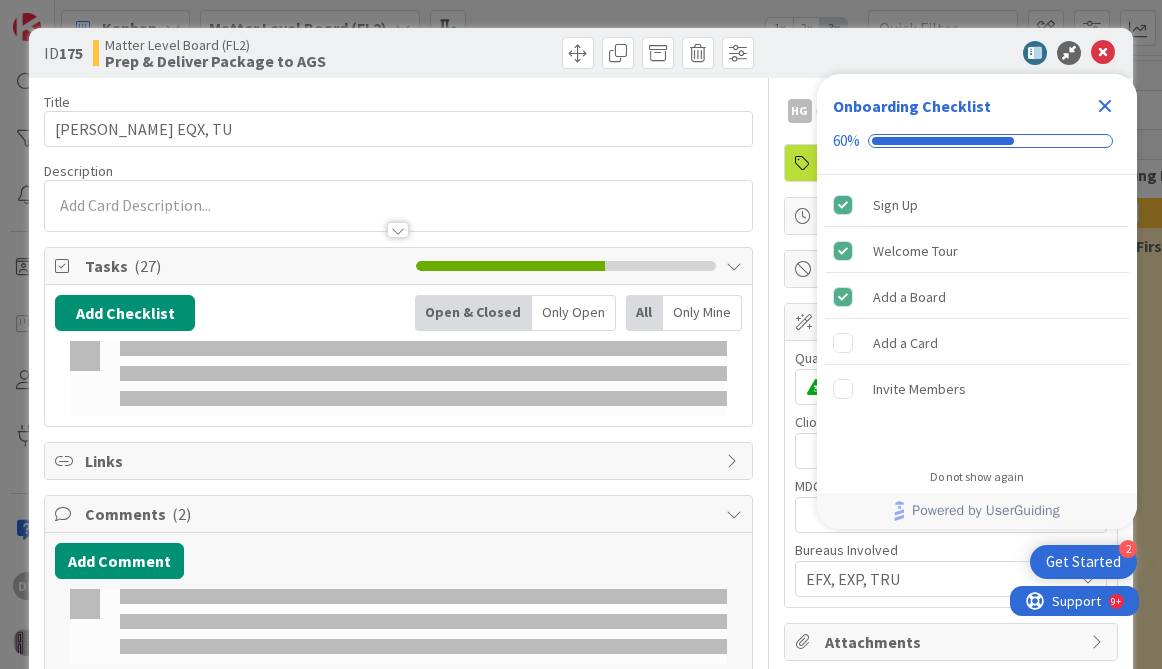 scroll, scrollTop: 0, scrollLeft: 0, axis: both 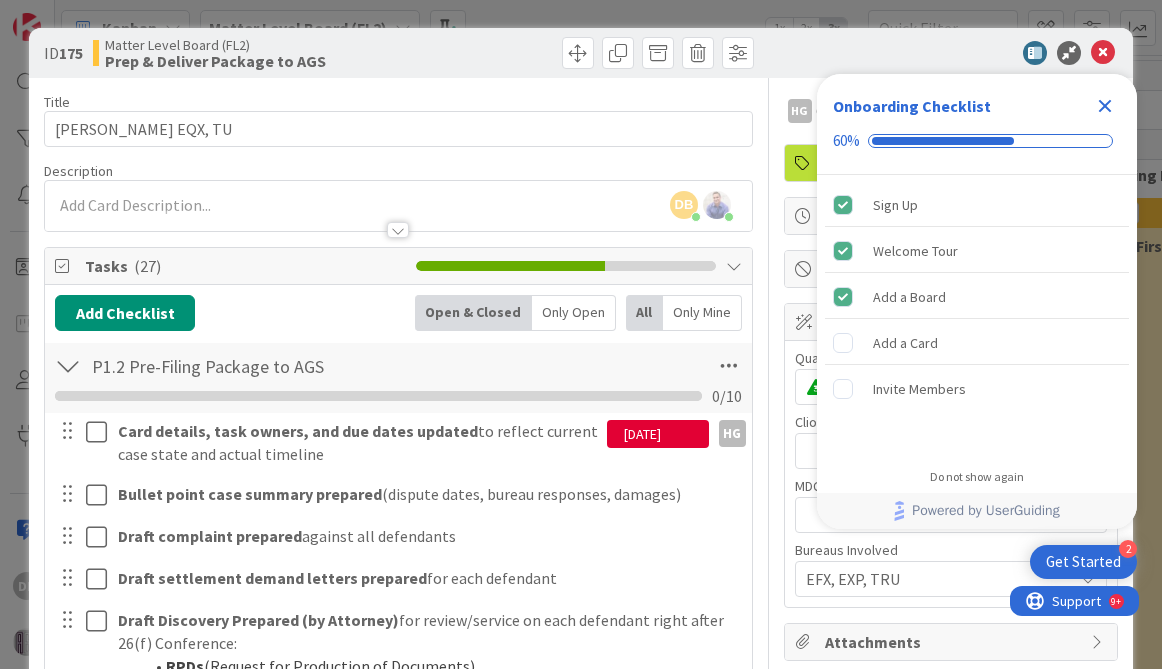 click 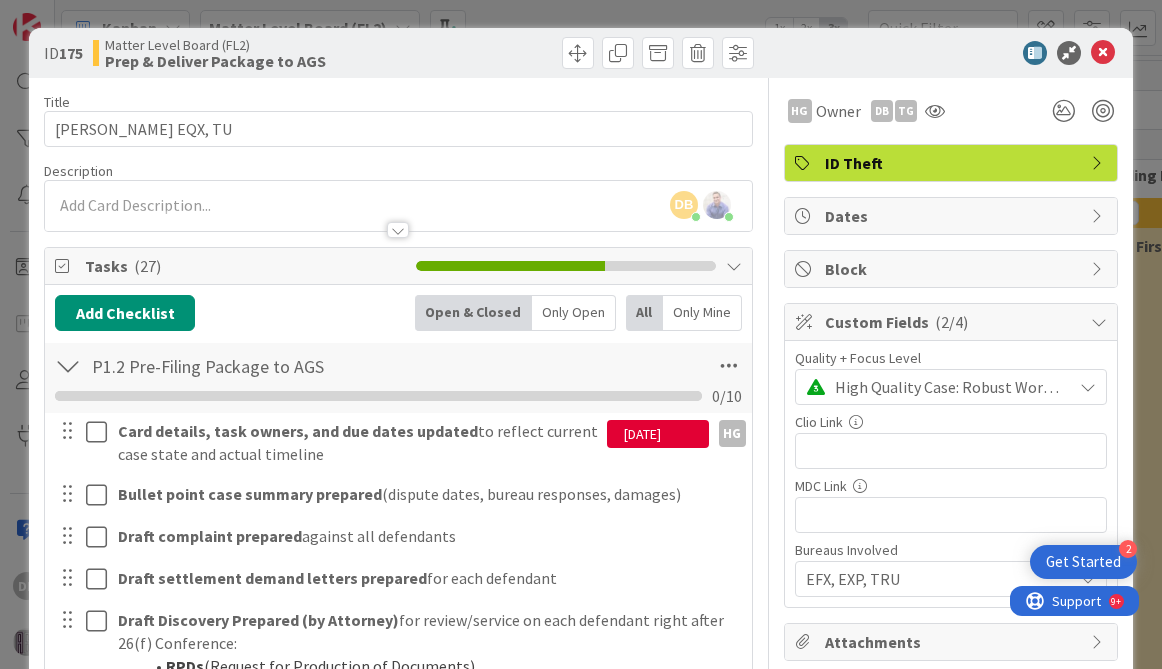 scroll, scrollTop: 0, scrollLeft: 0, axis: both 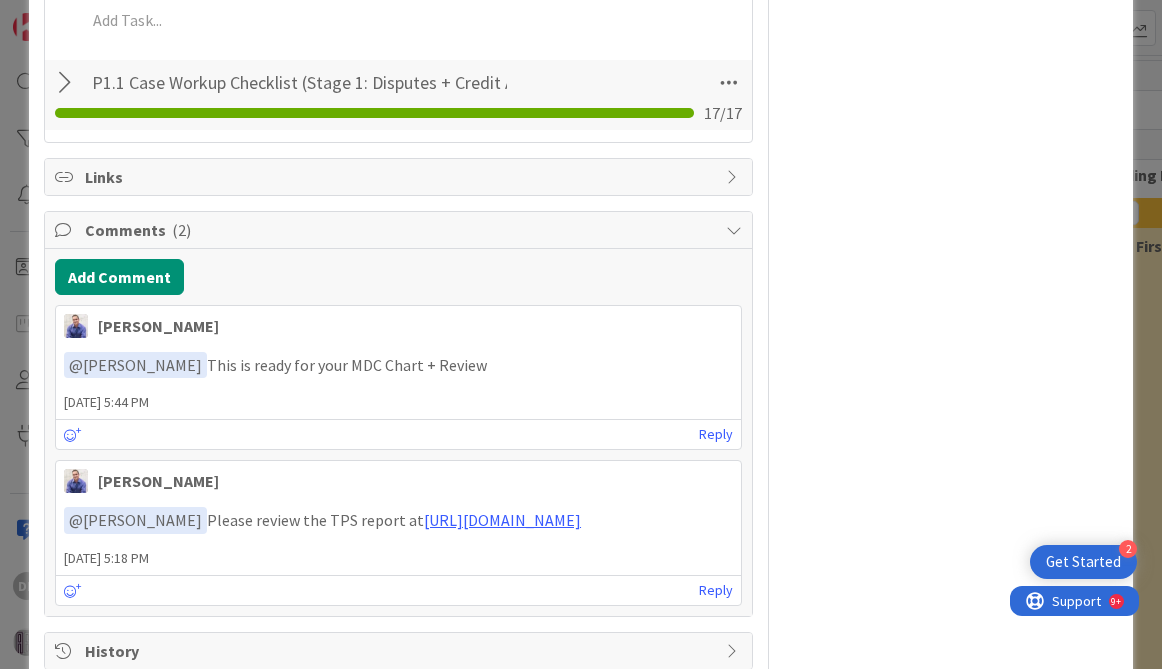 click at bounding box center (734, 651) 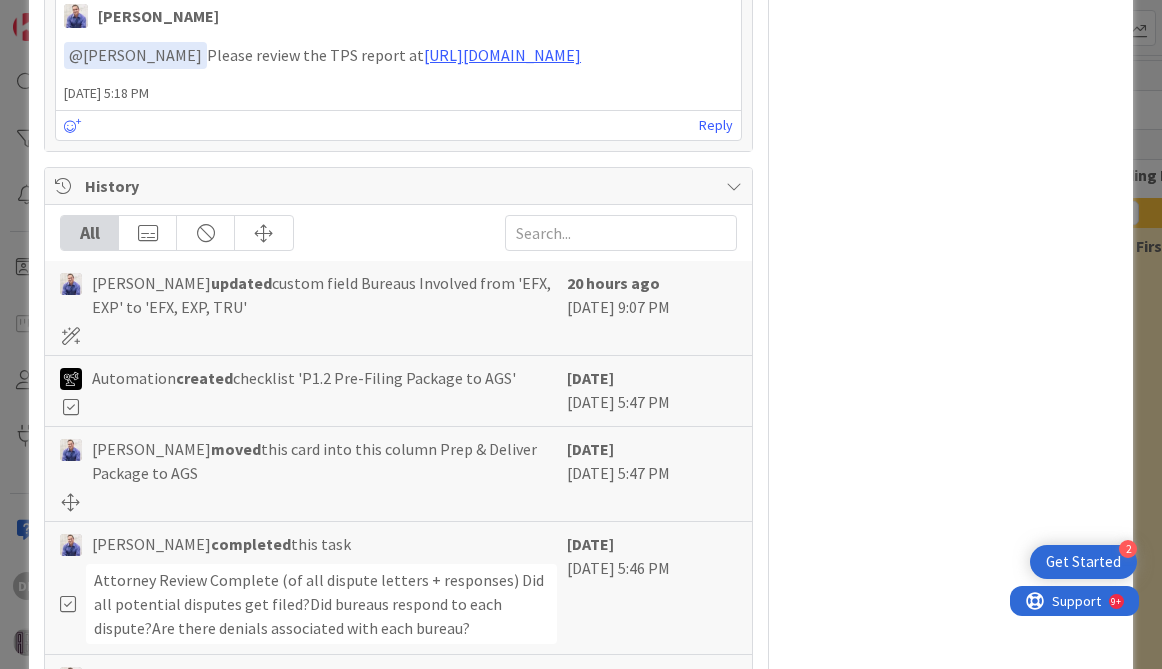 scroll, scrollTop: 1469, scrollLeft: 0, axis: vertical 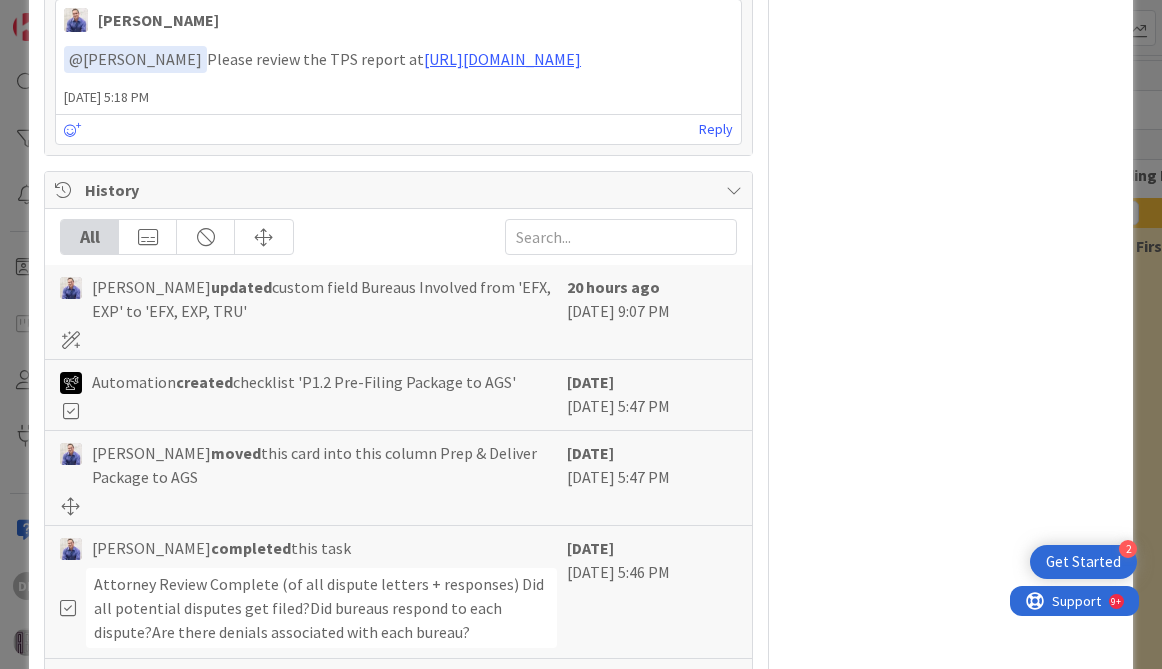 click at bounding box center [734, 190] 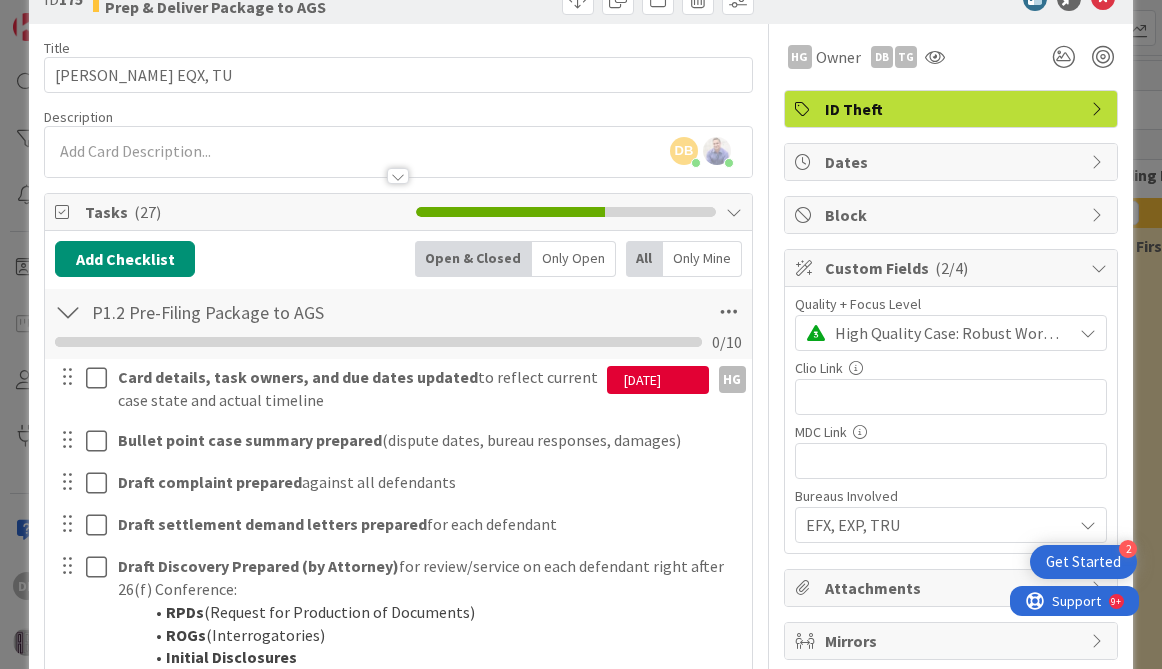 scroll, scrollTop: 18, scrollLeft: 0, axis: vertical 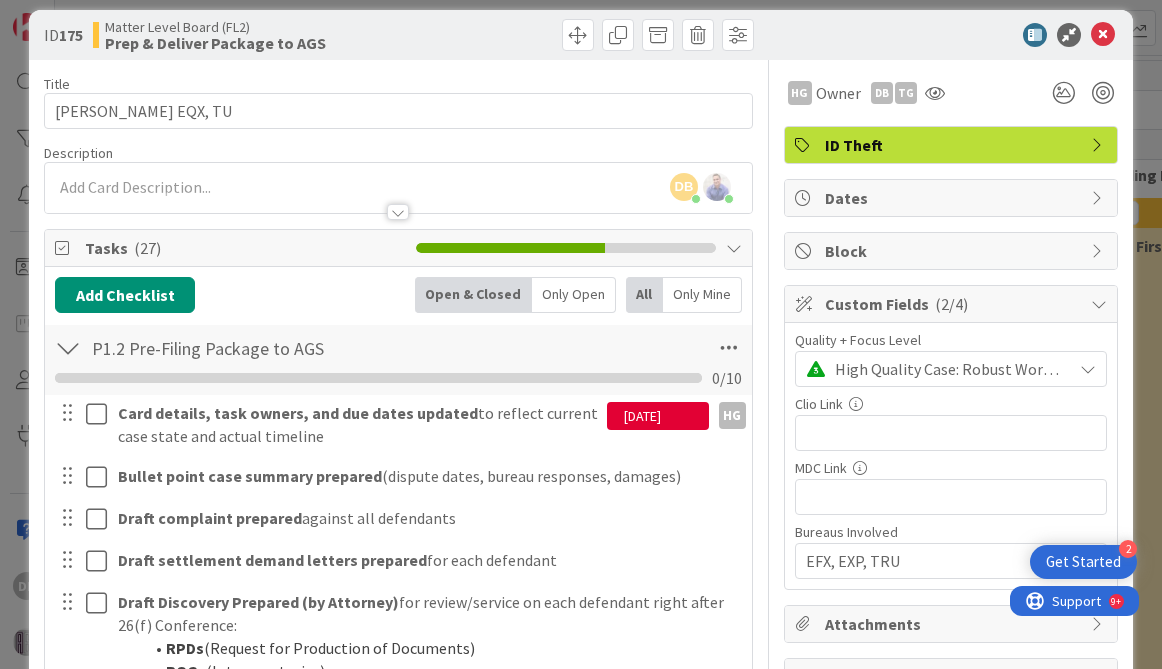 click on "ID Theft" at bounding box center (953, 145) 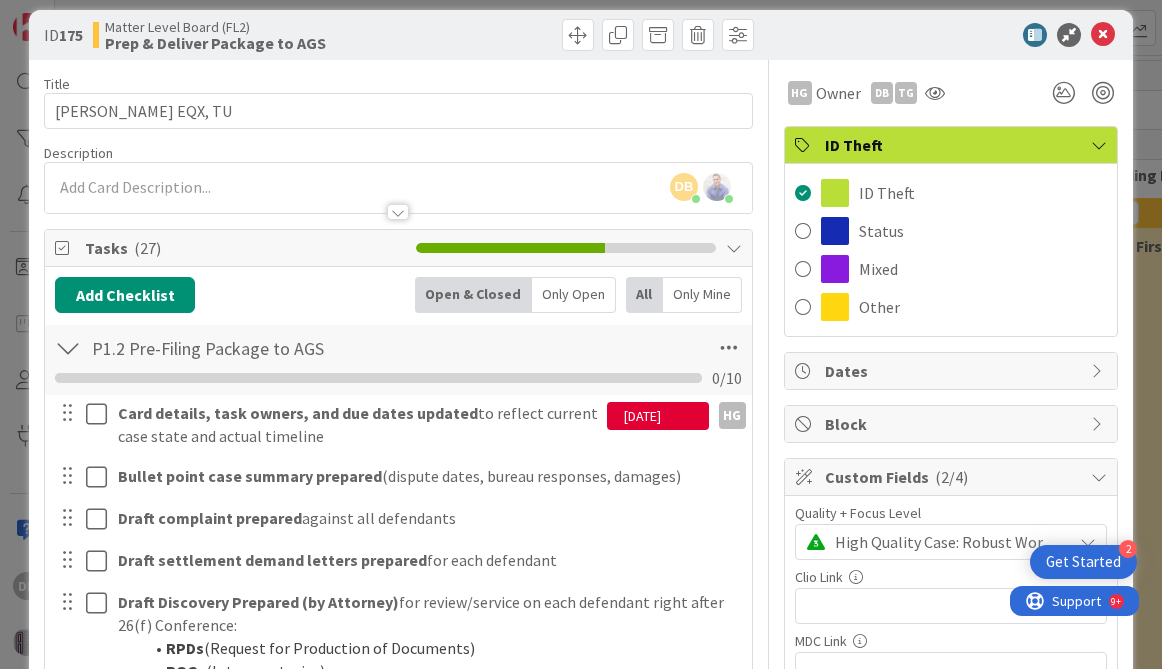 click on "ID Theft" at bounding box center (953, 145) 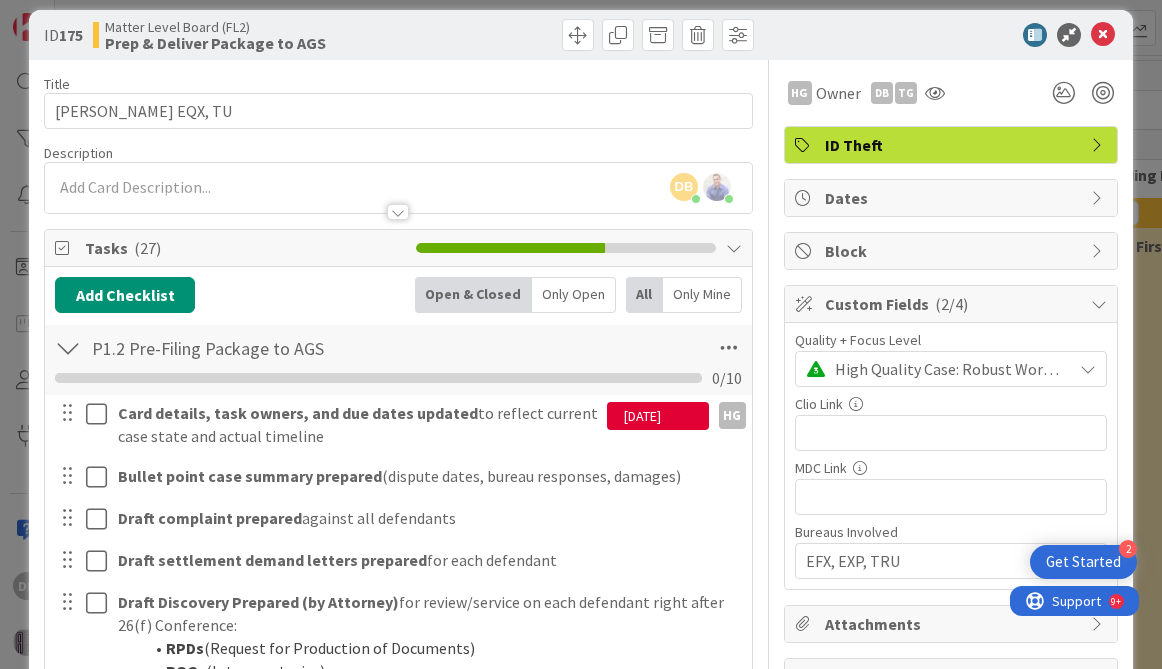 click on "Dates" at bounding box center [953, 198] 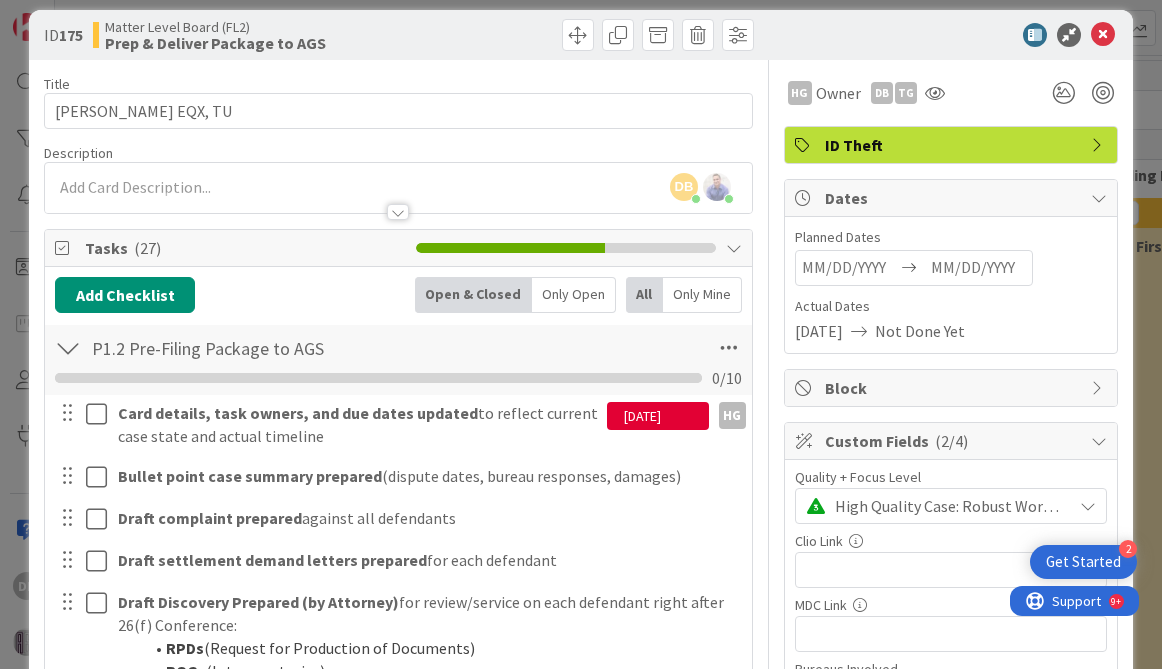 click on "Dates" at bounding box center [951, 198] 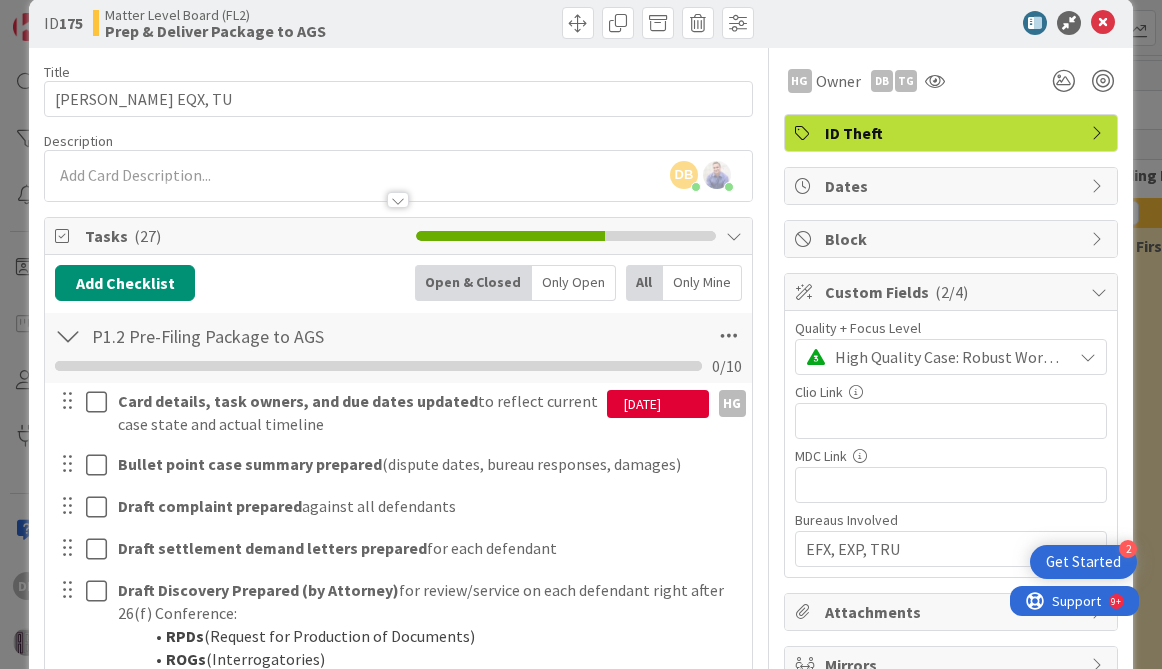 scroll, scrollTop: 31, scrollLeft: 0, axis: vertical 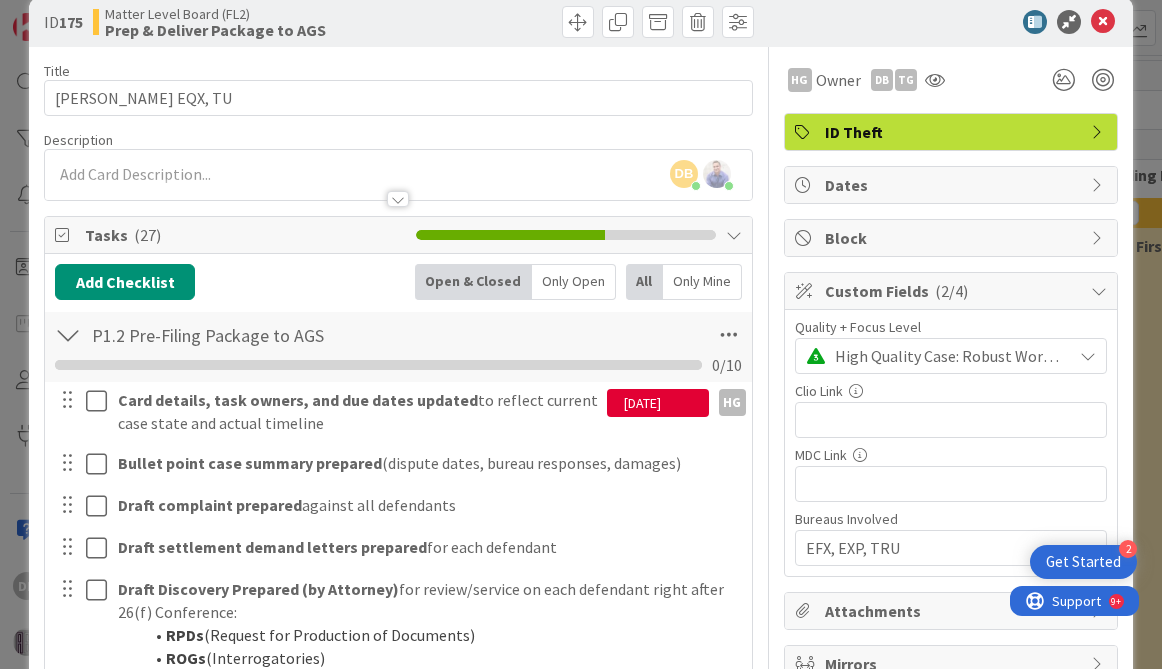 click on "Block" at bounding box center (953, 238) 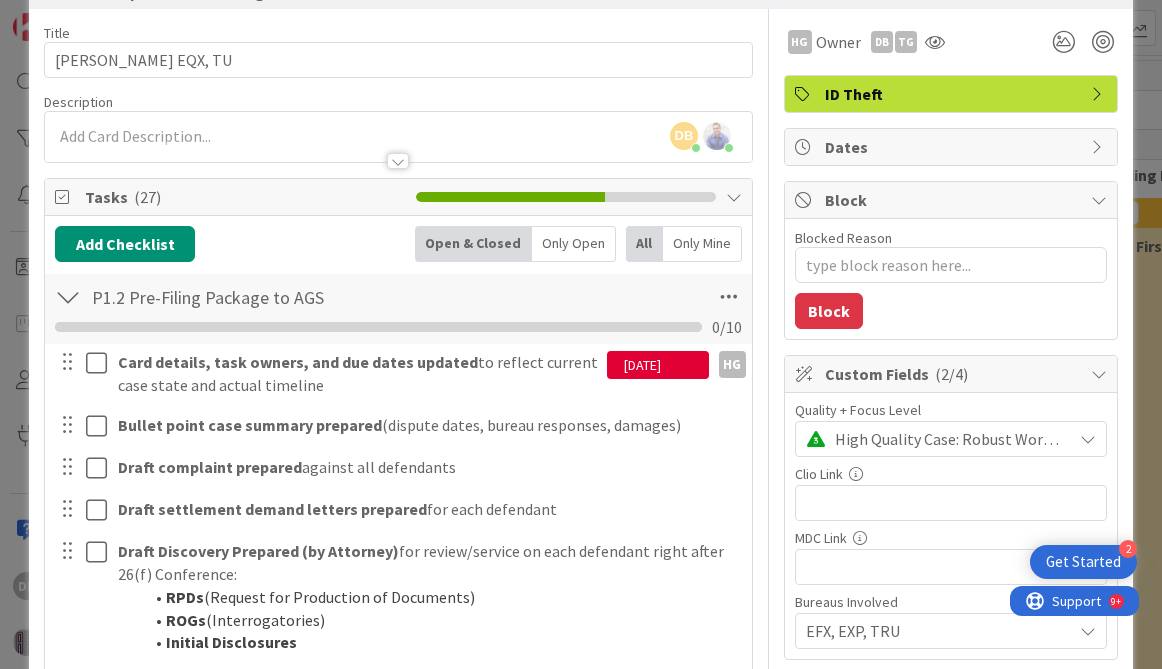 scroll, scrollTop: 80, scrollLeft: 0, axis: vertical 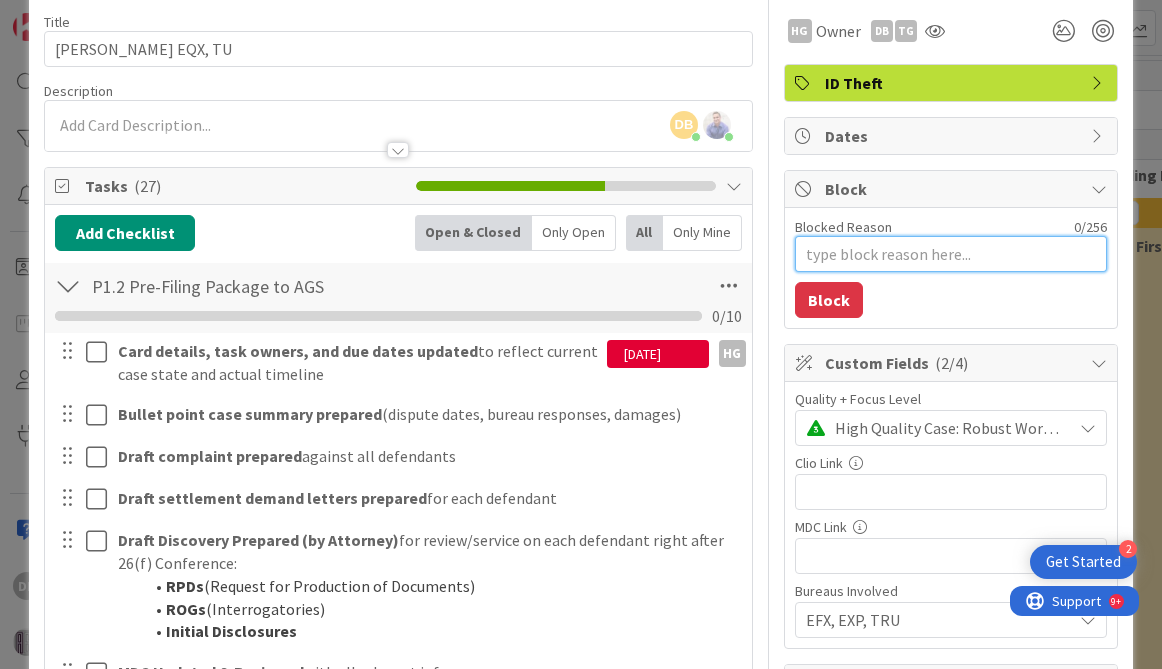 click on "Blocked Reason" at bounding box center (951, 254) 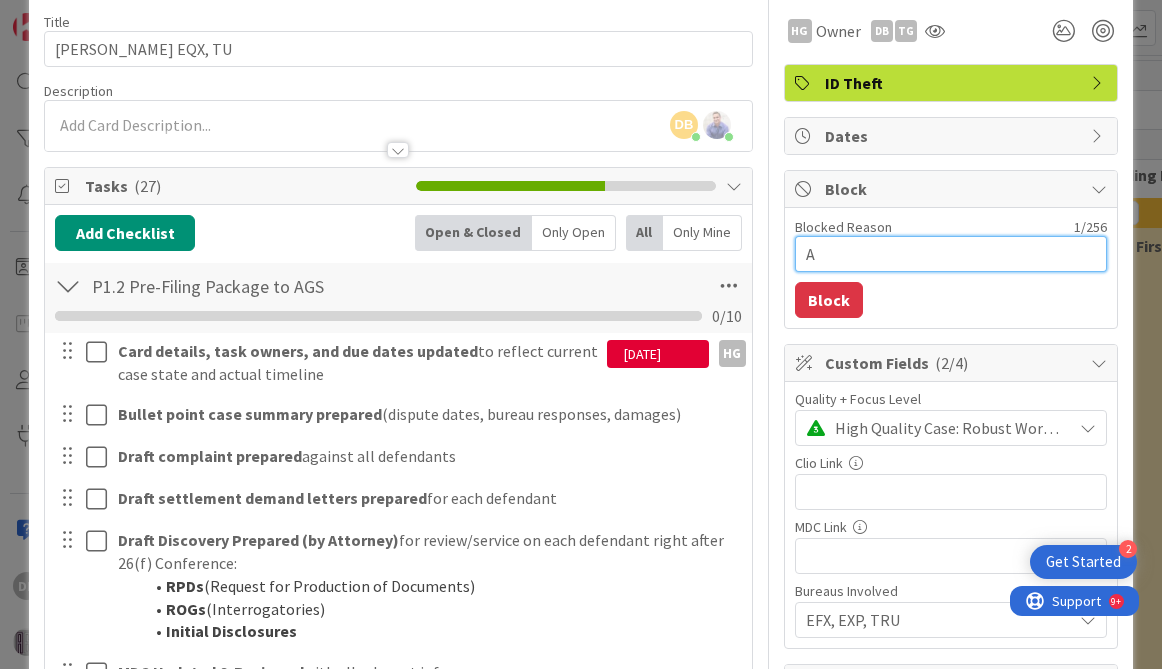 type on "x" 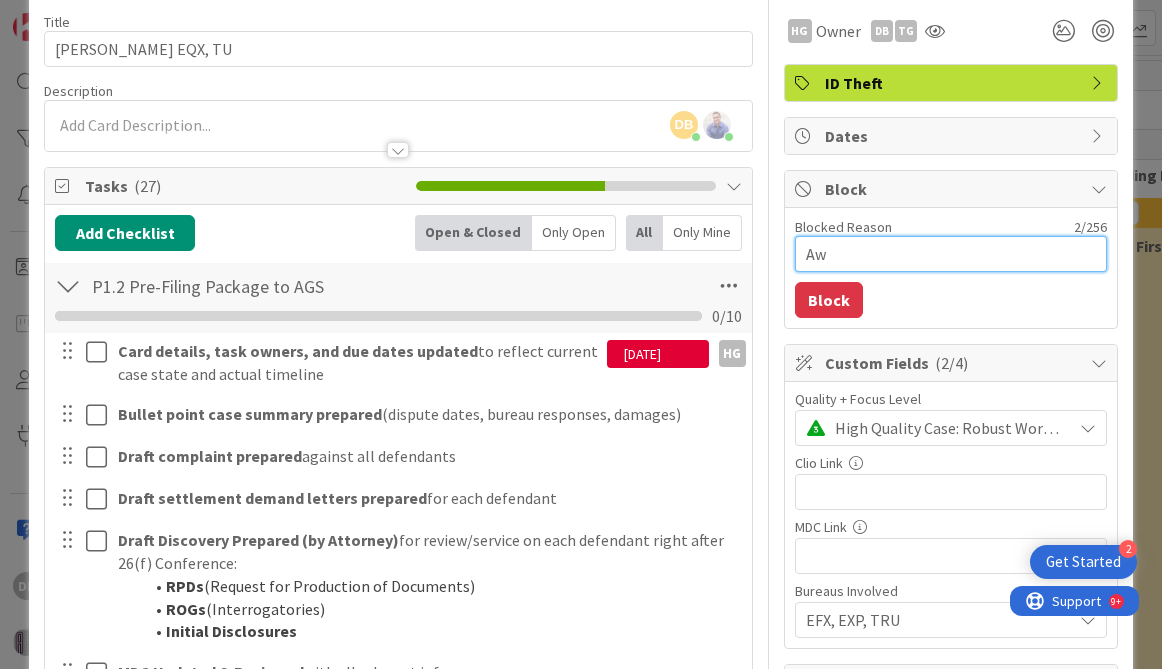 type on "x" 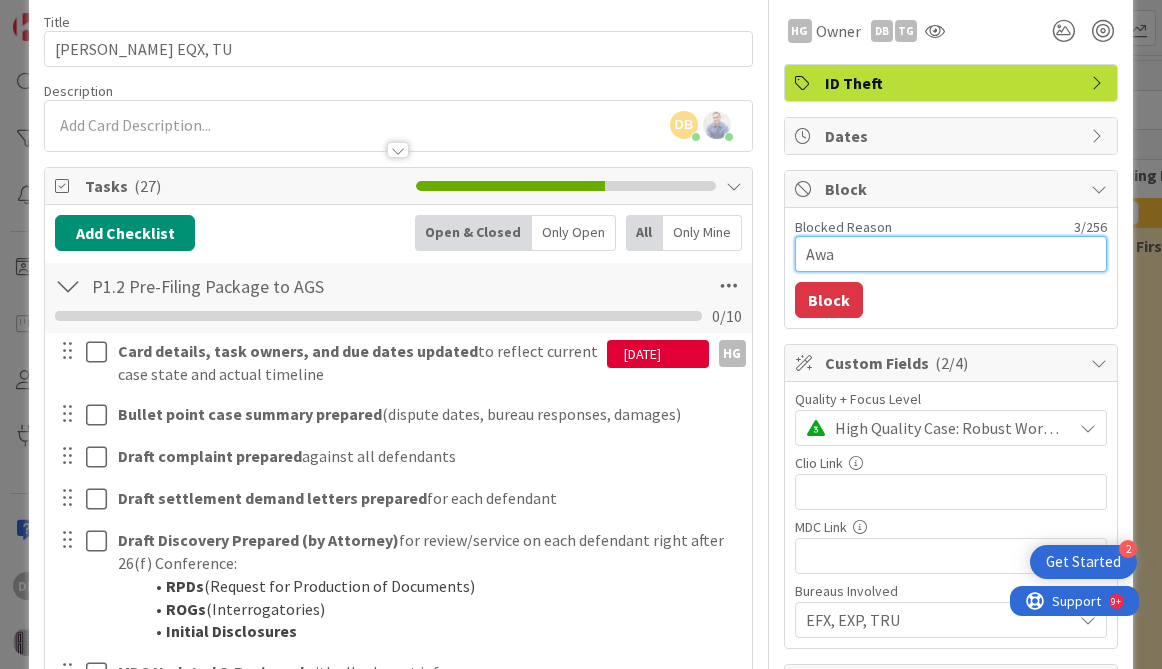 type on "x" 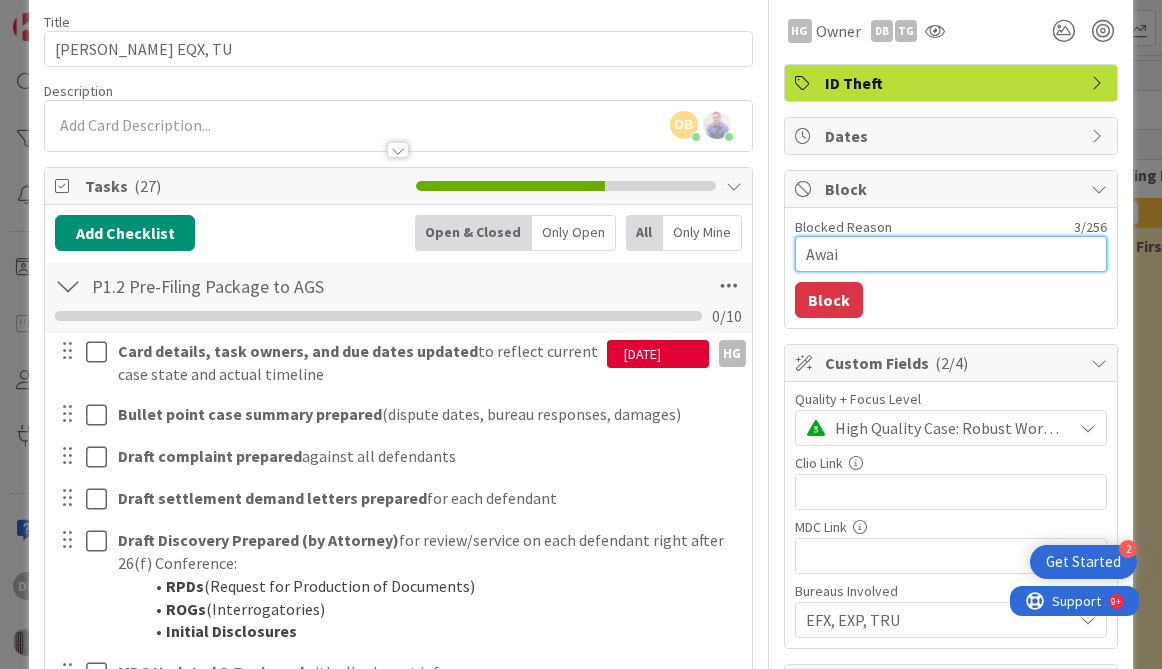 type on "x" 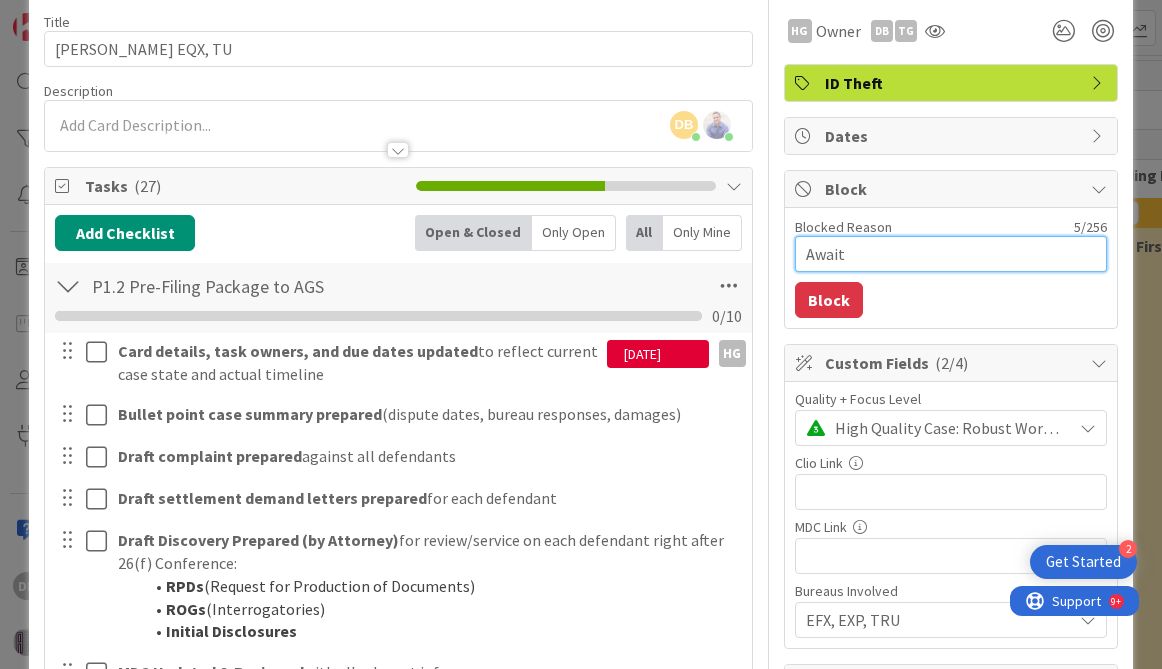 type on "x" 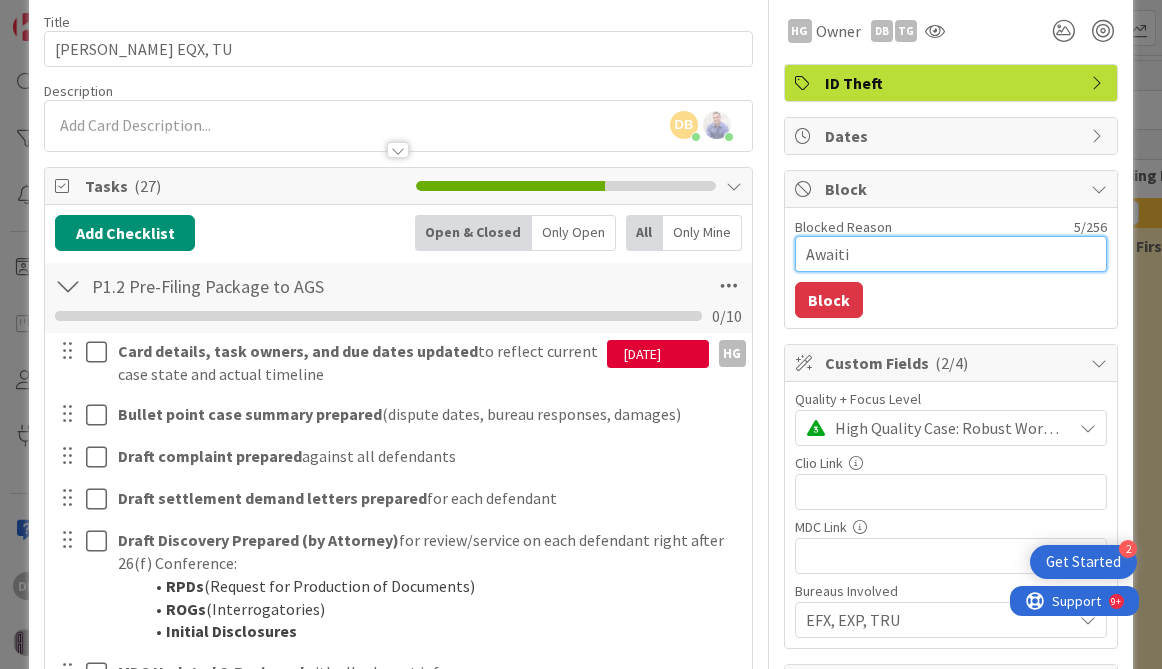 type on "x" 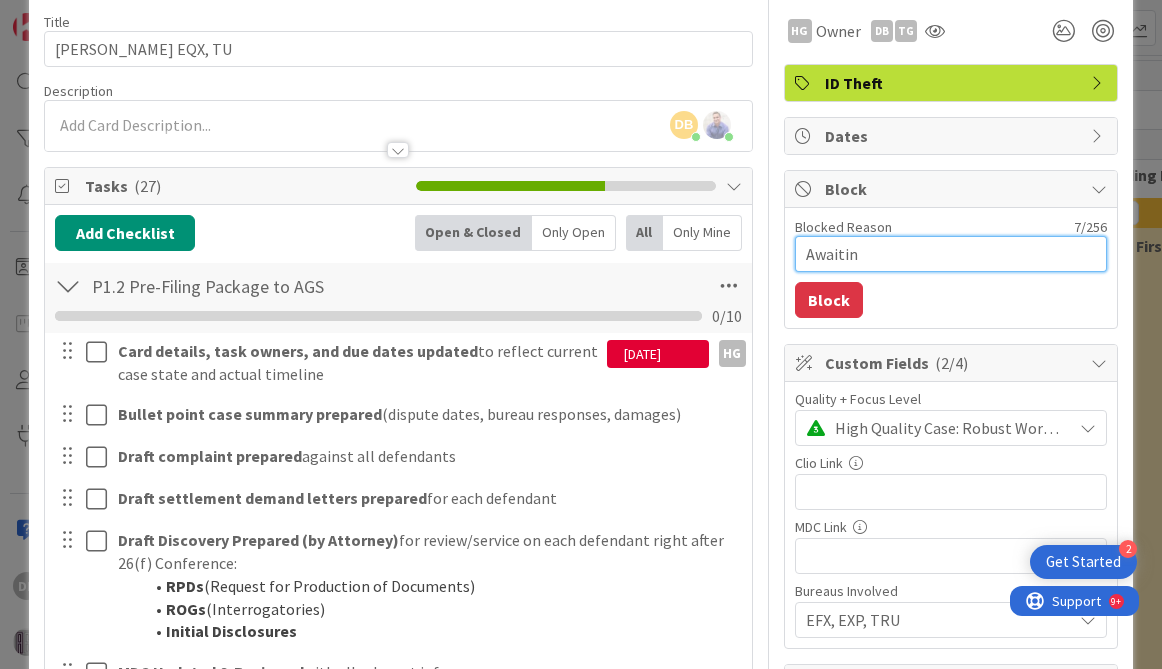 type on "x" 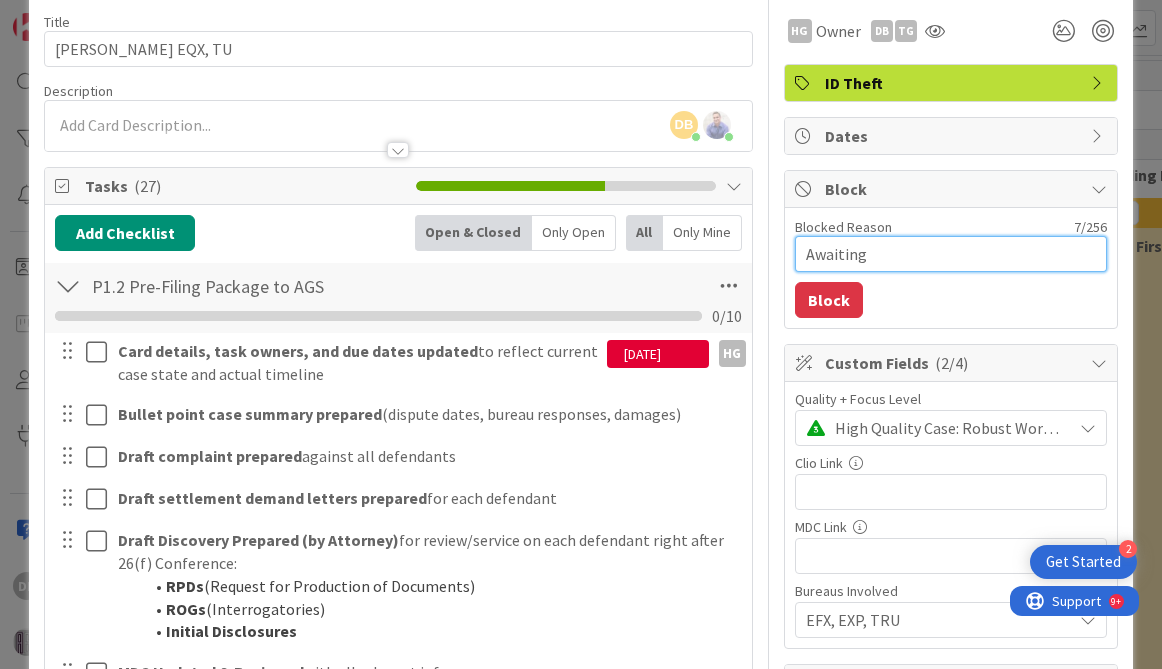 type on "x" 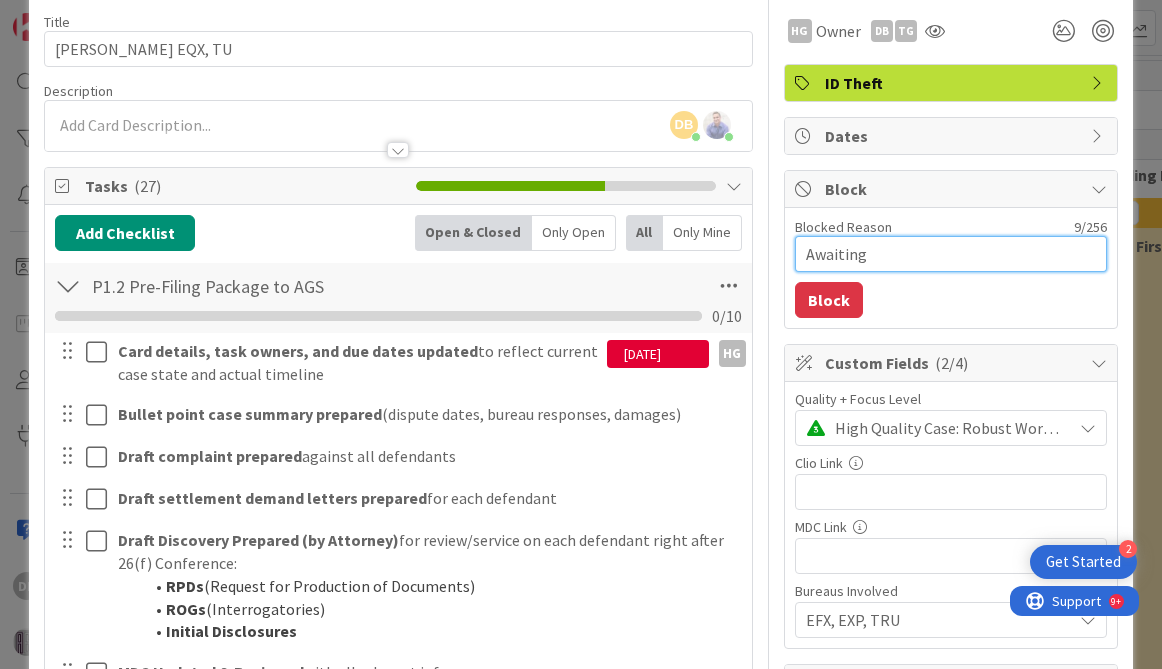 type on "x" 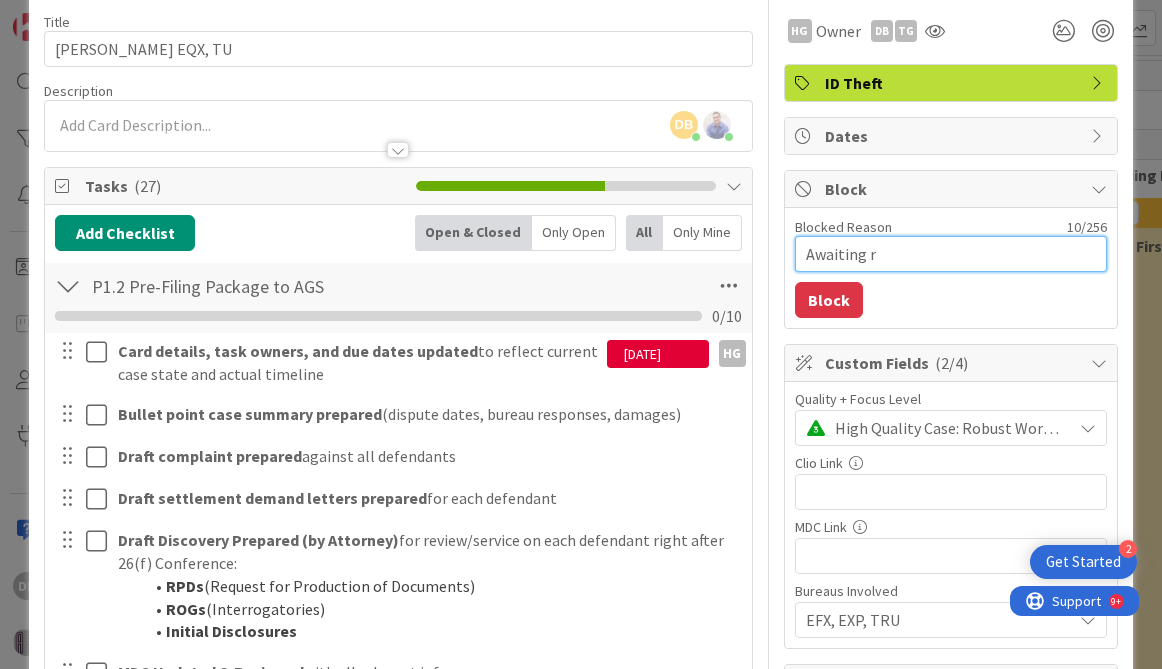 type on "x" 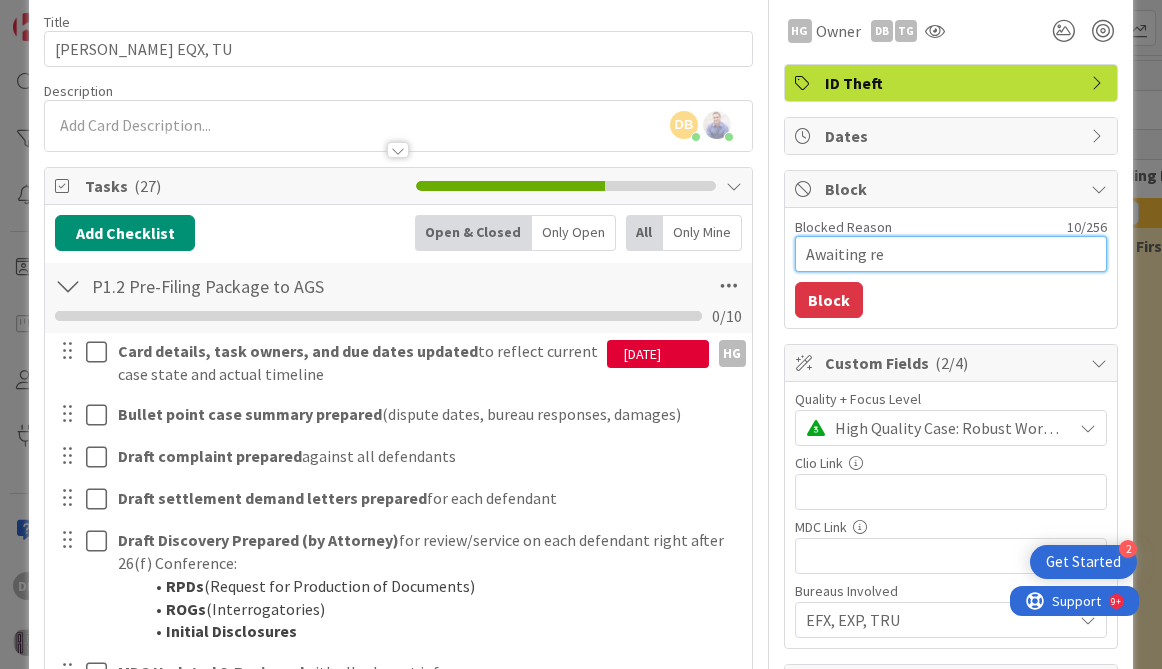 type on "x" 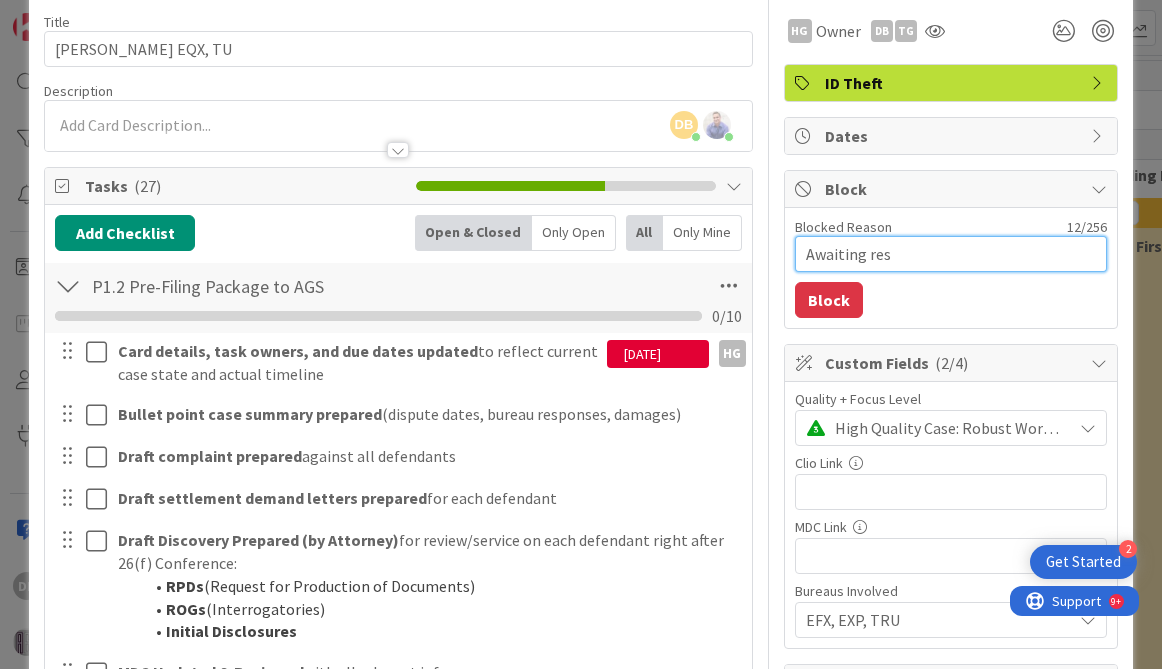 type on "x" 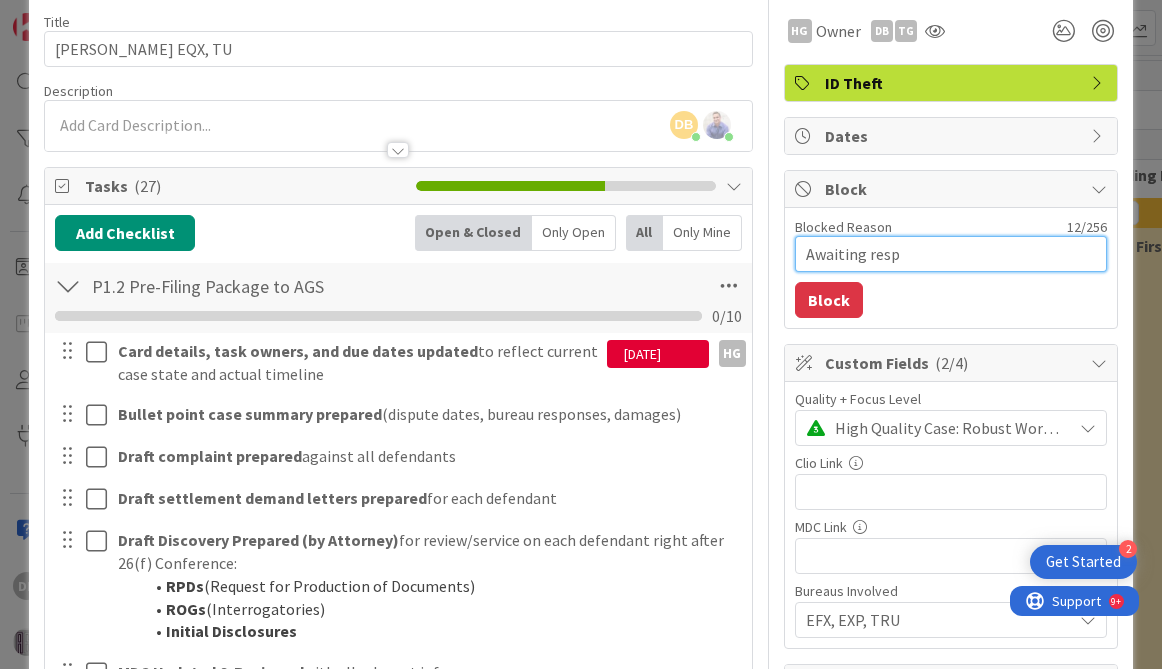 type on "x" 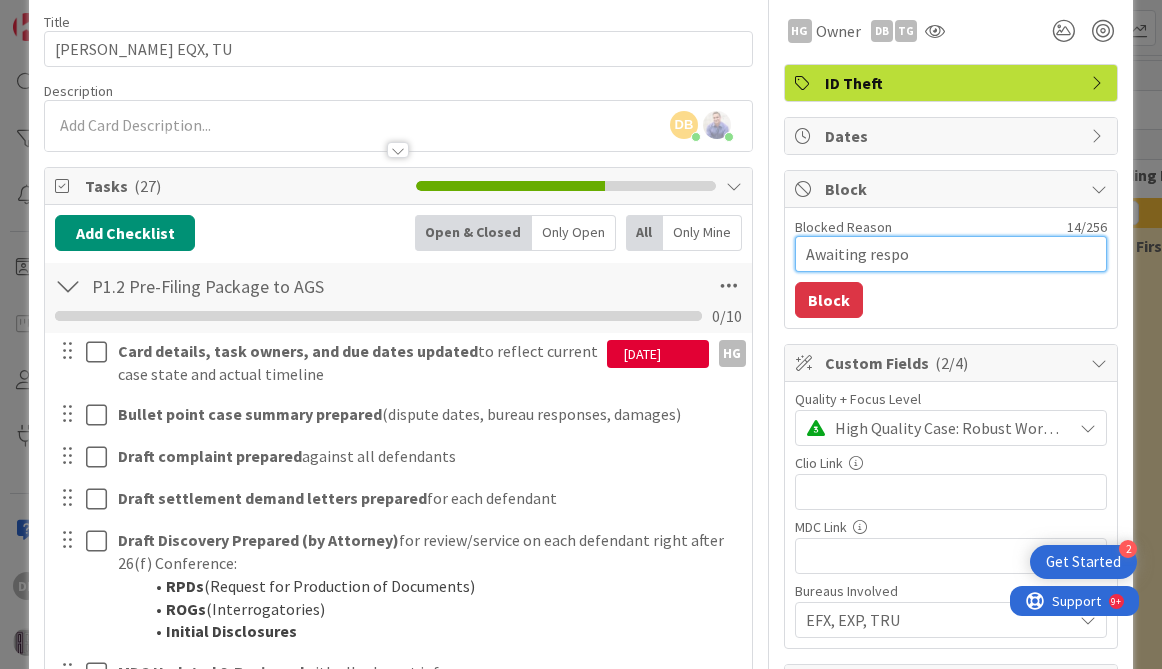 type on "Awaiting respon" 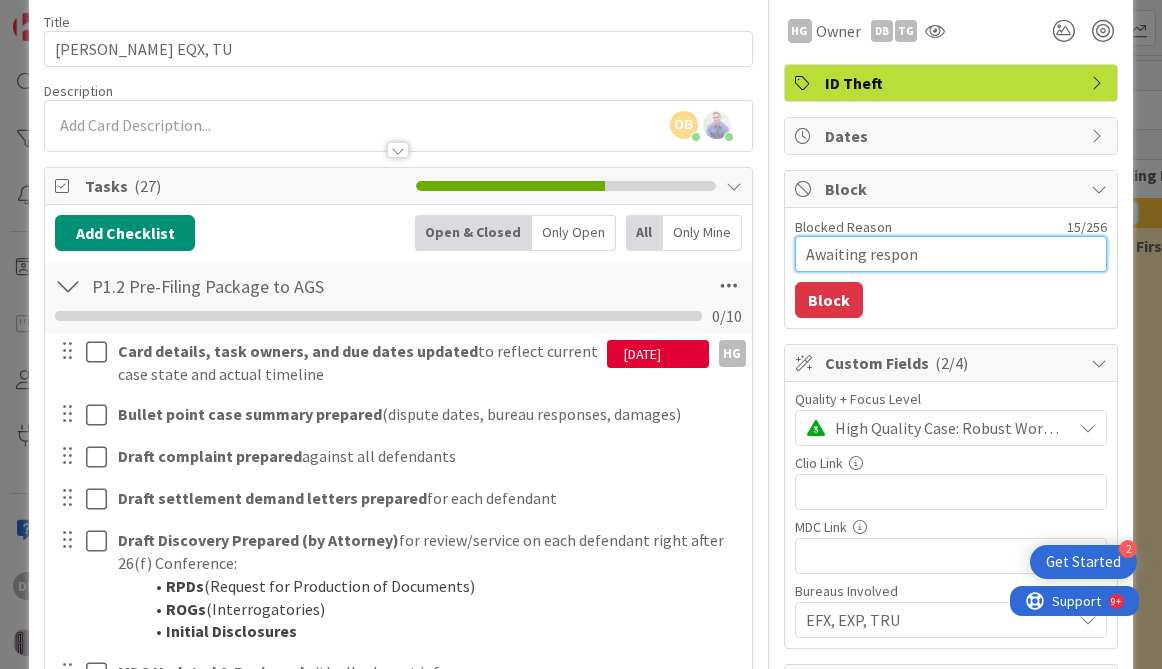 type on "x" 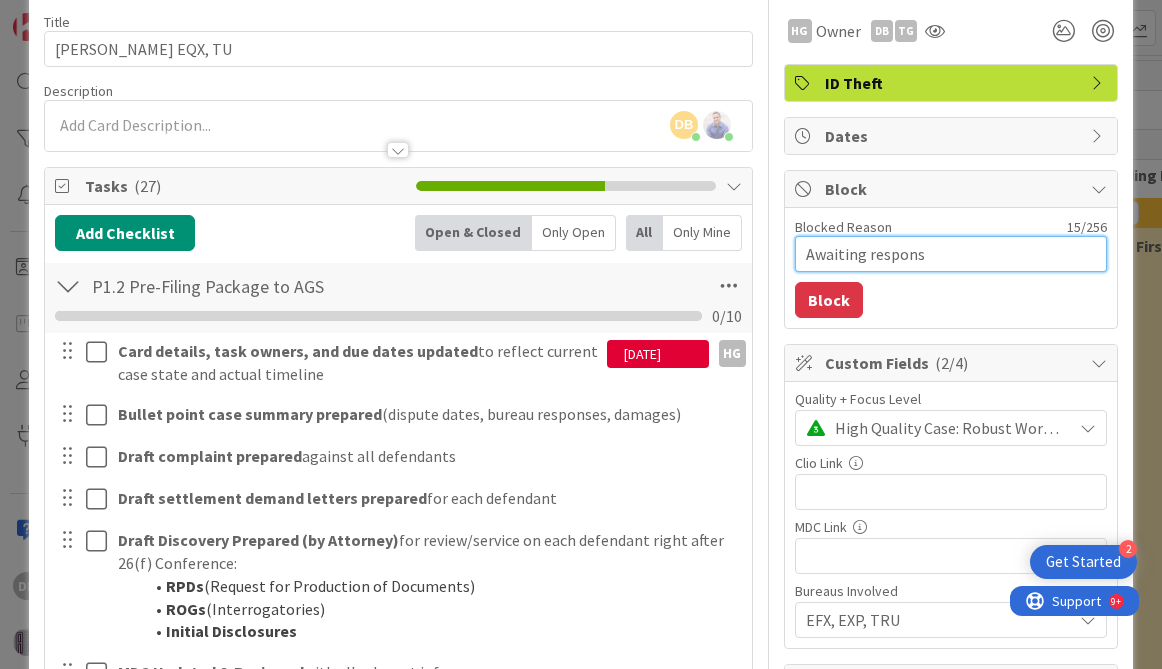 type on "x" 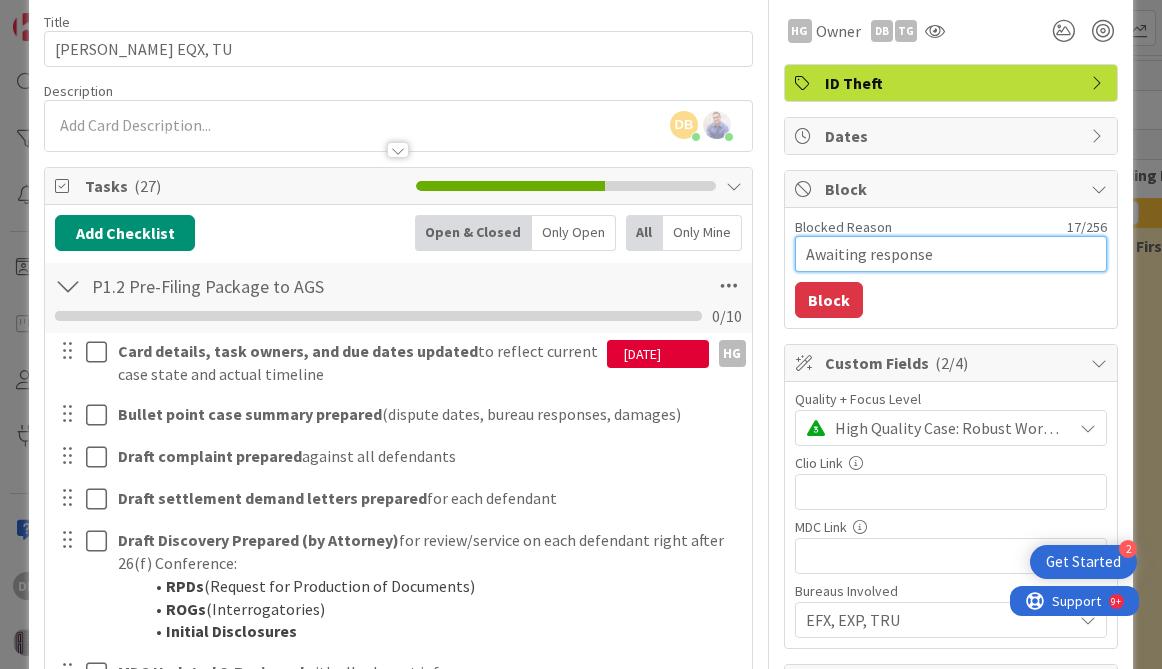 type on "x" 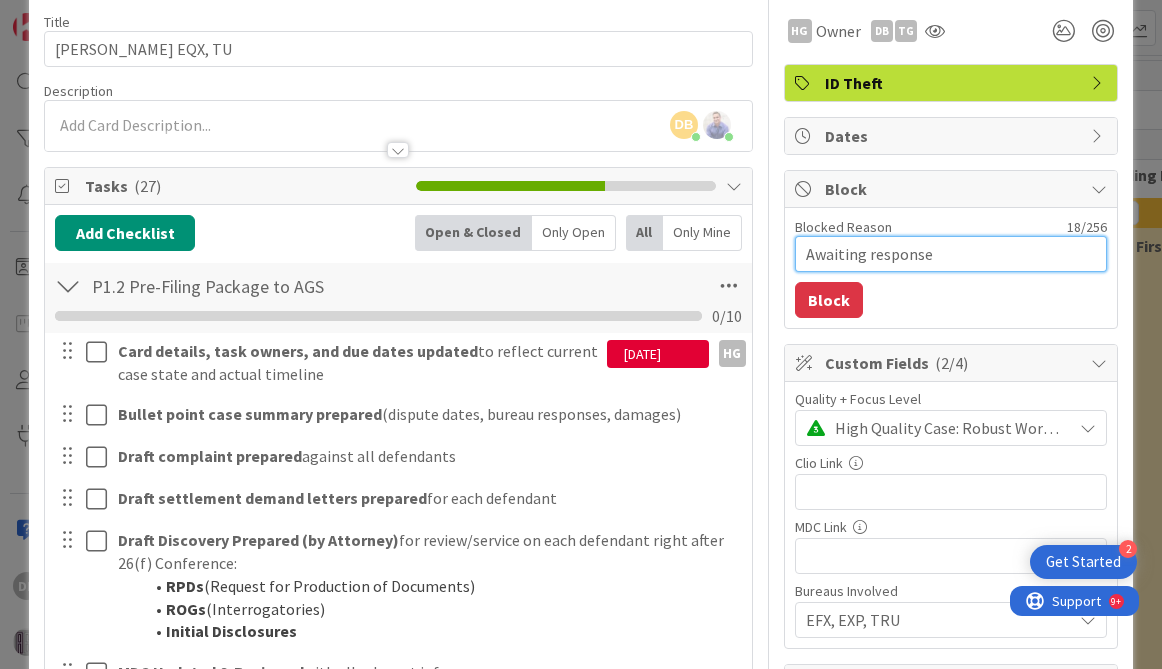 type on "x" 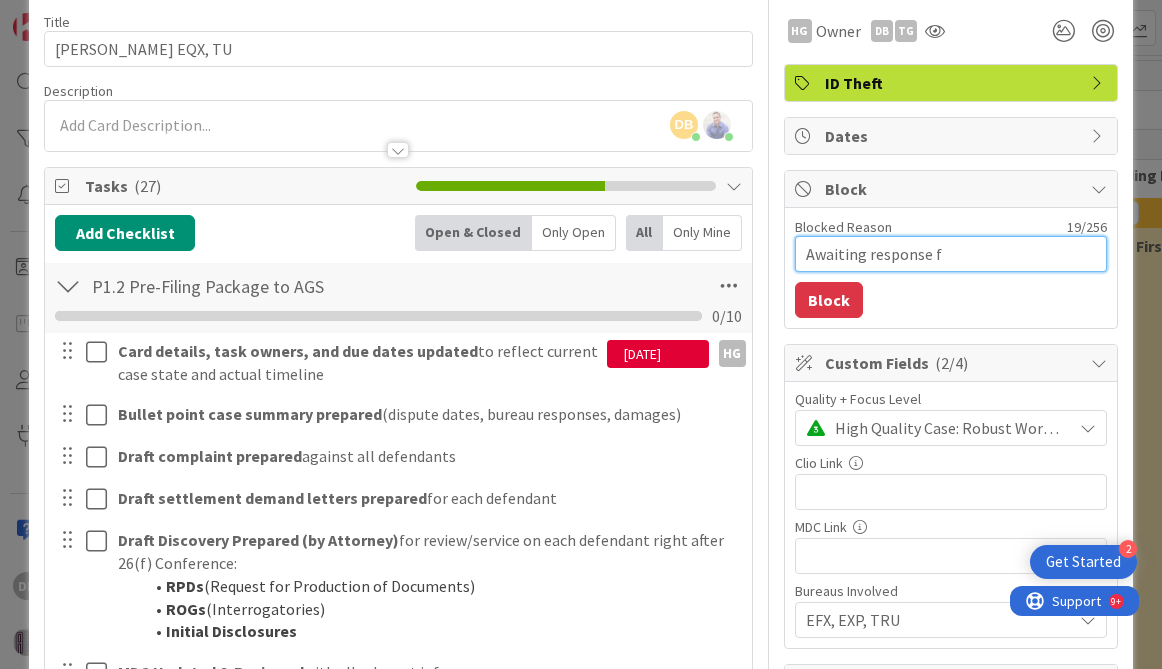 type on "x" 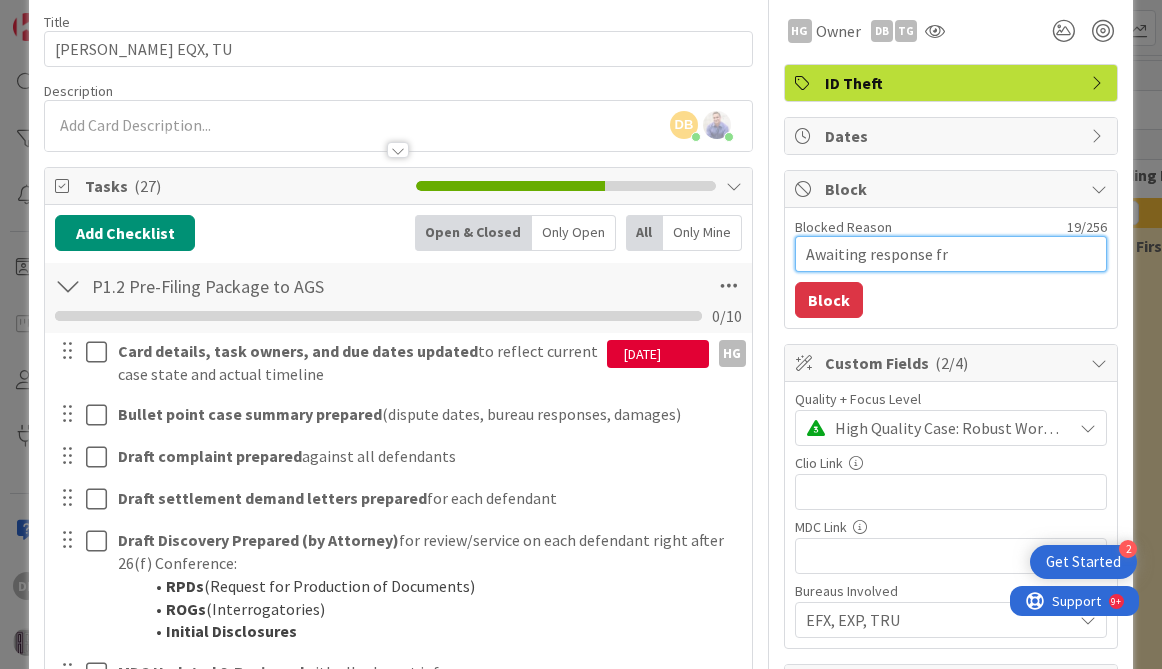 type on "x" 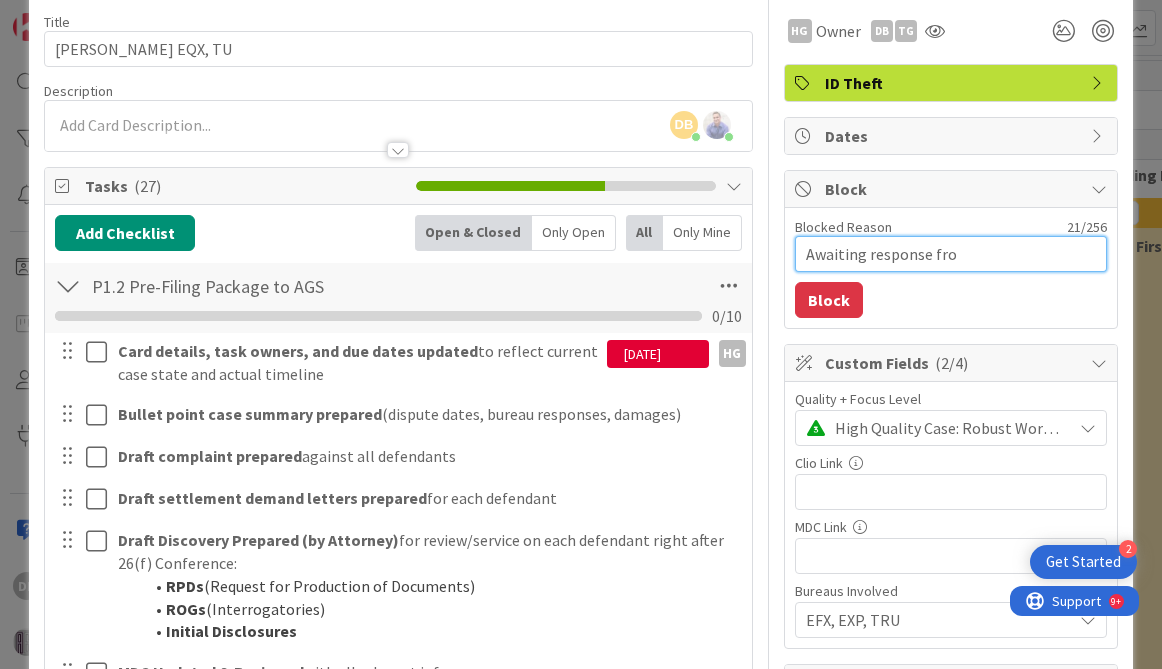 type on "x" 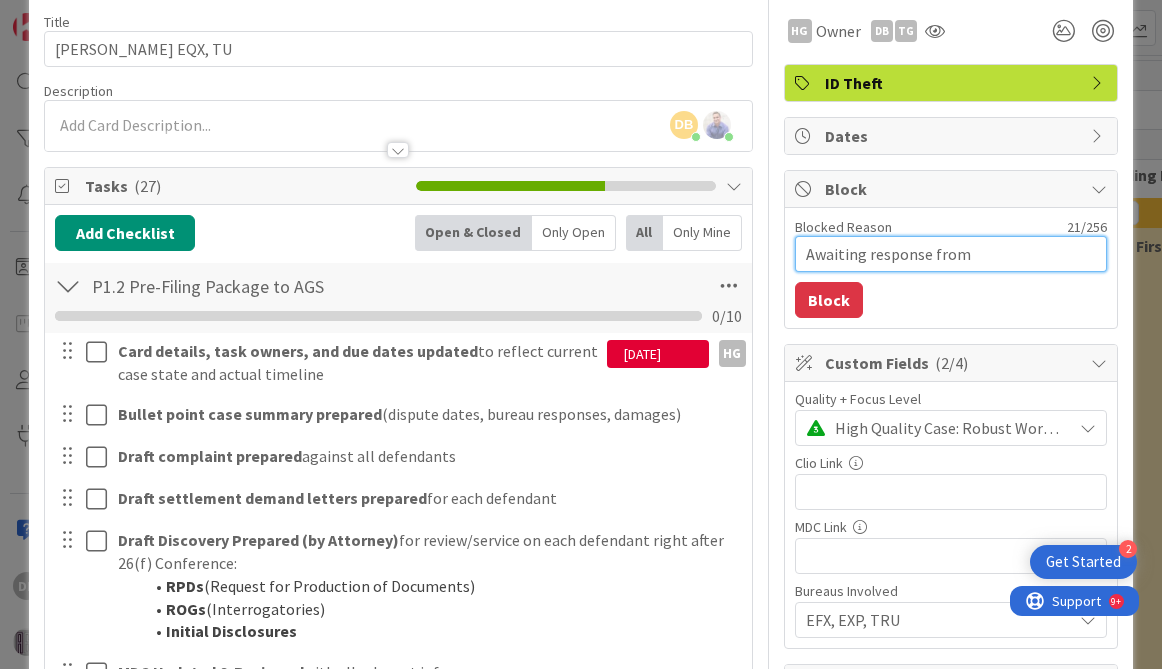 type on "x" 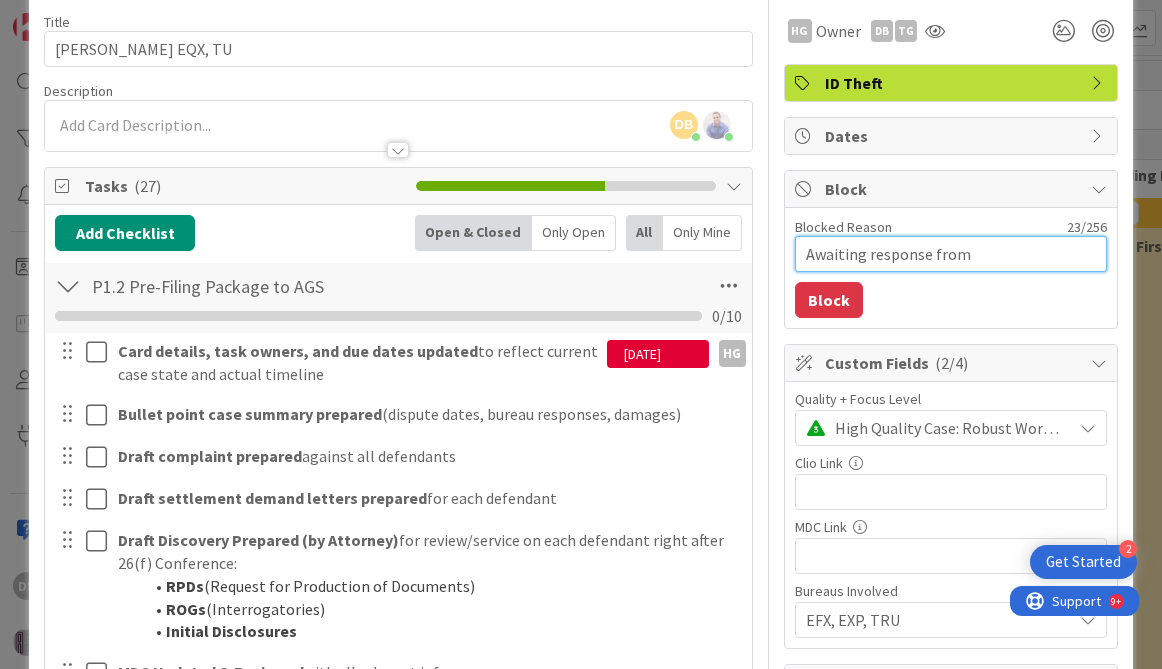 type on "x" 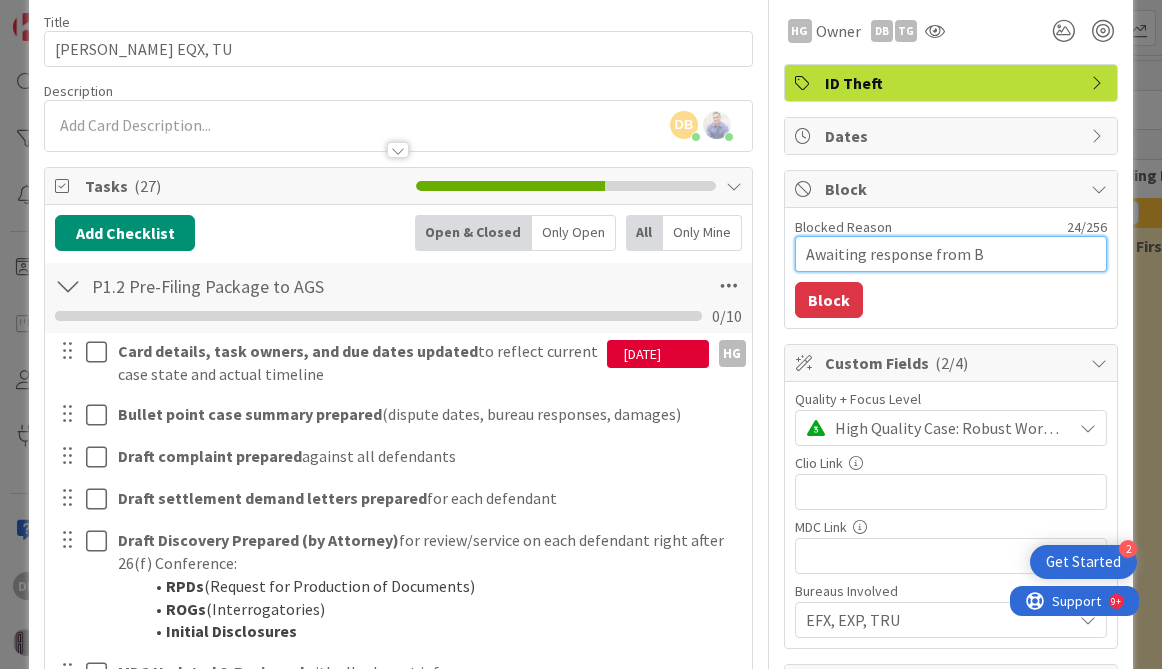 type on "x" 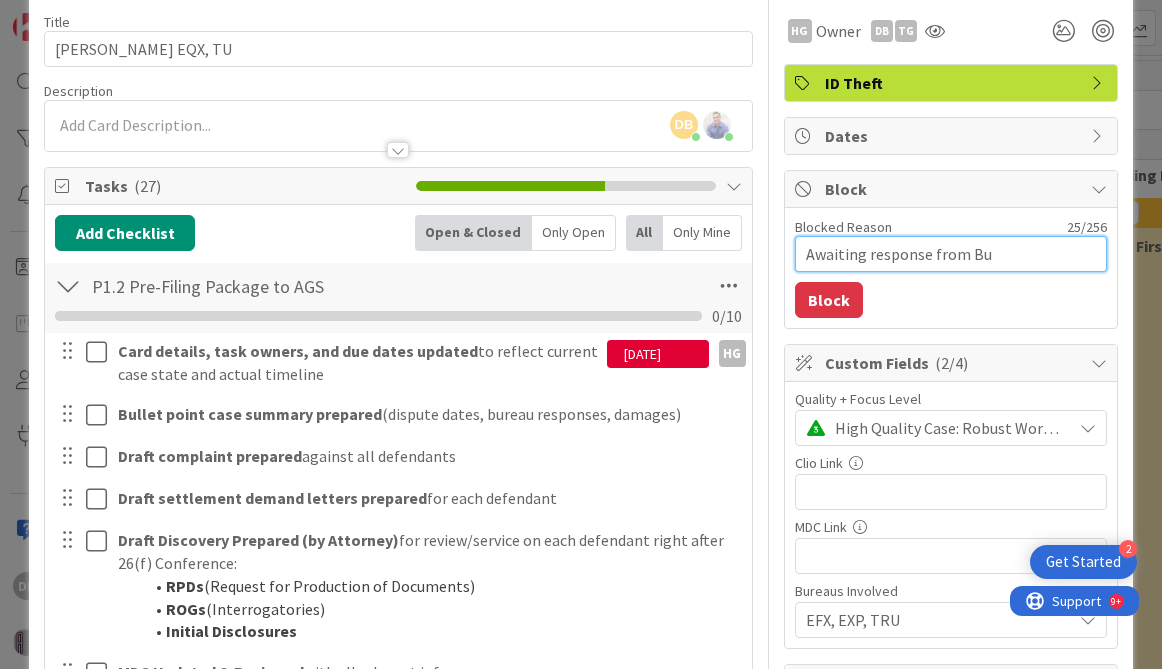 type on "x" 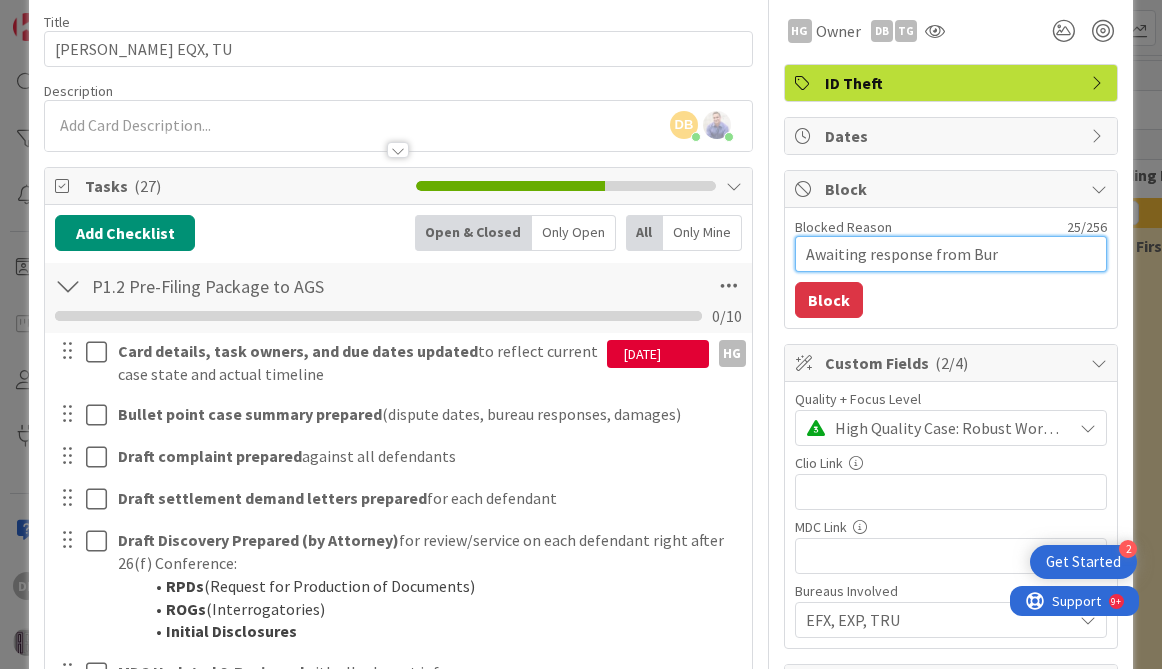 type on "x" 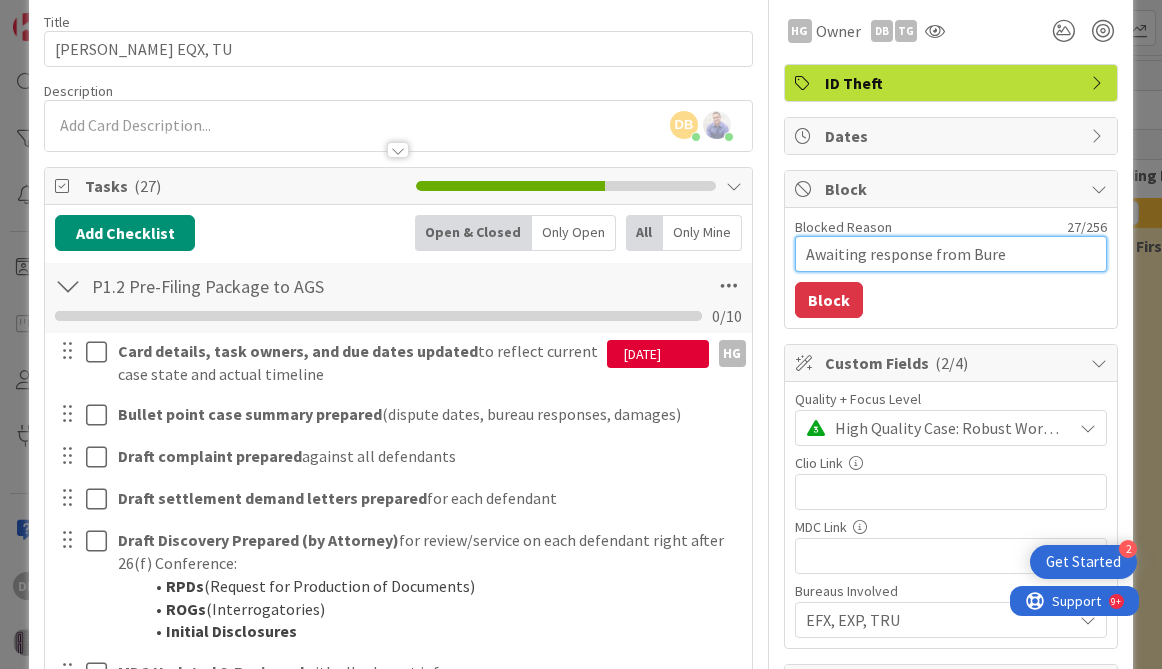 type on "x" 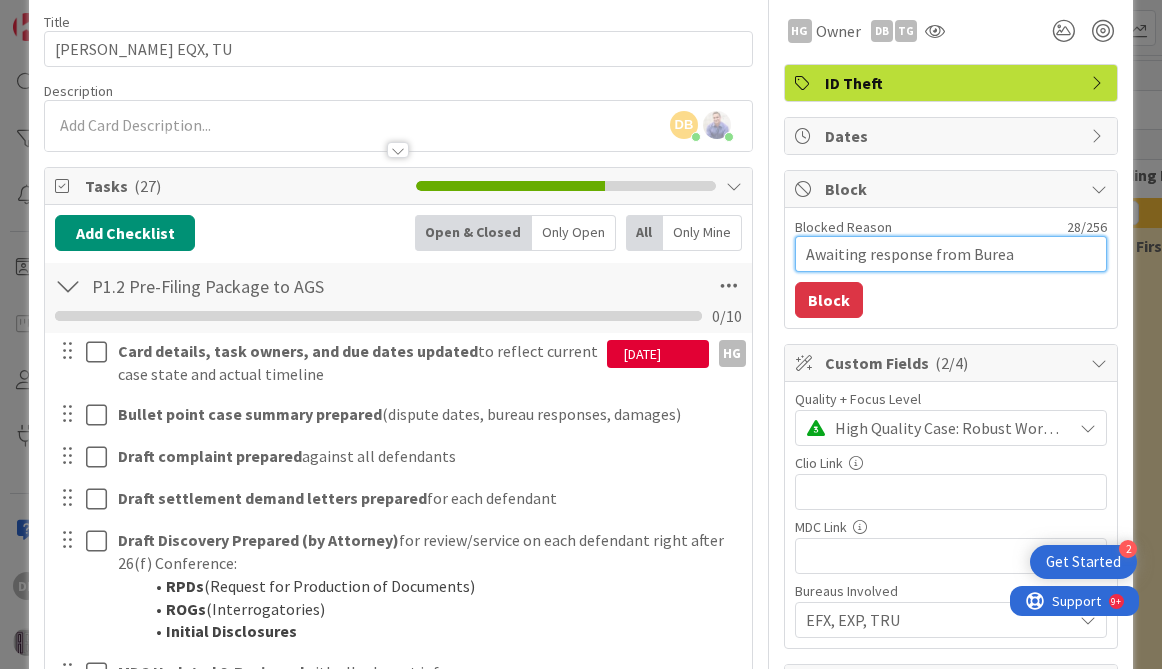 type on "x" 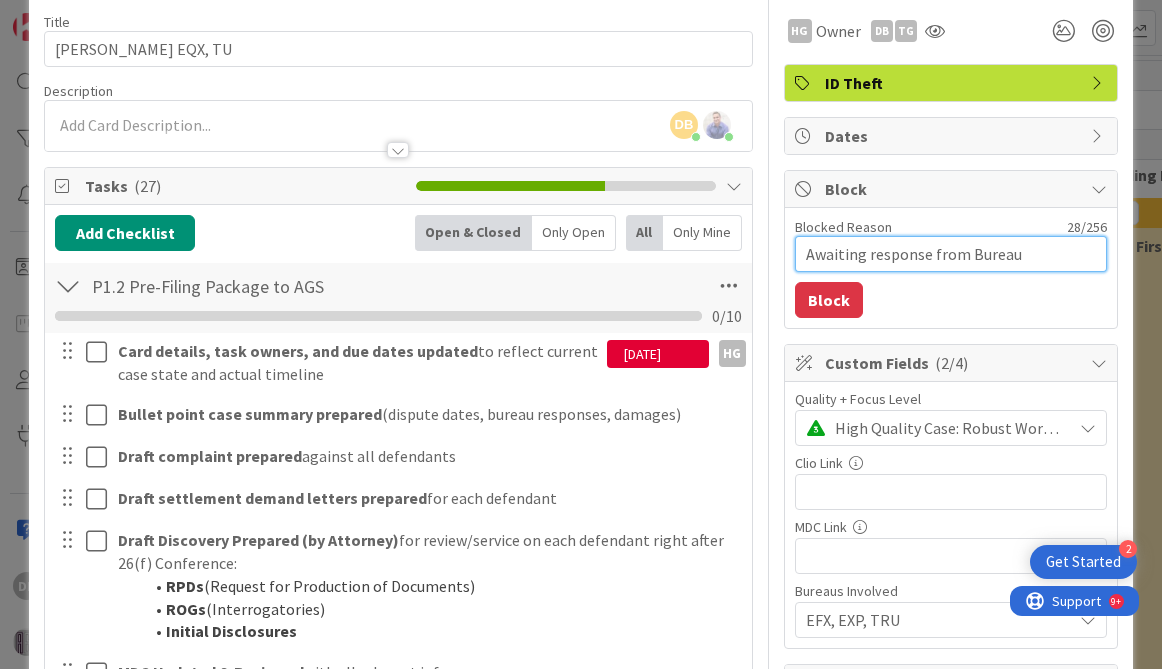 type on "x" 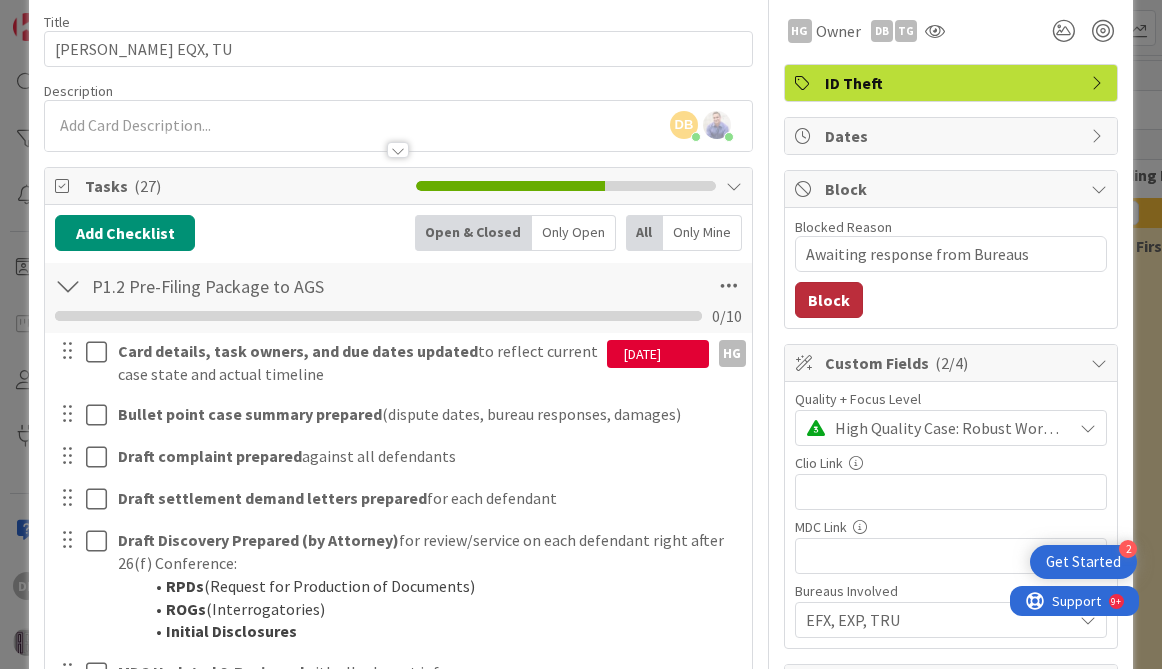 click on "Block" at bounding box center [829, 300] 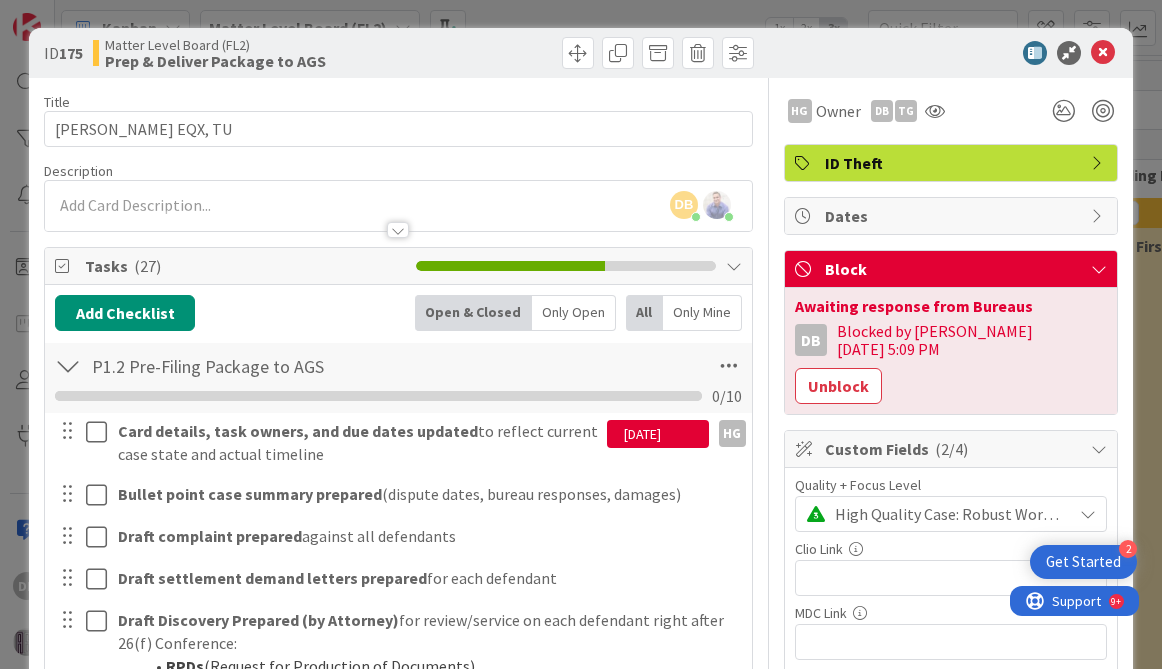 scroll, scrollTop: 19, scrollLeft: 0, axis: vertical 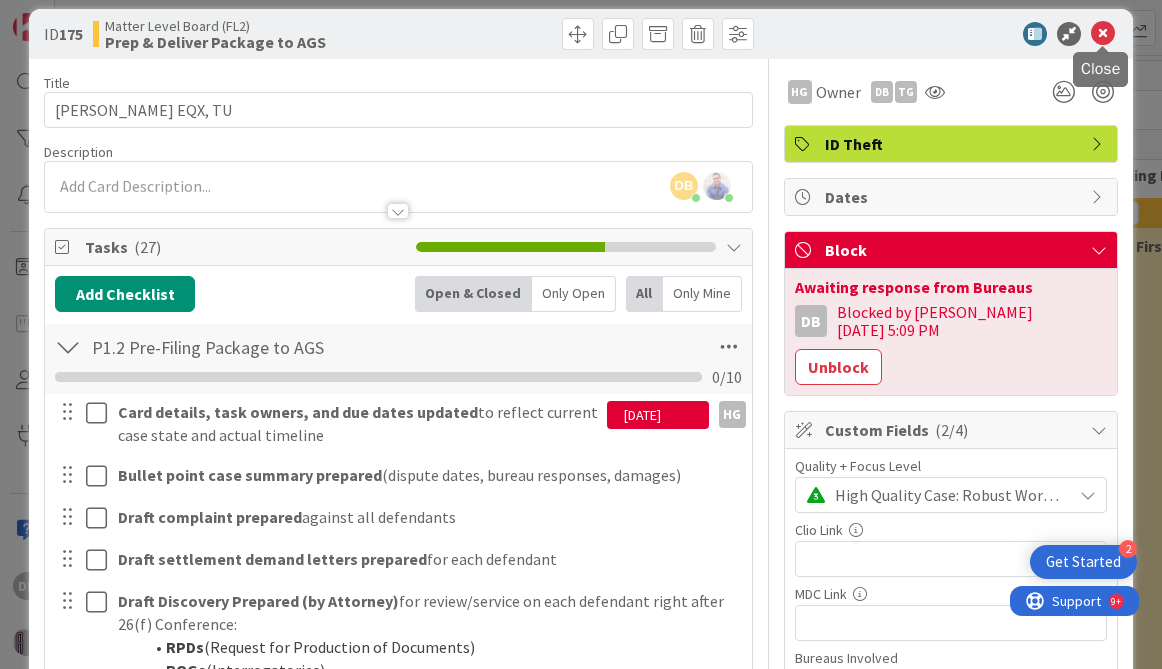 click at bounding box center [1103, 34] 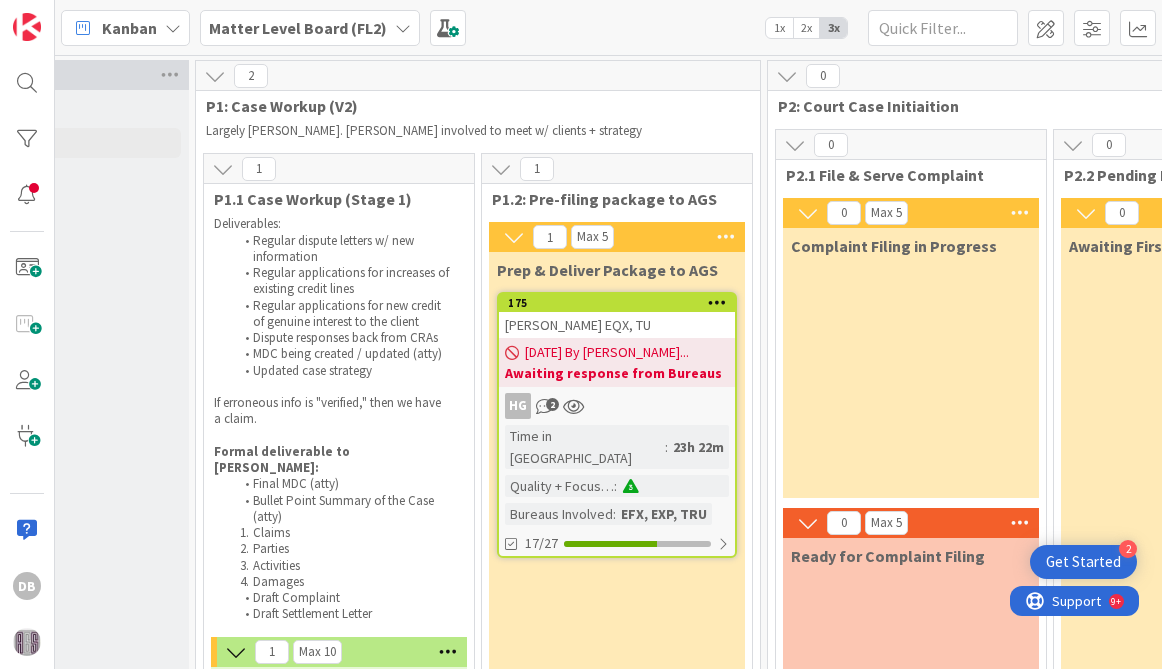 scroll, scrollTop: 0, scrollLeft: 0, axis: both 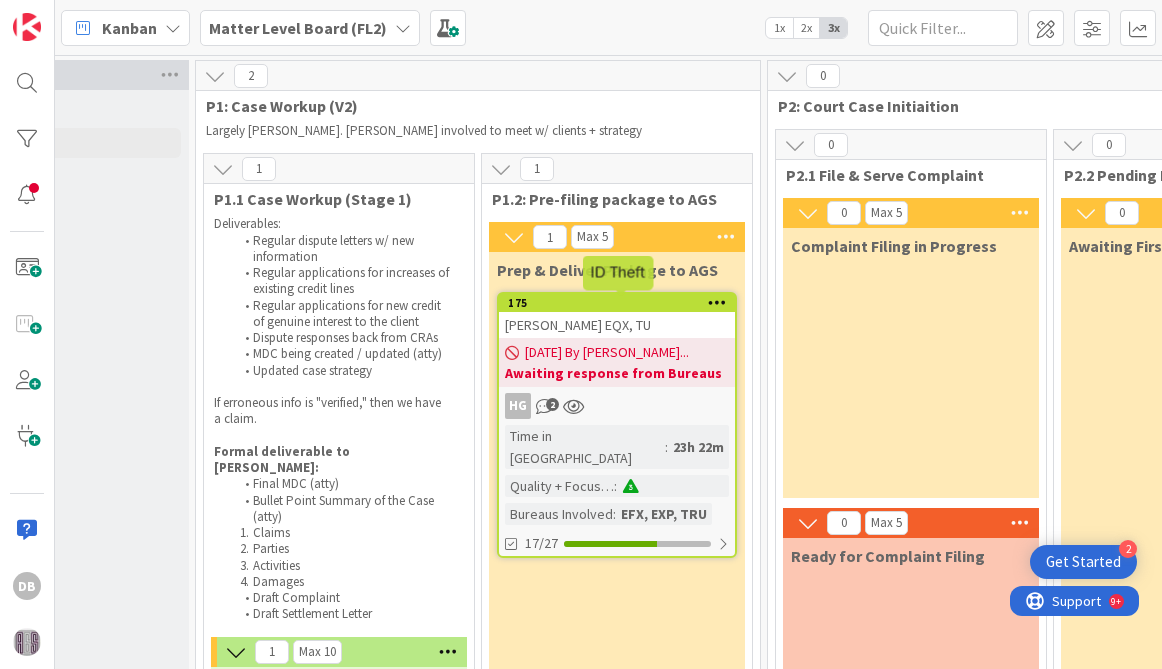 click on "175" at bounding box center (621, 303) 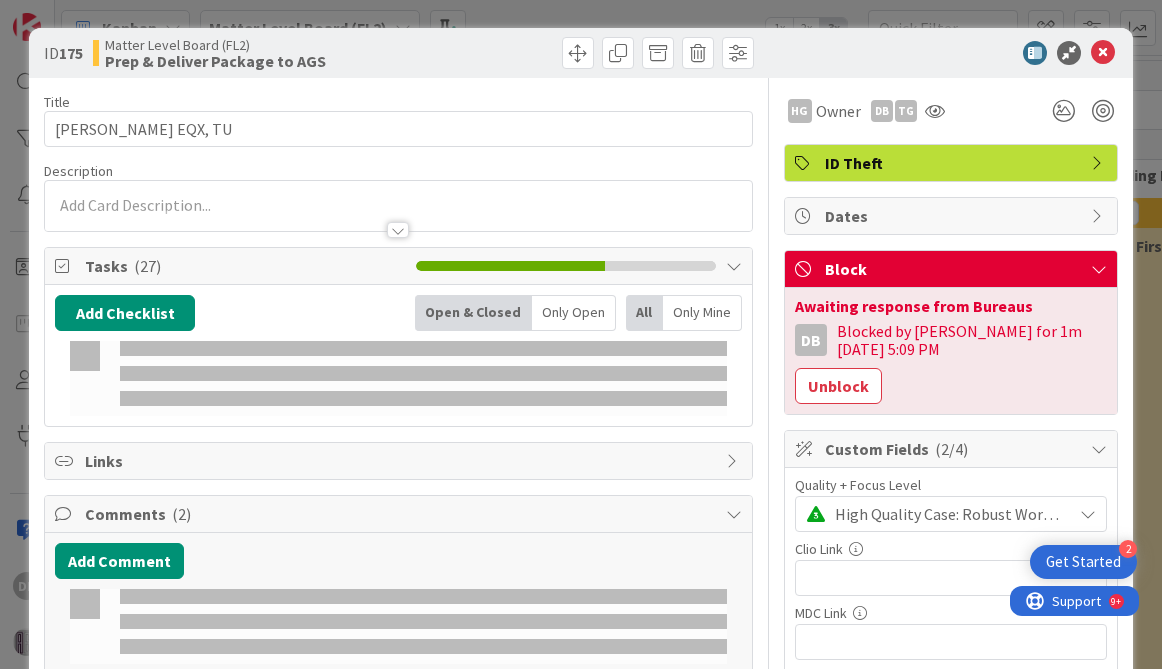 scroll, scrollTop: 0, scrollLeft: 0, axis: both 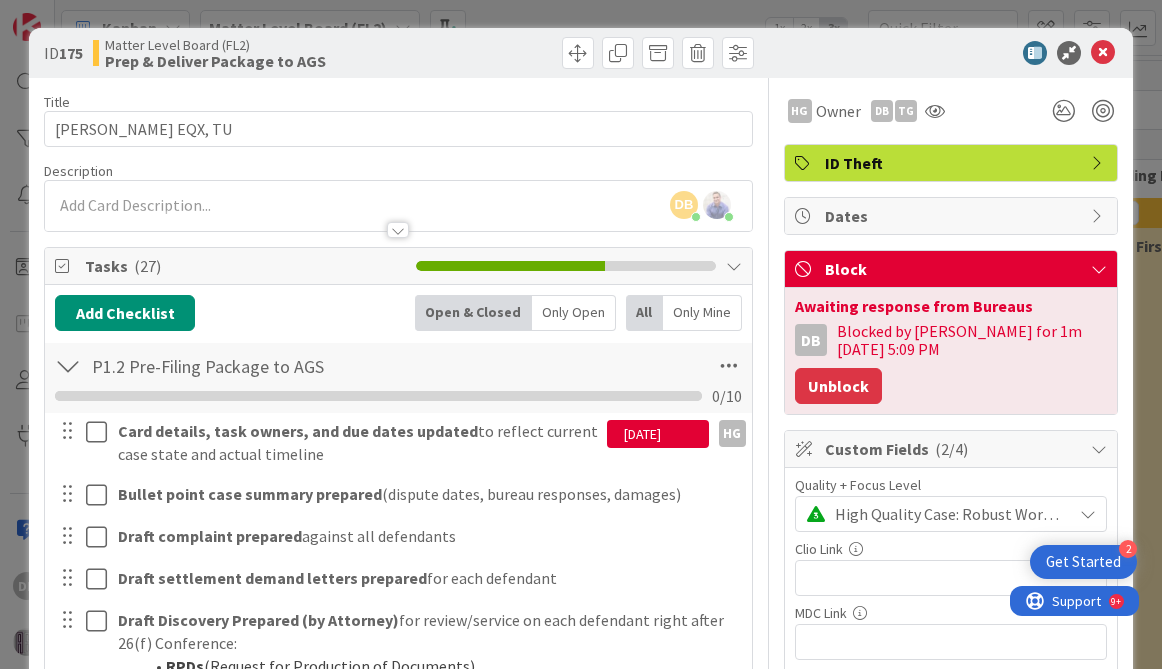click on "Unblock" at bounding box center [838, 386] 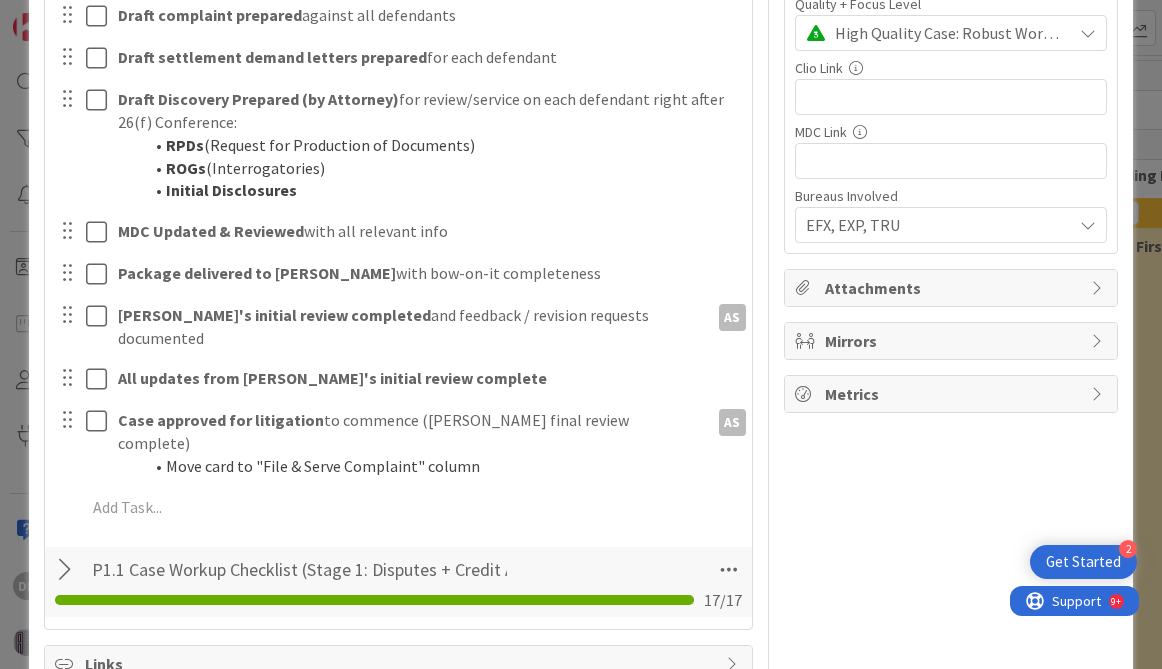 scroll, scrollTop: 497, scrollLeft: 0, axis: vertical 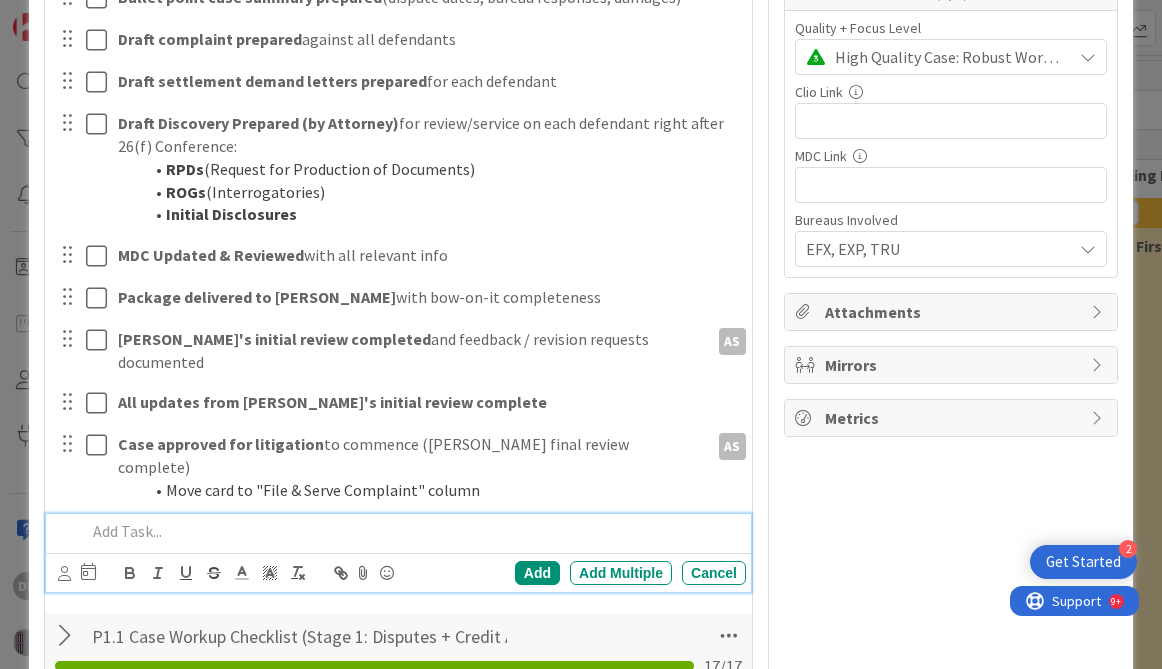 click at bounding box center [412, 531] 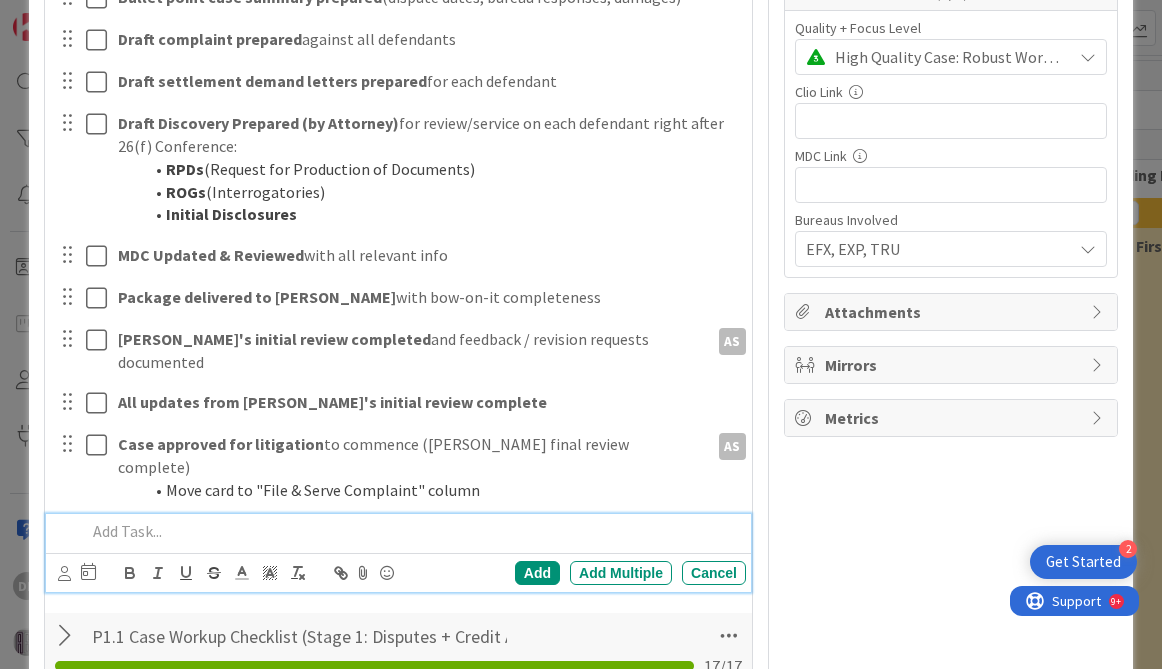 type 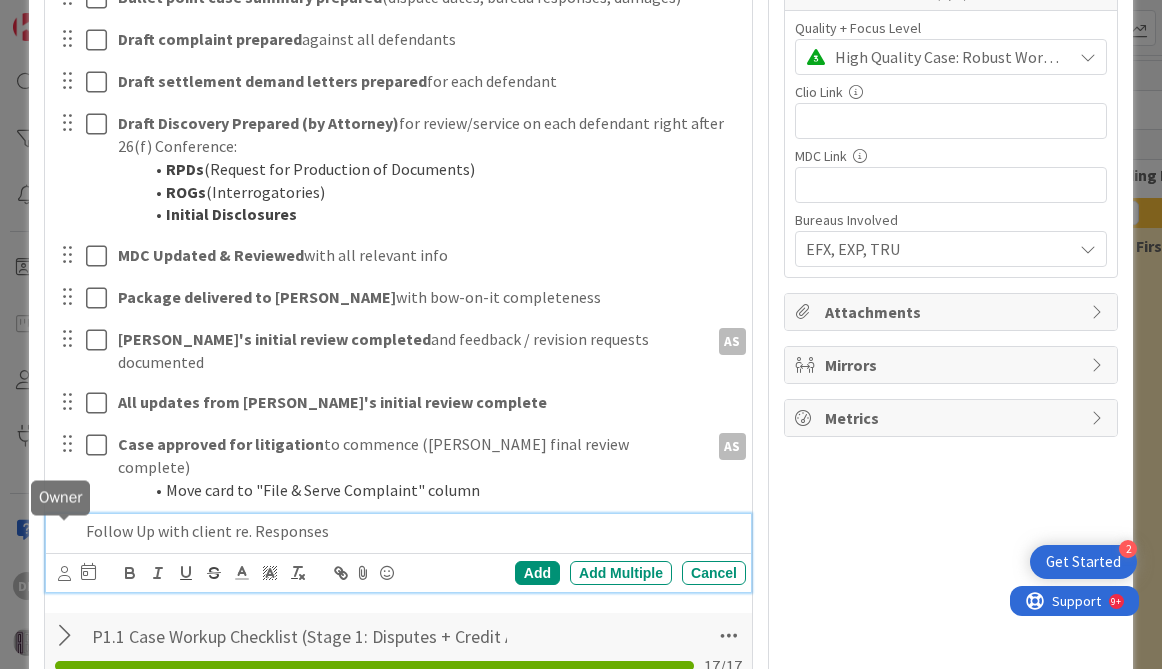 click at bounding box center [64, 573] 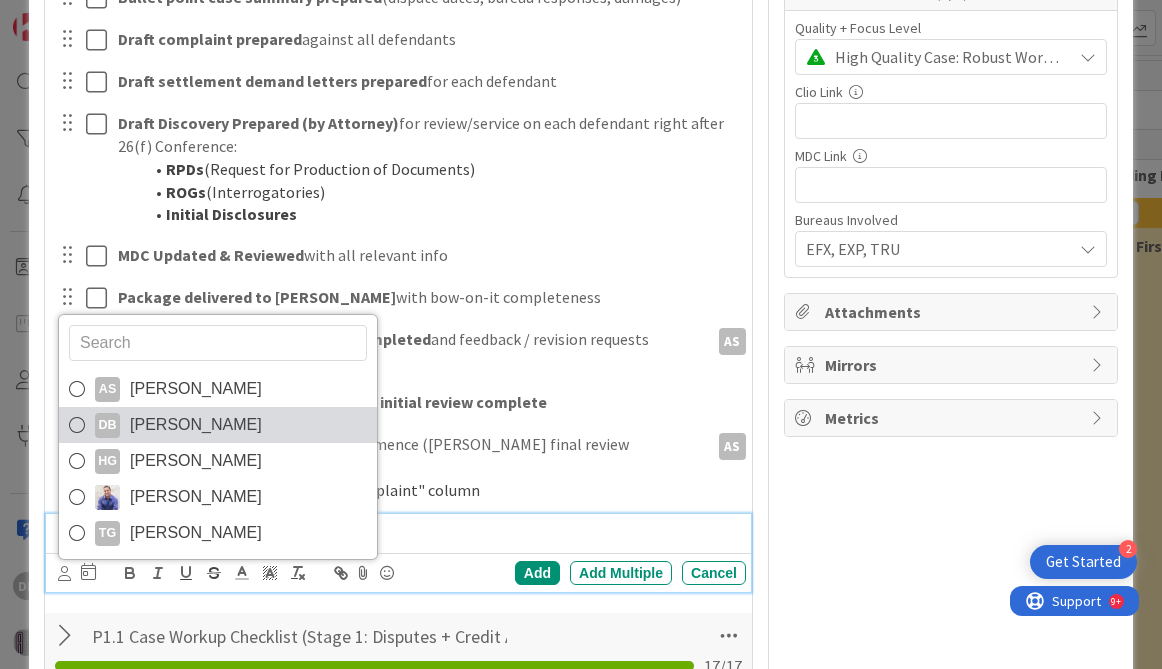 click at bounding box center (77, 425) 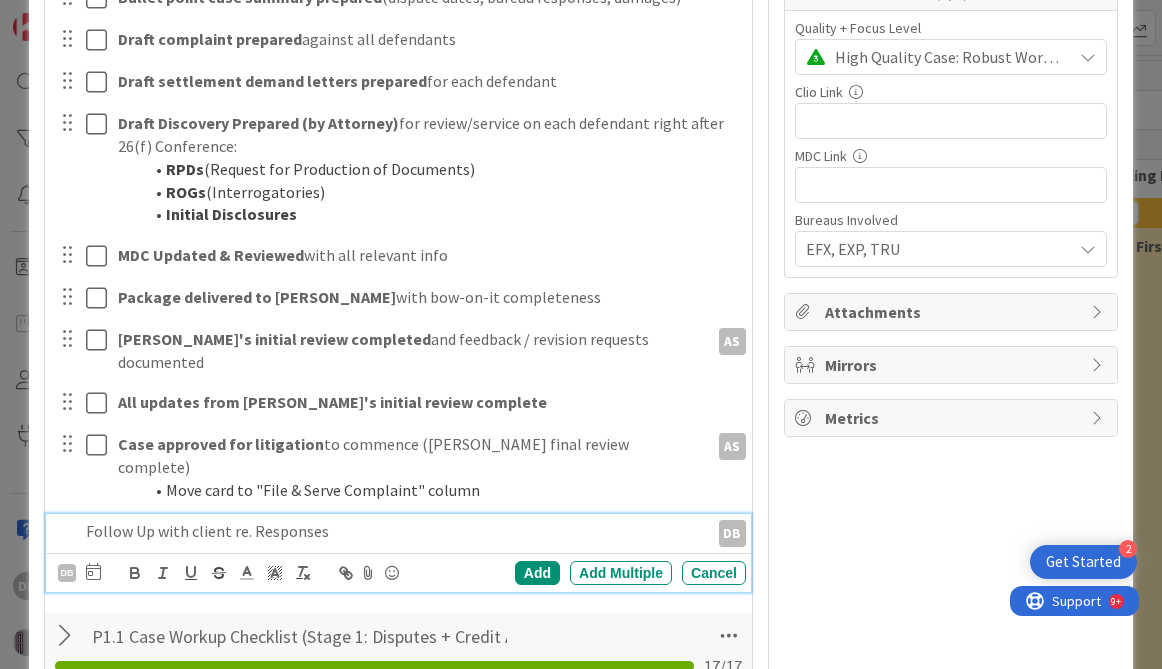 click at bounding box center (93, 571) 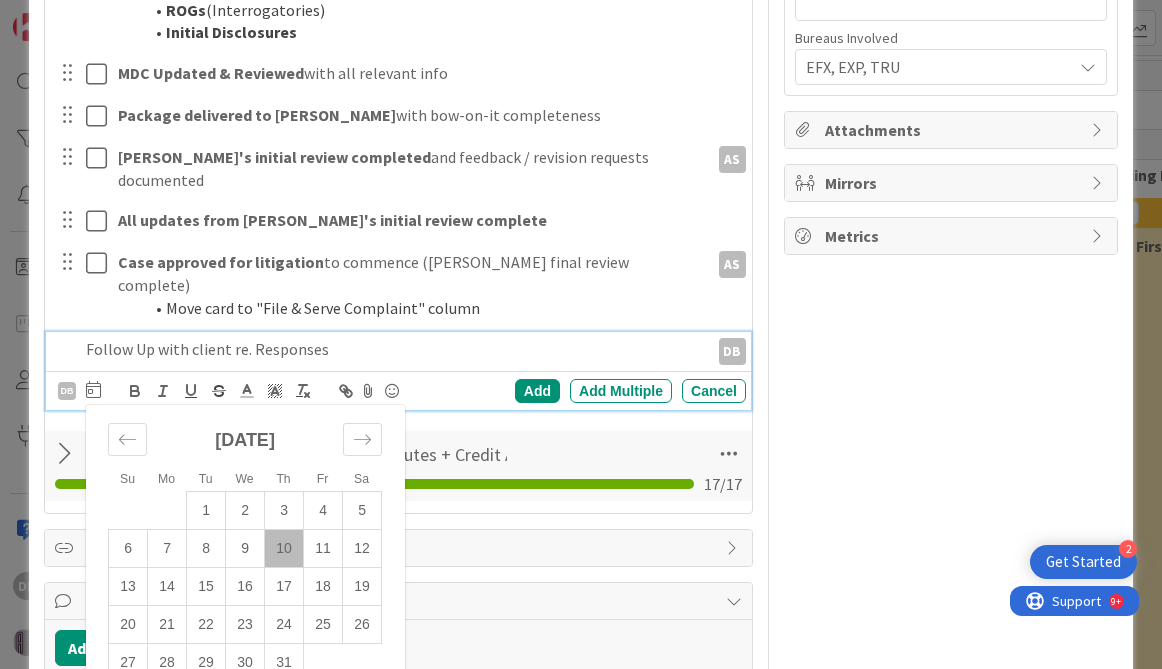 scroll, scrollTop: 696, scrollLeft: 0, axis: vertical 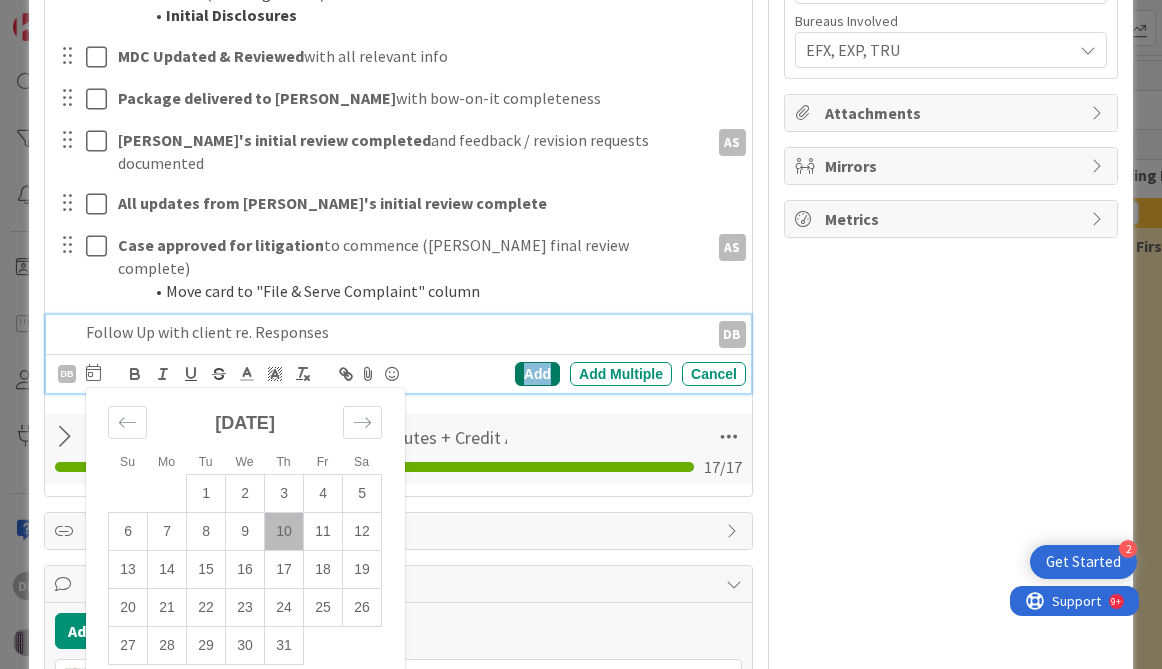 click on "Add" at bounding box center [537, 374] 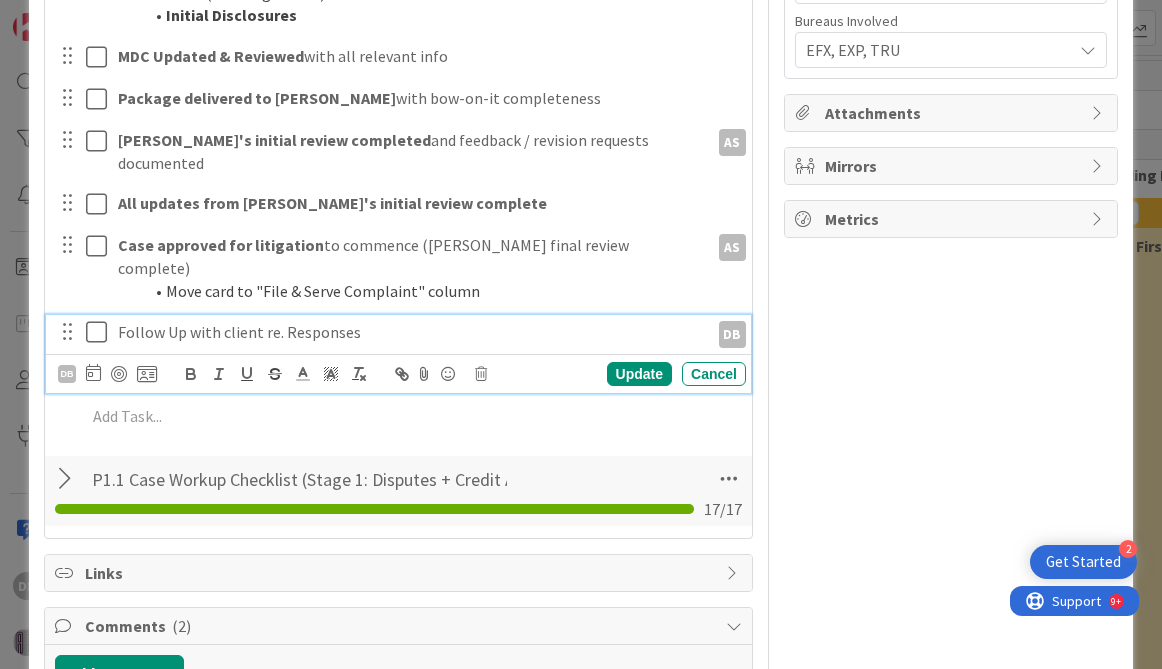 click on "Follow Up with client re. Responses" at bounding box center [409, 332] 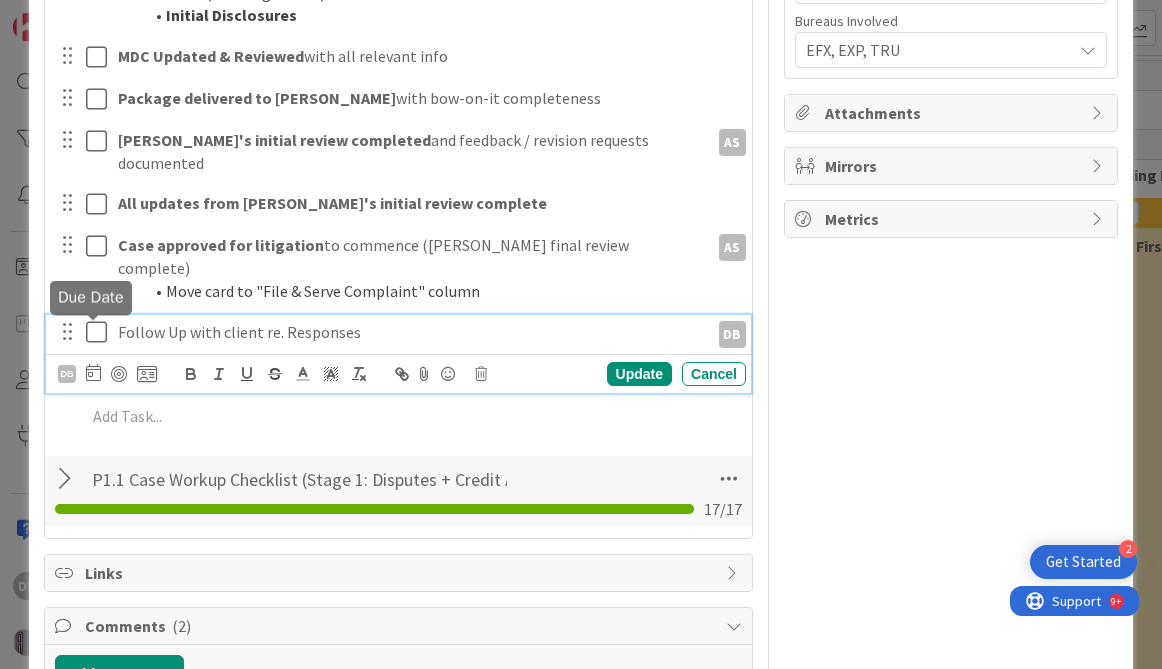 click at bounding box center [93, 372] 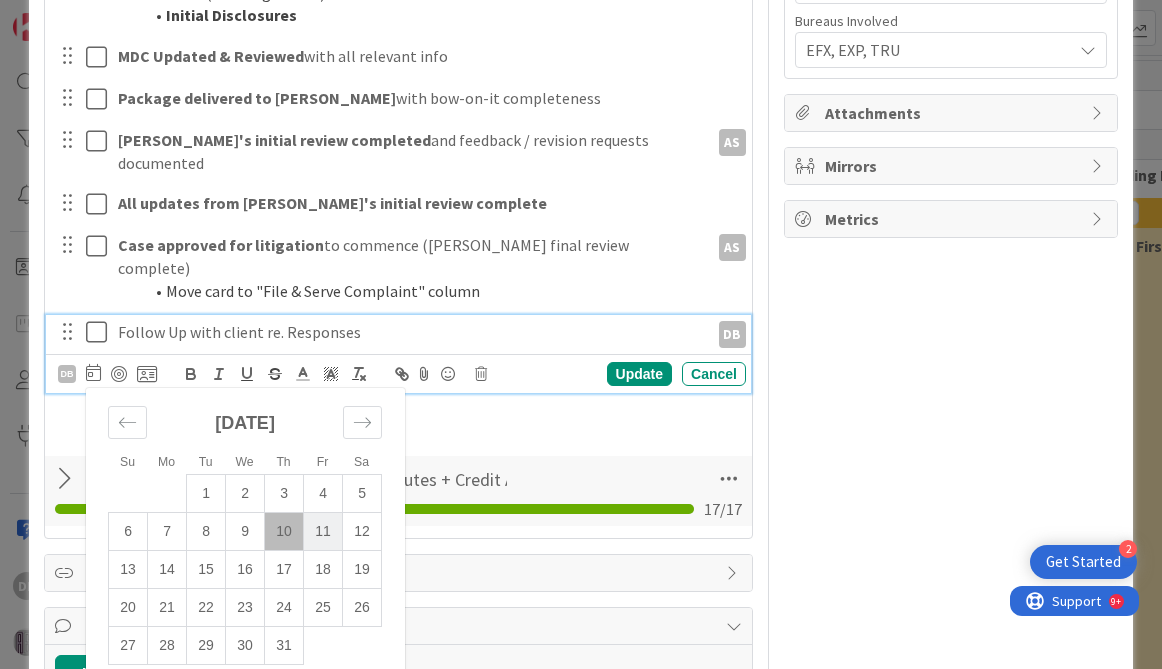 click on "11" at bounding box center (323, 532) 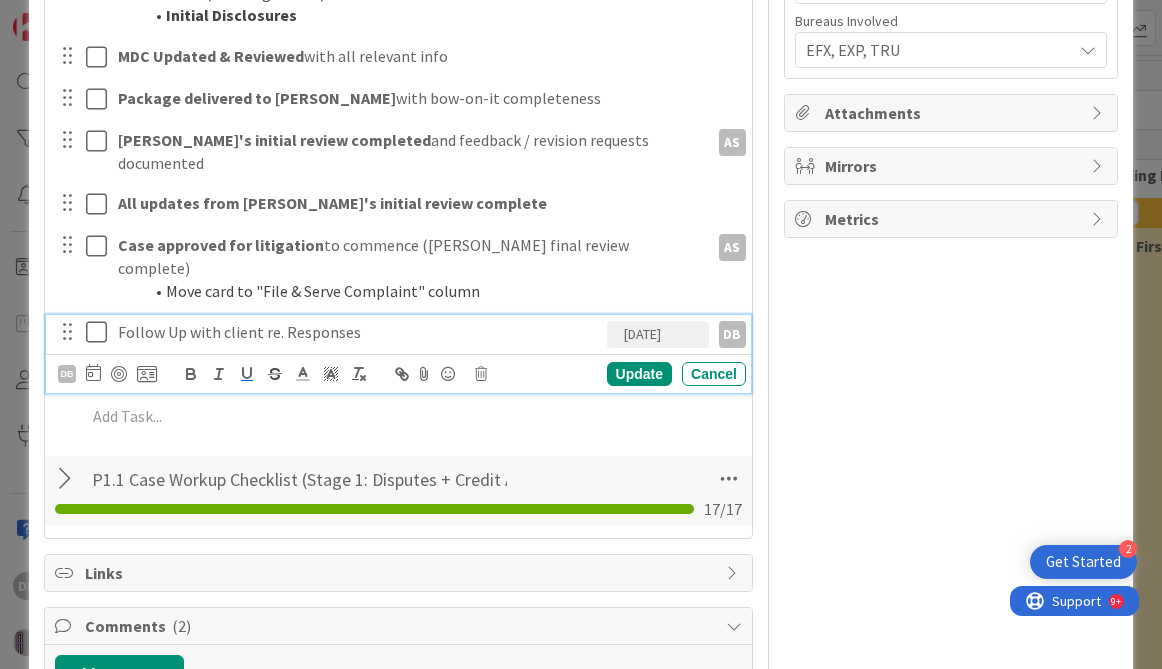 type on "x" 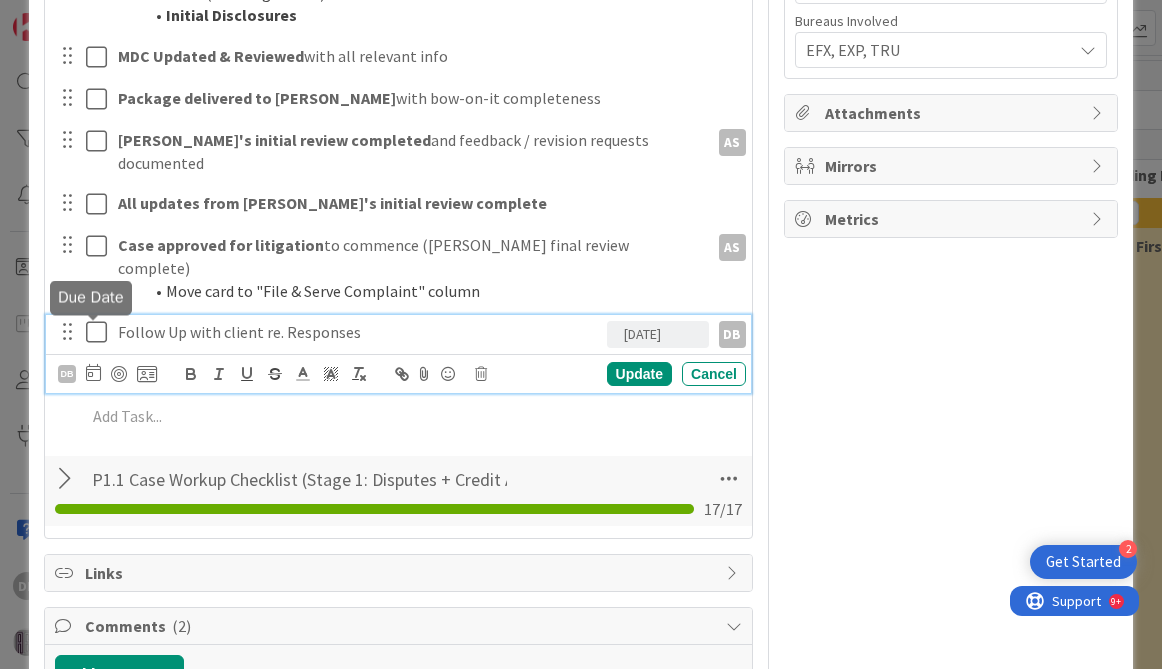 click at bounding box center (93, 372) 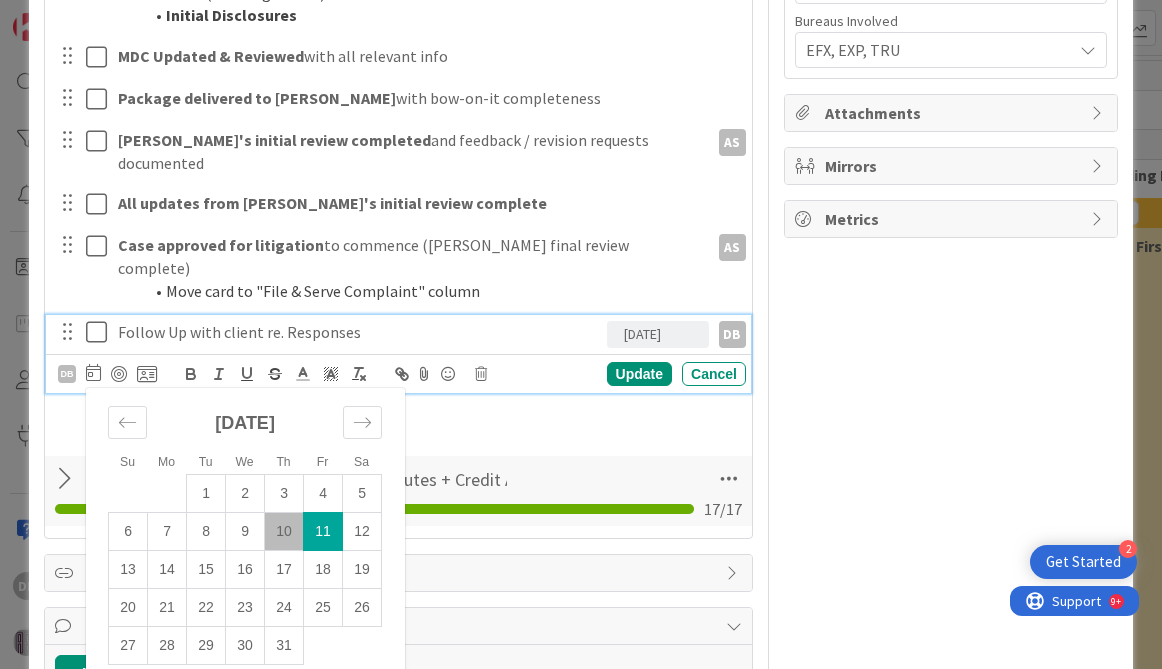 click on "10" at bounding box center [284, 532] 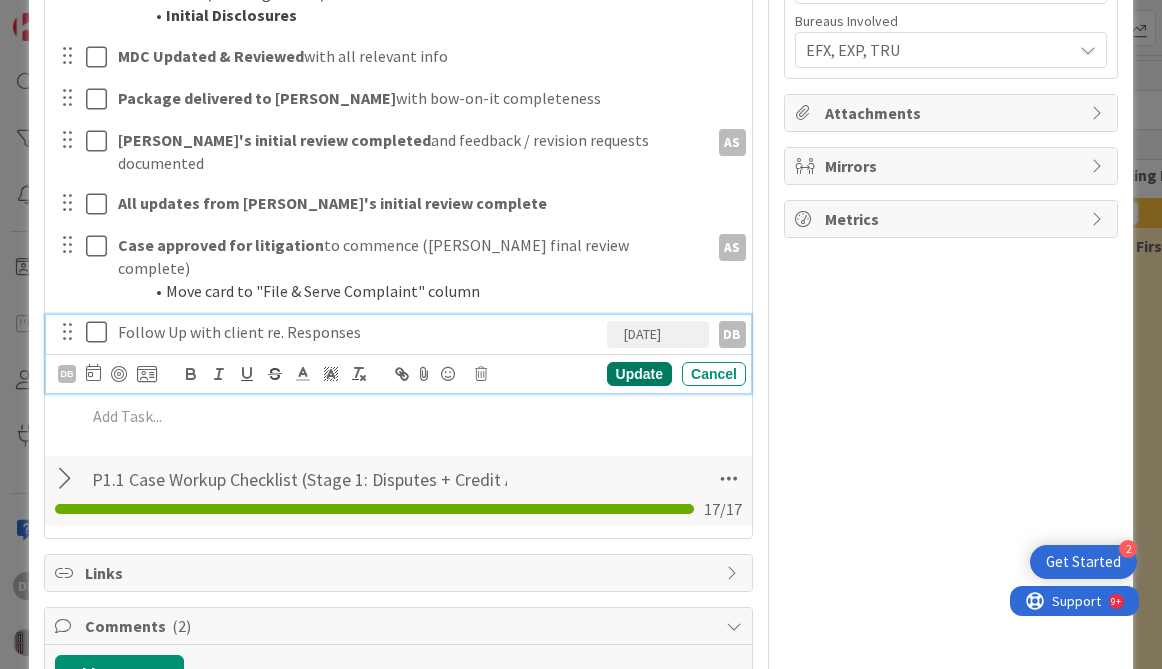 click on "Update" at bounding box center [639, 374] 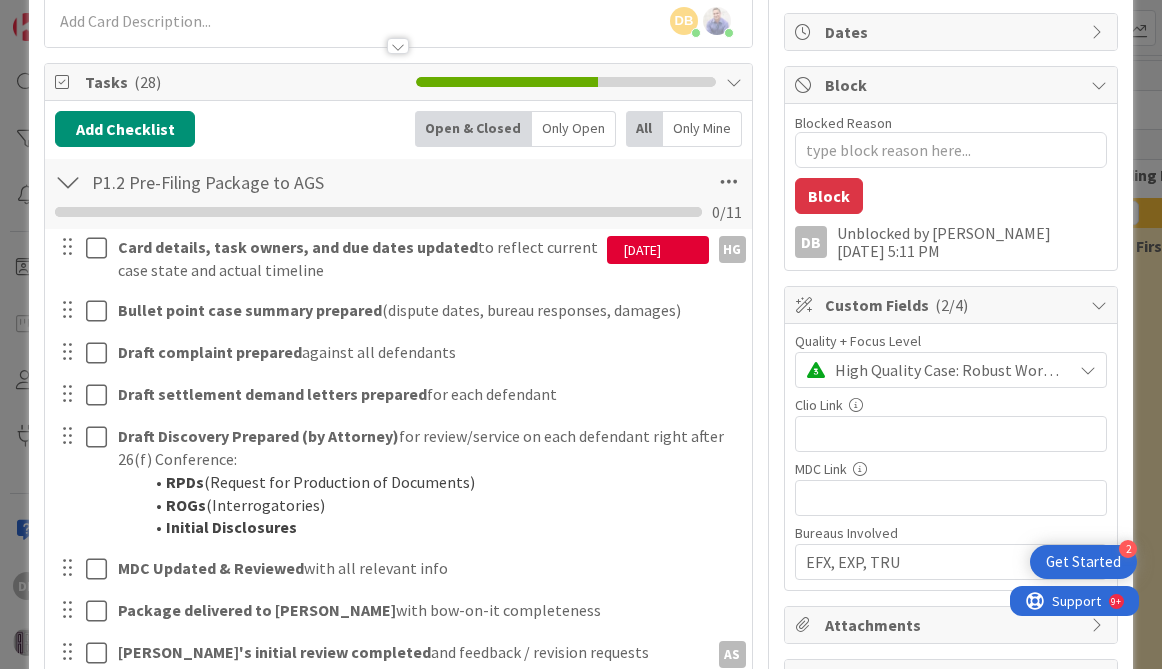 scroll, scrollTop: 0, scrollLeft: 0, axis: both 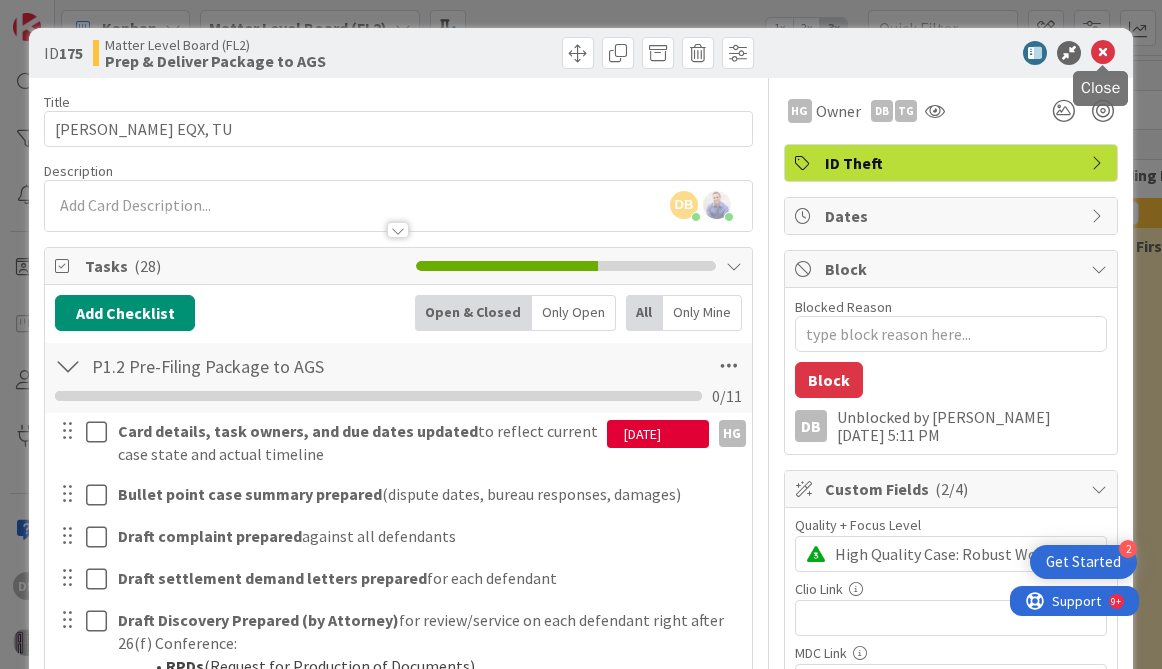 click at bounding box center (1103, 53) 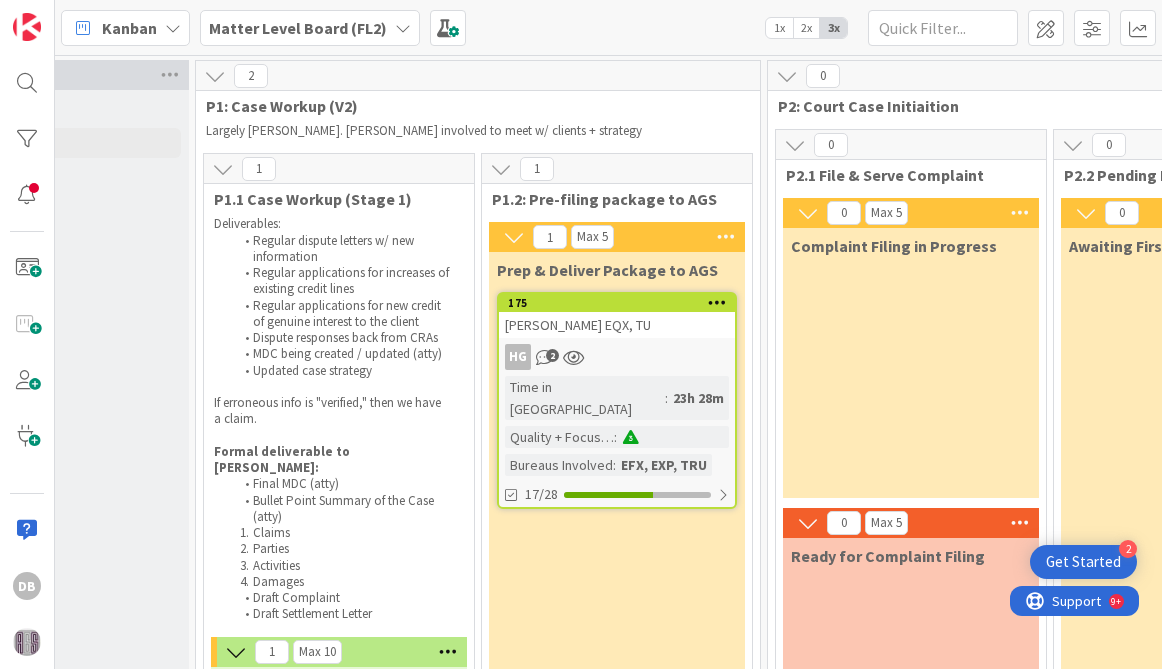scroll, scrollTop: 0, scrollLeft: 0, axis: both 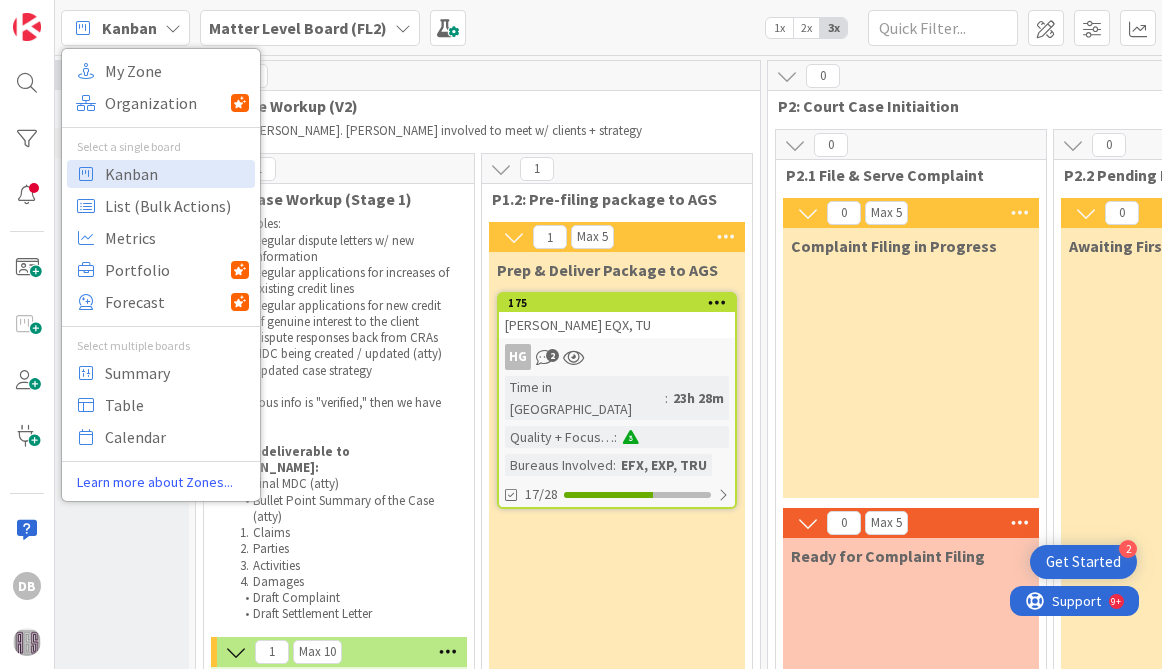 click on "Kanban" at bounding box center [125, 28] 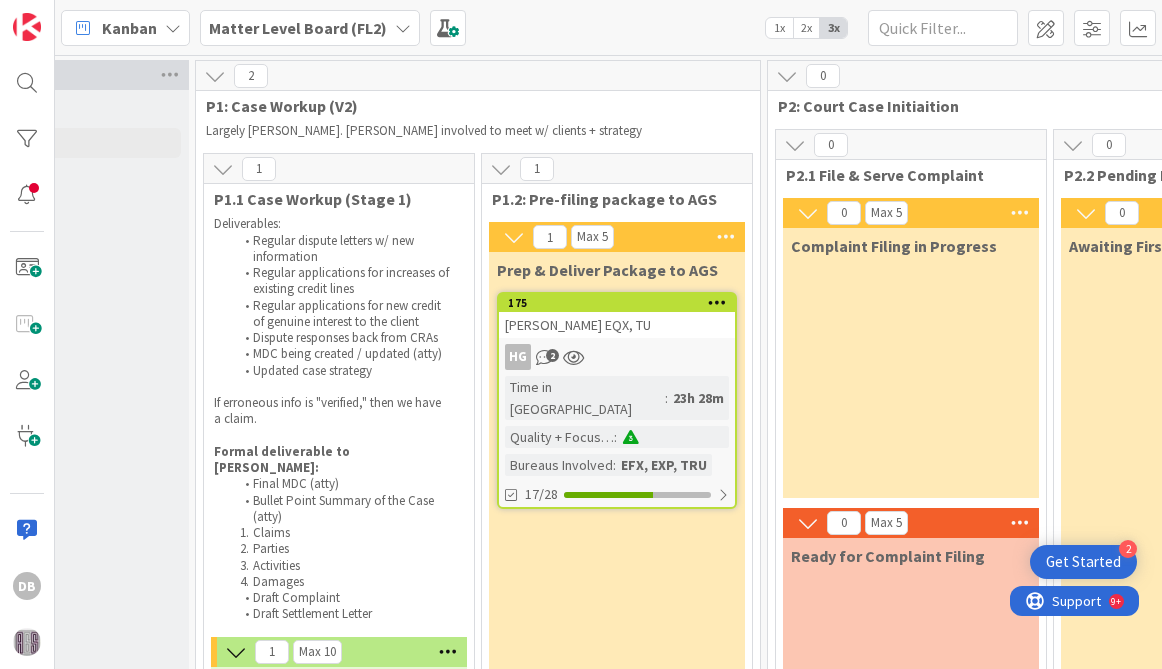 click on "Kanban" at bounding box center [125, 28] 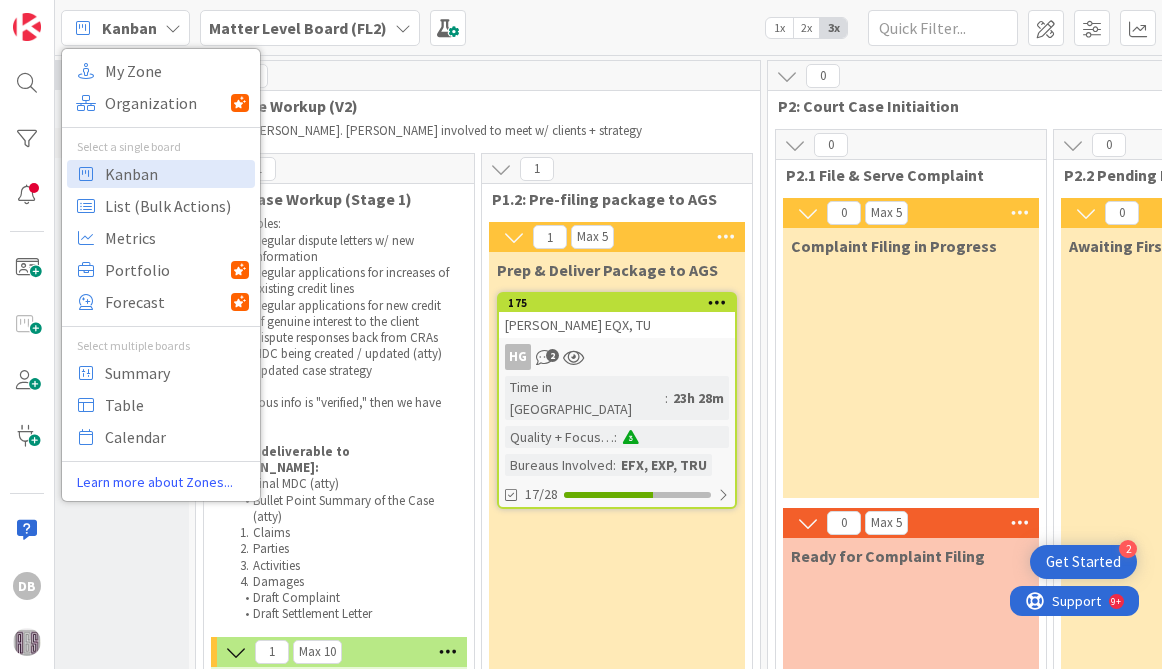 click on "My Zone Organization Select a single board Kanban List (Bulk Actions) Metrics Portfolio Forecast Select multiple boards Summary Table Calendar Learn more about Zones..." at bounding box center [161, 275] 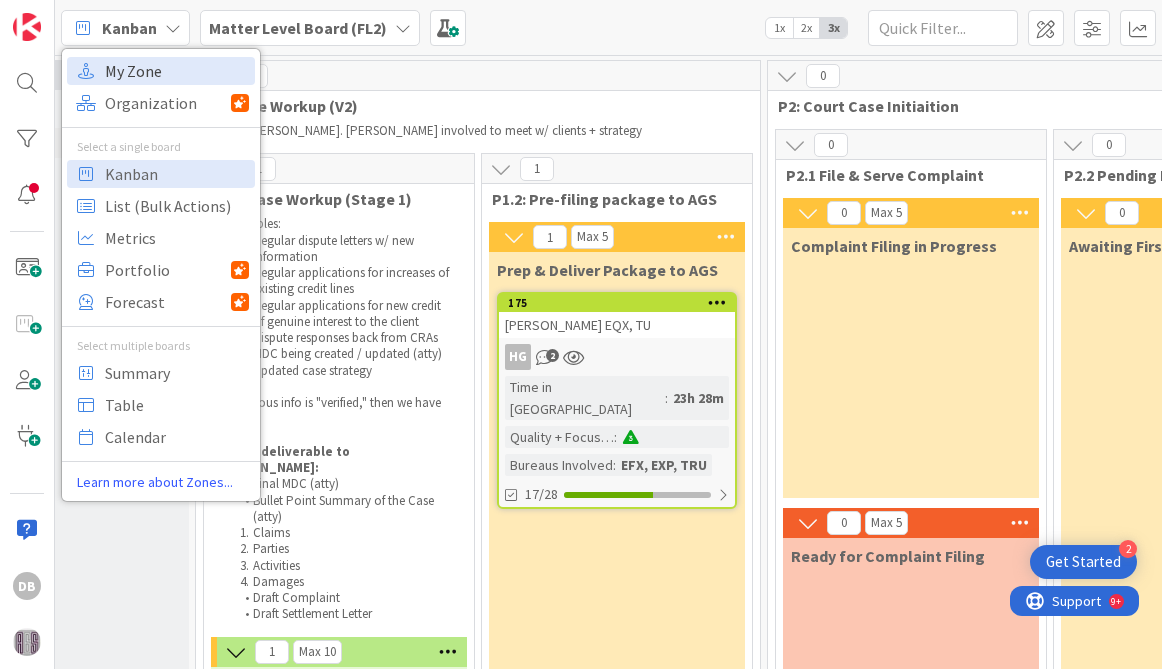 click on "My Zone" at bounding box center [177, 71] 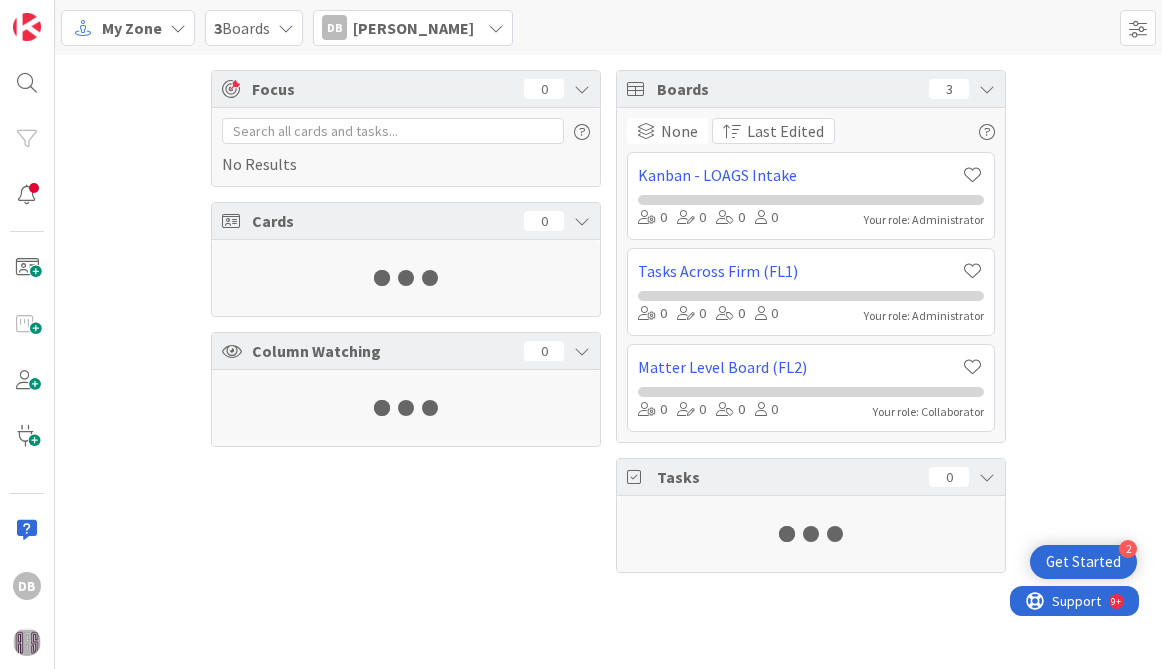 scroll, scrollTop: 0, scrollLeft: 0, axis: both 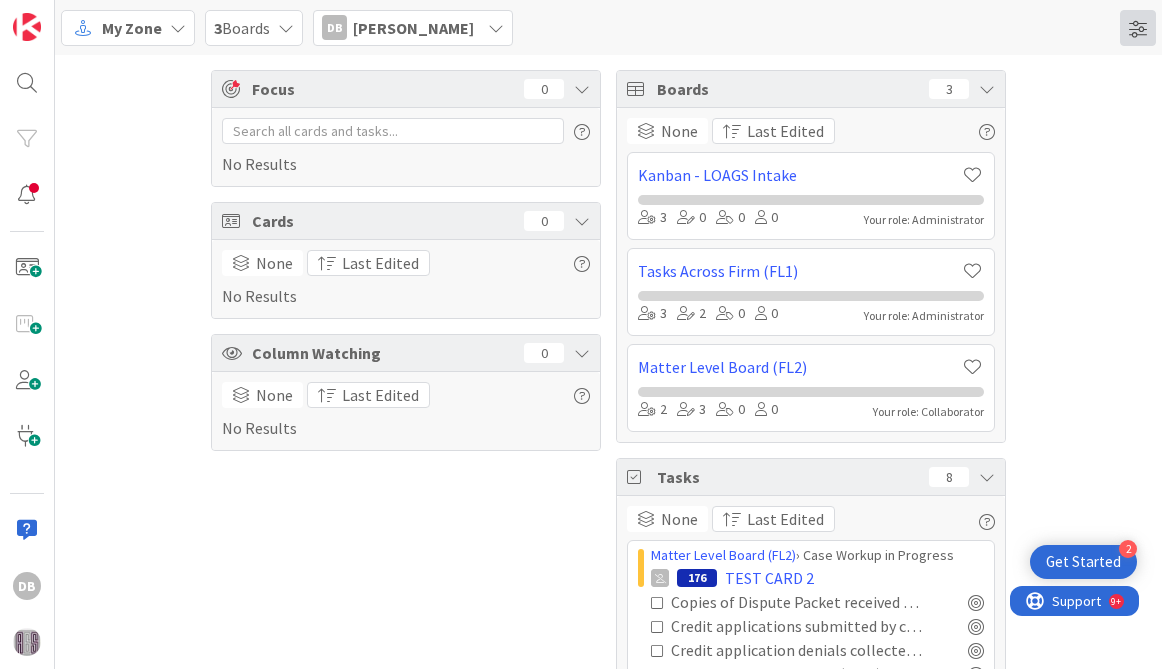 click at bounding box center [1138, 28] 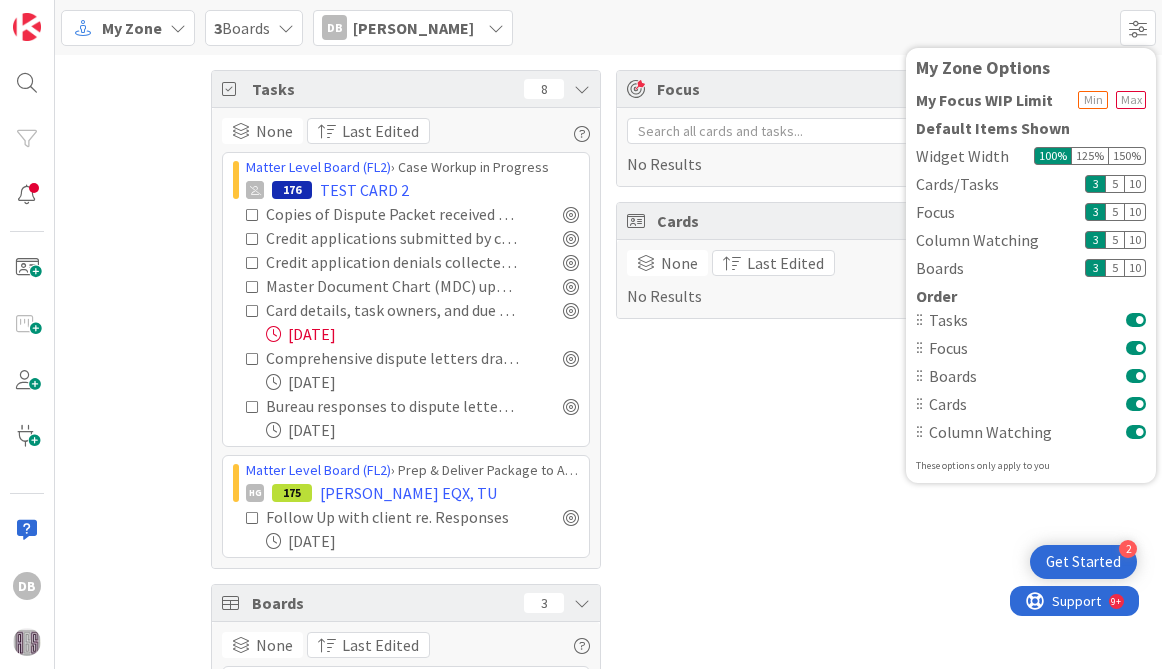 click at bounding box center [1136, 376] 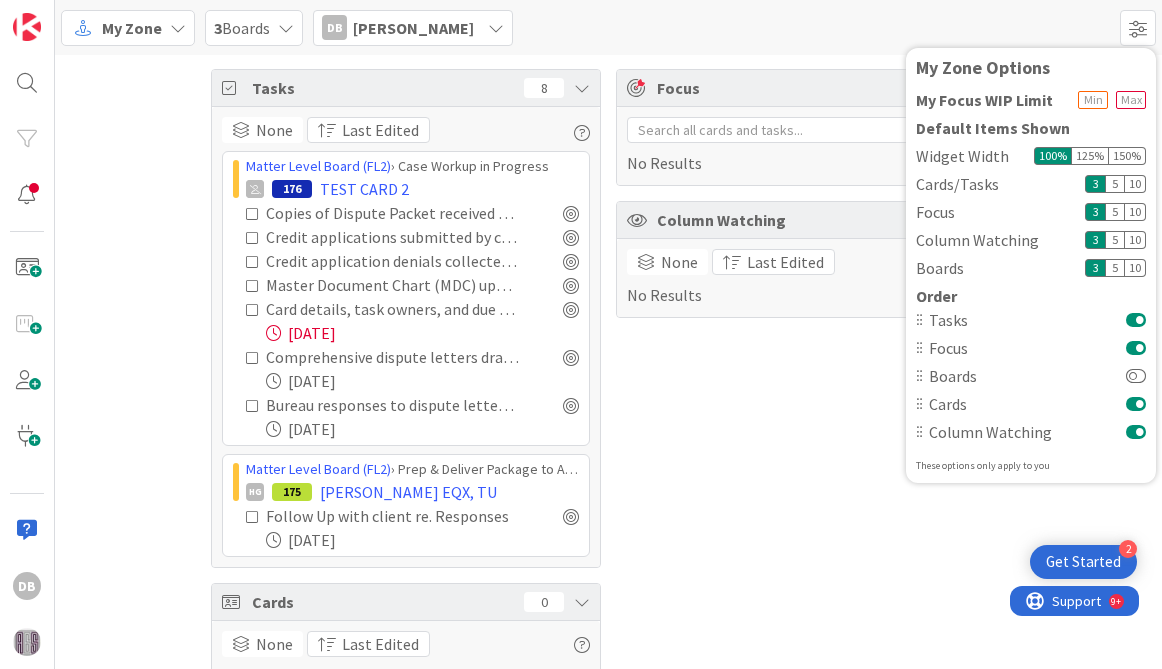 scroll, scrollTop: 0, scrollLeft: 0, axis: both 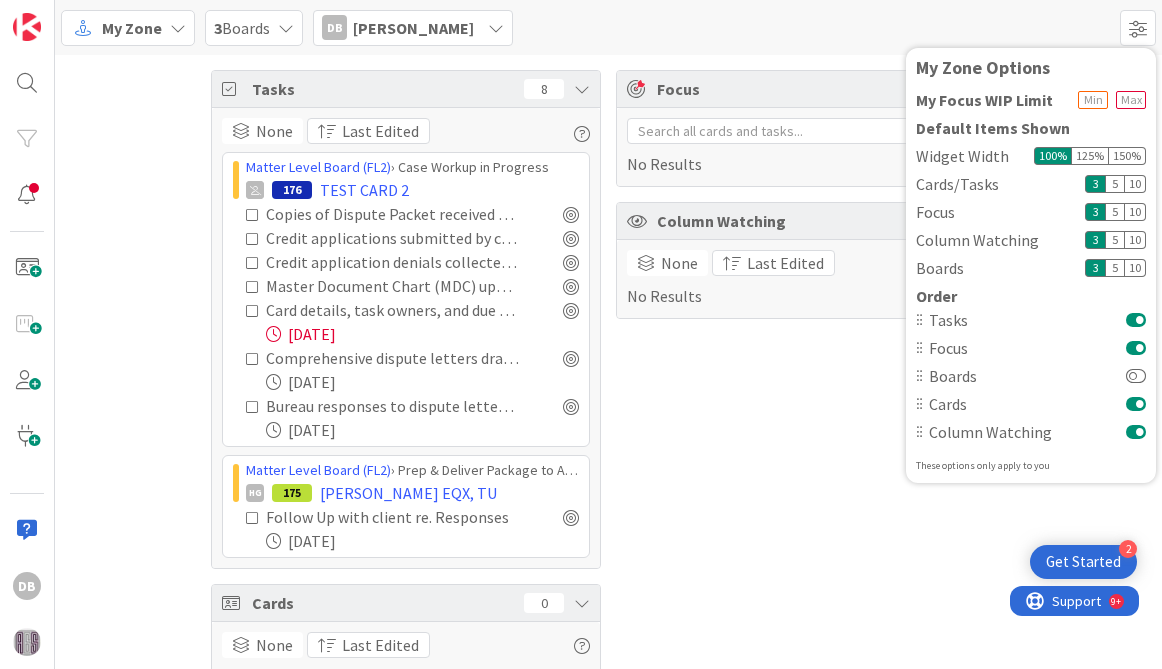 click on "10" at bounding box center (1135, 184) 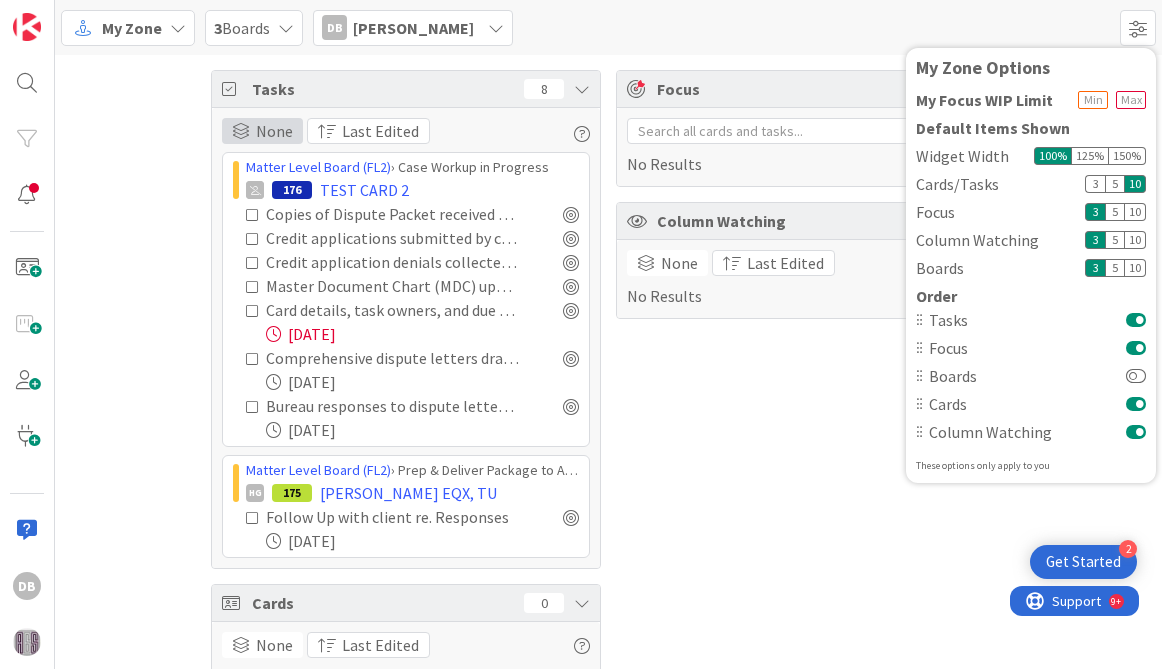 click on "None" at bounding box center (262, 131) 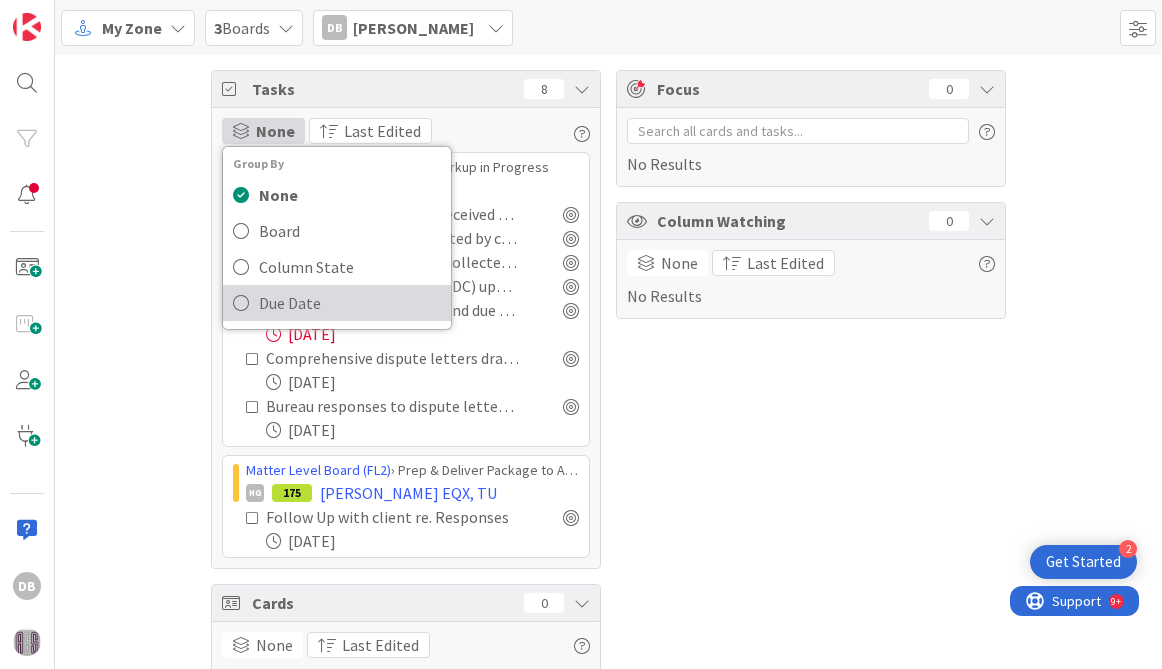 click on "Due Date" at bounding box center [337, 303] 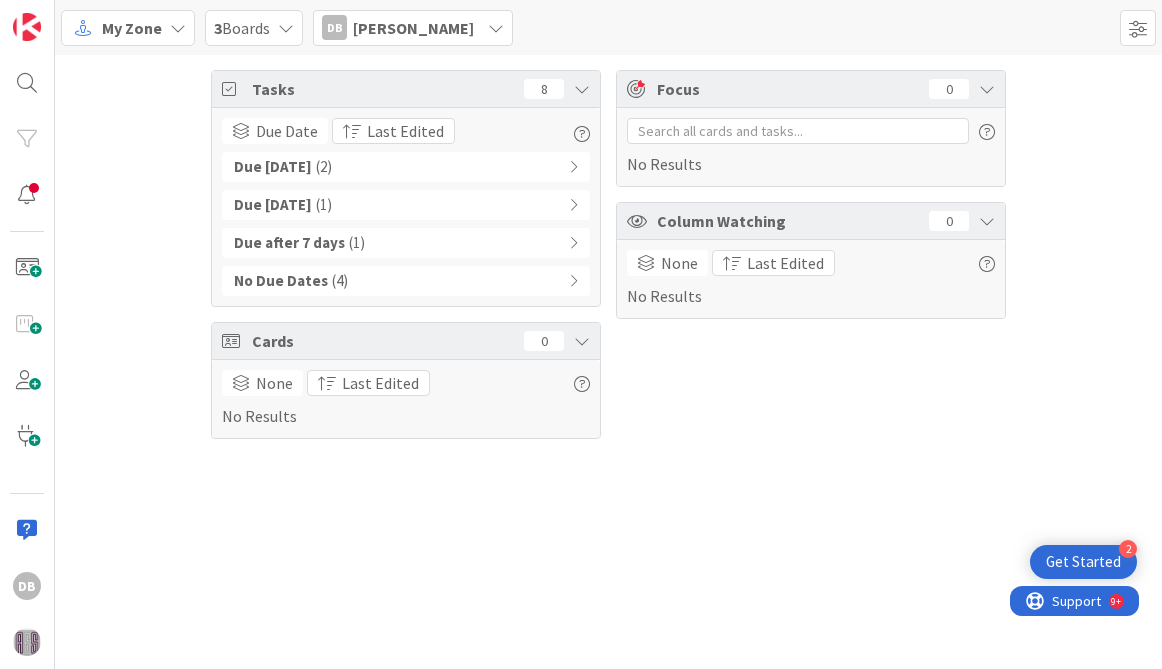 click on "Due [DATE] ( 2 )" at bounding box center (406, 167) 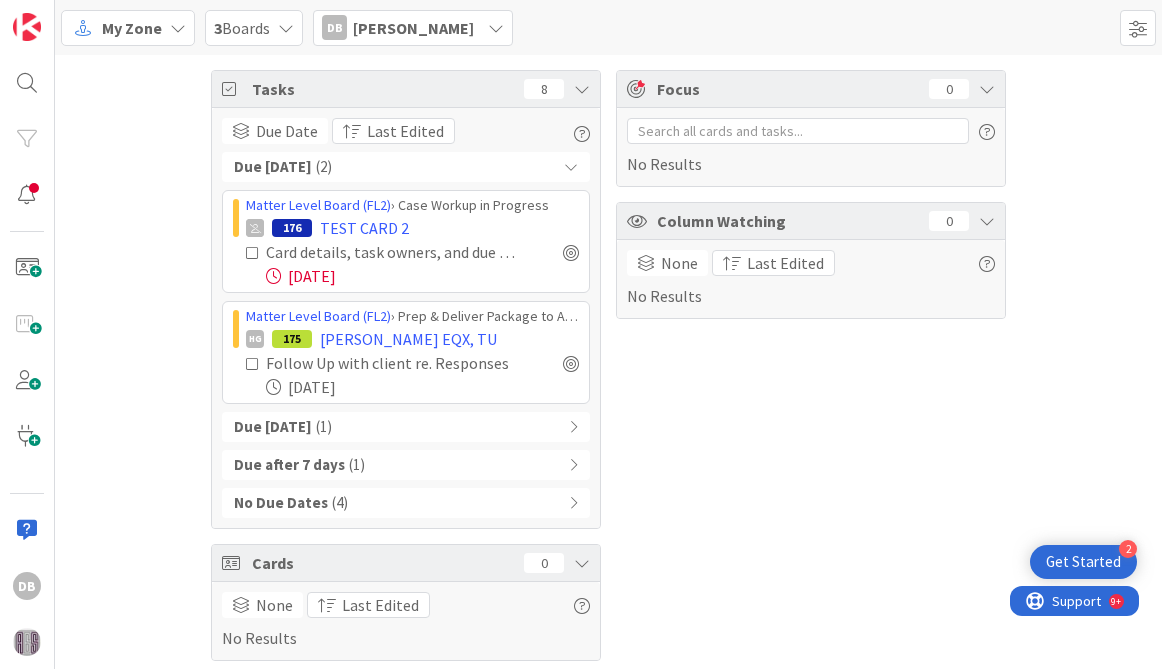 scroll, scrollTop: 7, scrollLeft: 0, axis: vertical 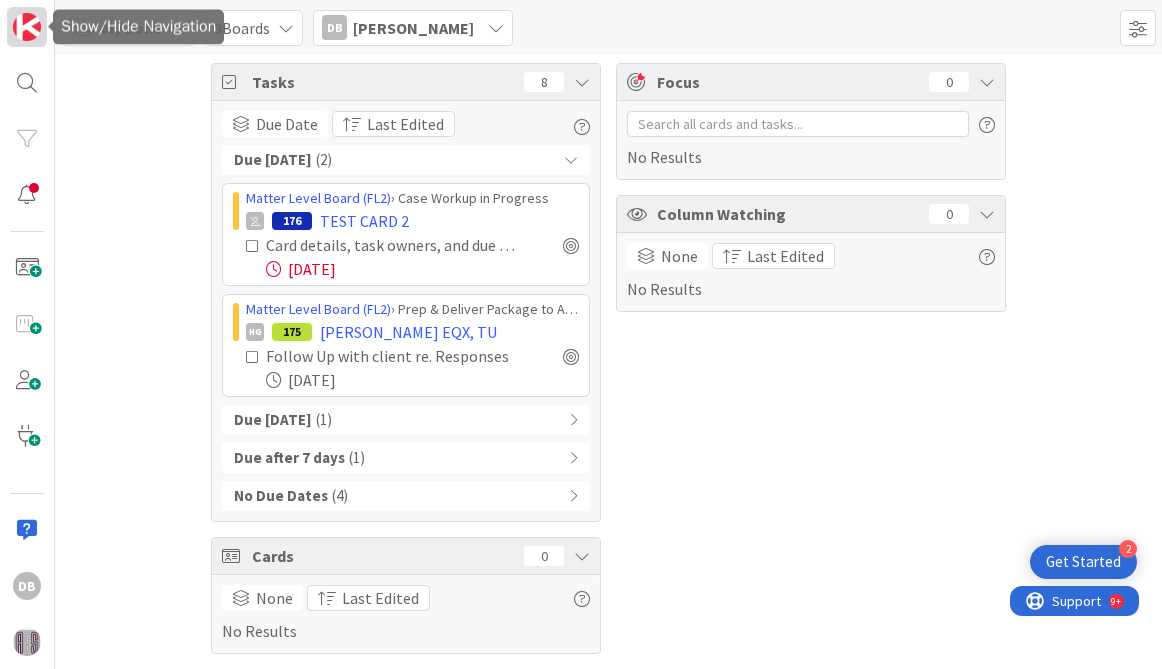 click at bounding box center (27, 27) 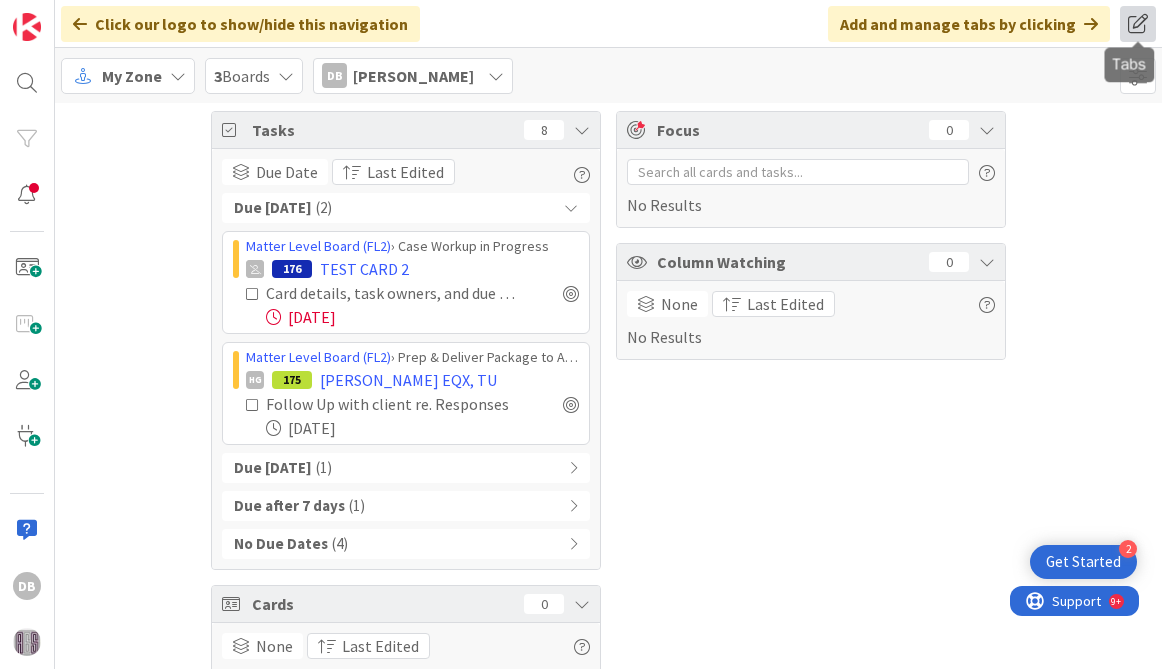 click at bounding box center [1138, 24] 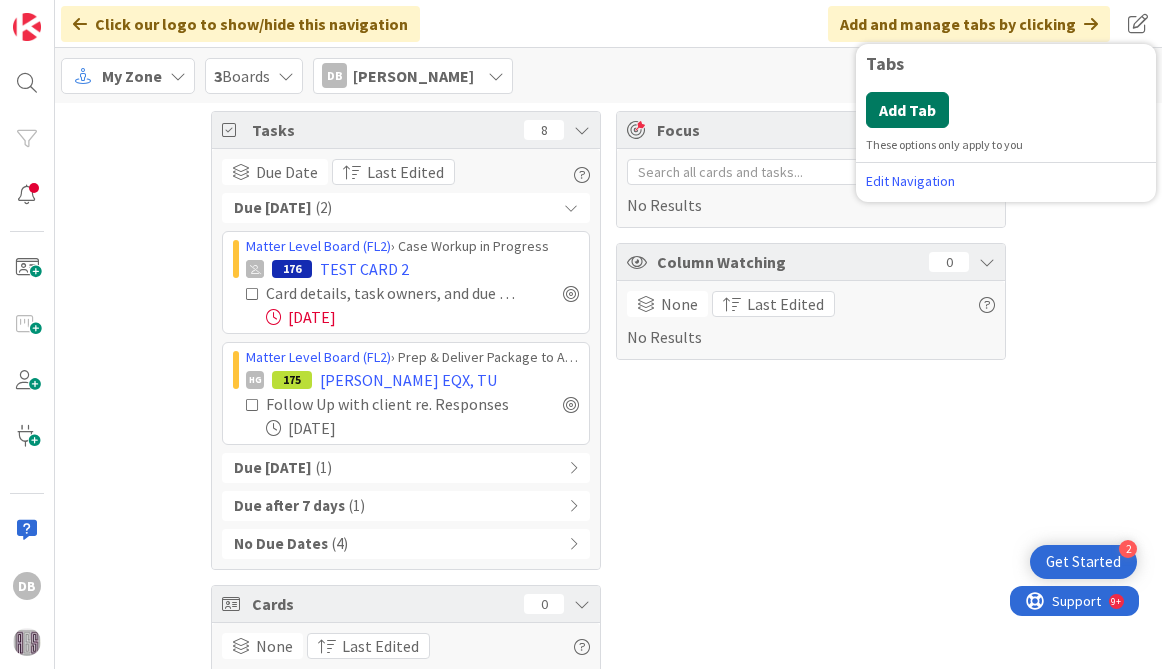 click on "Add Tab" at bounding box center (907, 110) 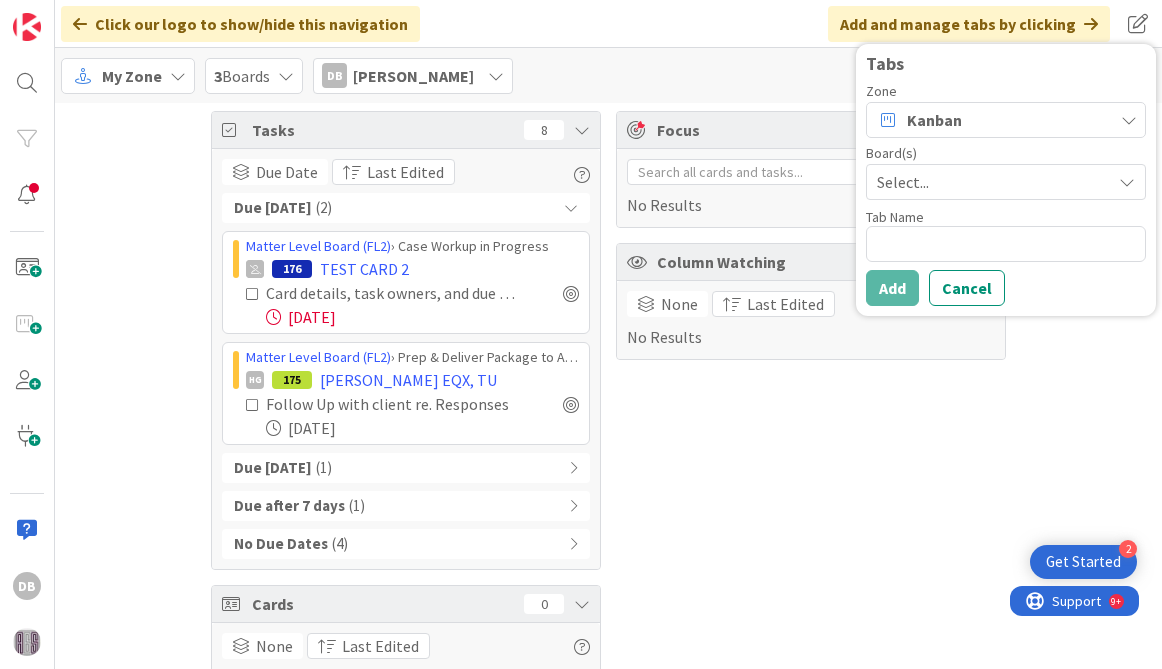 click on "Kanban" at bounding box center [1006, 120] 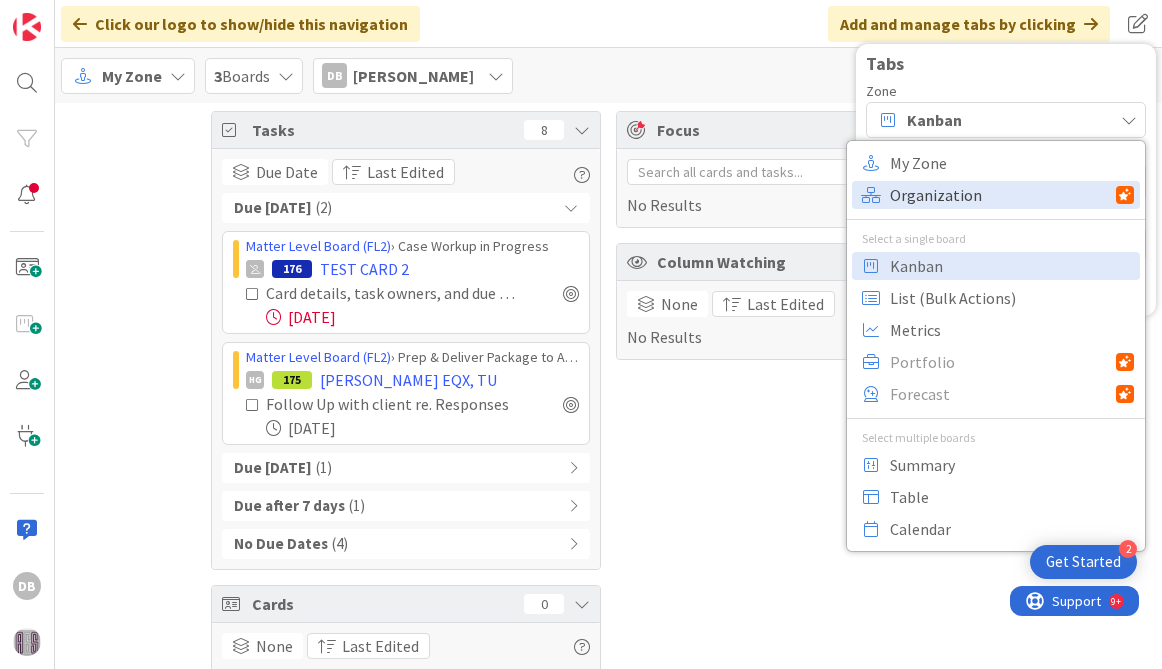 click on "Organization" at bounding box center [1003, 195] 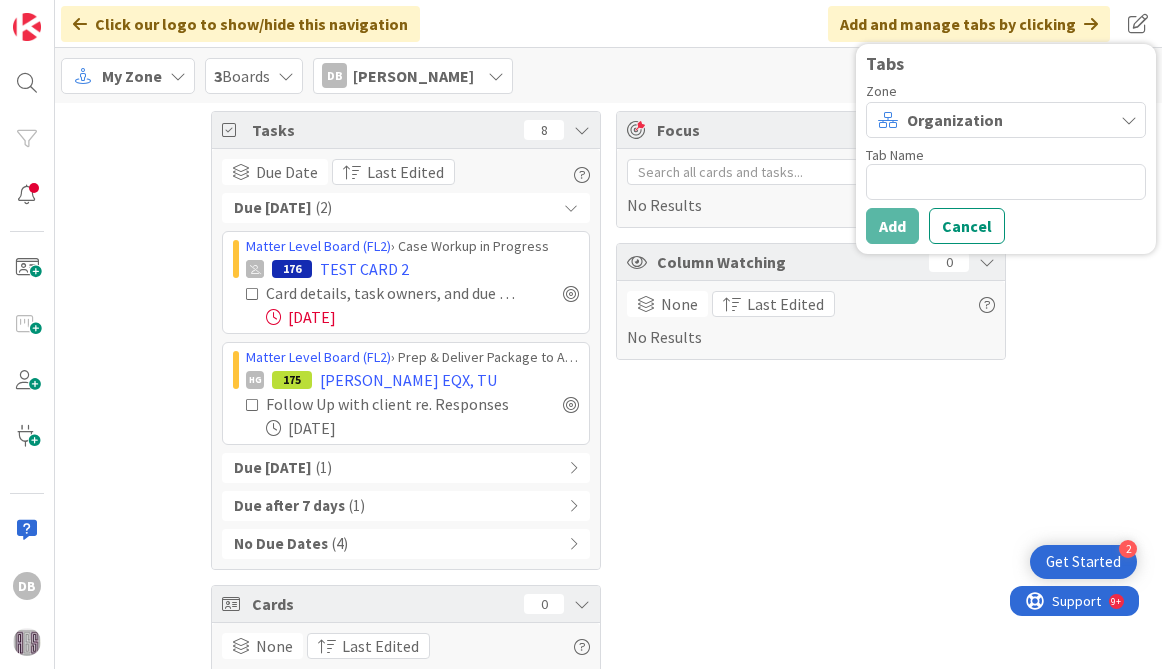 click at bounding box center [1129, 120] 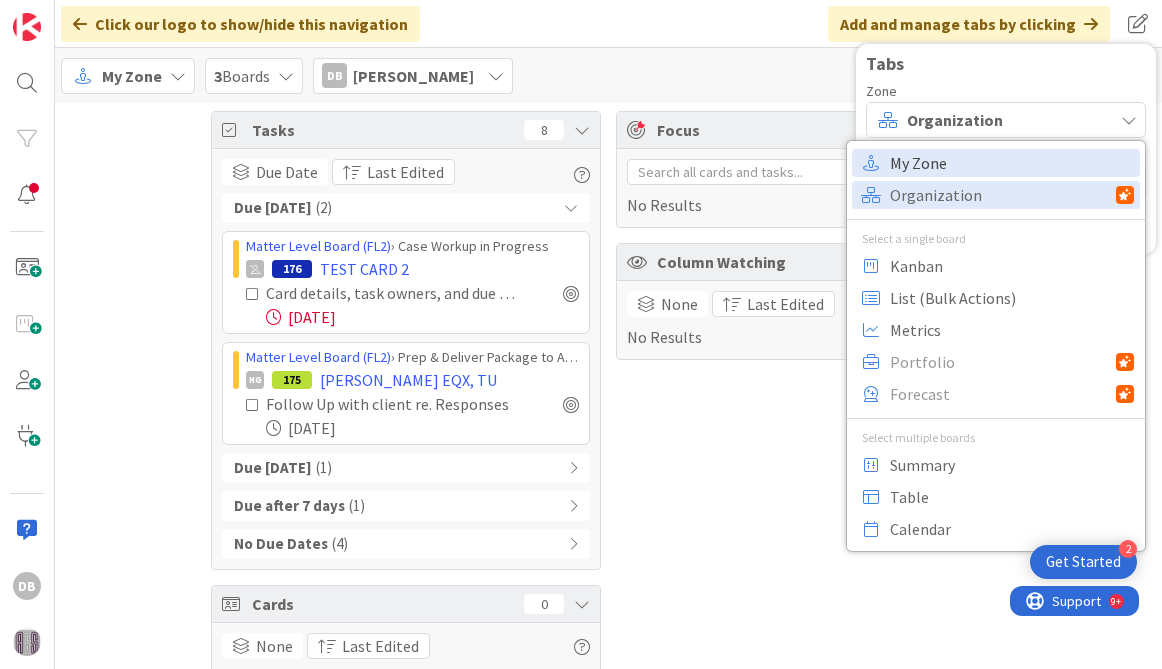 click on "My Zone" at bounding box center (1012, 163) 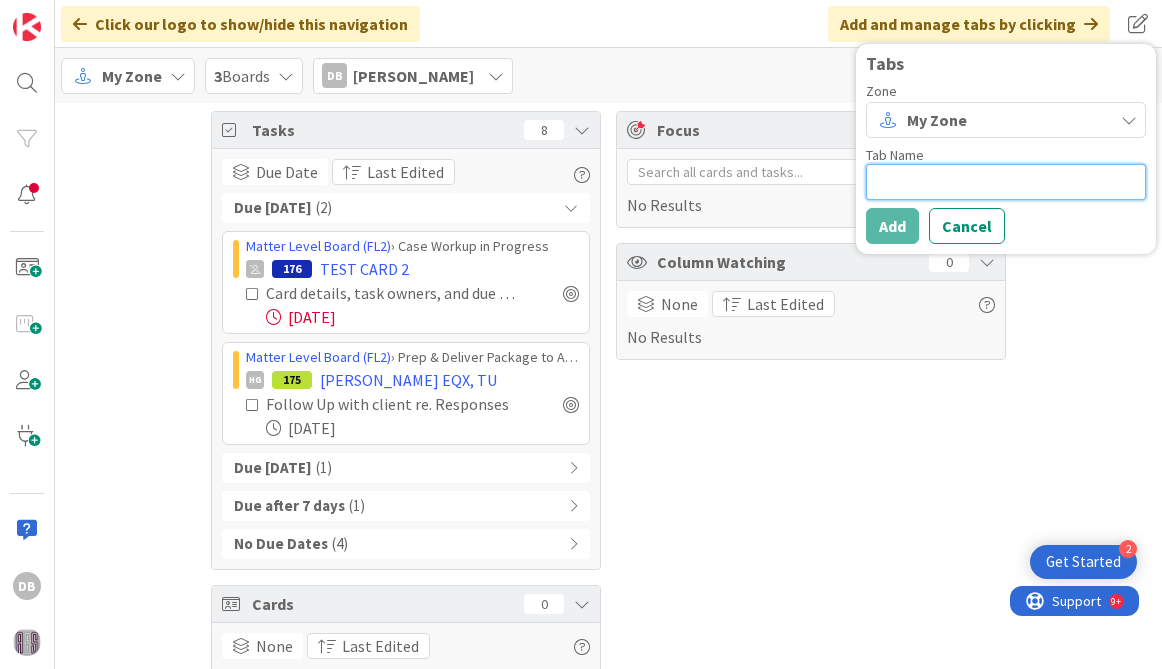click at bounding box center [1006, 182] 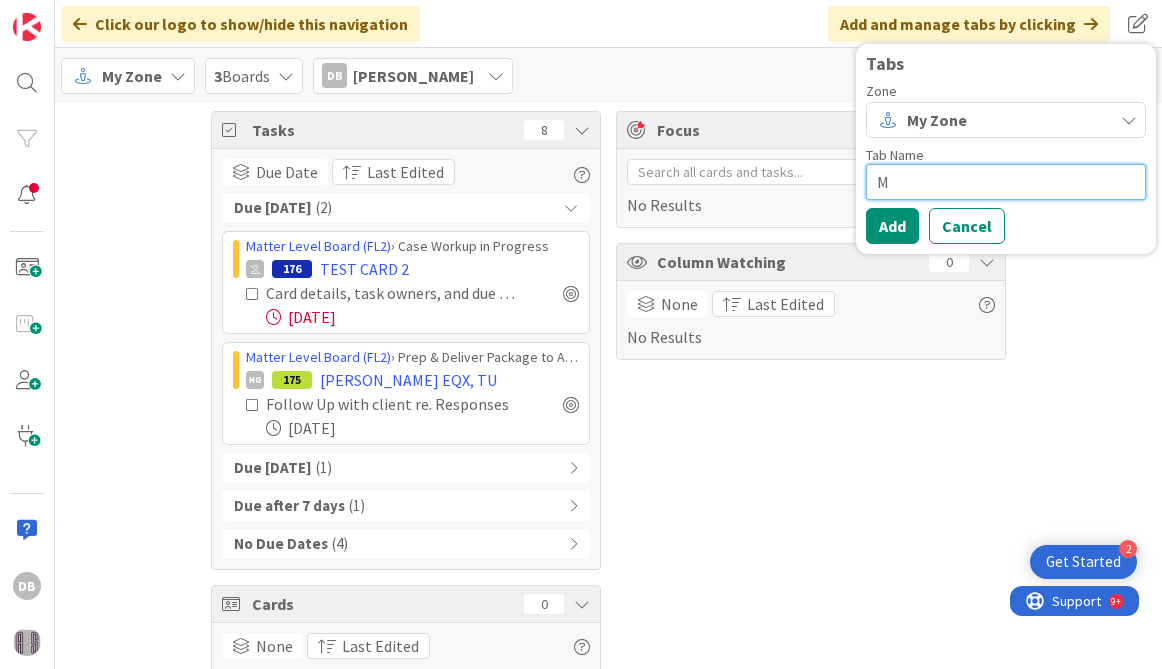 type on "x" 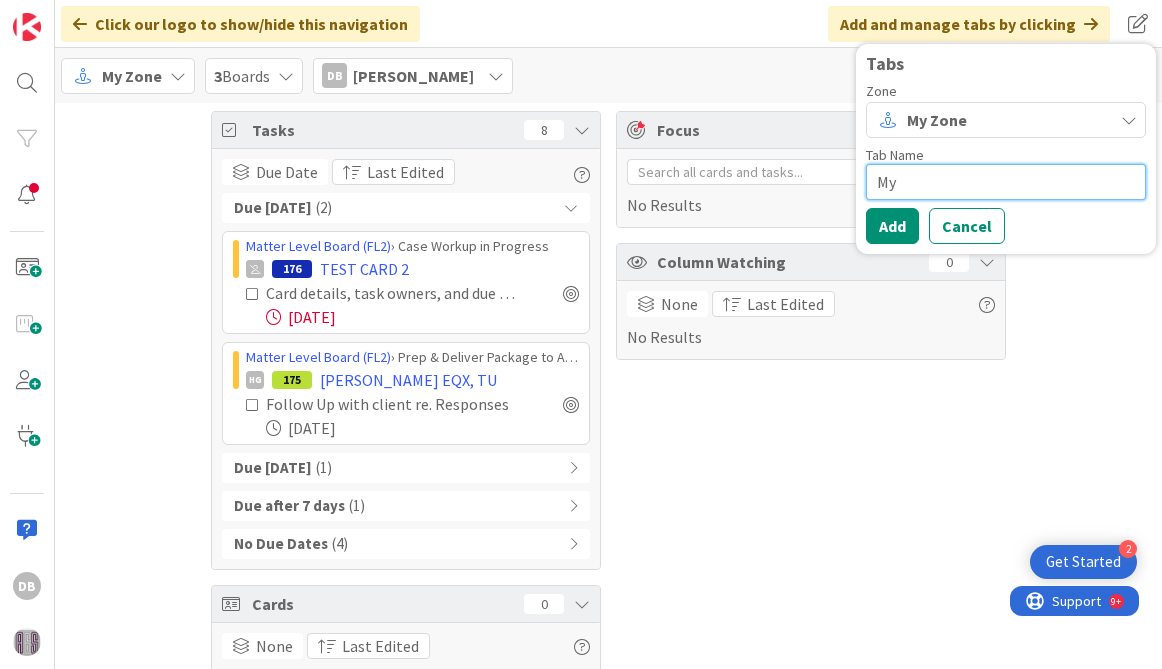 type on "x" 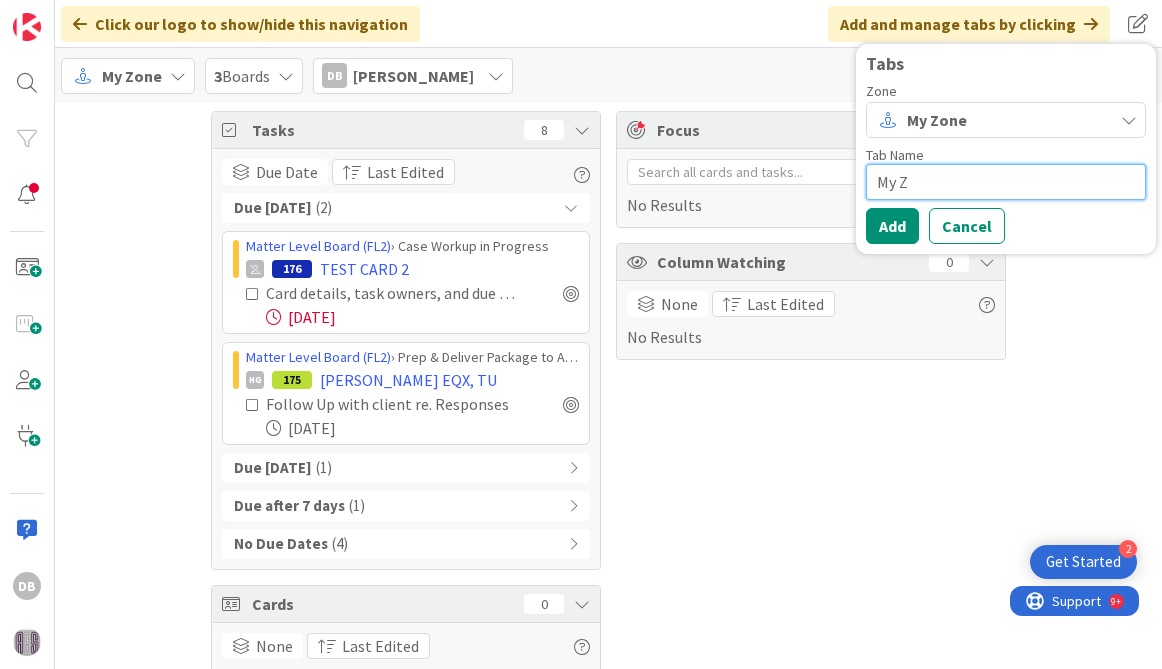 type on "x" 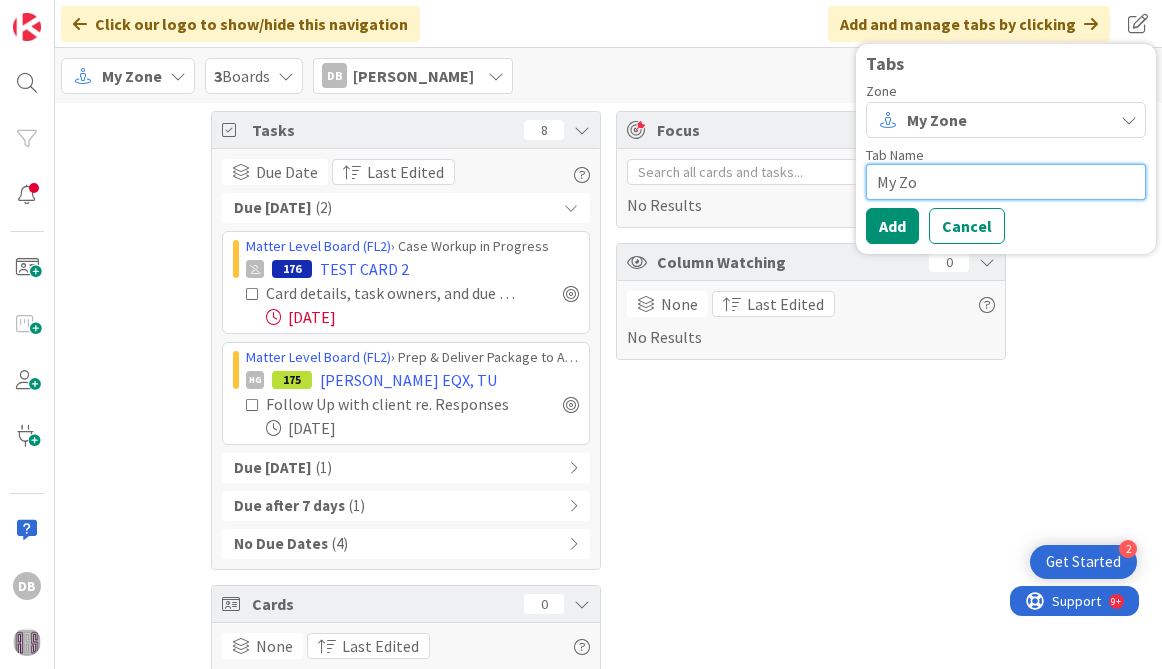 type on "x" 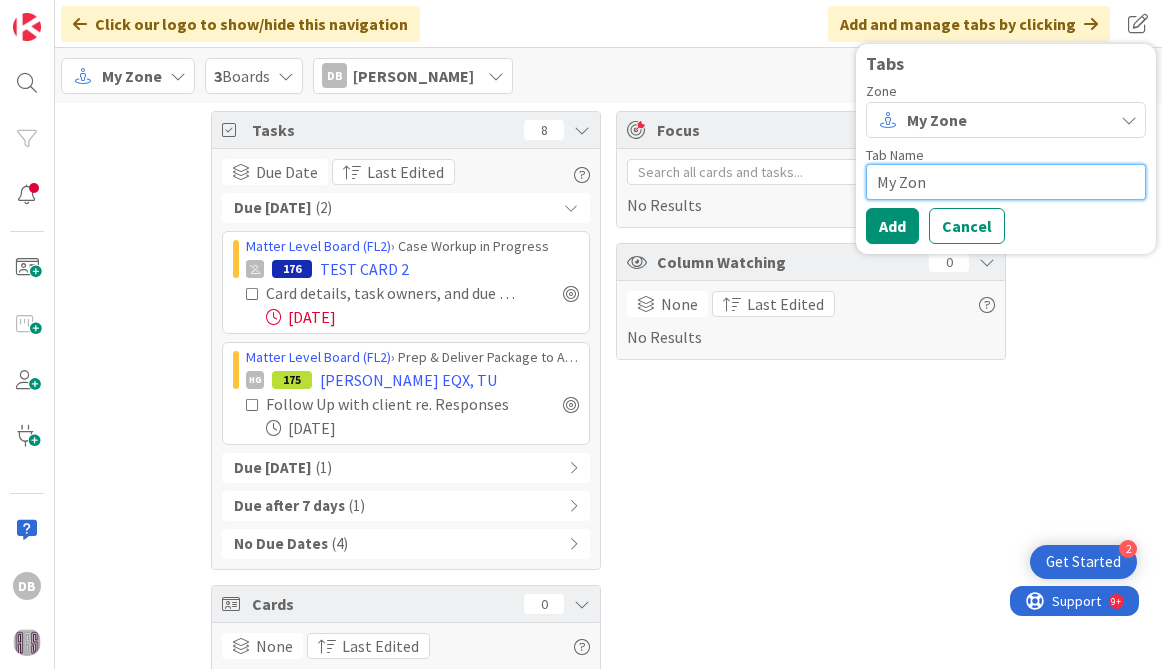type on "x" 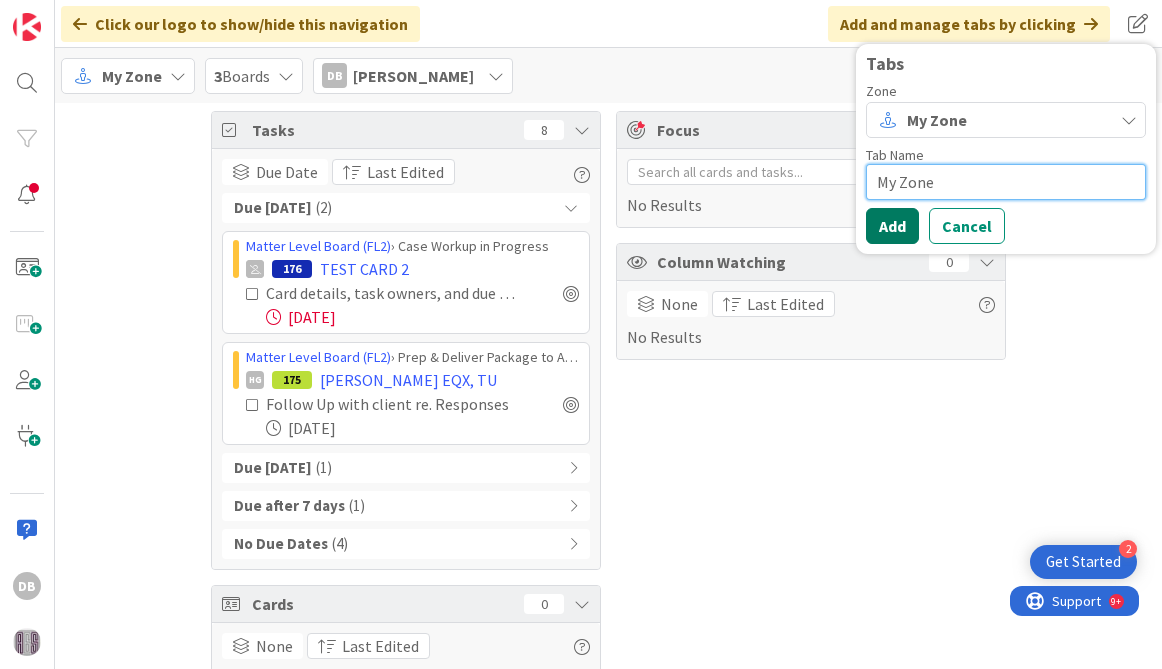 type on "My Zone" 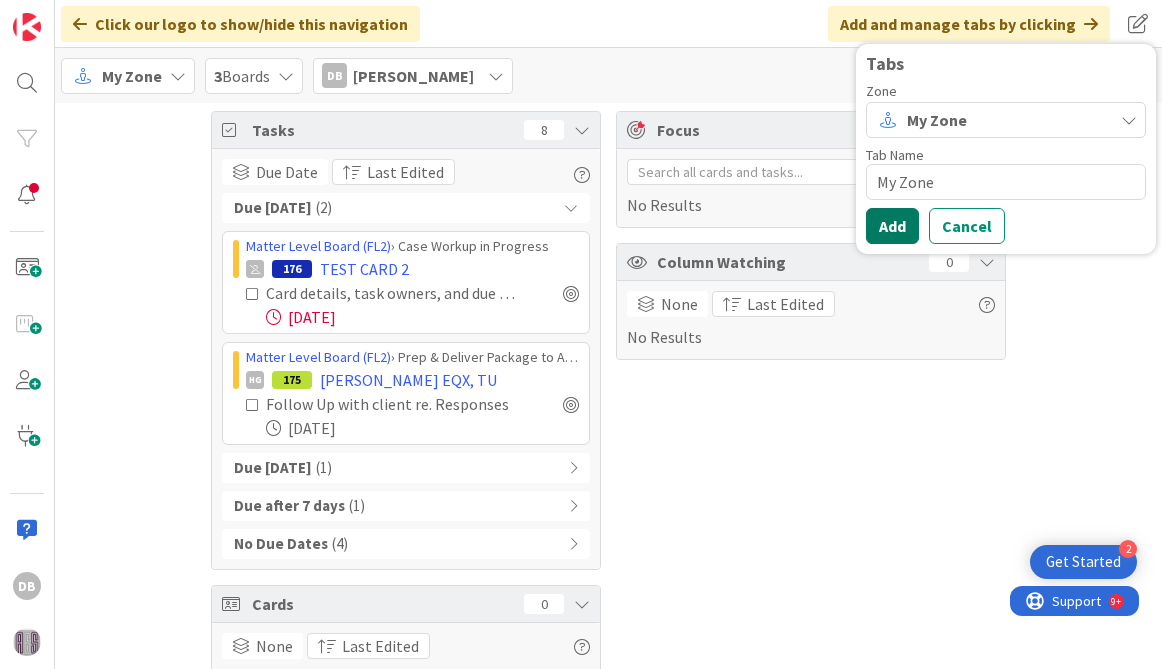 click on "Add" at bounding box center (892, 226) 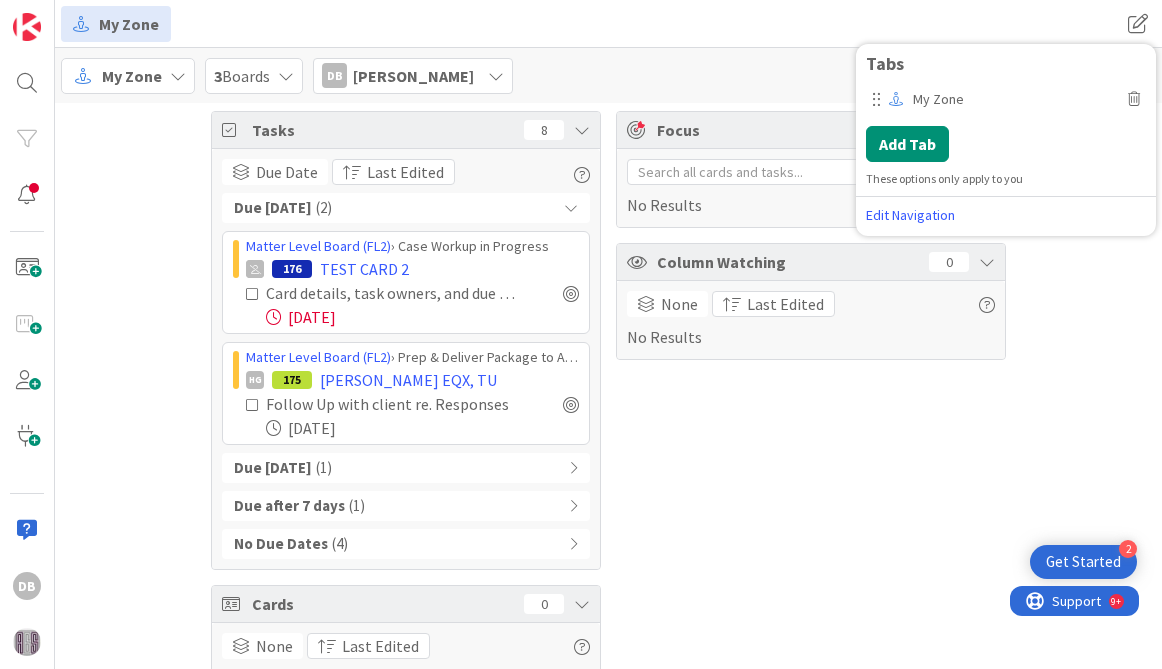 scroll, scrollTop: 0, scrollLeft: 0, axis: both 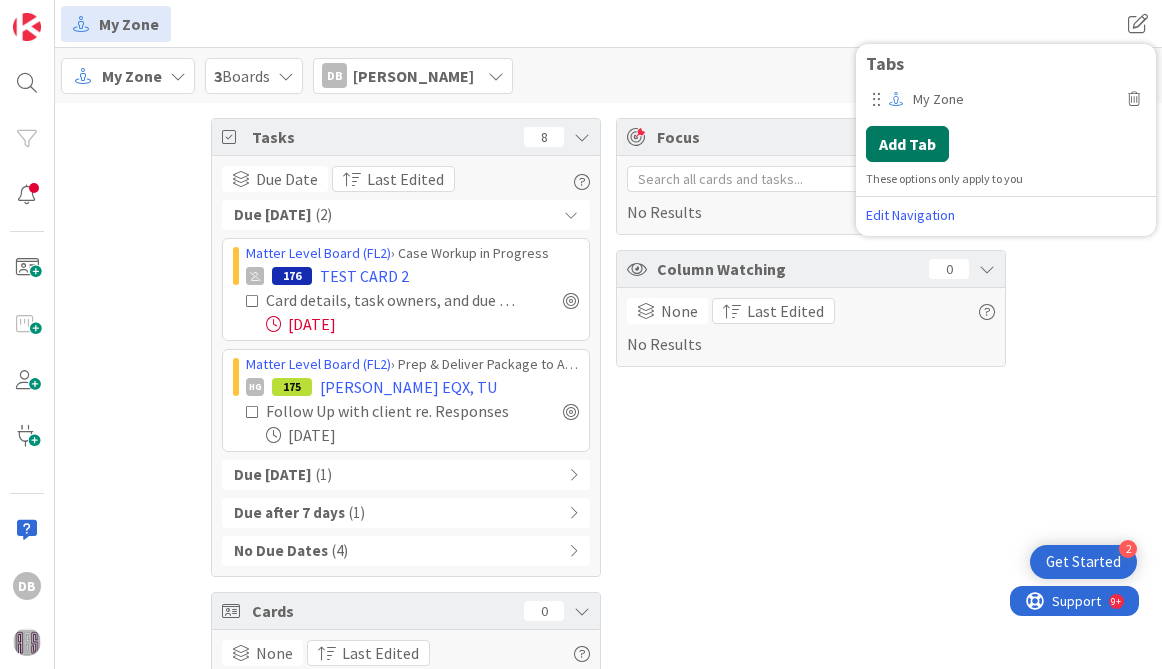 click on "Add Tab" at bounding box center [907, 144] 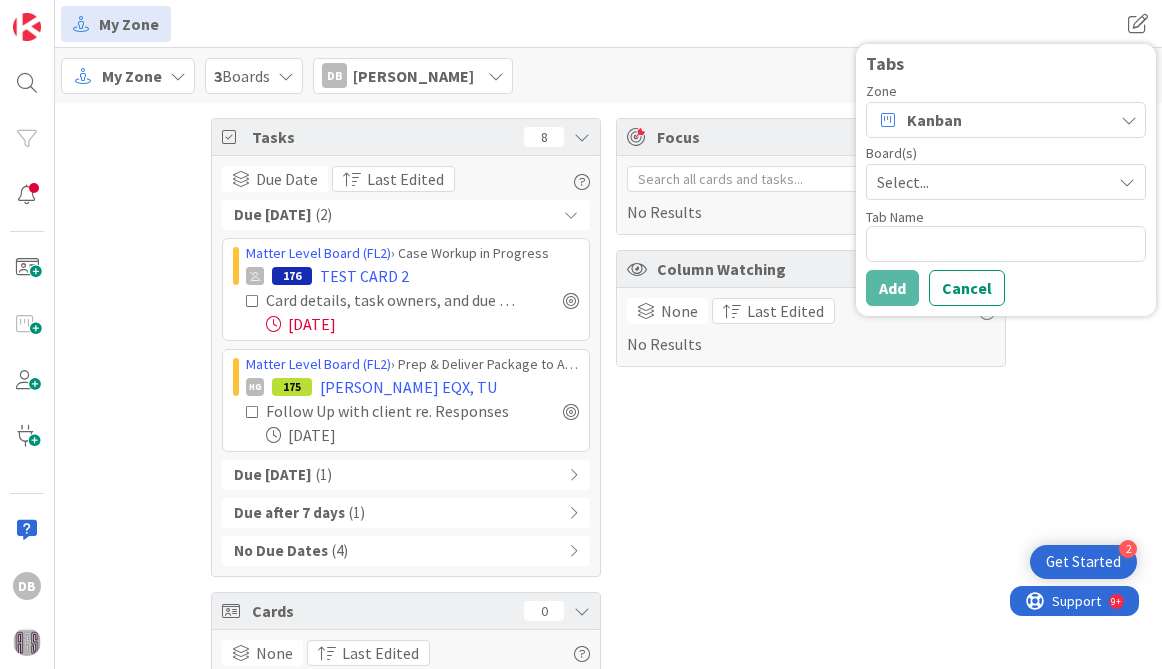 click on "Kanban" at bounding box center [1006, 120] 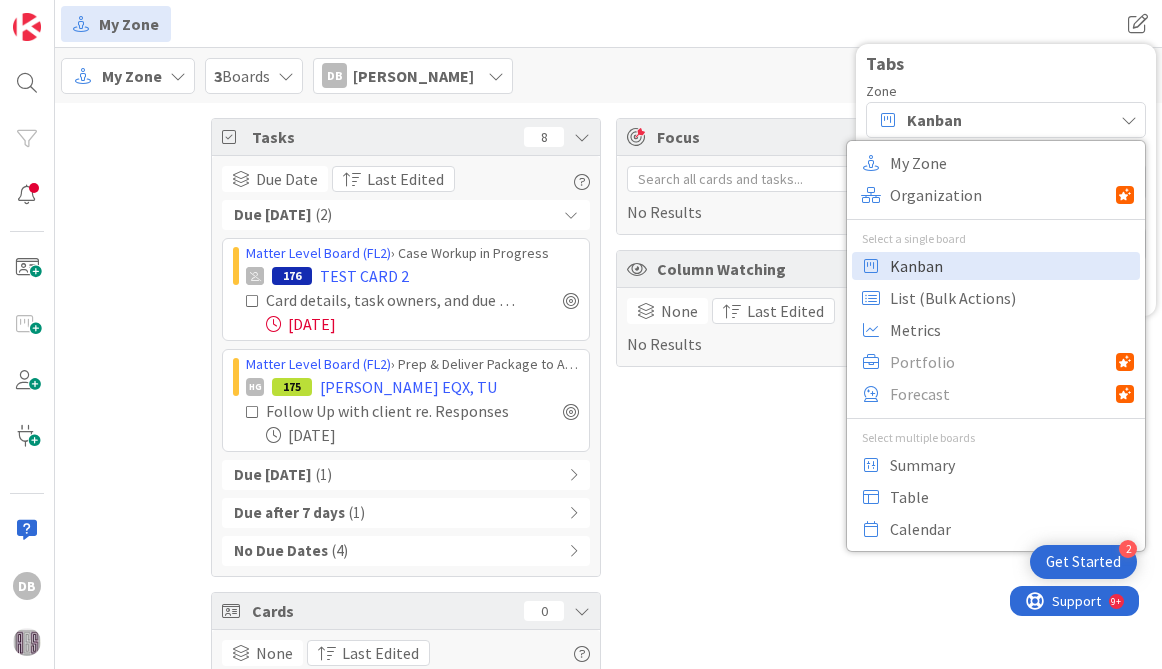 click on "Kanban" at bounding box center (1012, 266) 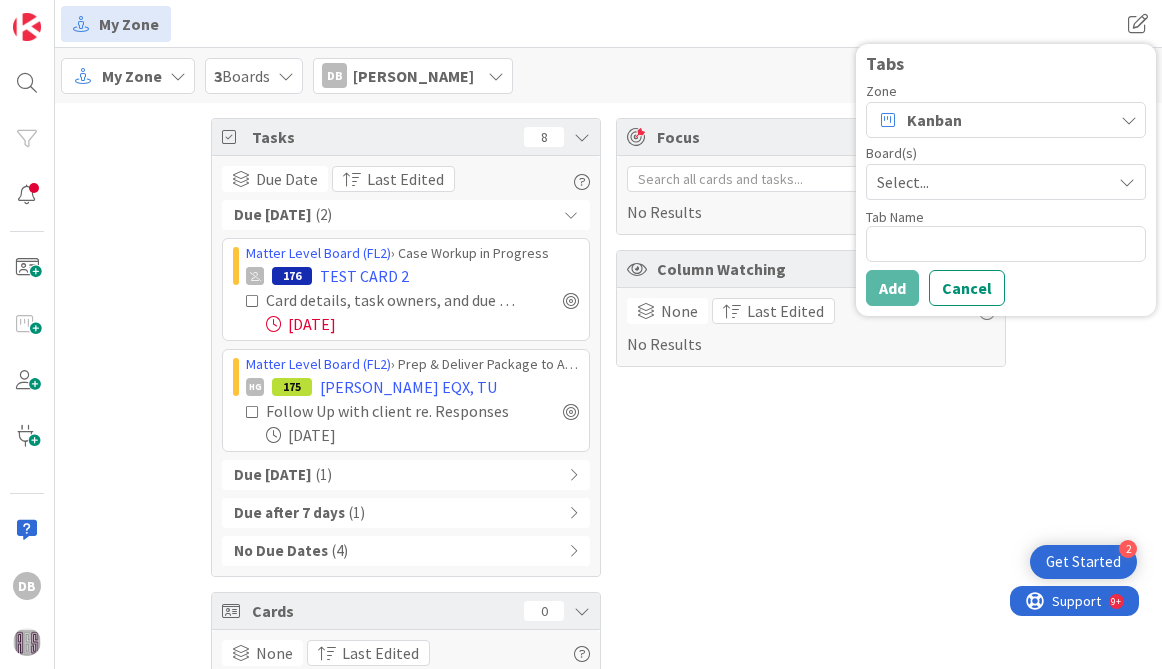 click on "Select..." at bounding box center (989, 182) 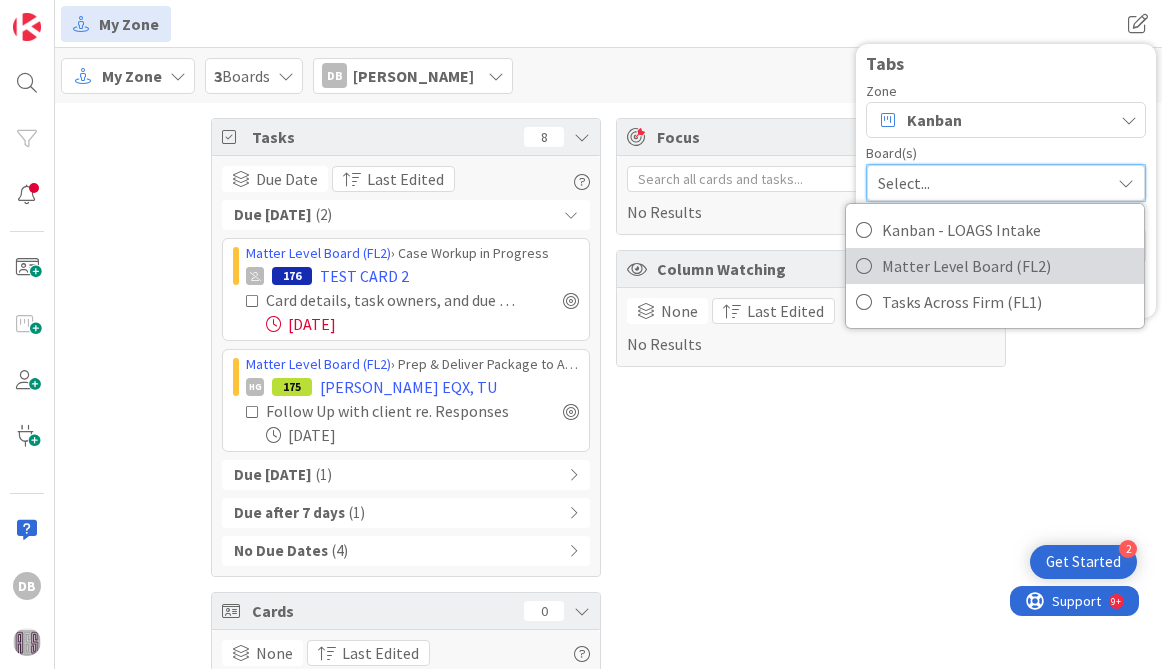 click on "Matter Level Board (FL2)" at bounding box center [1008, 266] 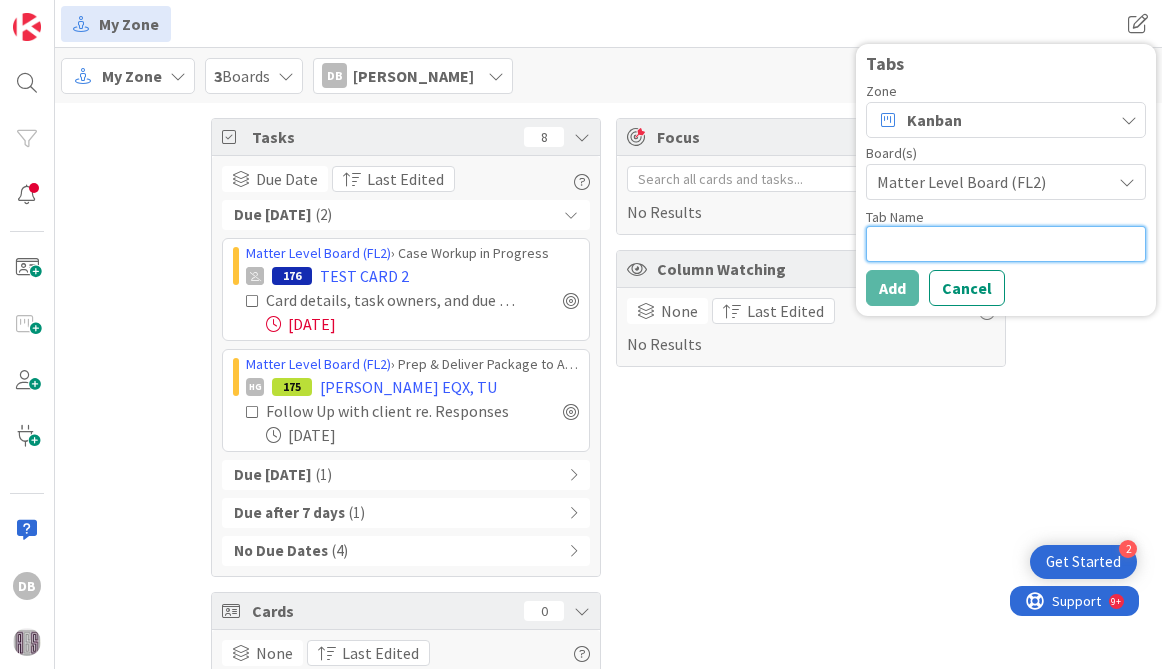 click at bounding box center (1006, 244) 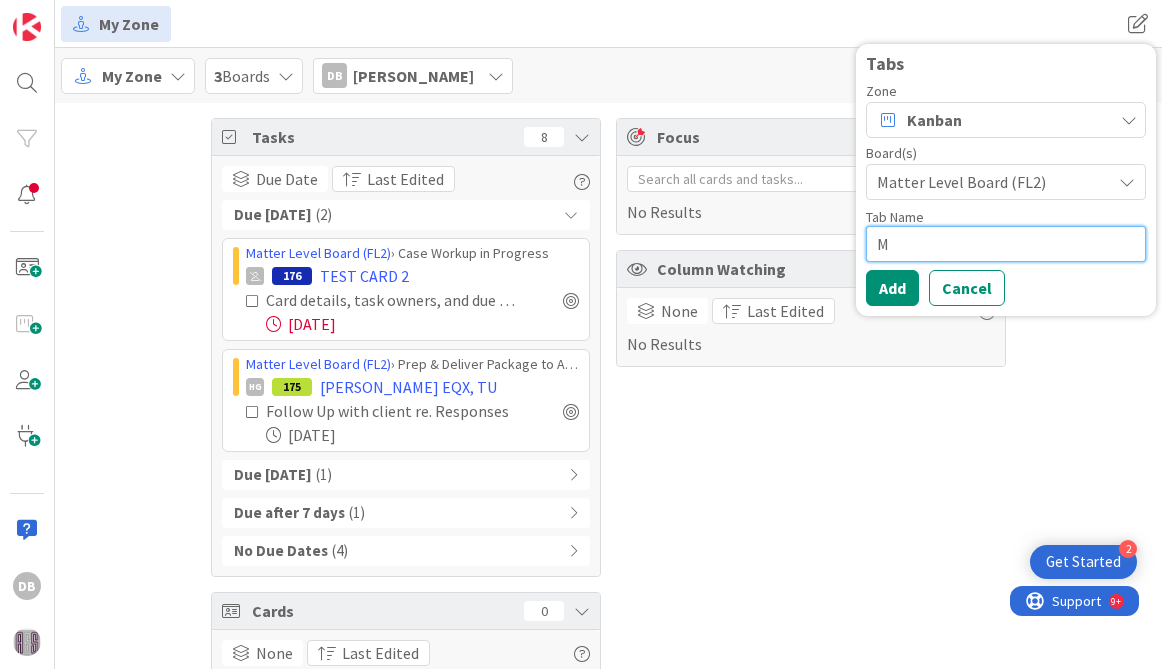 type on "x" 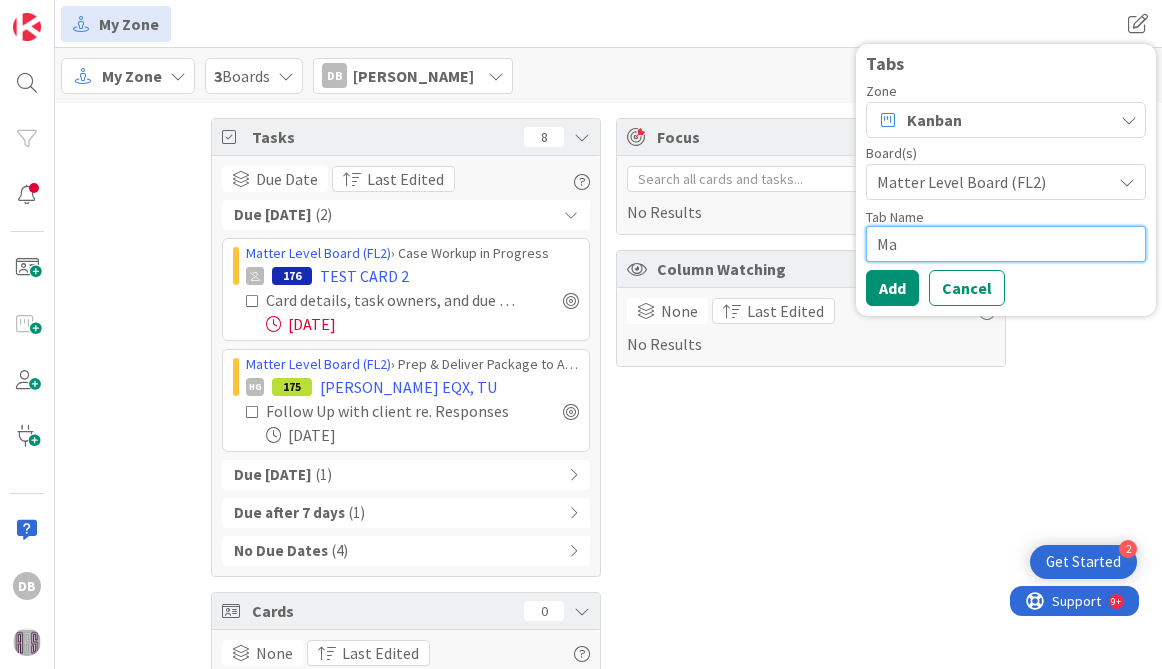 type on "x" 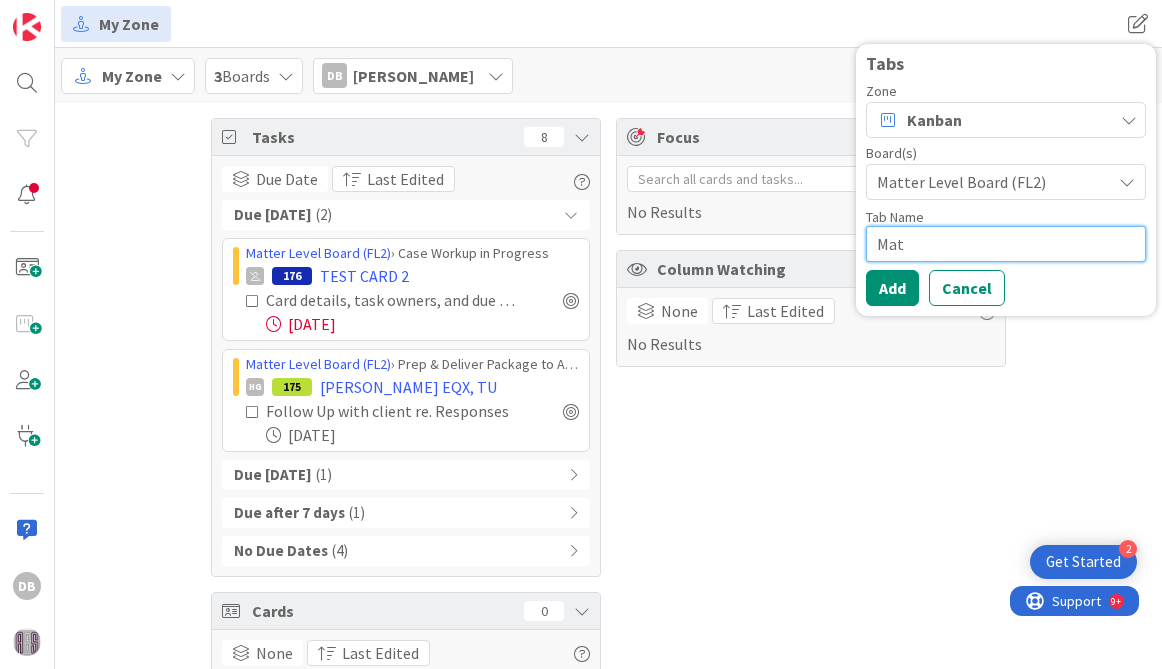 type on "x" 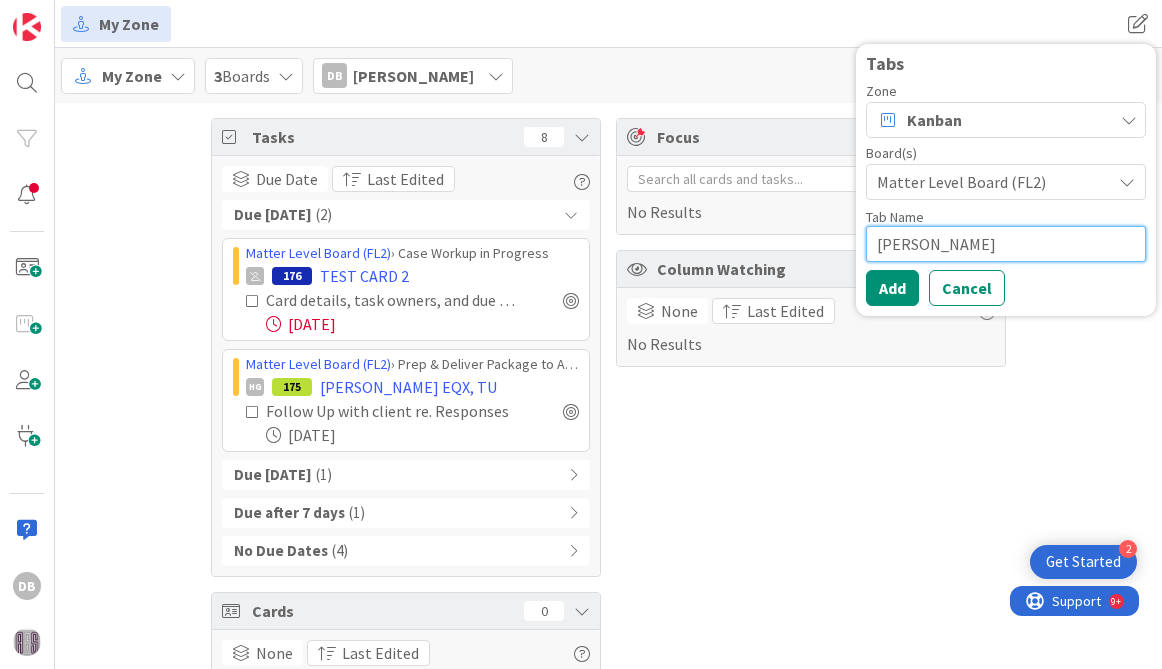 type on "x" 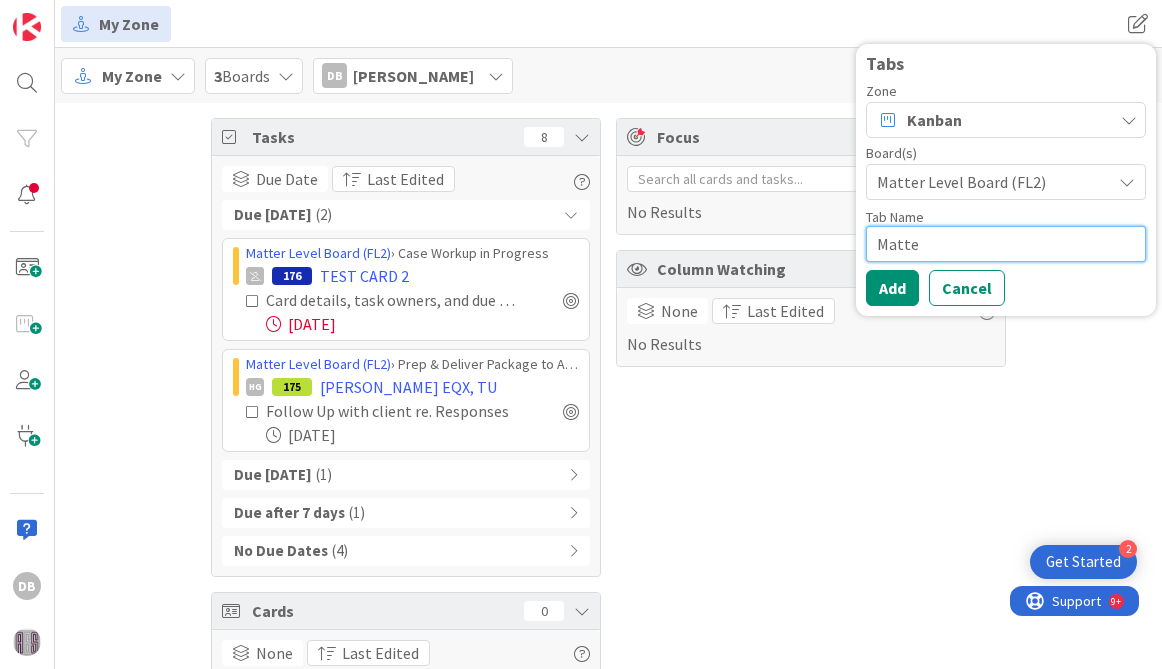 type on "x" 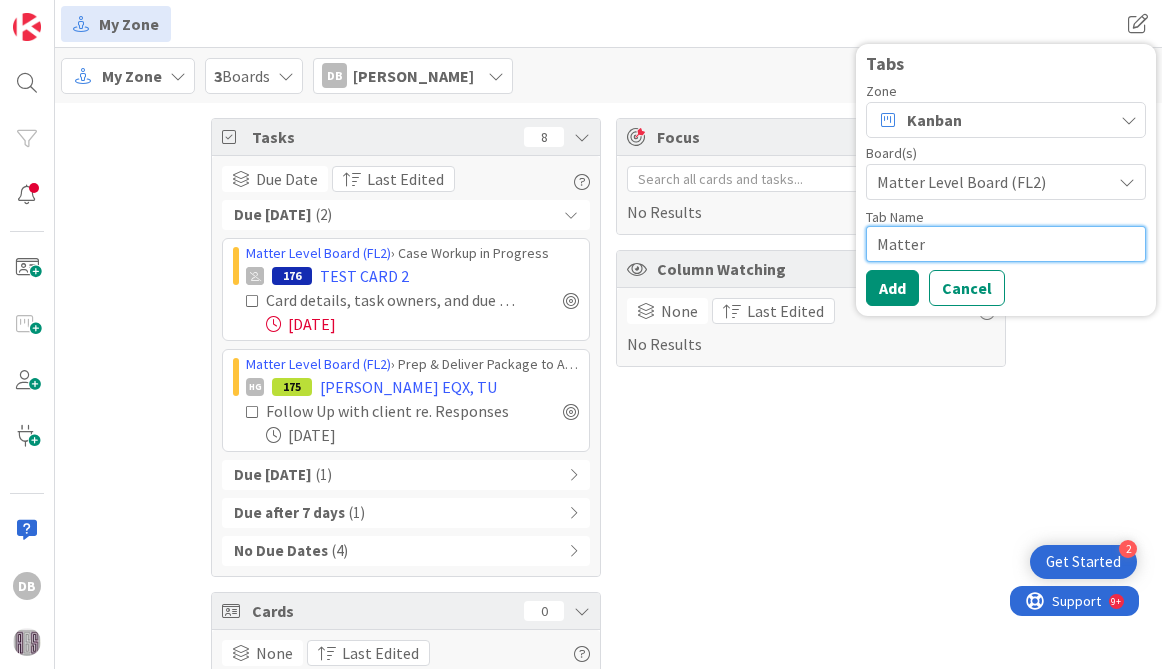 type on "x" 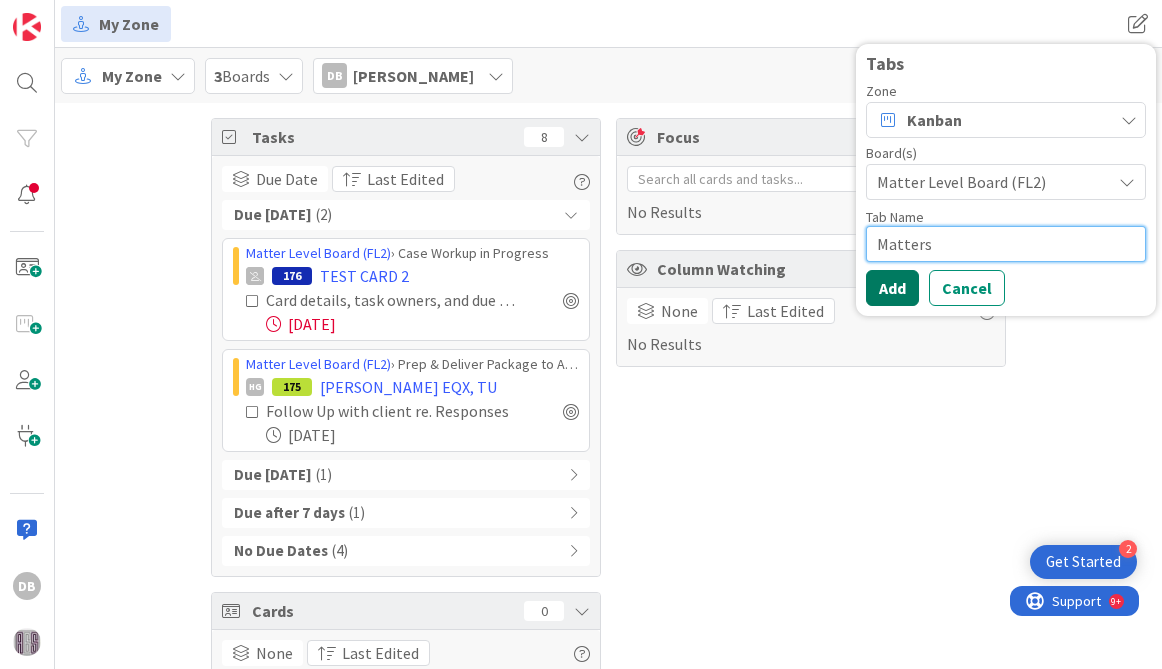 type on "Matters" 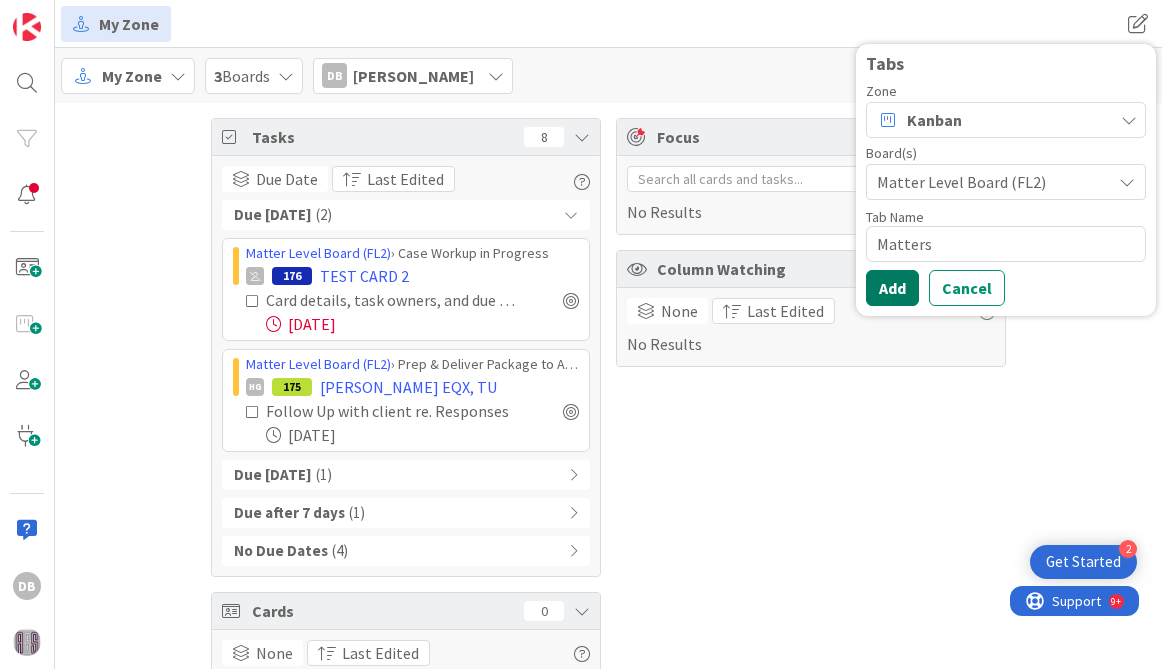 click on "Add" at bounding box center [892, 288] 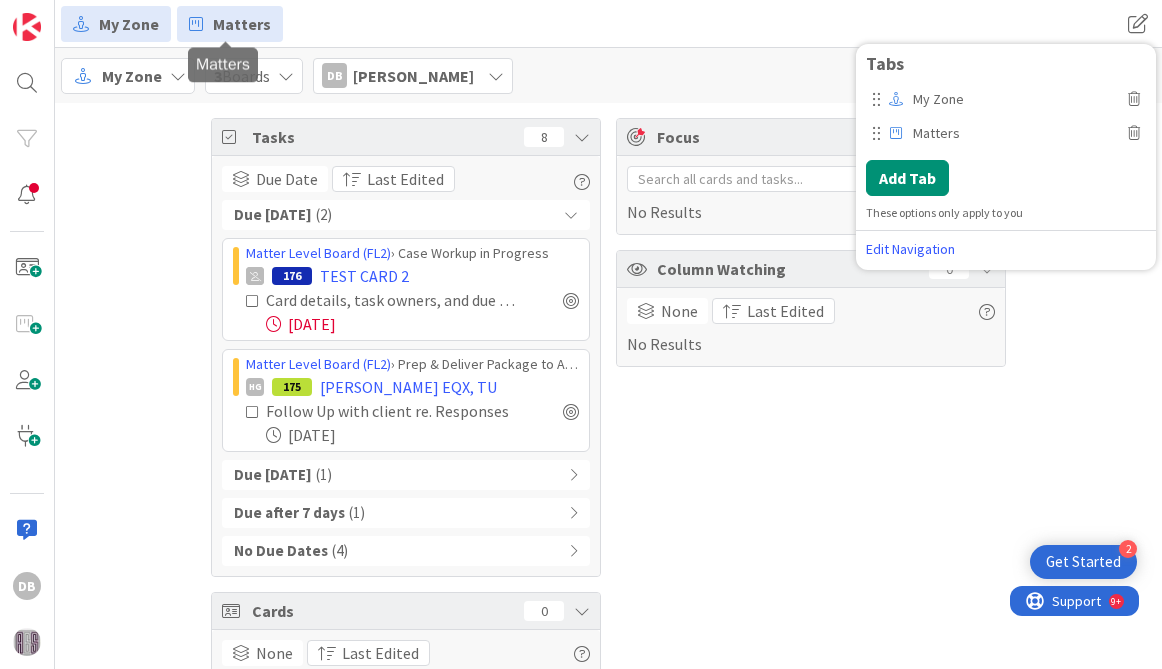 click on "Matters" at bounding box center [242, 24] 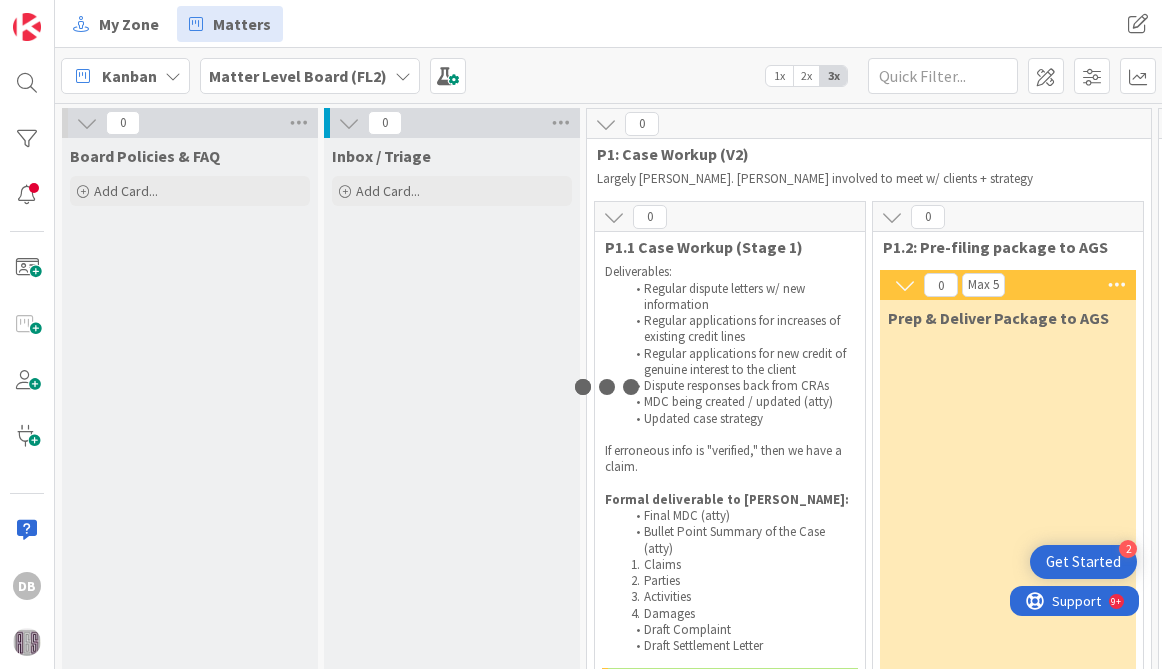 scroll, scrollTop: 0, scrollLeft: 0, axis: both 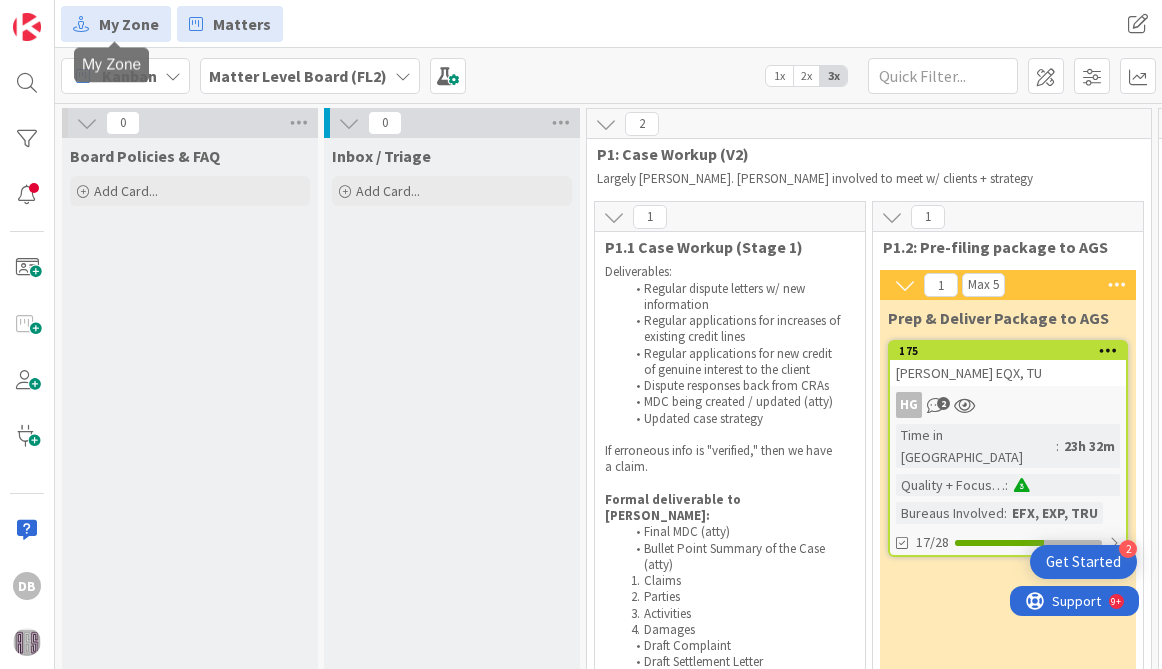 click on "My Zone" at bounding box center (129, 24) 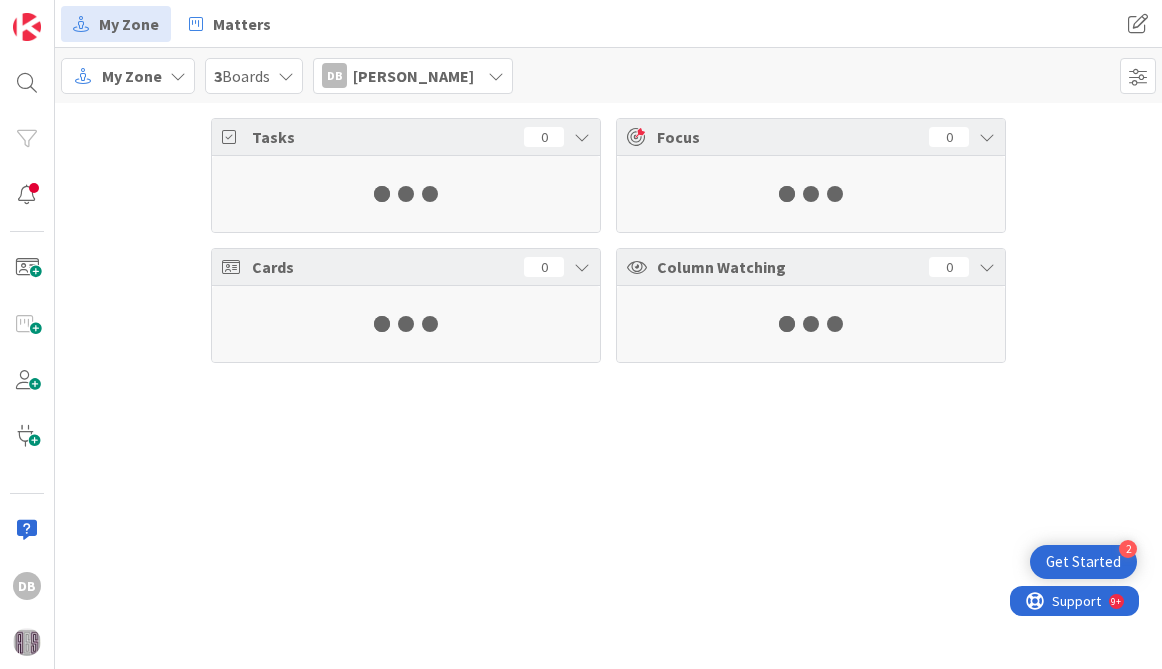 scroll, scrollTop: 0, scrollLeft: 0, axis: both 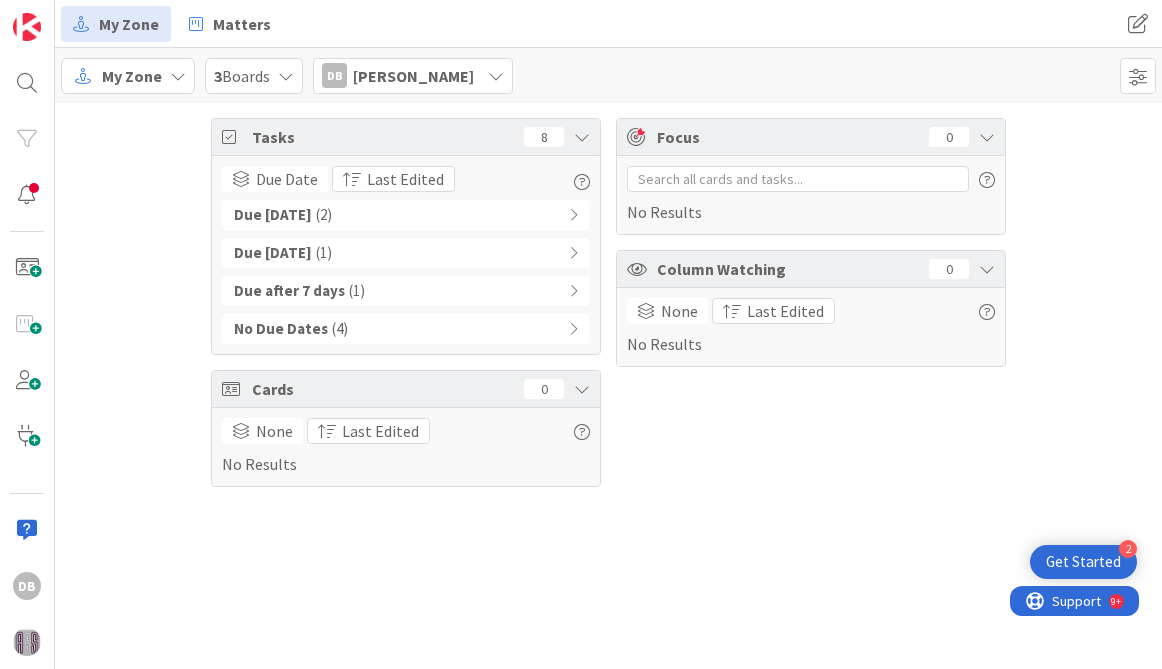 click on "My Zone" at bounding box center (128, 76) 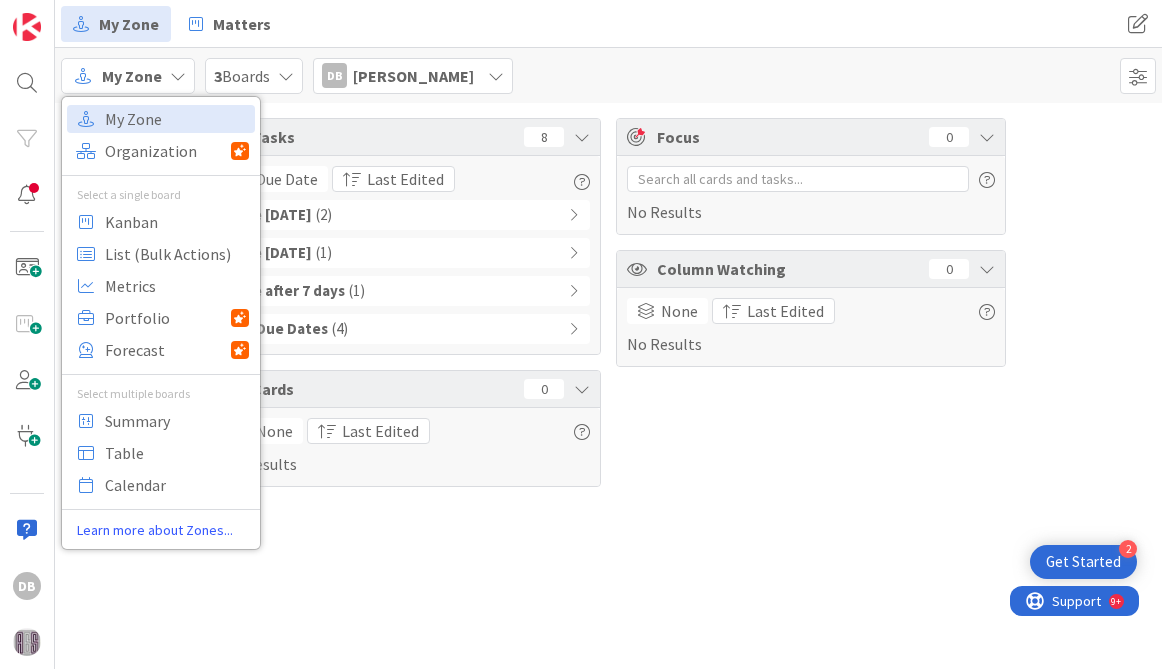 click on "My Zone" at bounding box center [128, 76] 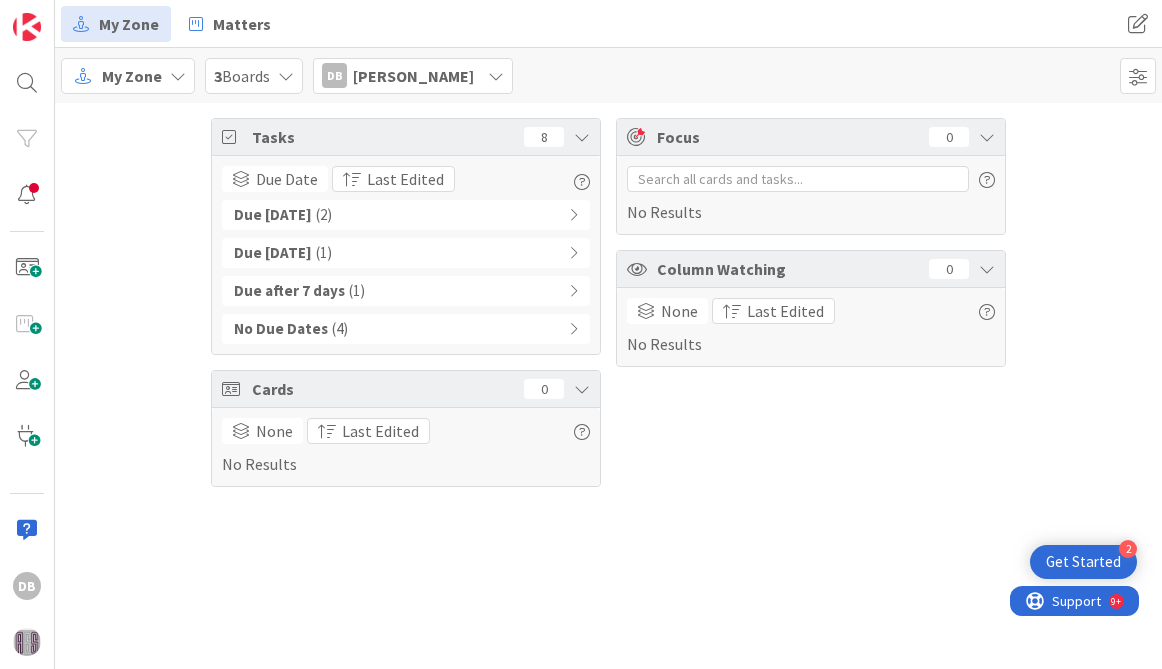 click on "[PERSON_NAME]" at bounding box center (413, 76) 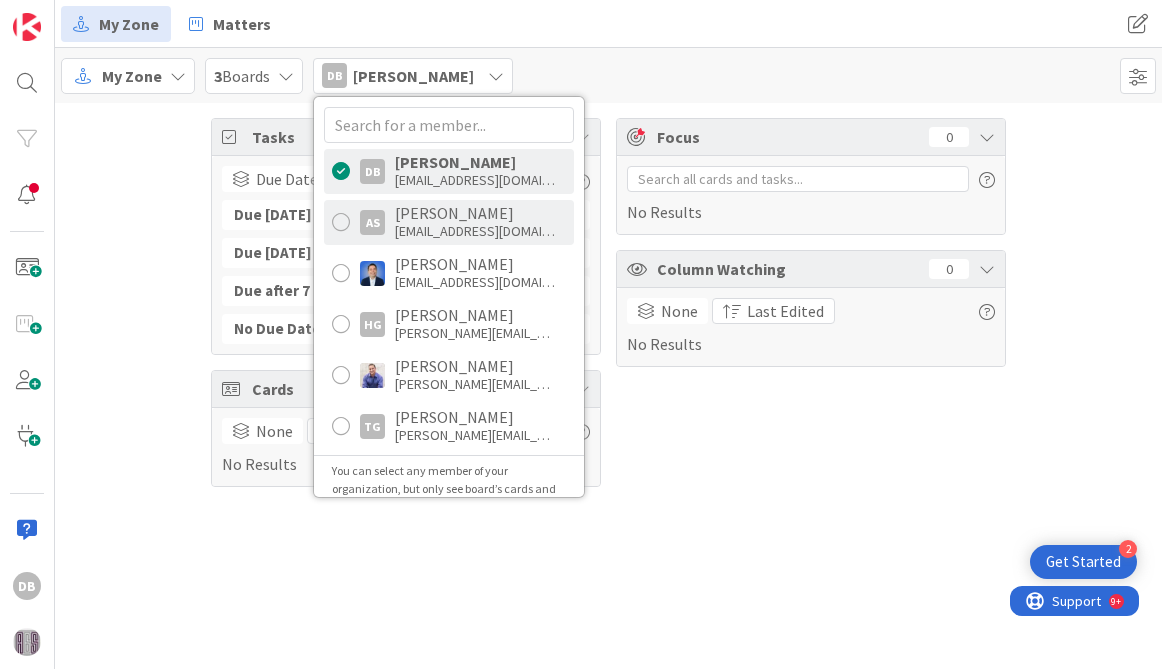 click on "[PERSON_NAME]" at bounding box center (475, 213) 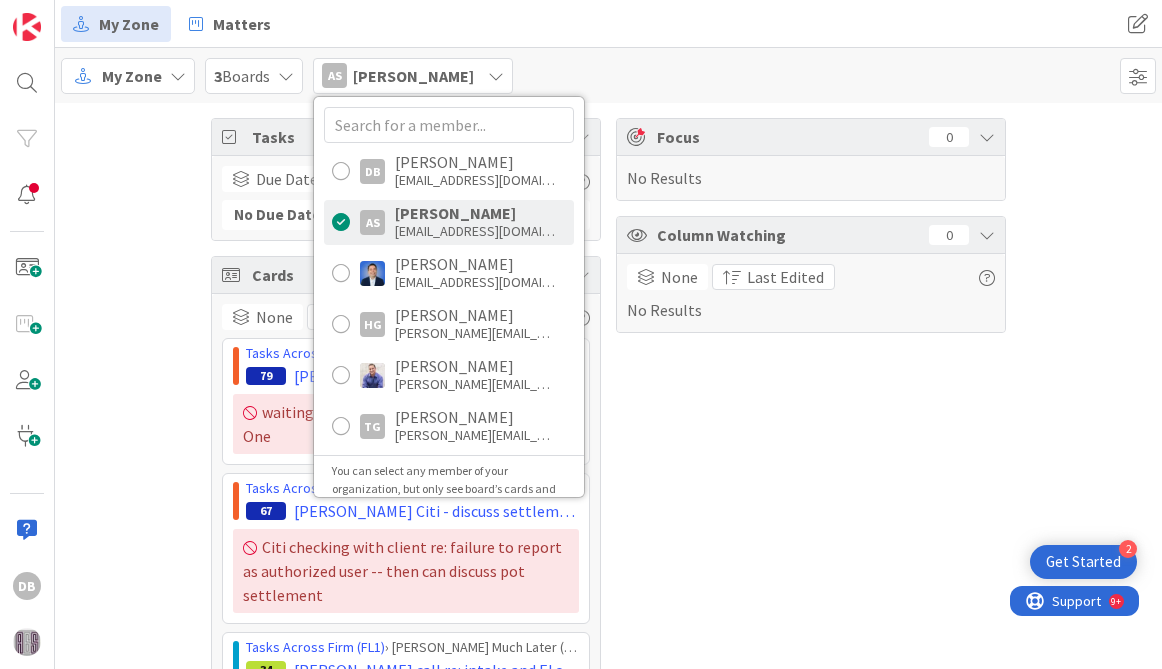 click on "Tasks 2 Due Date Last Edited No Due Dates ( 2 ) Cards 9 None Last Edited Tasks Across Firm (FL1)  › [PERSON_NAME] Waiting (external) 79 [PERSON_NAME] TransUnion pot. settlement  waiting for TransUnion  to subpoena Capital One Tasks Across Firm (FL1)  › [PERSON_NAME] Waiting (external) 67 [PERSON_NAME] Citi - discuss settlement  Citi checking with client re: failure to report as authorized user -- then can discuss pot settlement  Tasks Across Firm (FL1)  › [PERSON_NAME] Much Later (14+ Days) 34 [PERSON_NAME] call re: intake and ELs Tasks Across Firm (FL1)  › [PERSON_NAME] Much Later (14+ Days) 77 Engagement letters out to clients Tasks Across Firm (FL1)  › [PERSON_NAME] Later (14+ Days) 81 Meeting w [PERSON_NAME] re: [PERSON_NAME] and [PERSON_NAME] MDCs Tasks Across Firm (FL1)  › [PERSON_NAME] Up Next (1-3 Days) 64 [PERSON_NAME] LexisNexis: review production Tasks Across Firm (FL1)  › [PERSON_NAME]'s Review Requested 63 [PERSON_NAME] v. Amex complaint Tasks Across Firm (FL1)  › [PERSON_NAME] Much Later (14+ Days) 33 [PERSON_NAME] Complaint Tasks Across Firm (FL1)  › [PERSON_NAME] Later (7-14 Days) 138 Focus 0 0 None" at bounding box center (608, 597) 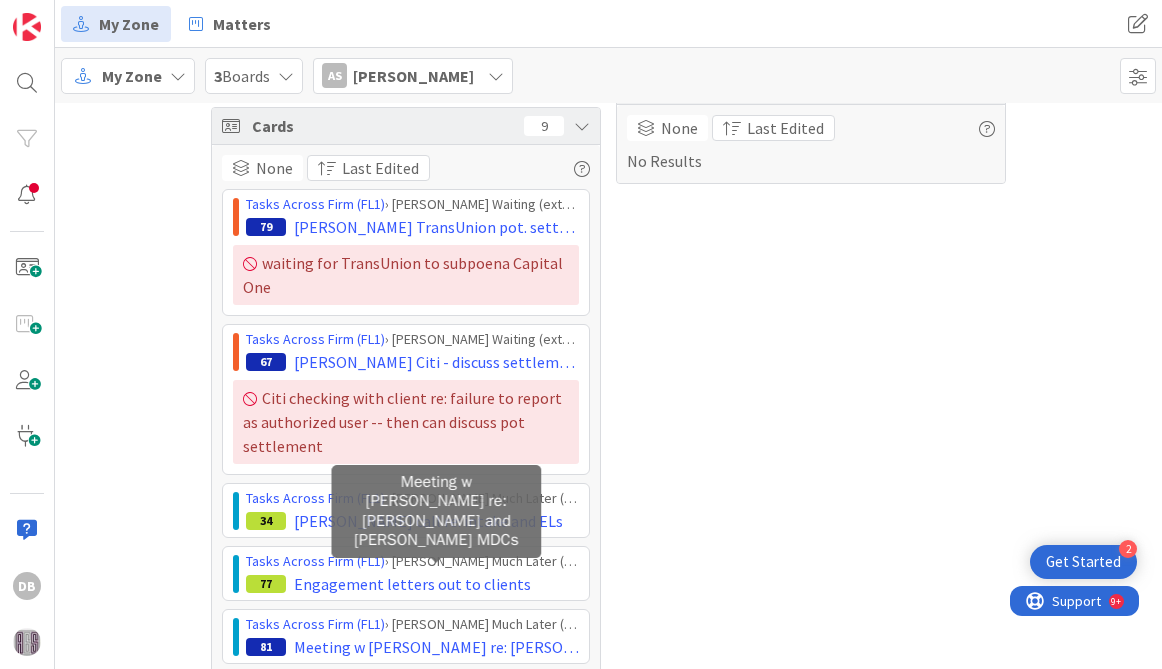 scroll, scrollTop: 0, scrollLeft: 0, axis: both 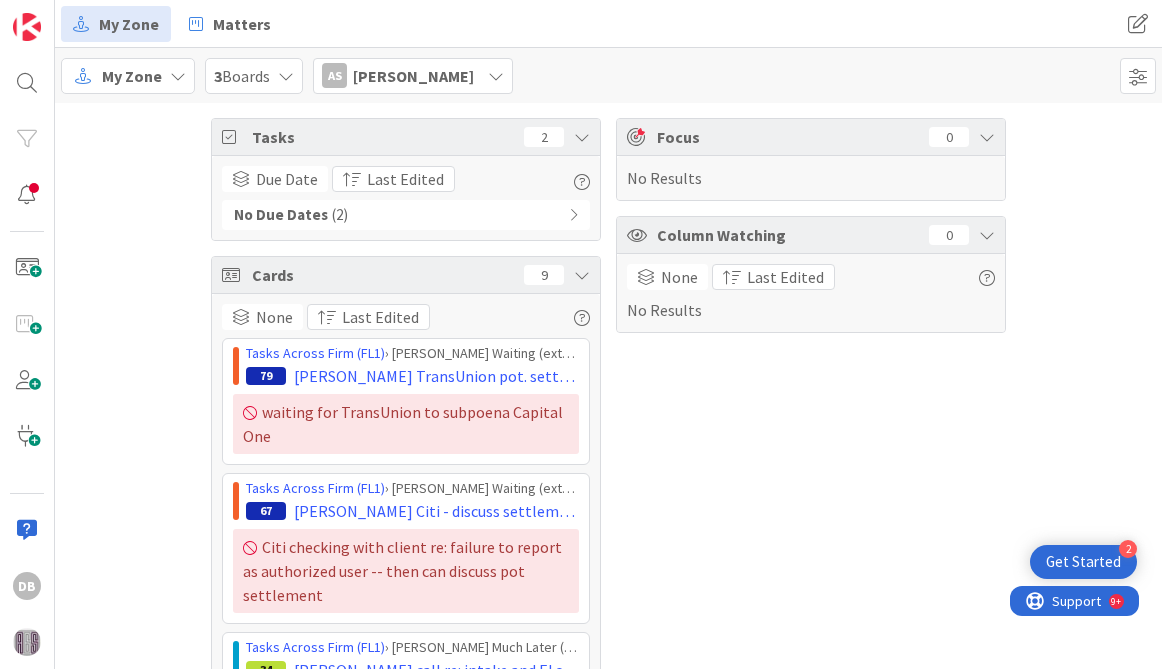 click on "My Zone" at bounding box center [132, 76] 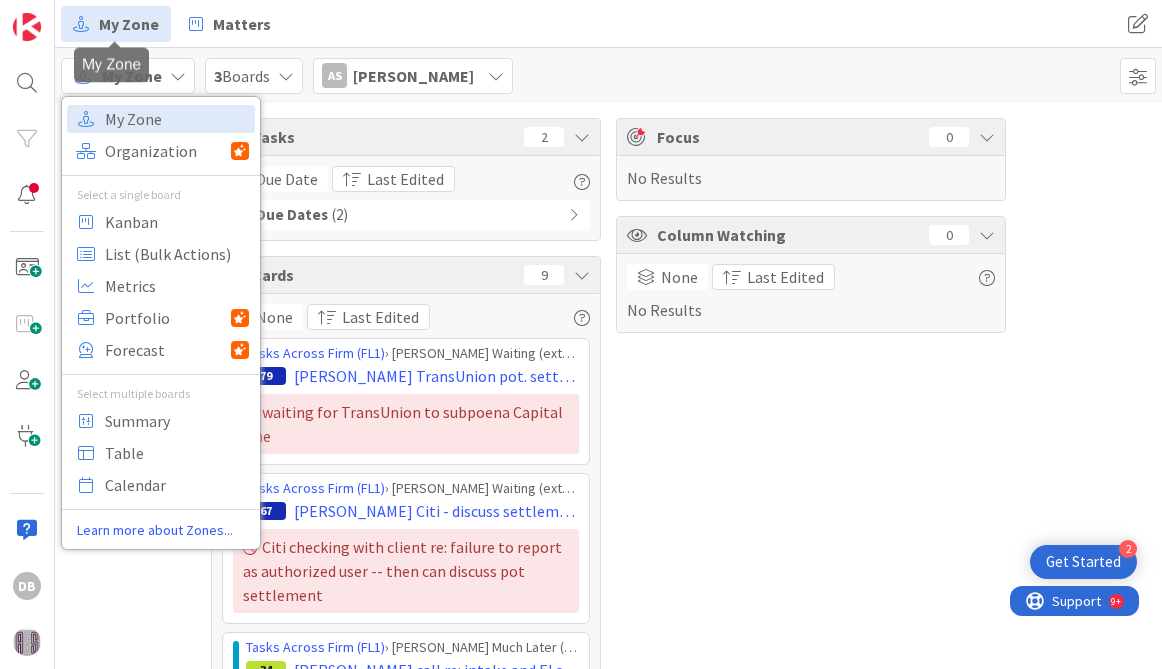 click on "My Zone" at bounding box center (129, 24) 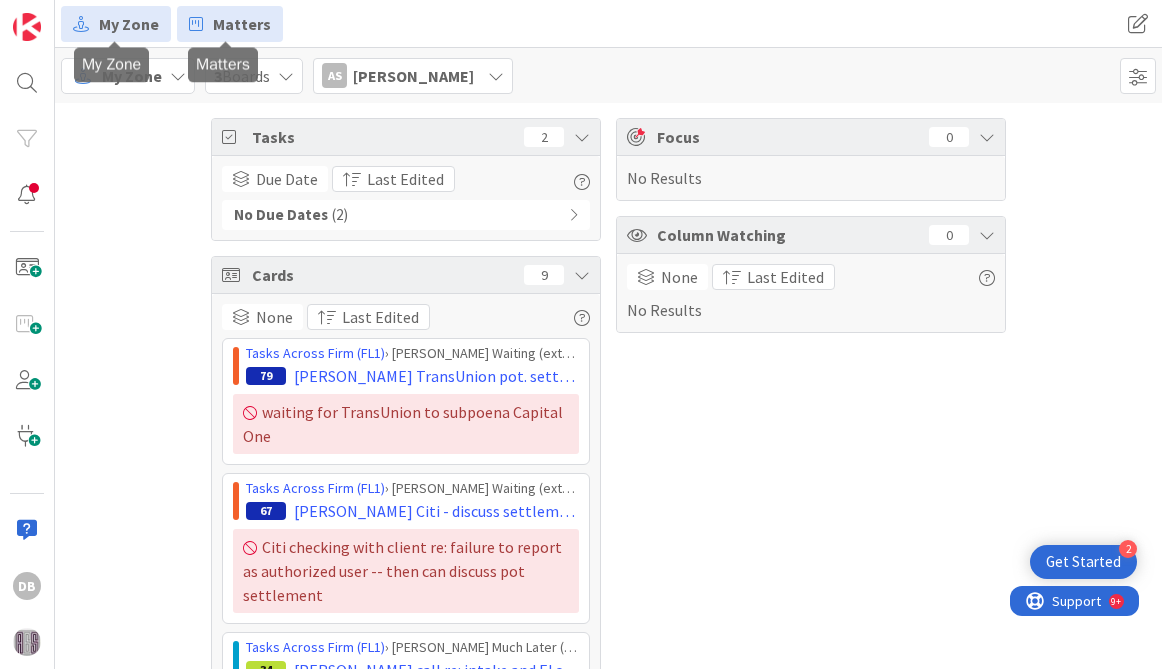 click at bounding box center [196, 24] 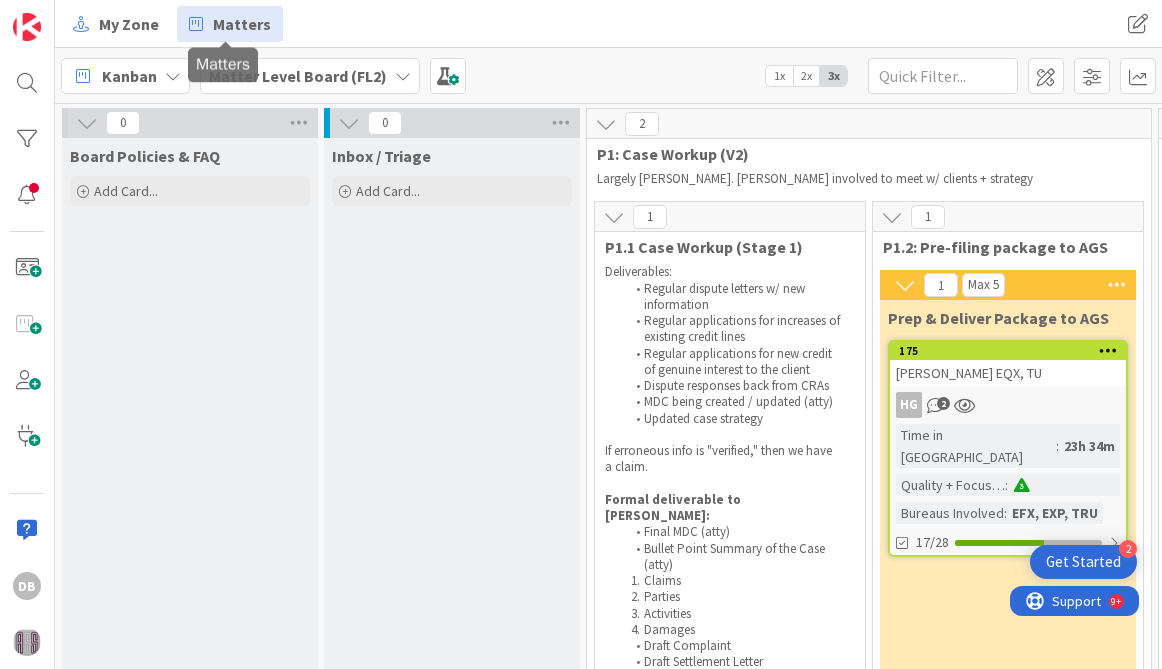 scroll, scrollTop: 0, scrollLeft: 0, axis: both 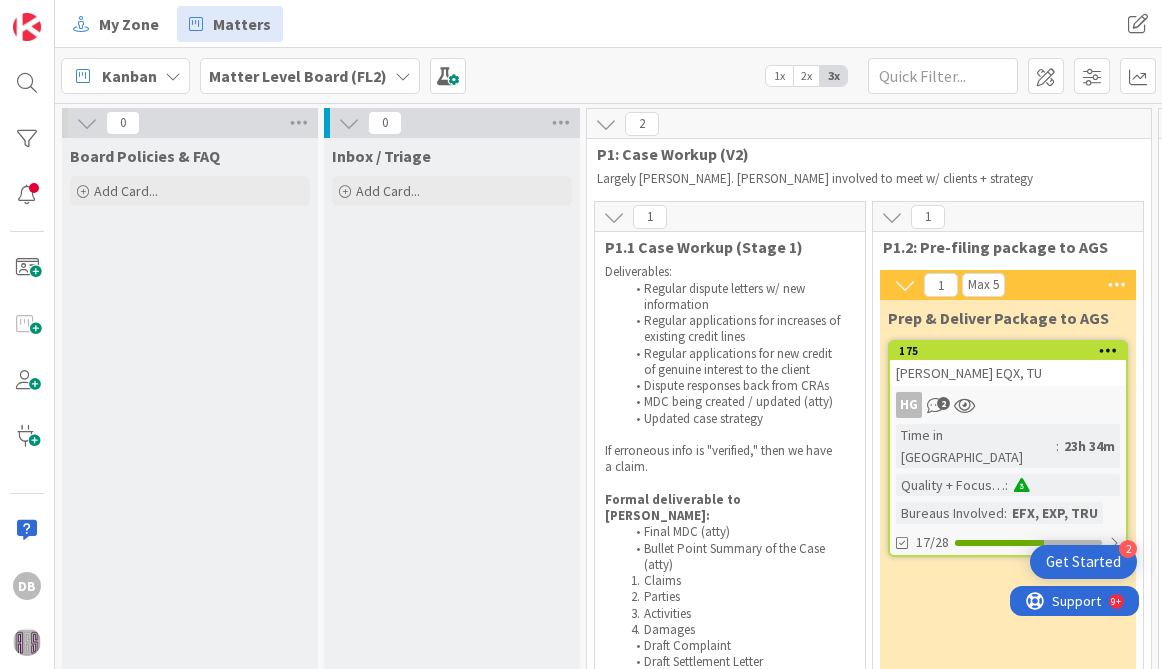 click at bounding box center (87, 123) 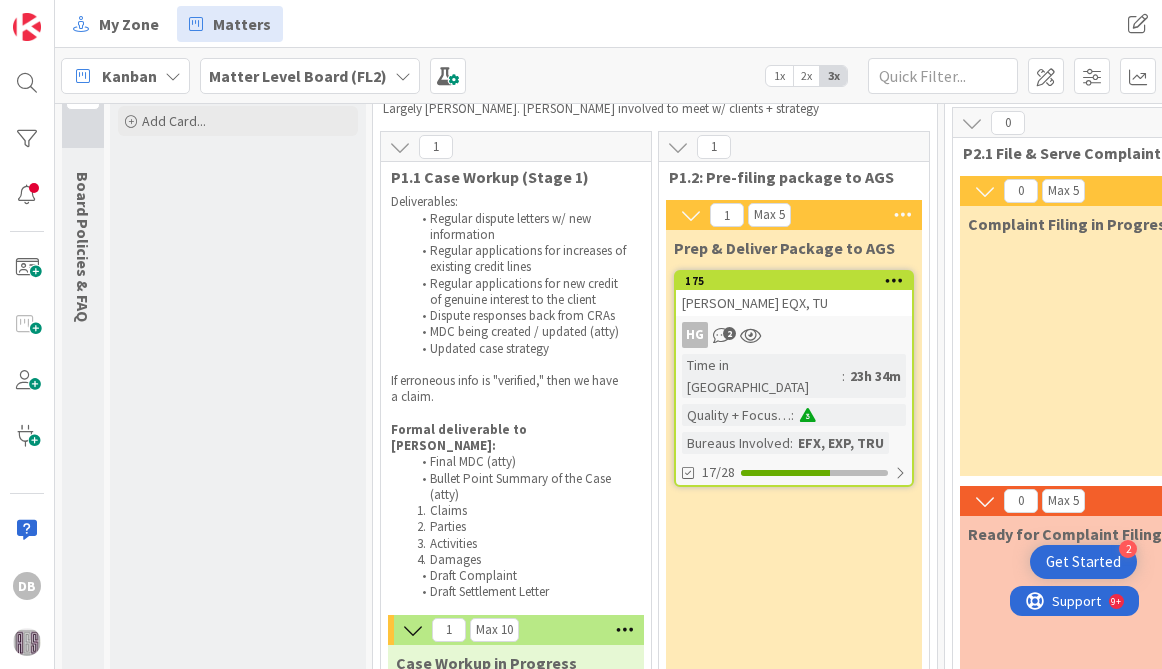 scroll, scrollTop: 0, scrollLeft: 0, axis: both 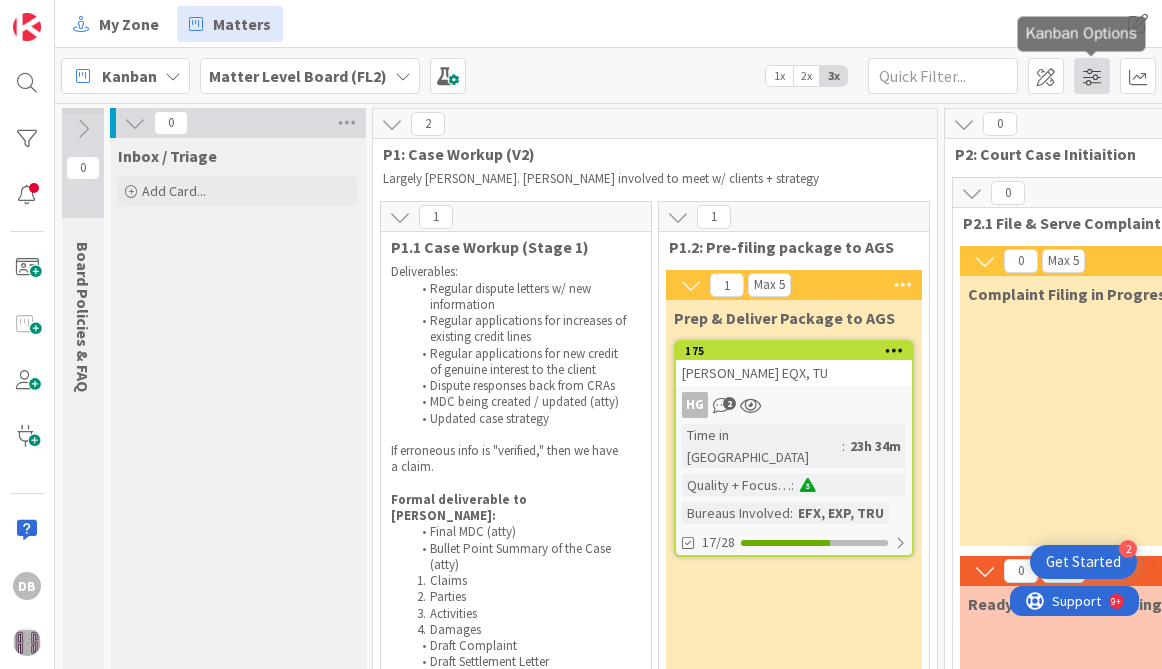 click at bounding box center (1092, 76) 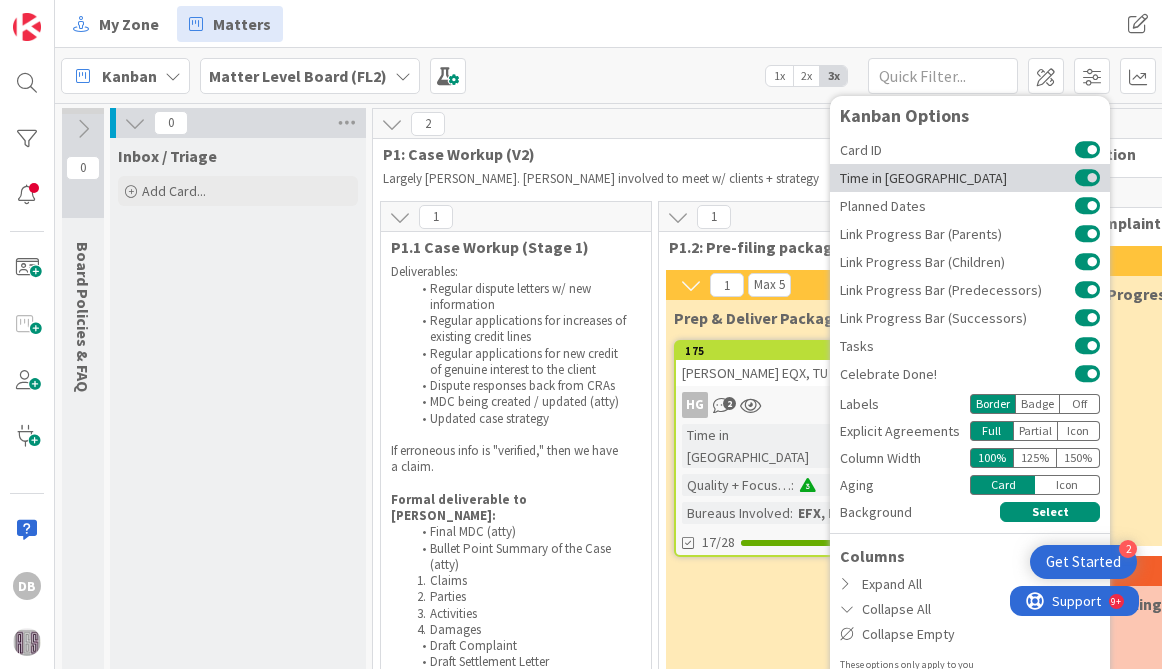 scroll, scrollTop: 12, scrollLeft: 0, axis: vertical 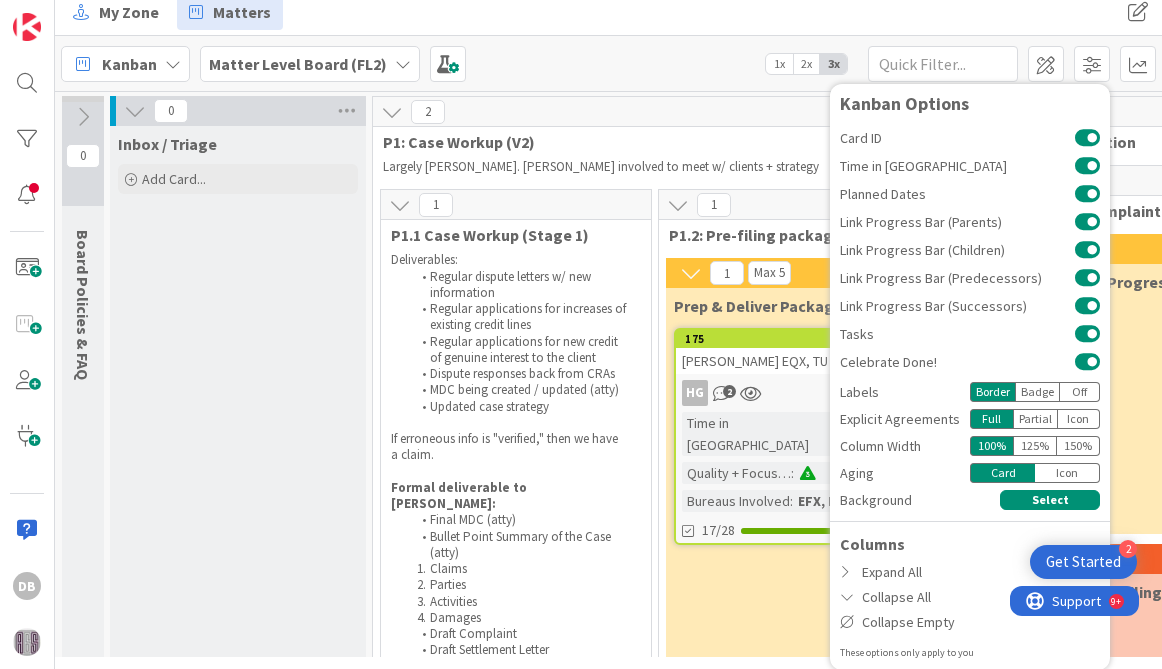click on "Icon" at bounding box center [1079, 419] 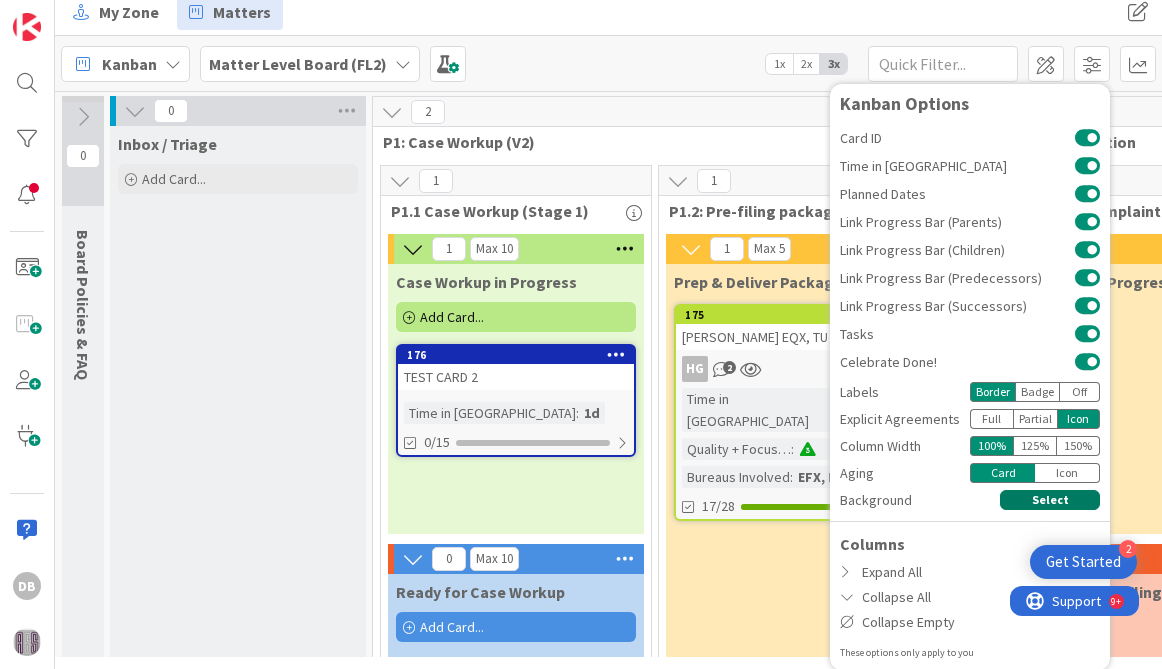 click on "Select" at bounding box center [1050, 500] 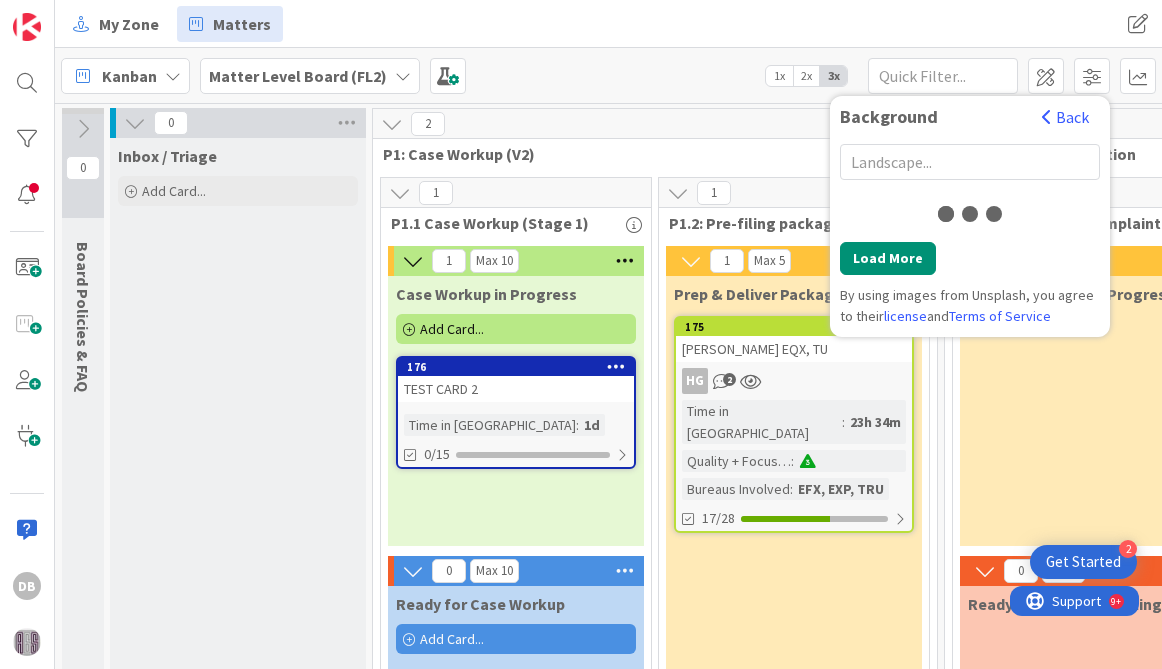 scroll, scrollTop: 0, scrollLeft: 0, axis: both 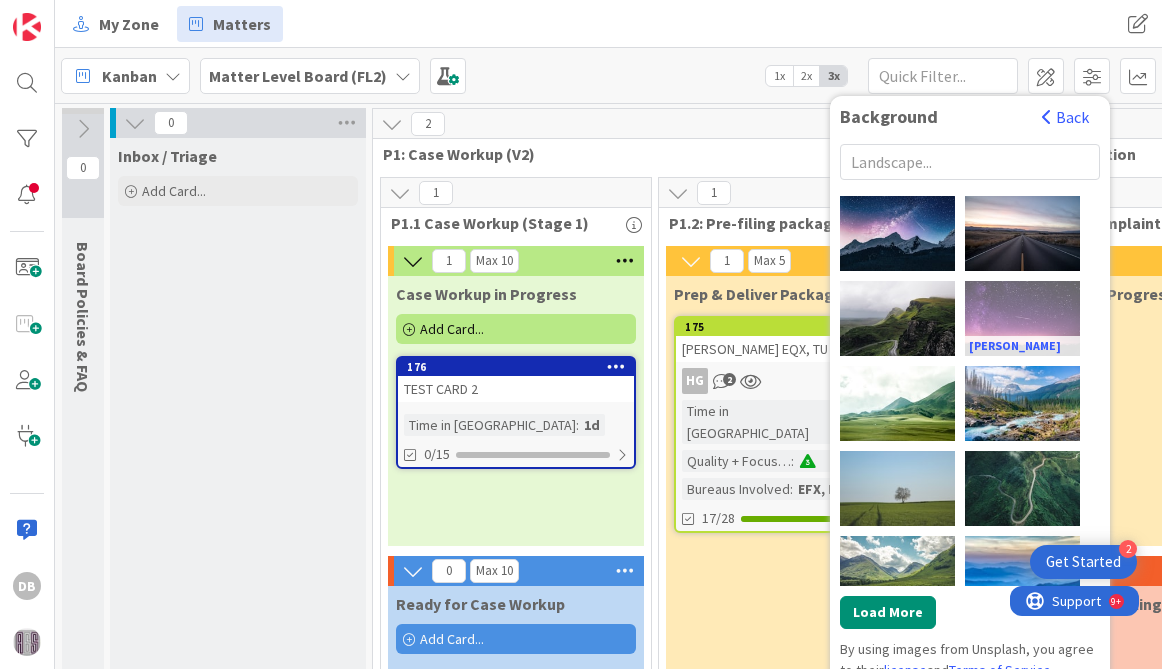 click on "[PERSON_NAME]" at bounding box center (1022, 318) 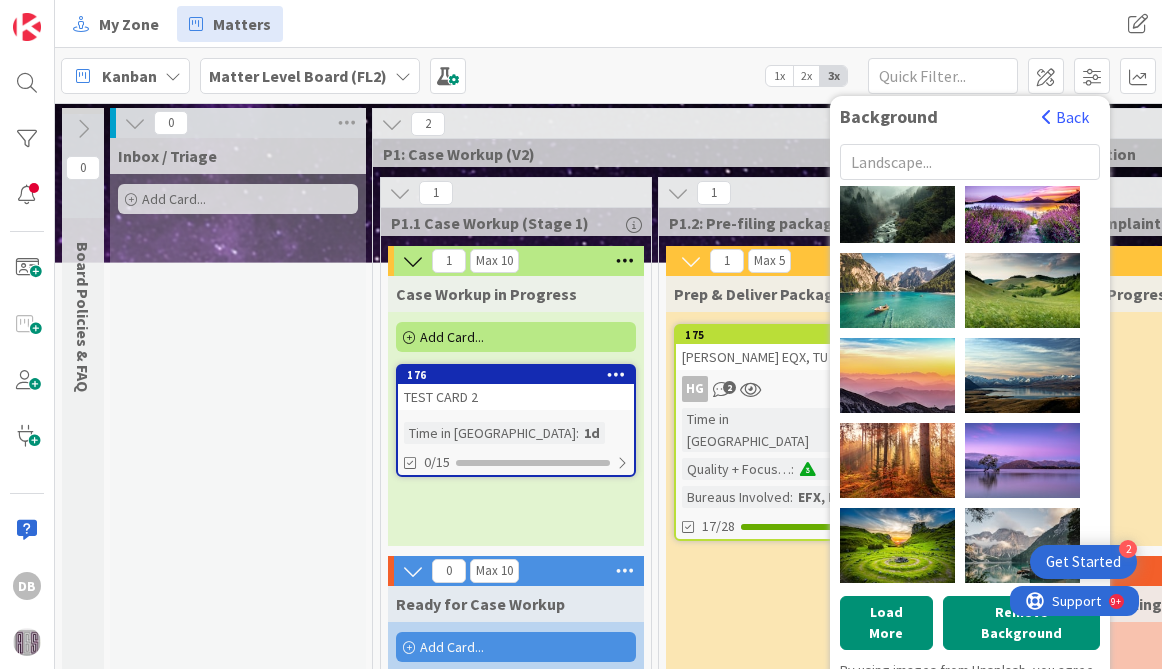 scroll, scrollTop: 0, scrollLeft: 0, axis: both 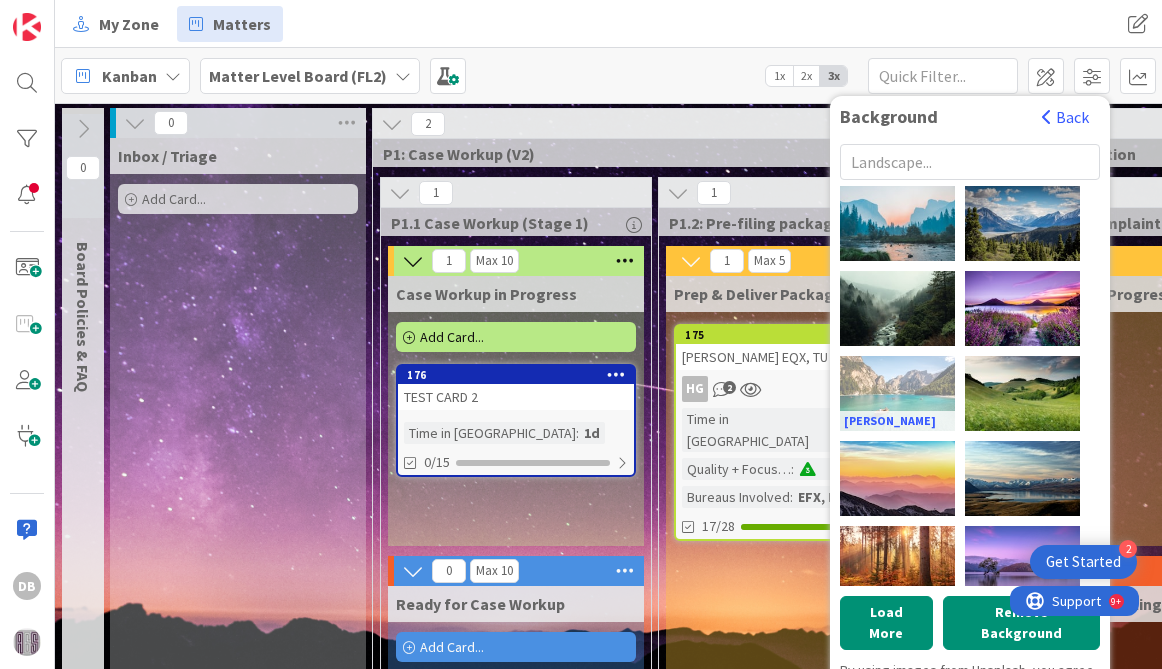 click on "[PERSON_NAME]" at bounding box center (897, 393) 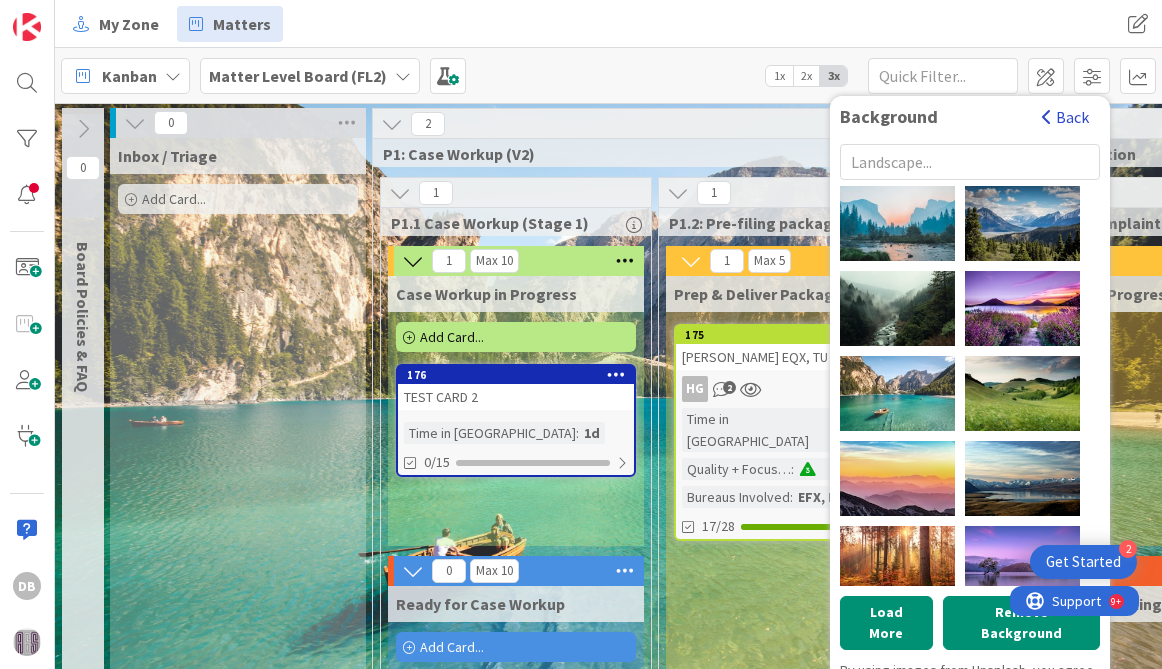 click on "Back" at bounding box center [1065, 117] 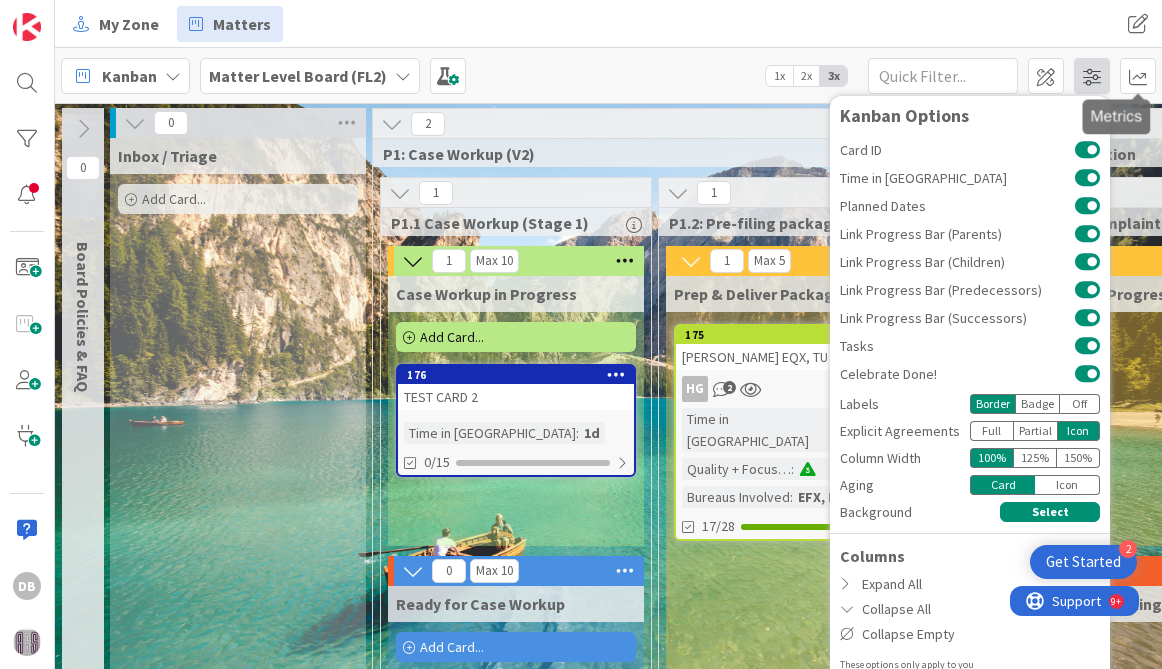 click at bounding box center [1092, 76] 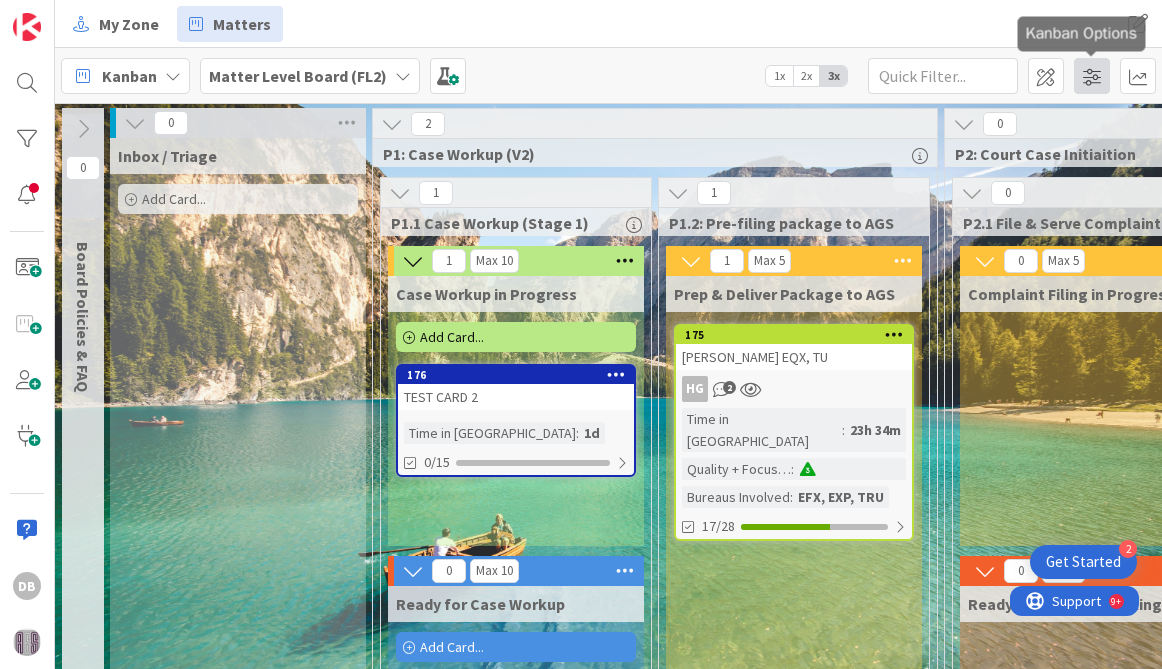 click at bounding box center [1092, 76] 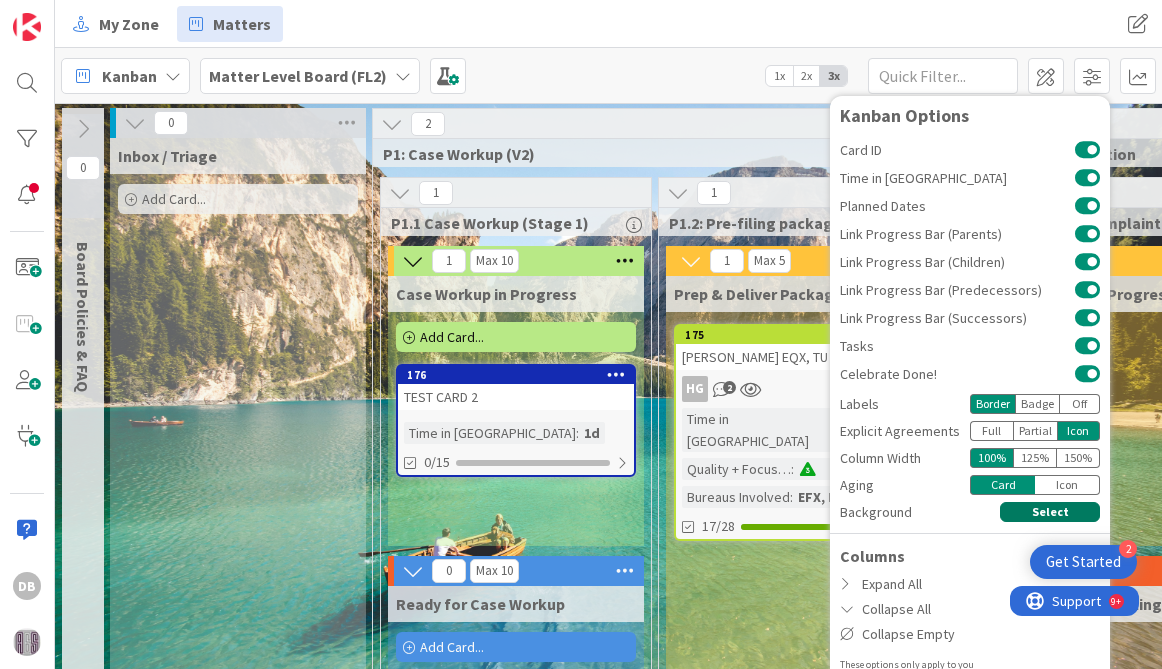 click on "Select" at bounding box center [1050, 512] 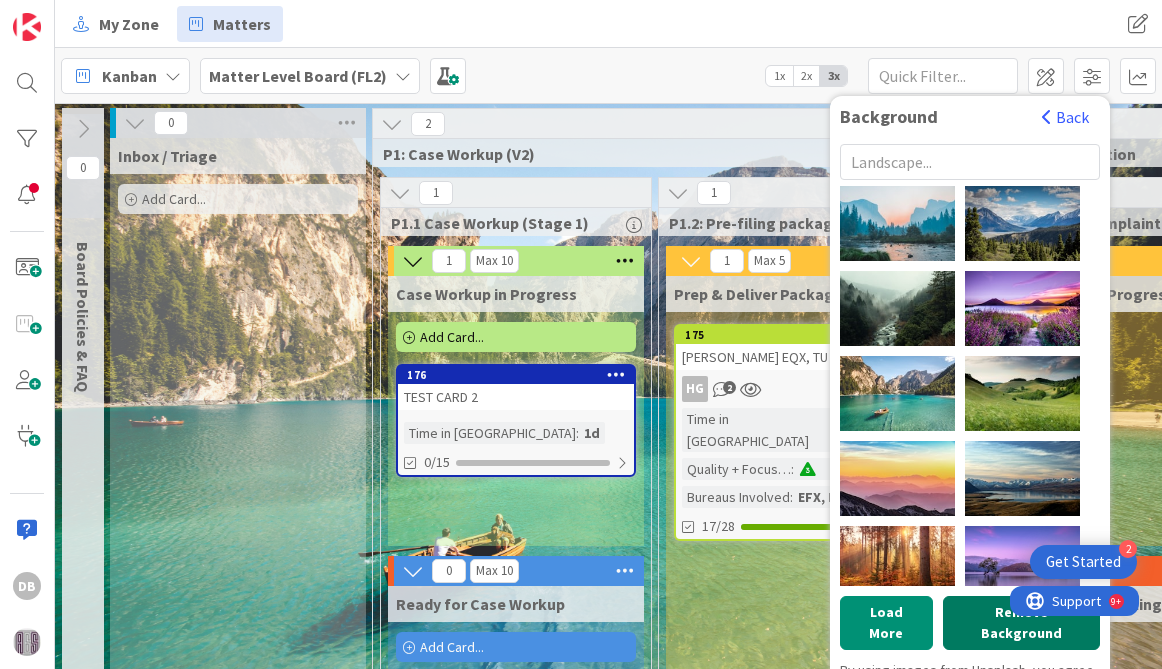 click on "Remove Background" at bounding box center [1021, 623] 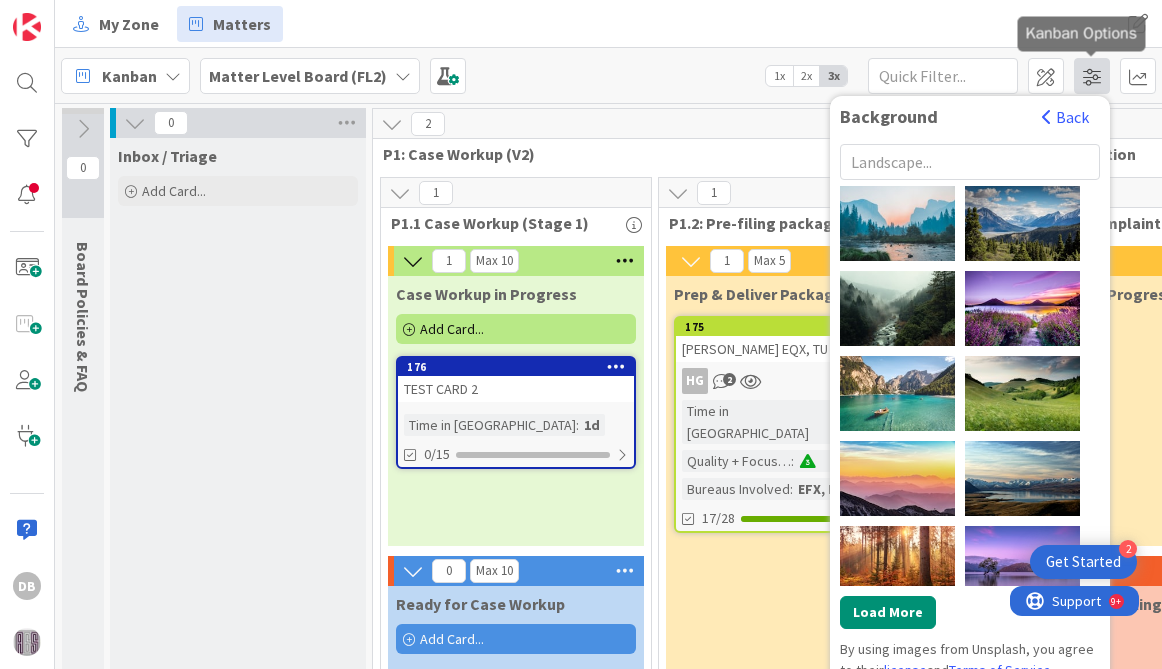 click at bounding box center [1092, 76] 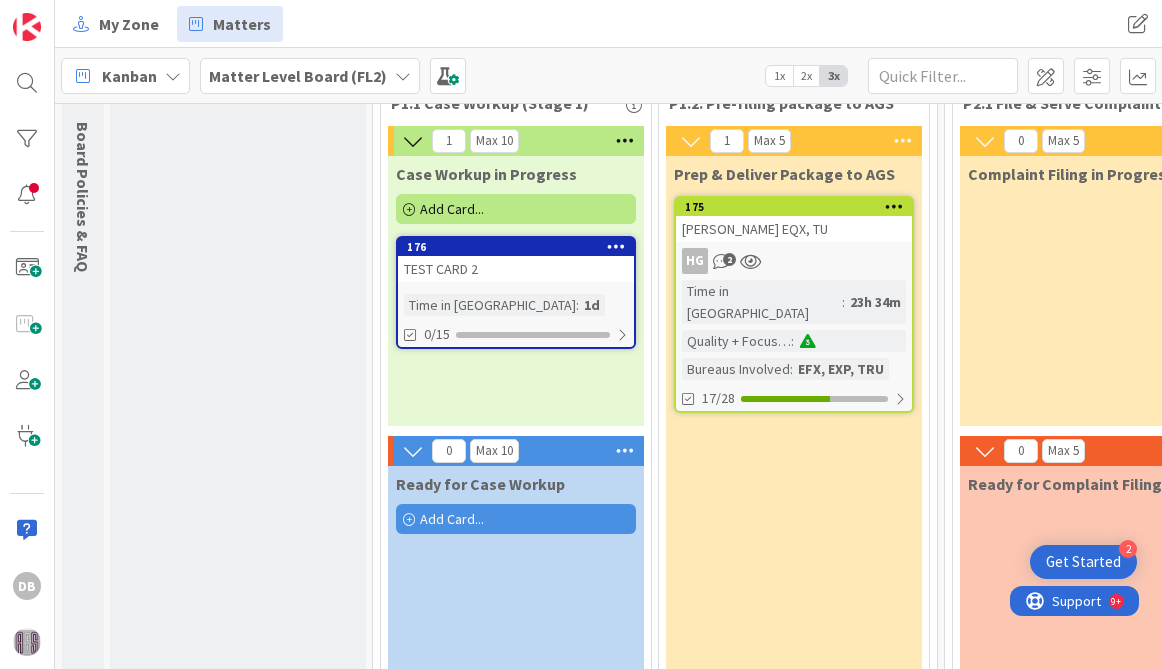 scroll, scrollTop: 84, scrollLeft: 0, axis: vertical 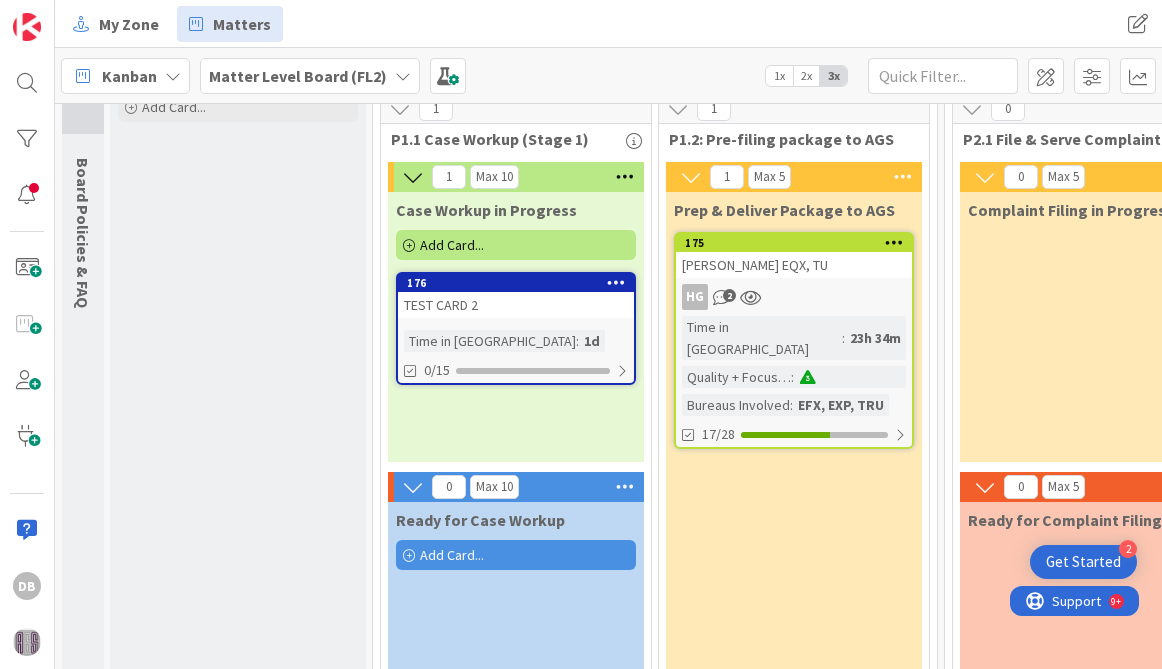 click on "175" at bounding box center (798, 243) 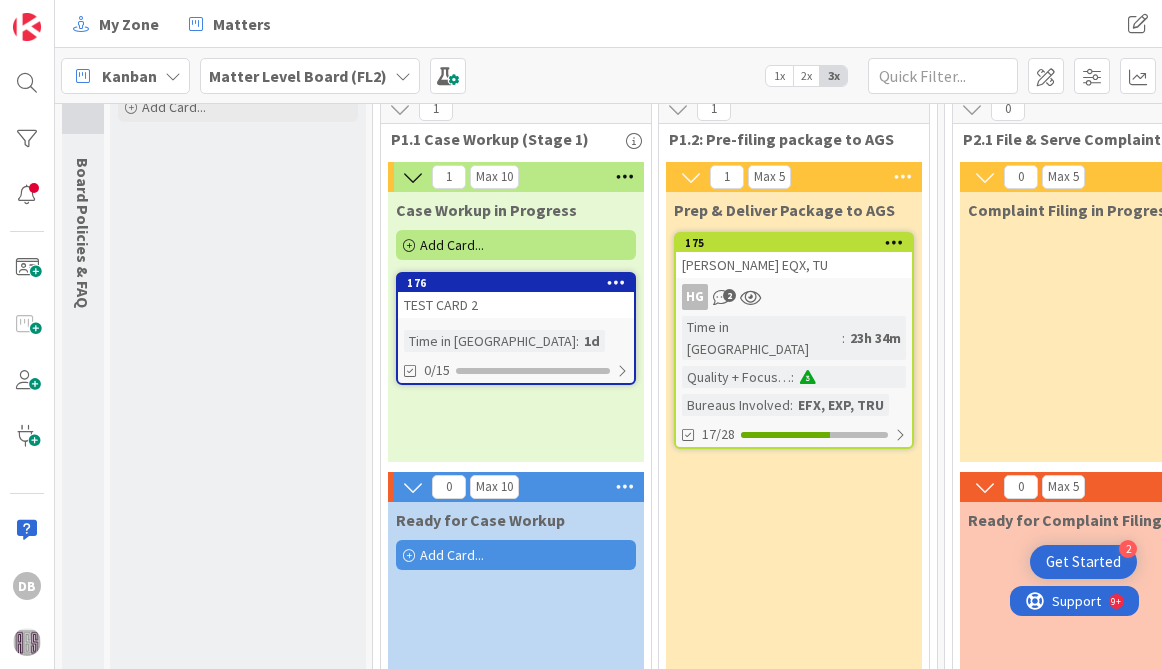scroll, scrollTop: 0, scrollLeft: 0, axis: both 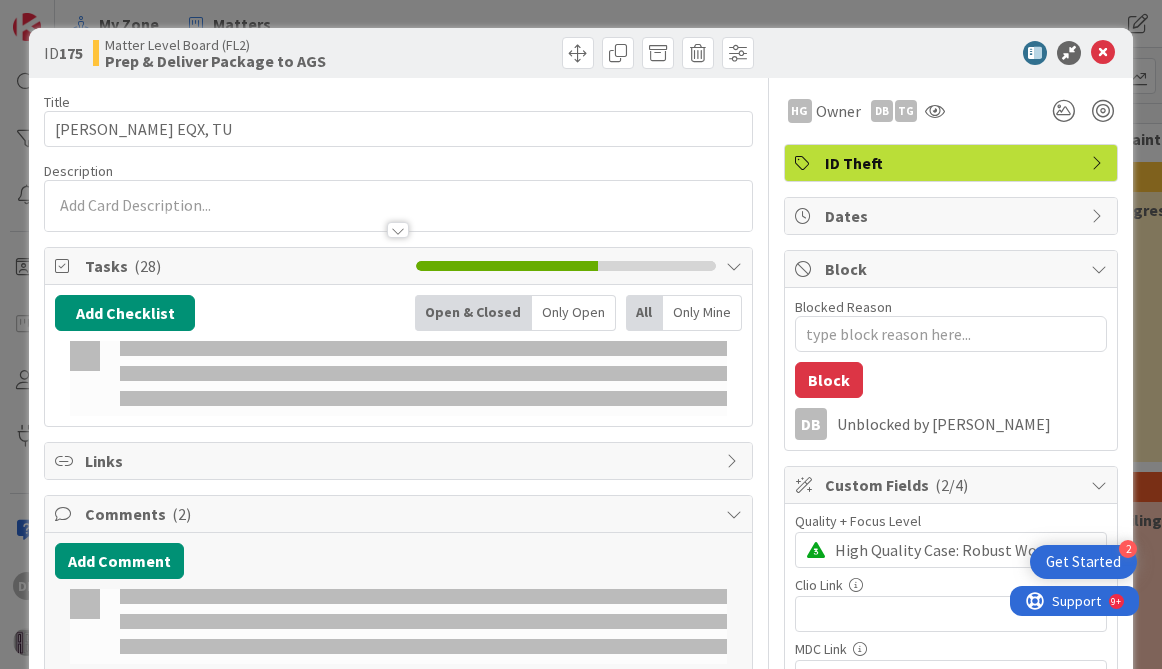 type on "x" 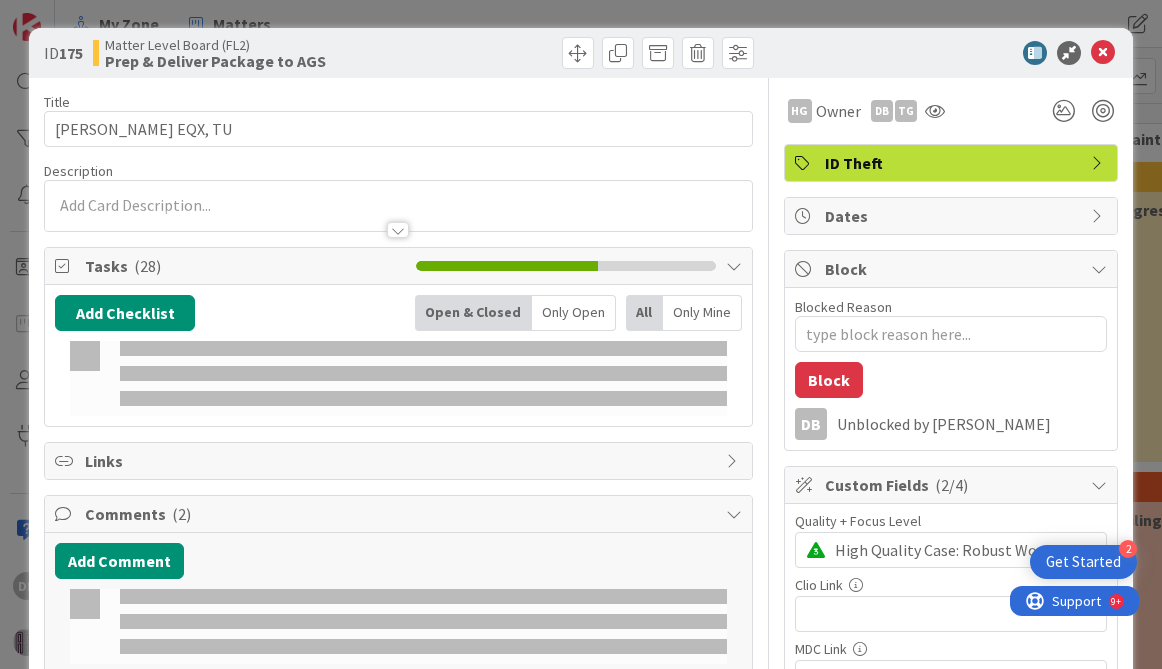 scroll, scrollTop: 0, scrollLeft: 0, axis: both 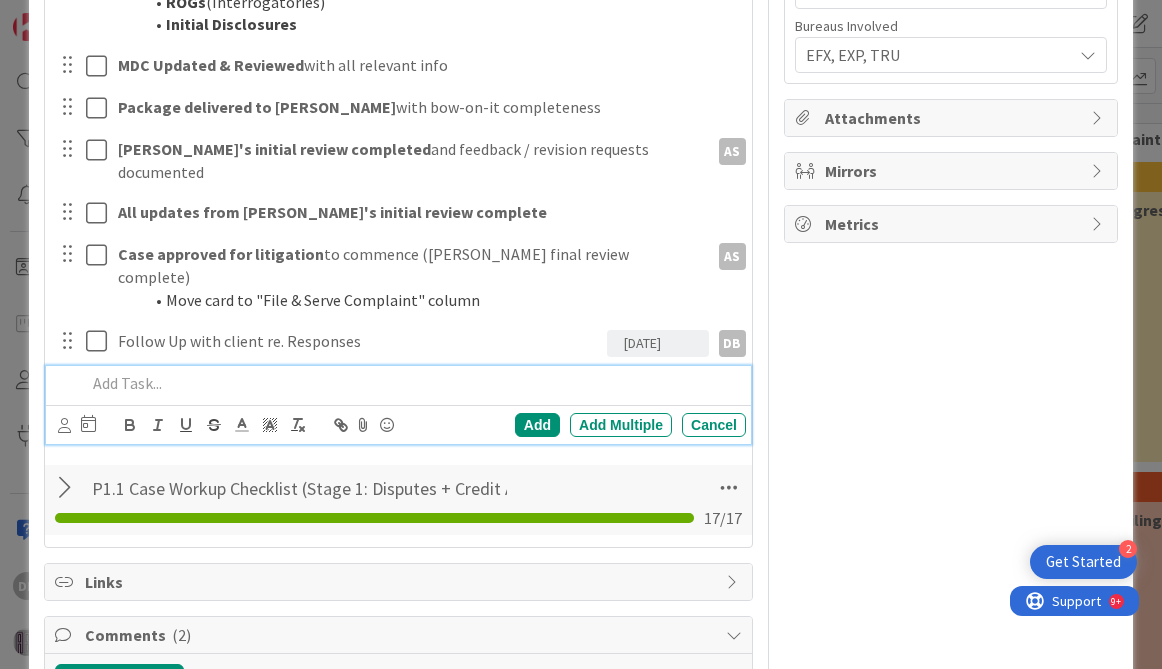 click at bounding box center (412, 383) 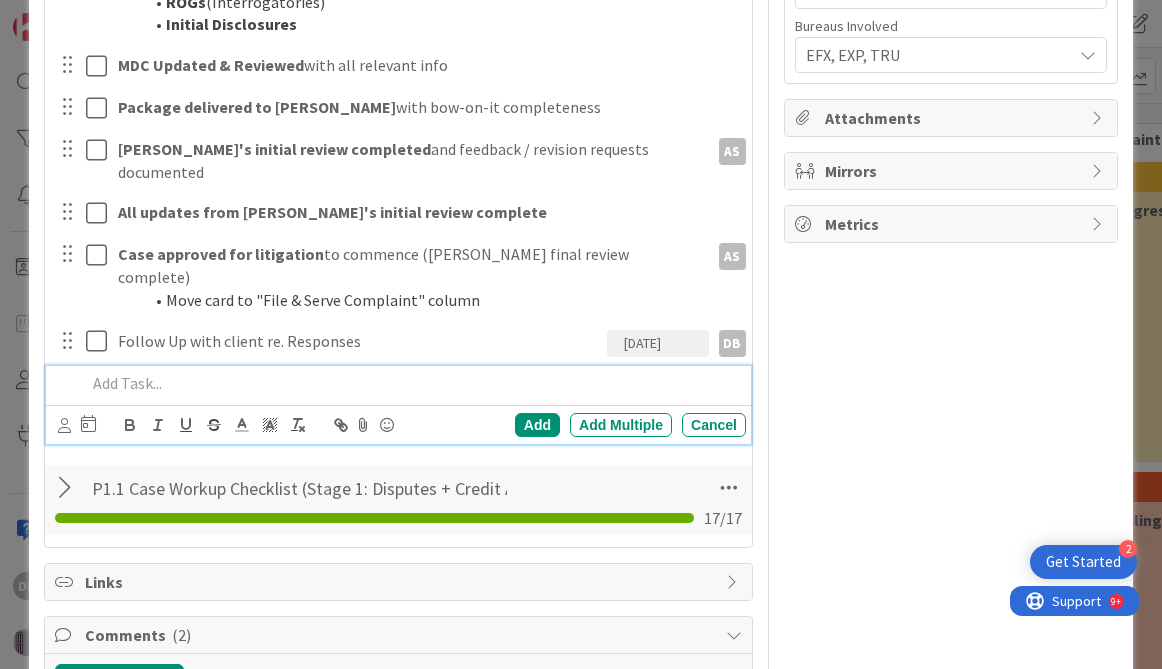 type 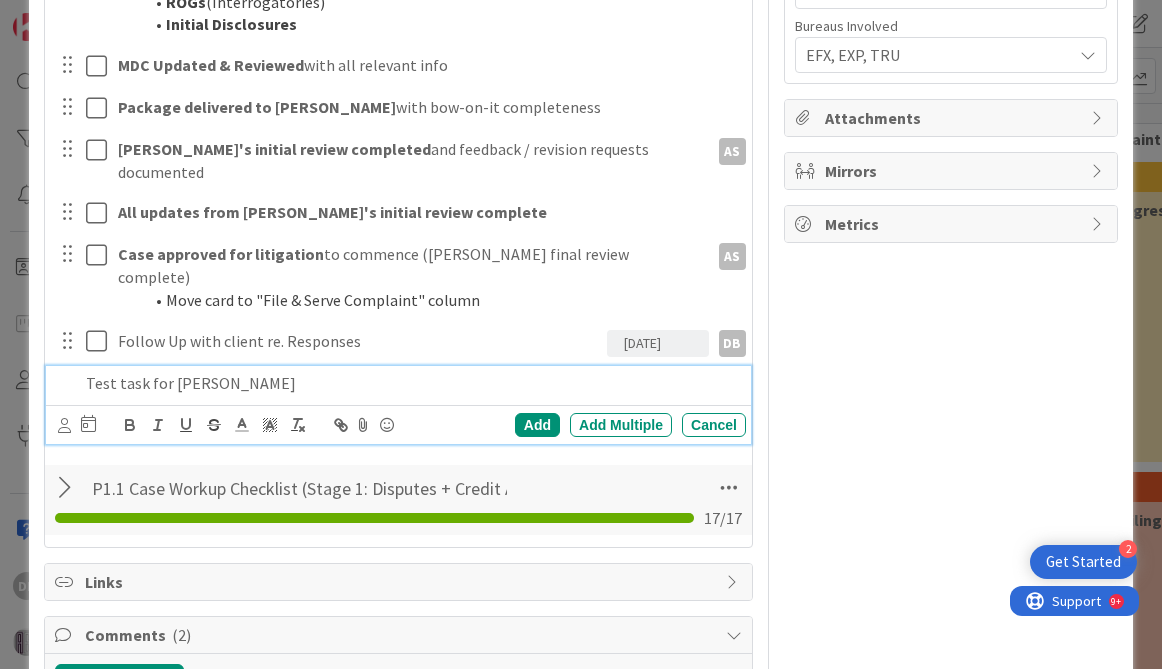 click at bounding box center [64, 425] 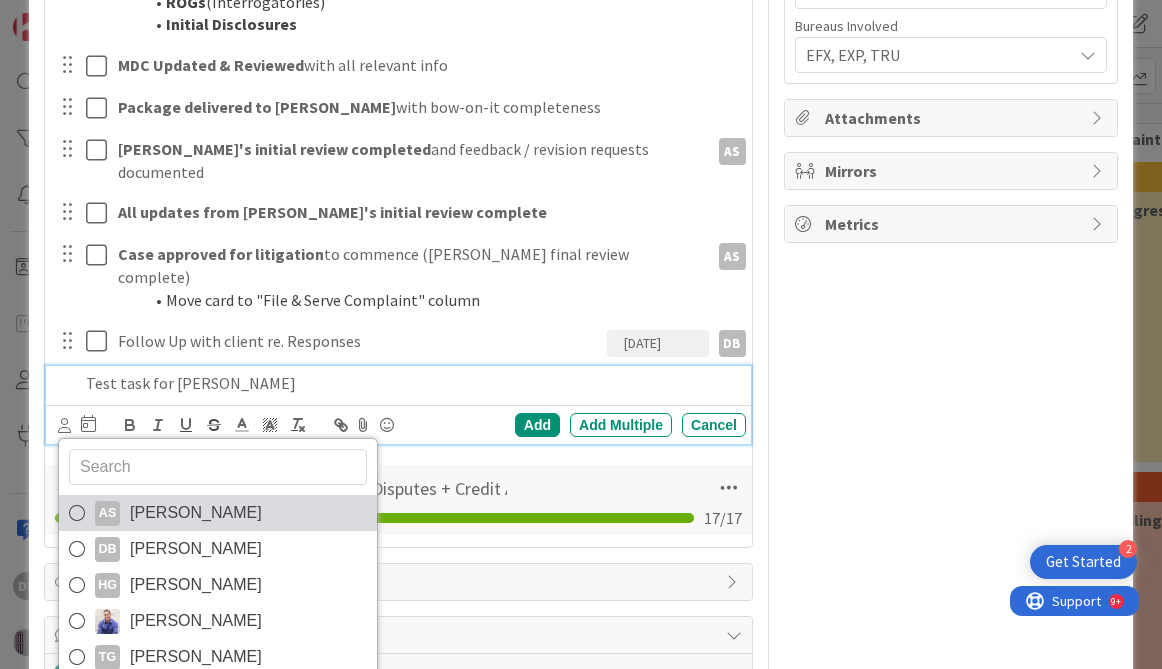 click on "AS" at bounding box center (107, 513) 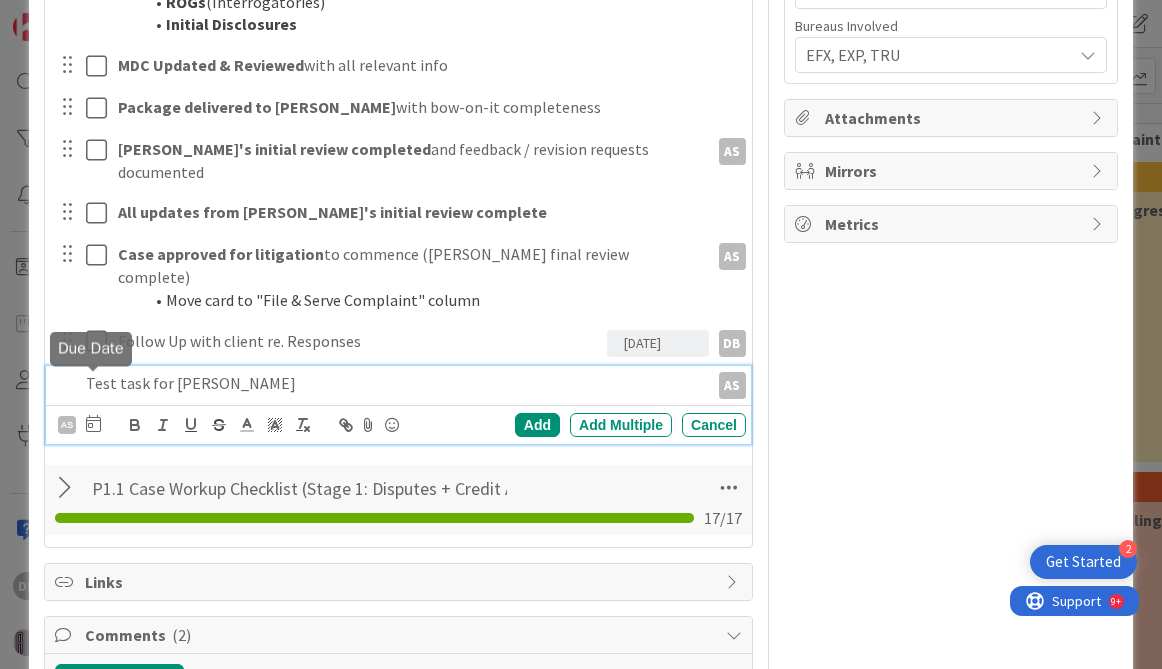 click at bounding box center [93, 423] 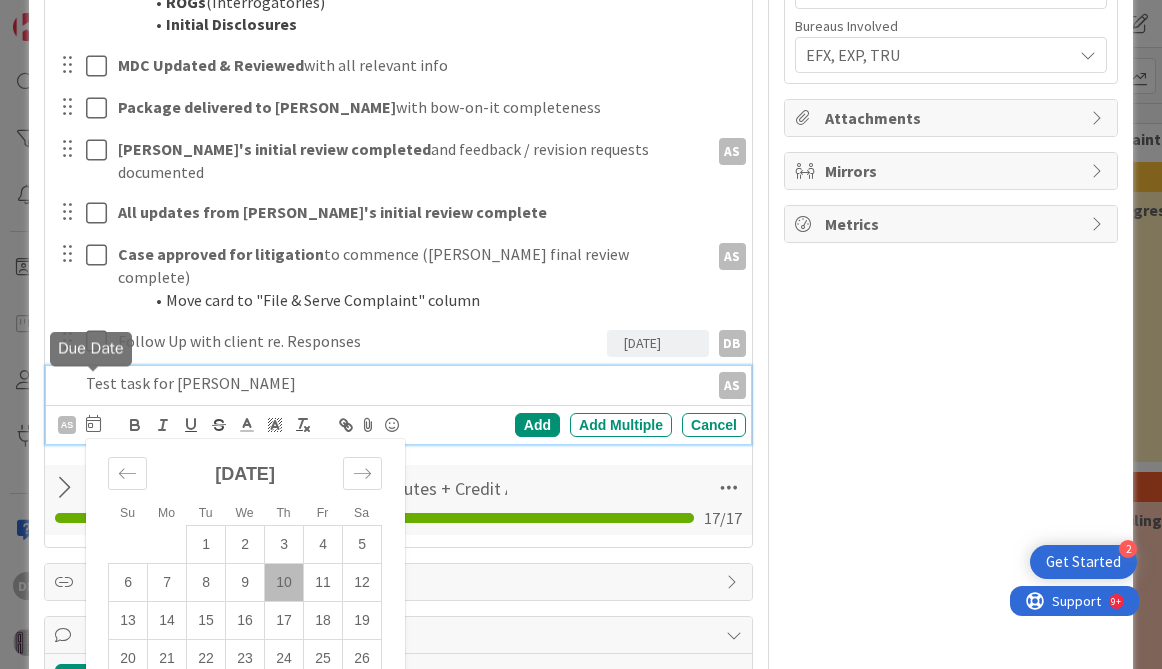 click at bounding box center [93, 423] 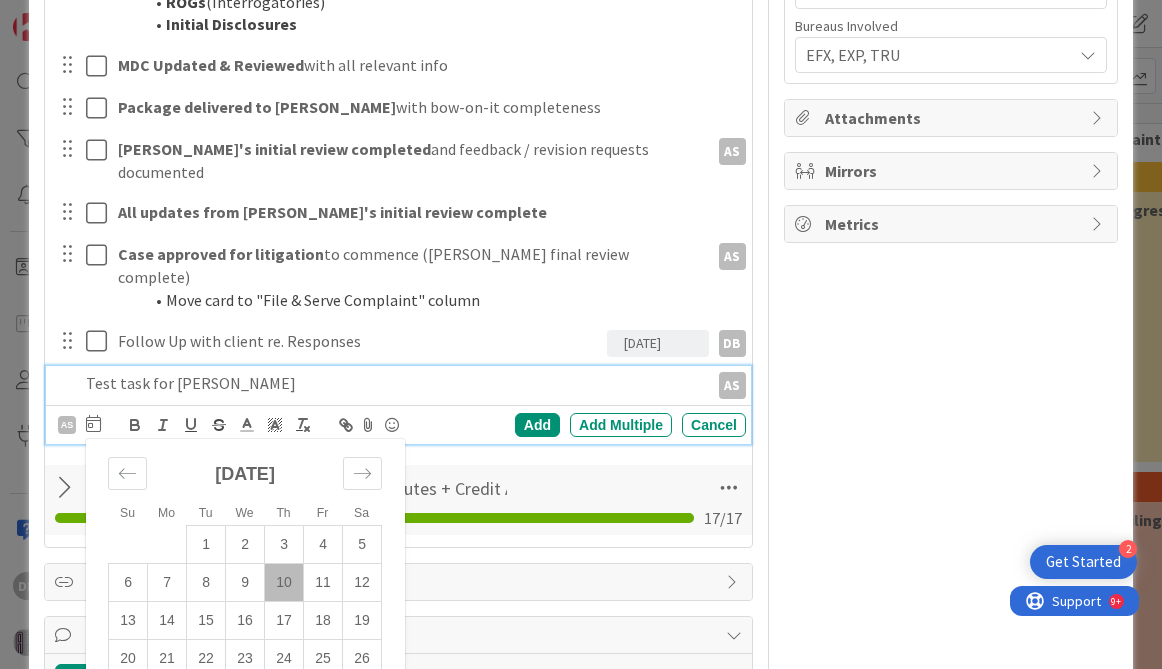 click on "Test task for [PERSON_NAME]" at bounding box center (393, 383) 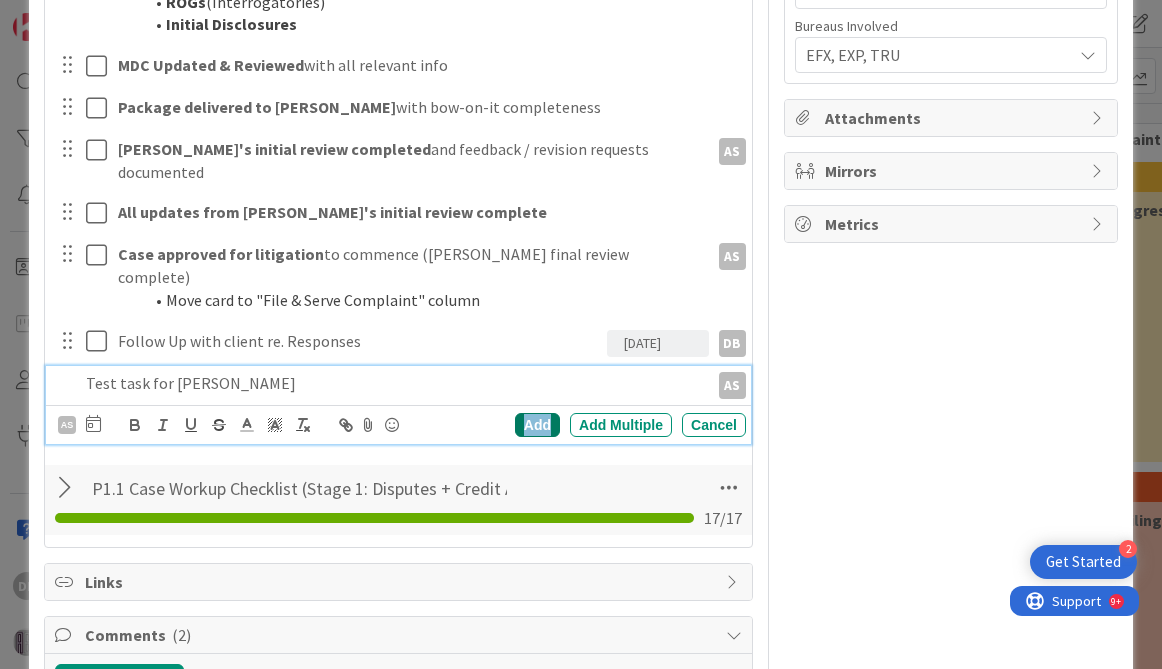 click on "Add" at bounding box center (537, 425) 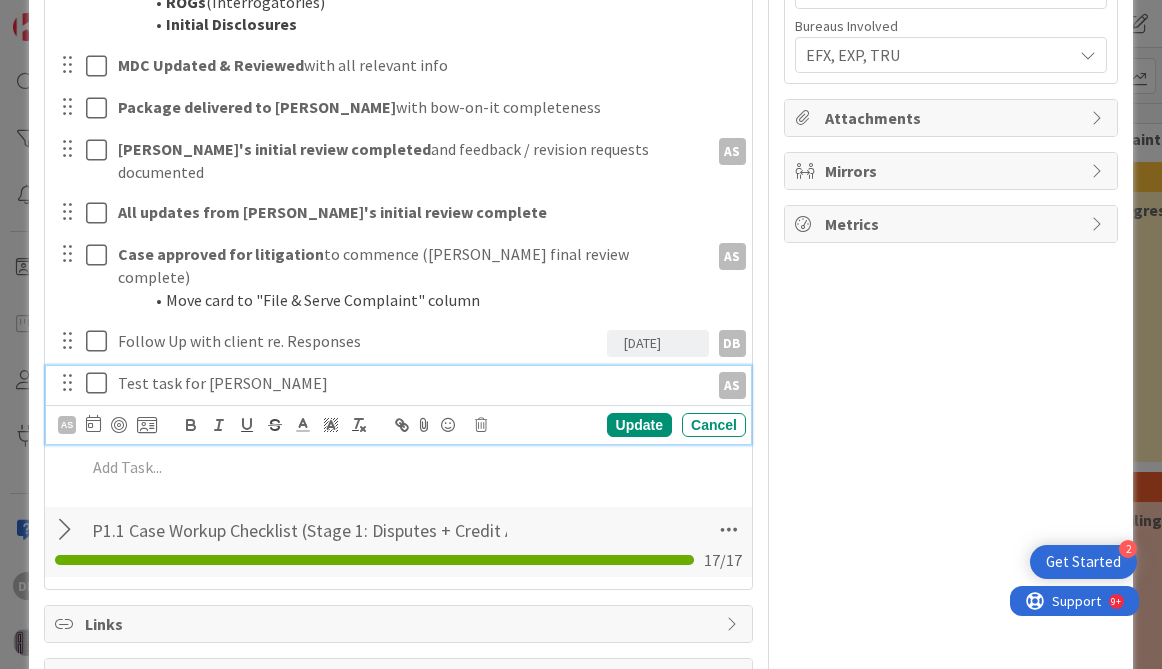 click on "Test task for [PERSON_NAME]" at bounding box center (409, 383) 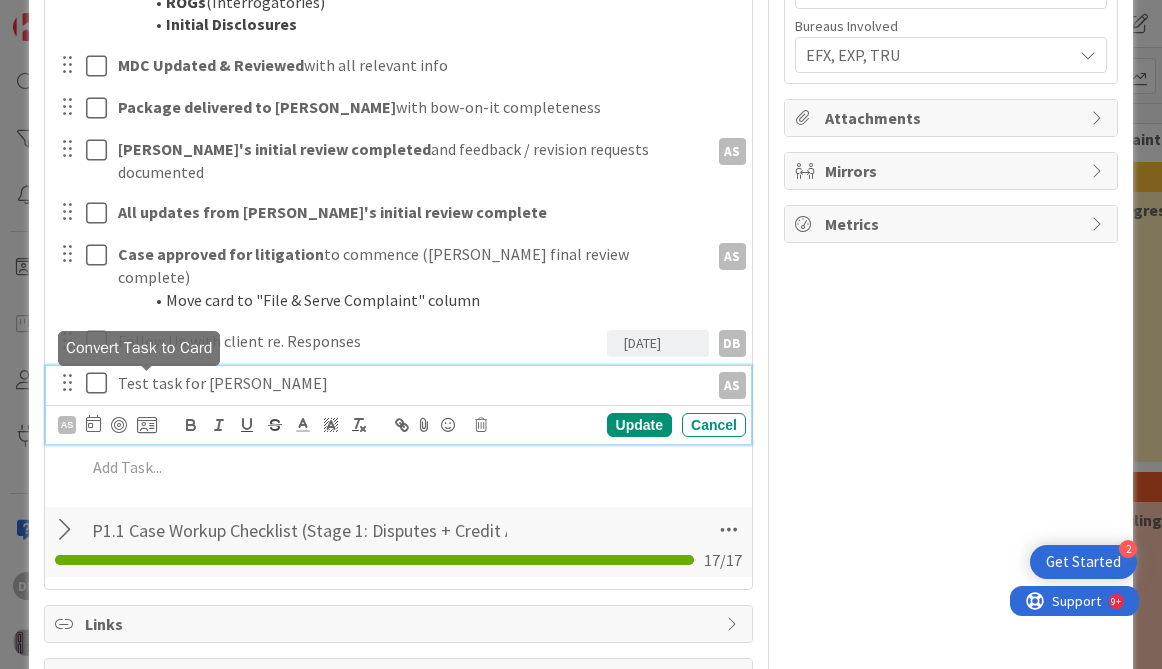 click at bounding box center [147, 425] 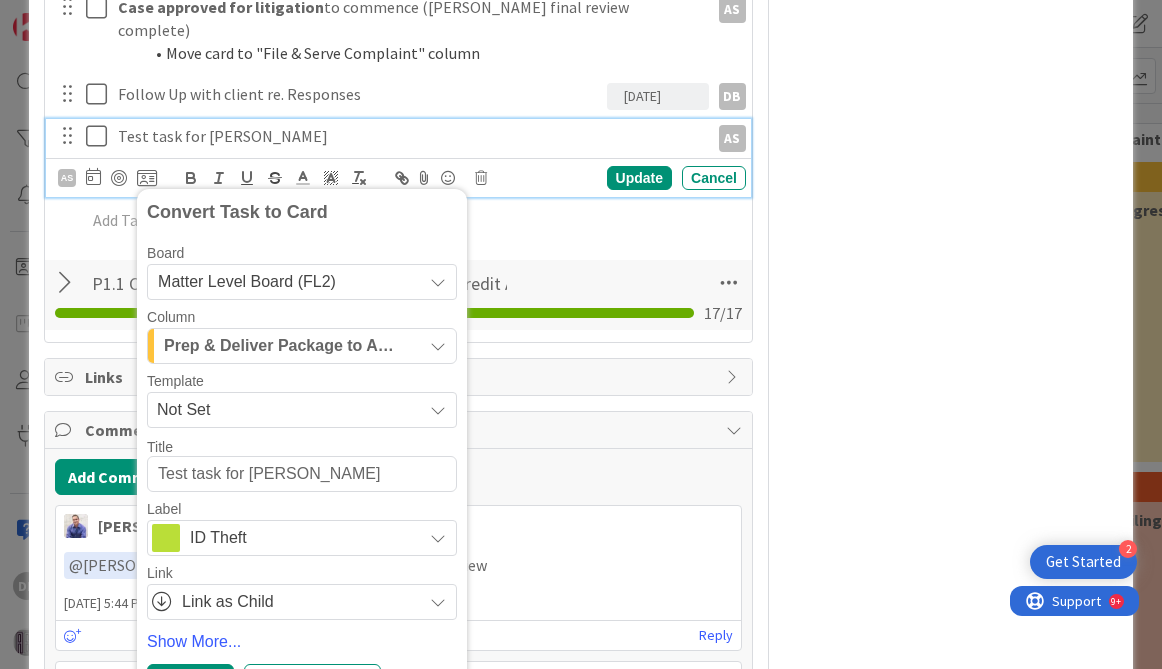 scroll, scrollTop: 971, scrollLeft: 0, axis: vertical 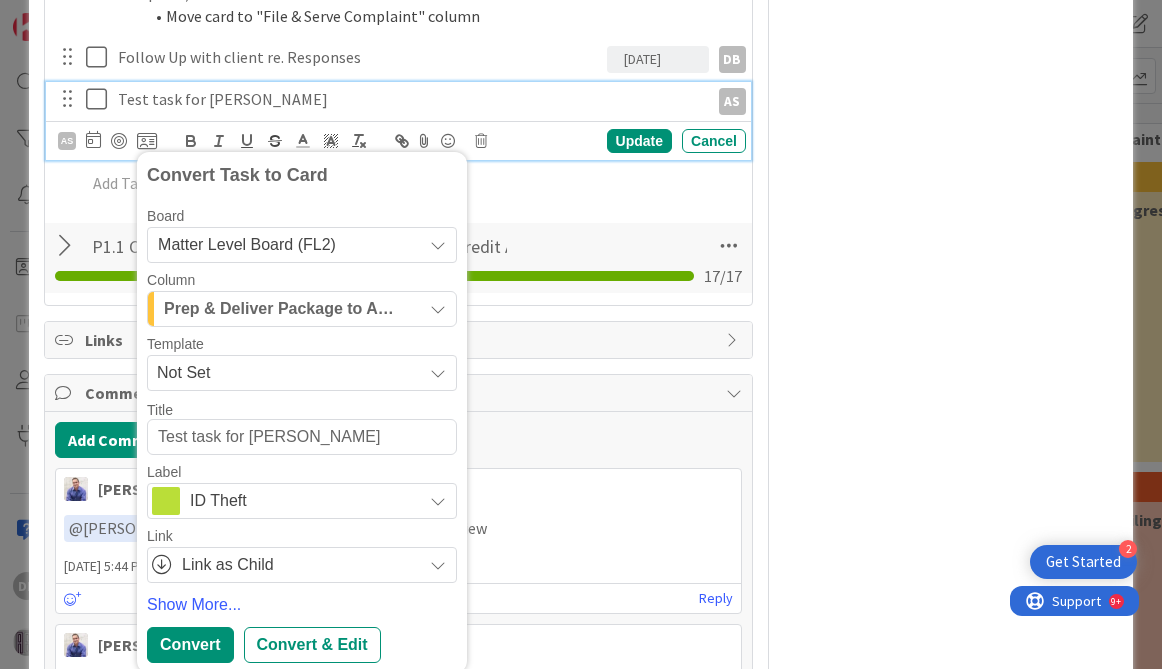 click on "Matter Level Board (FL2)" at bounding box center [285, 245] 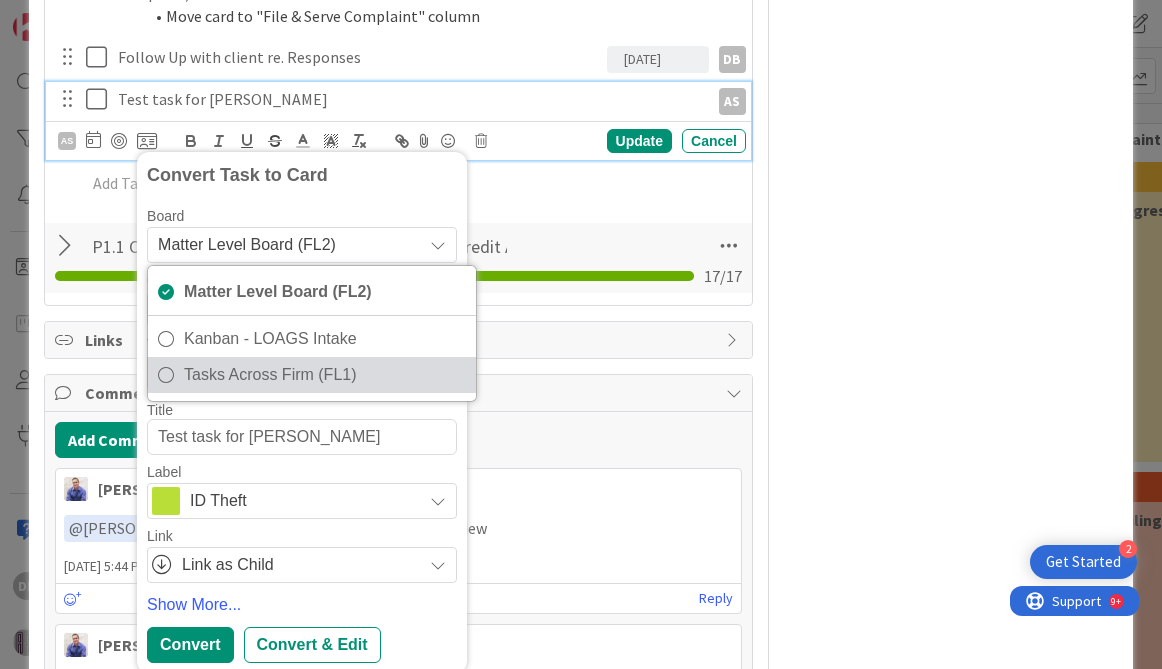 click on "Tasks Across Firm (FL1)" at bounding box center (325, 375) 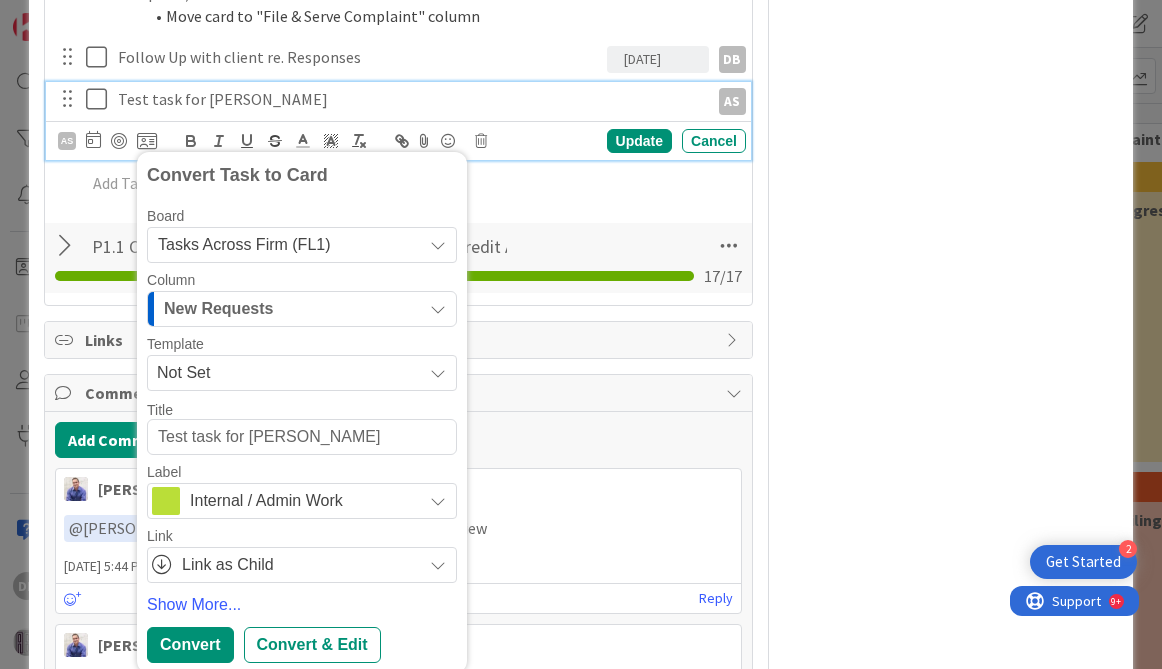 click on "New Requests" at bounding box center [302, 309] 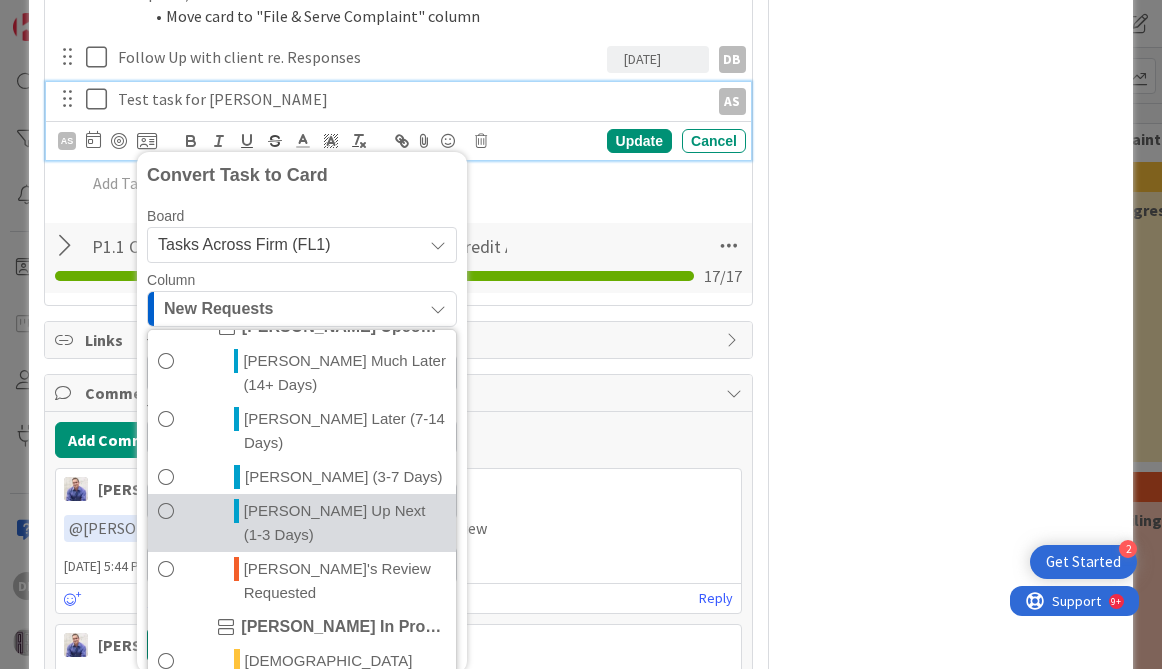 scroll, scrollTop: 137, scrollLeft: 0, axis: vertical 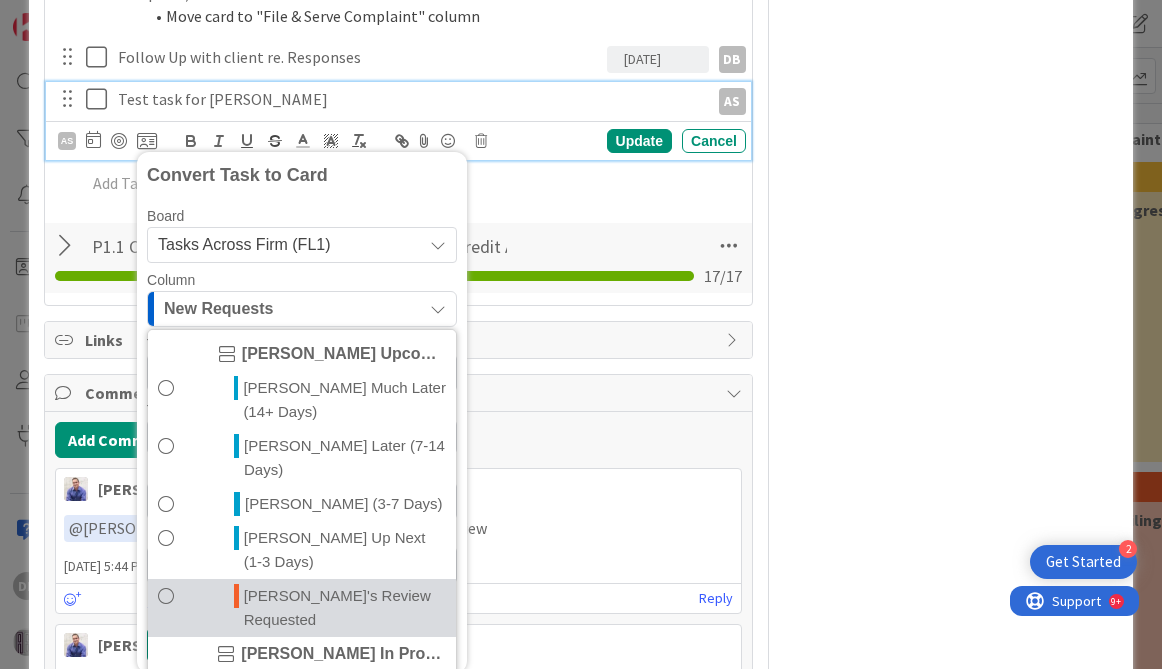 click on "[PERSON_NAME]'s Review Requested" at bounding box center (345, 608) 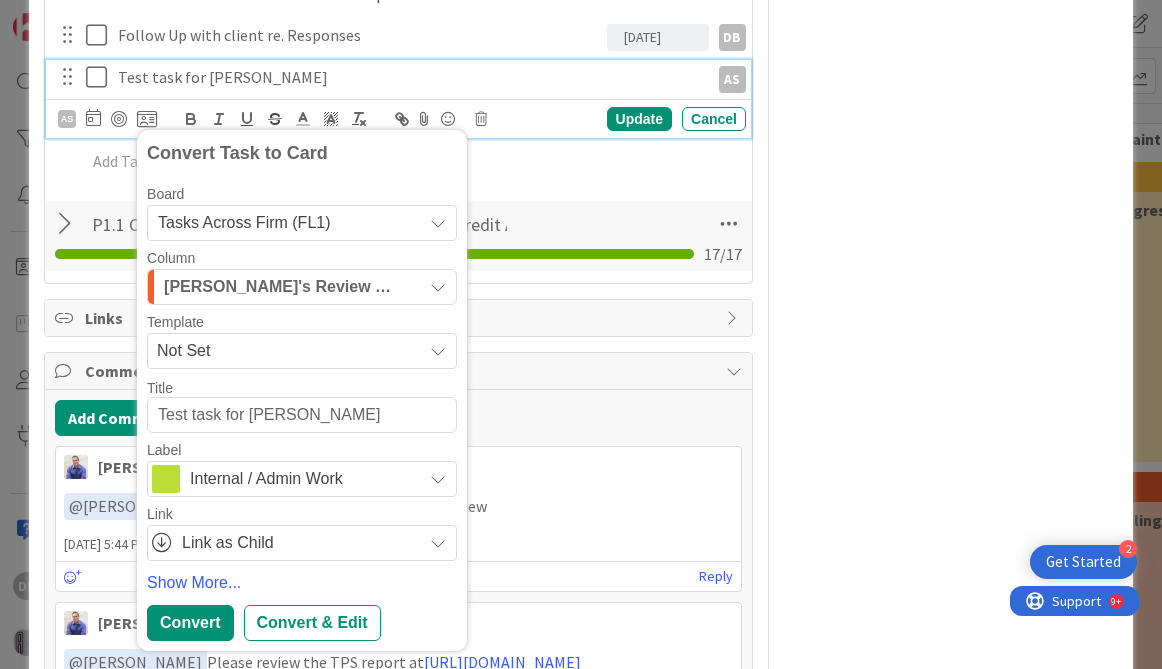 scroll, scrollTop: 977, scrollLeft: 0, axis: vertical 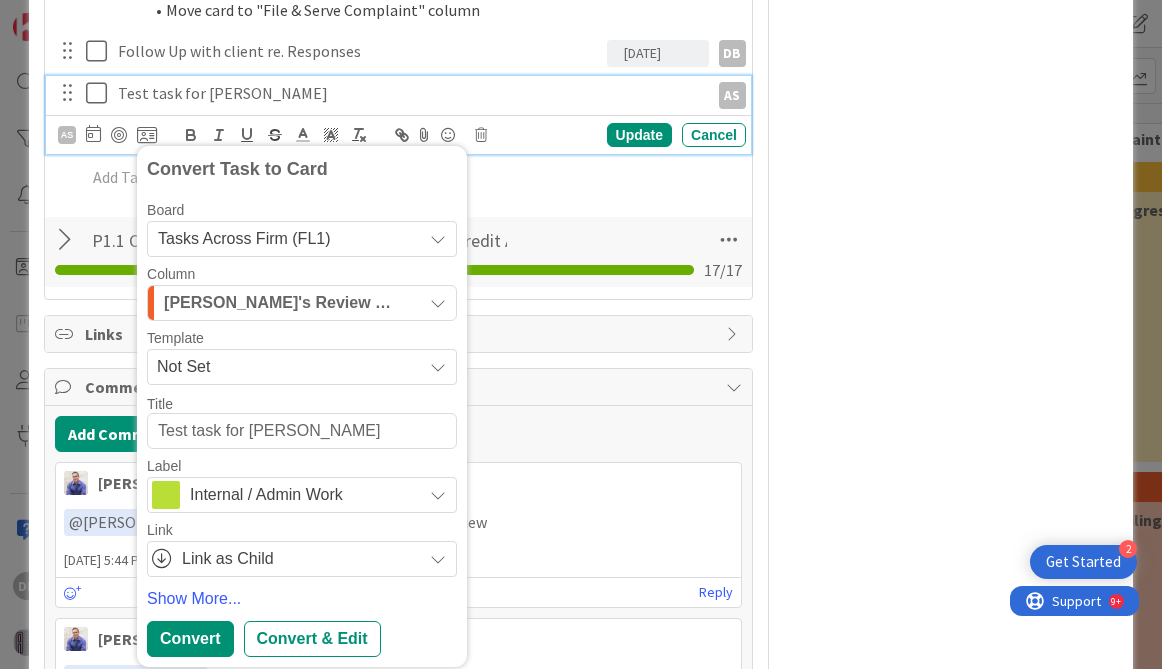click on "Internal / Admin Work" at bounding box center (301, 495) 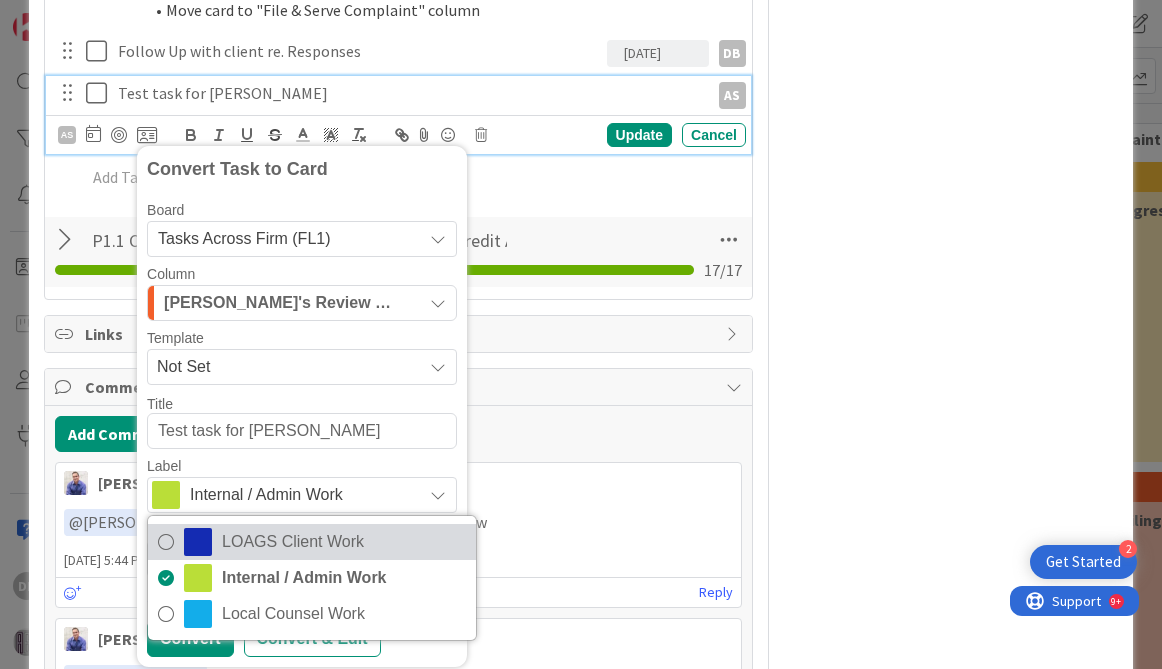 click on "LOAGS Client Work" at bounding box center (344, 542) 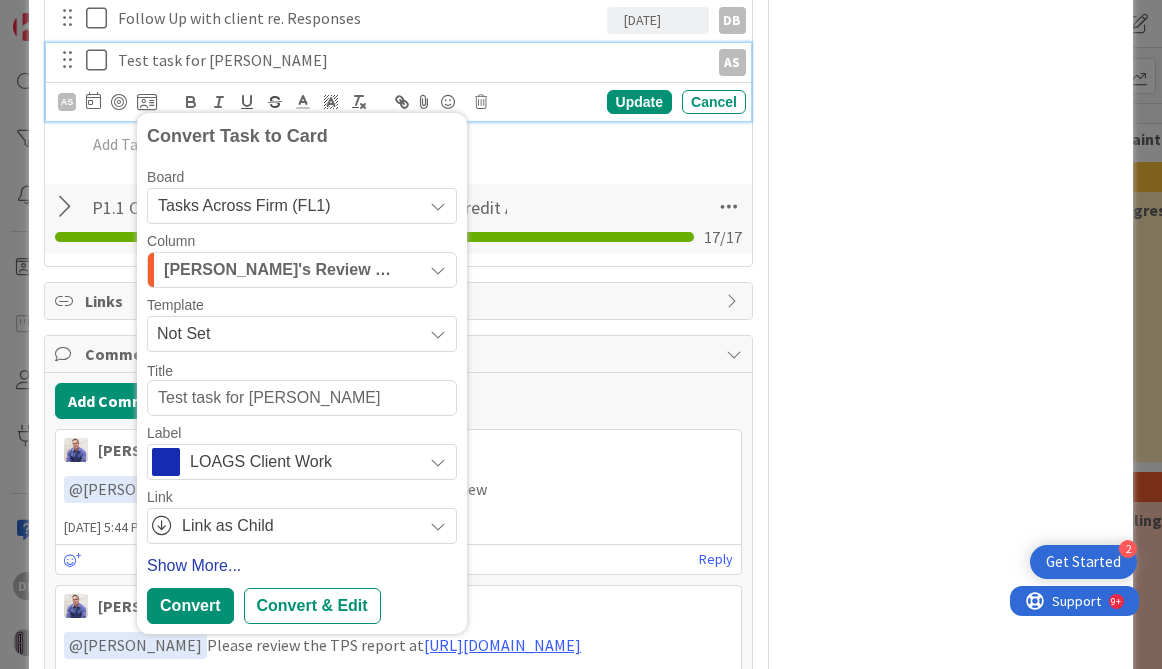 scroll, scrollTop: 1024, scrollLeft: 0, axis: vertical 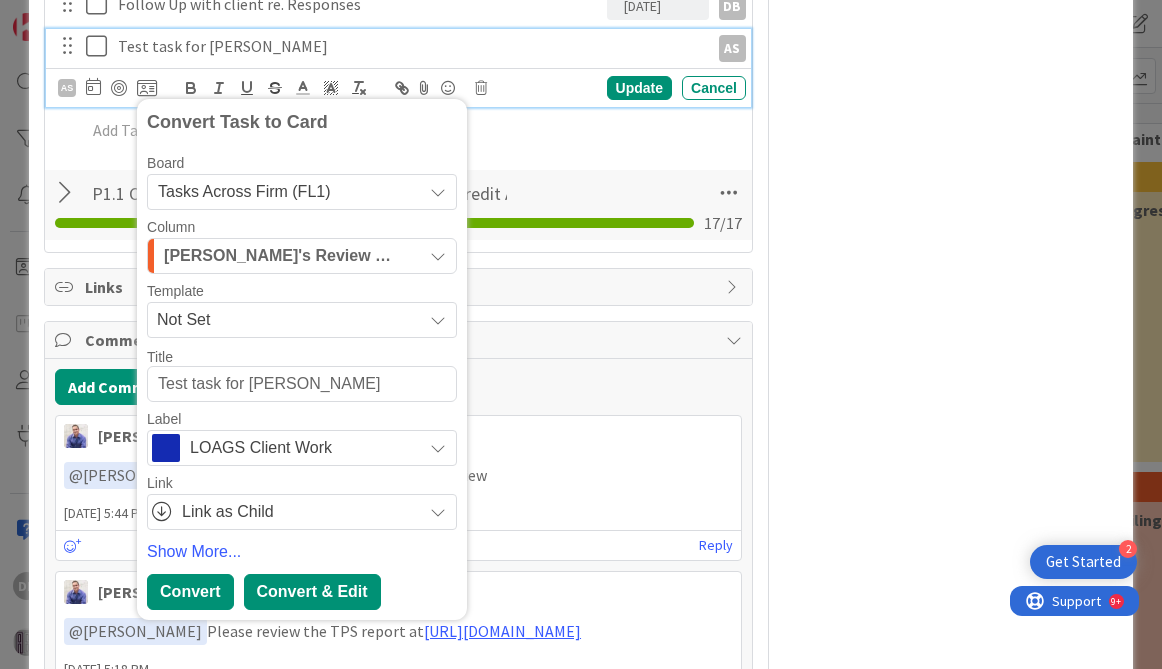 click on "Convert & Edit" at bounding box center (312, 592) 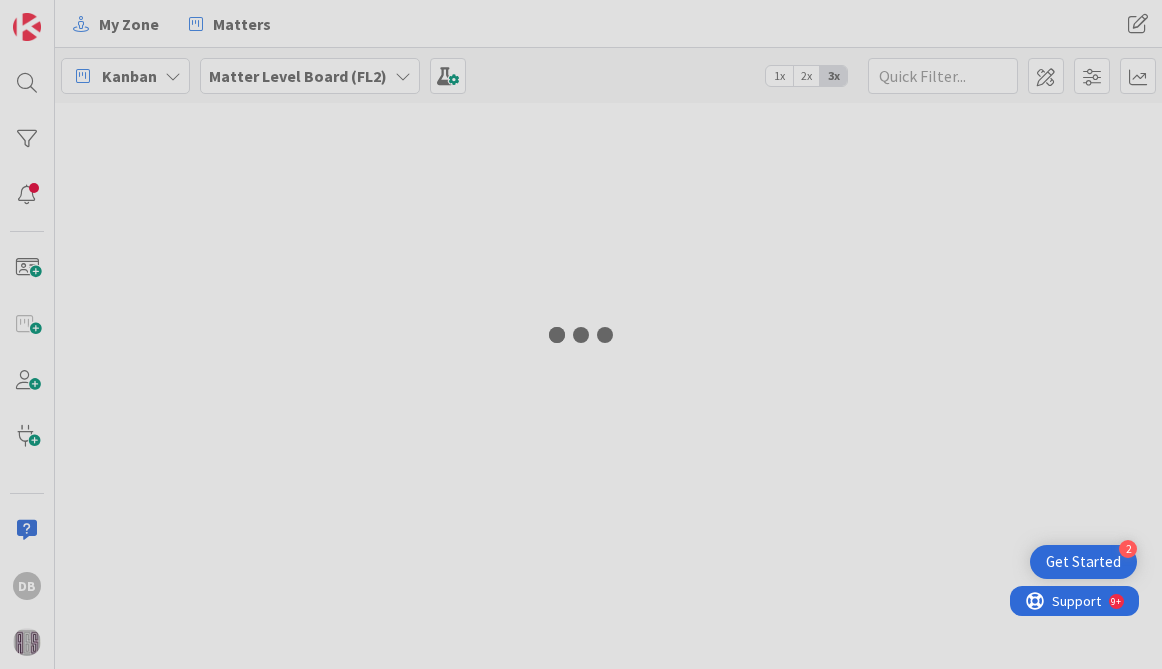 click at bounding box center [581, 334] 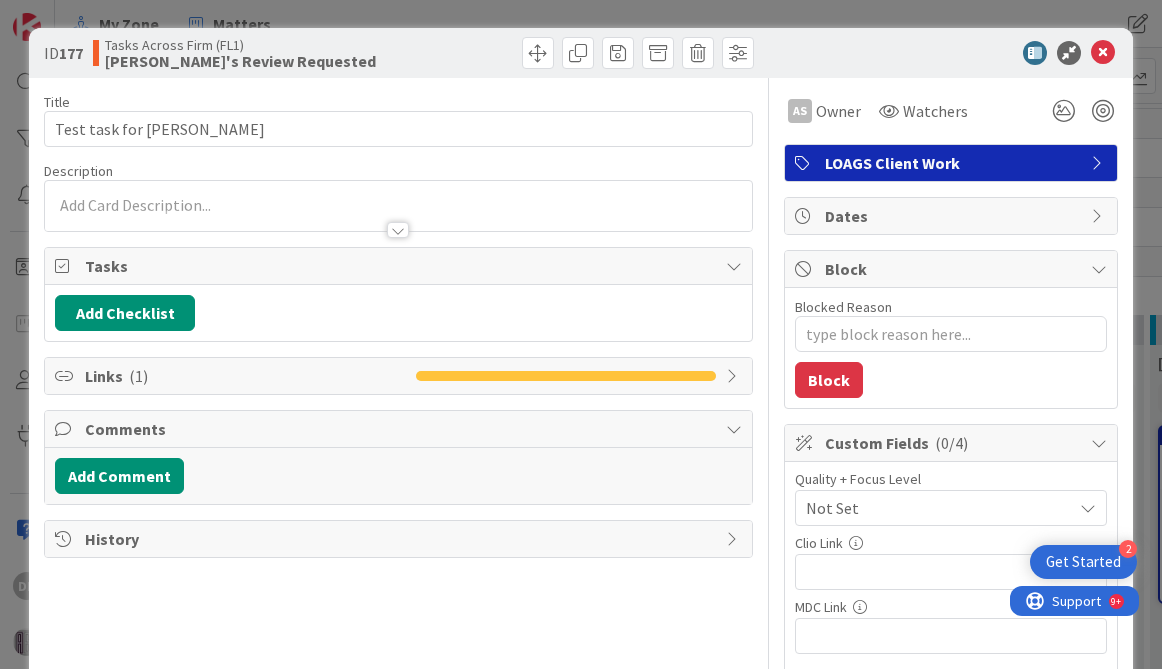 scroll, scrollTop: 0, scrollLeft: 0, axis: both 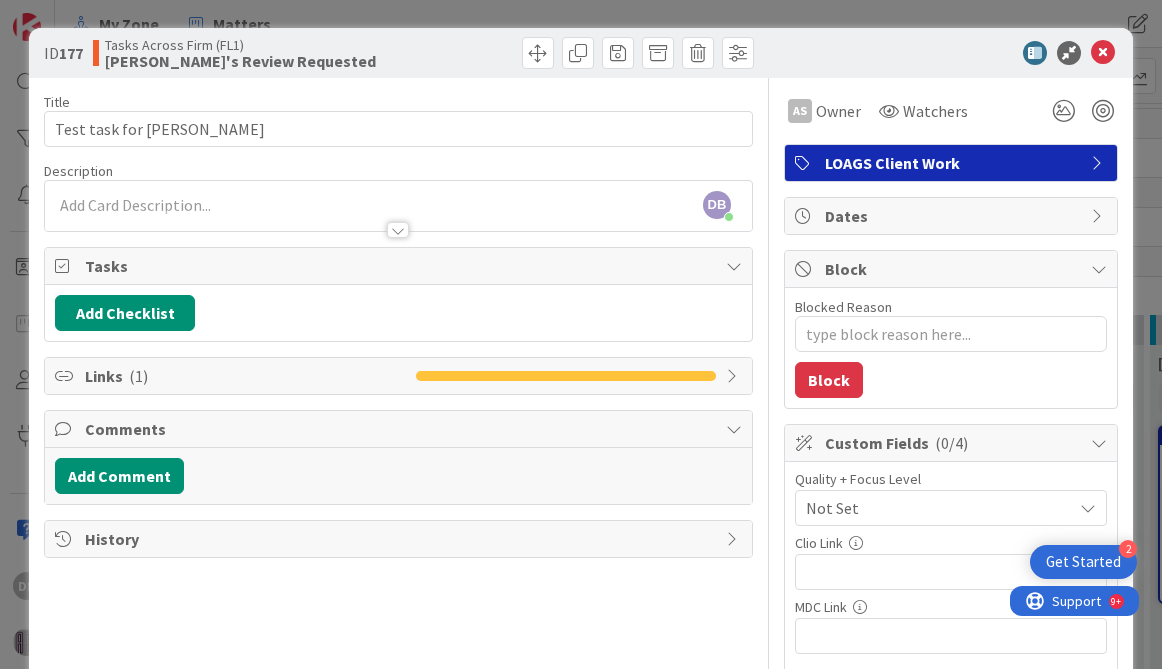 click on "DB   [PERSON_NAME] just joined" at bounding box center [398, 206] 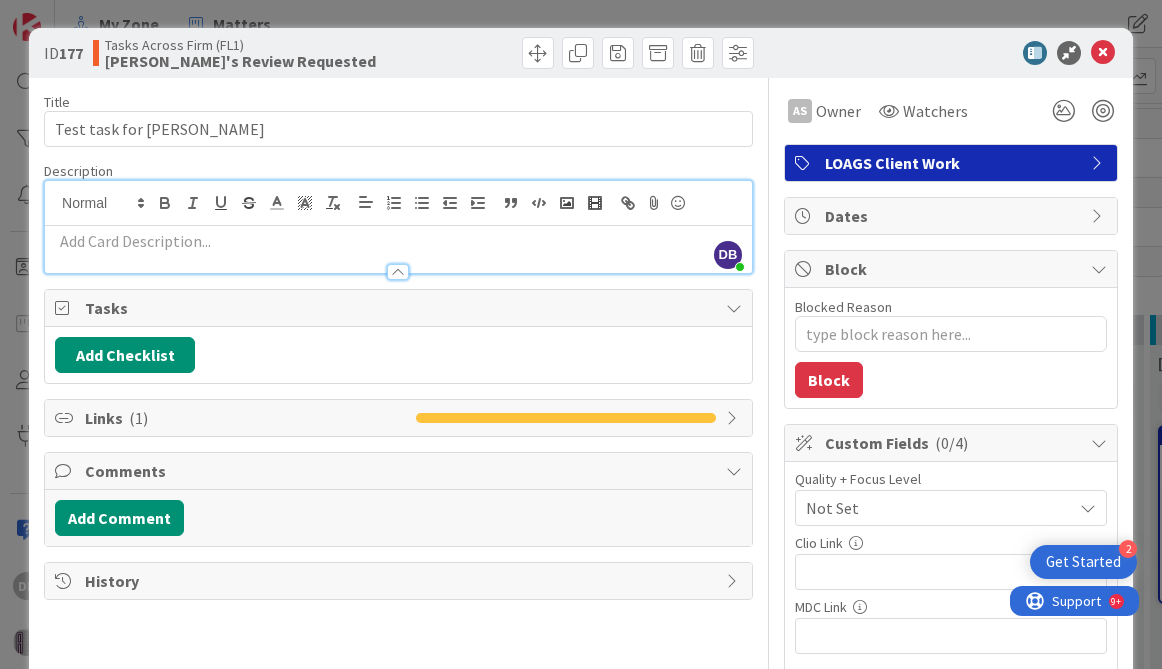click at bounding box center [398, 262] 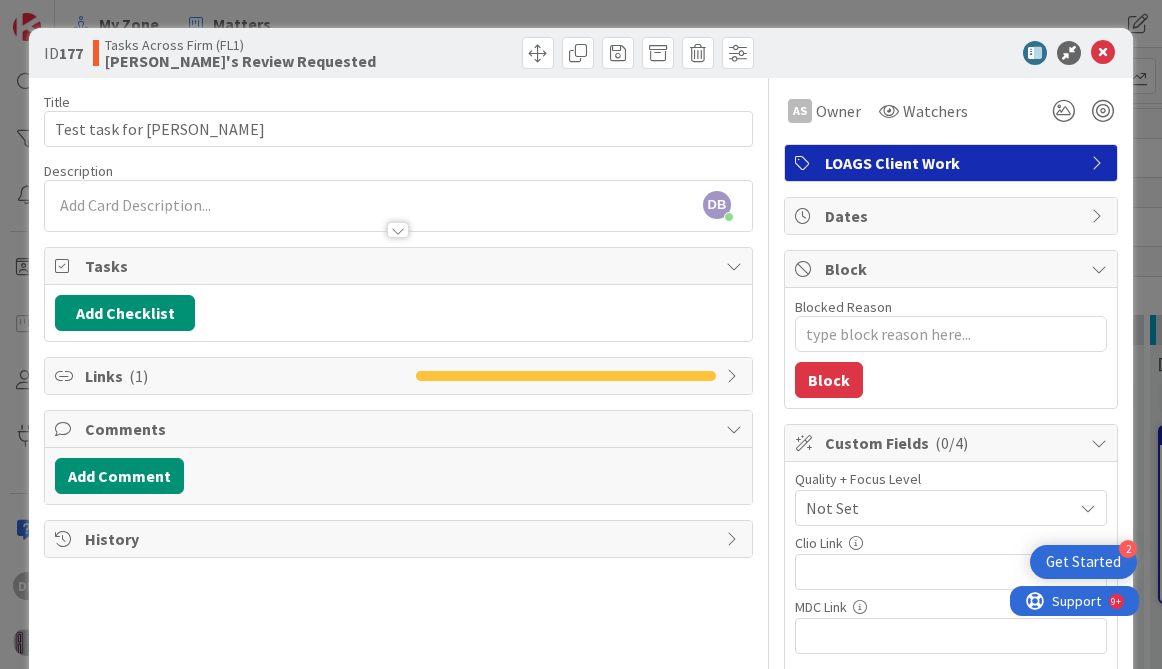 click at bounding box center (398, 220) 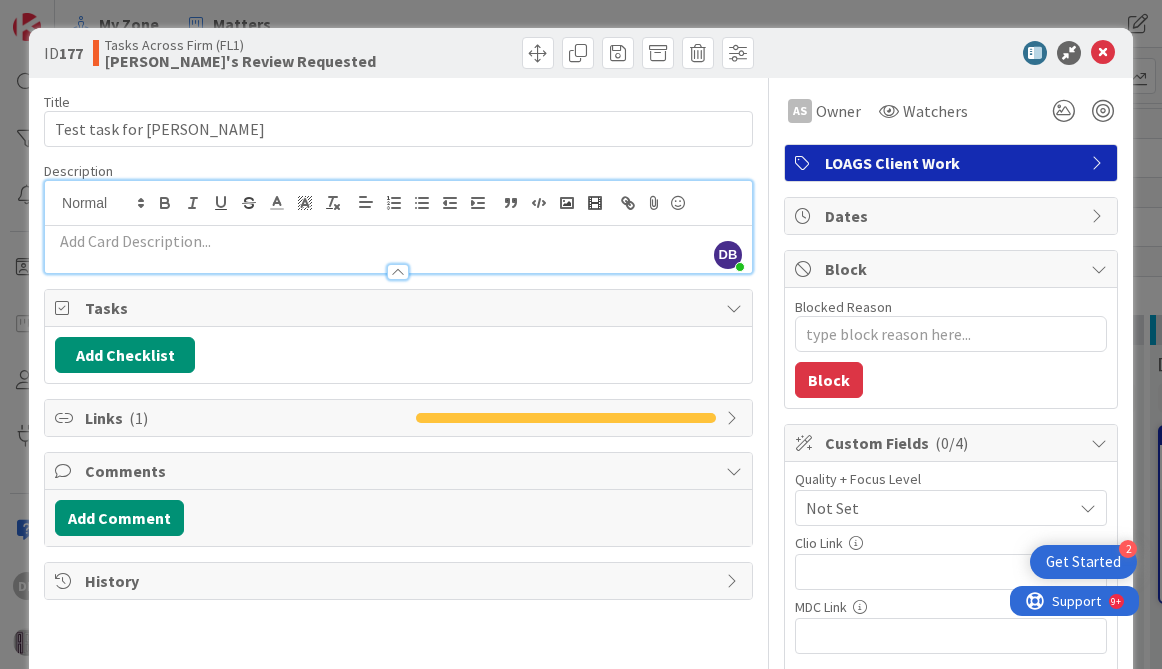 click at bounding box center (398, 241) 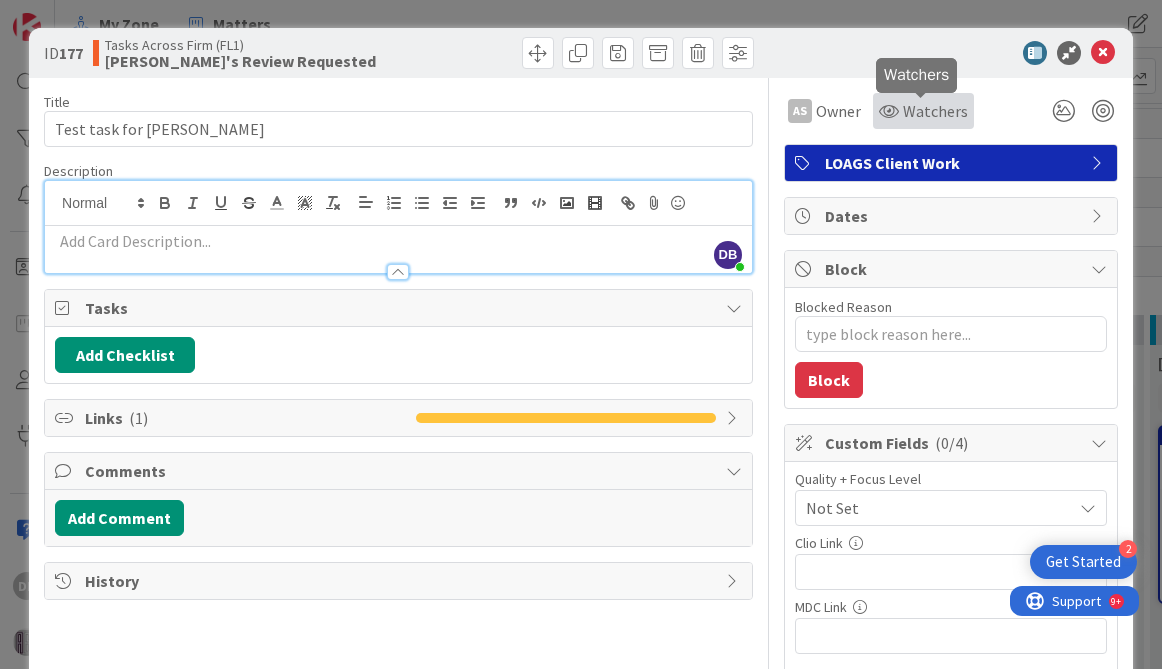 click on "Watchers" at bounding box center [935, 111] 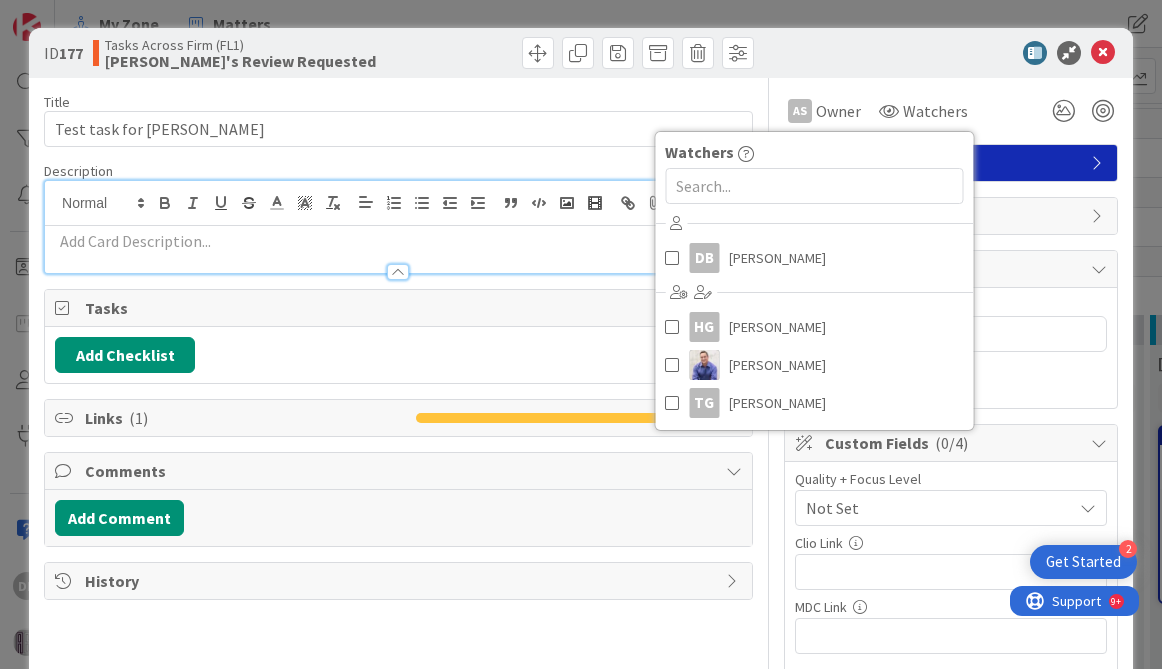 click on "ID  177 Tasks Across Firm (FL1) [PERSON_NAME]'s Review Requested" at bounding box center (581, 53) 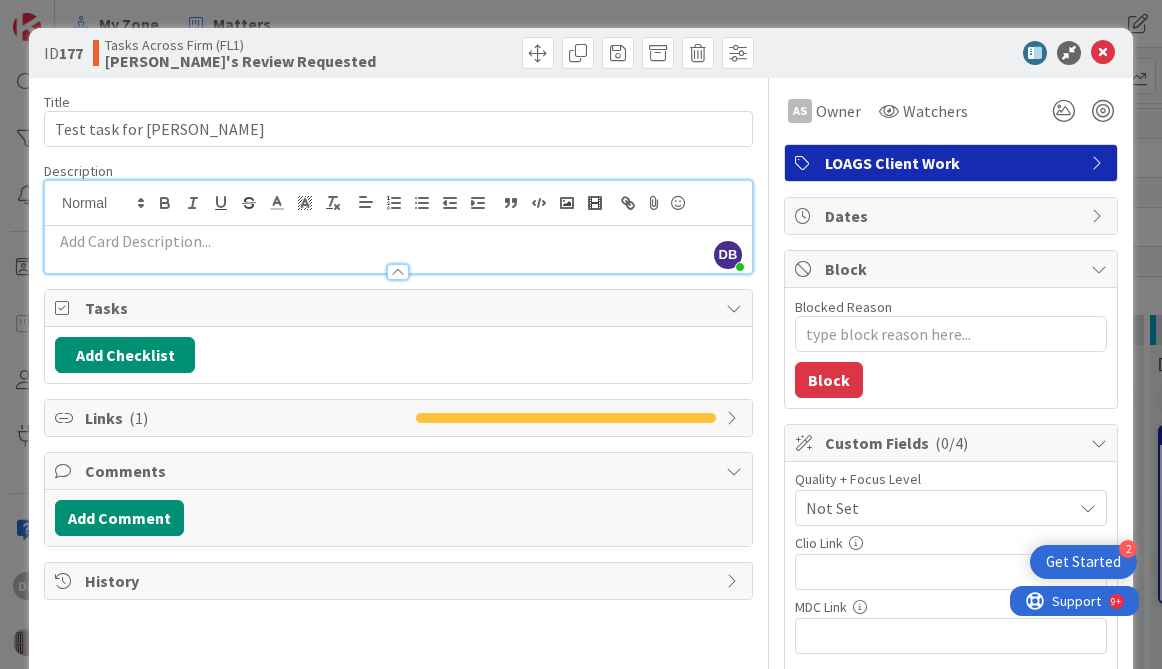 click at bounding box center (398, 241) 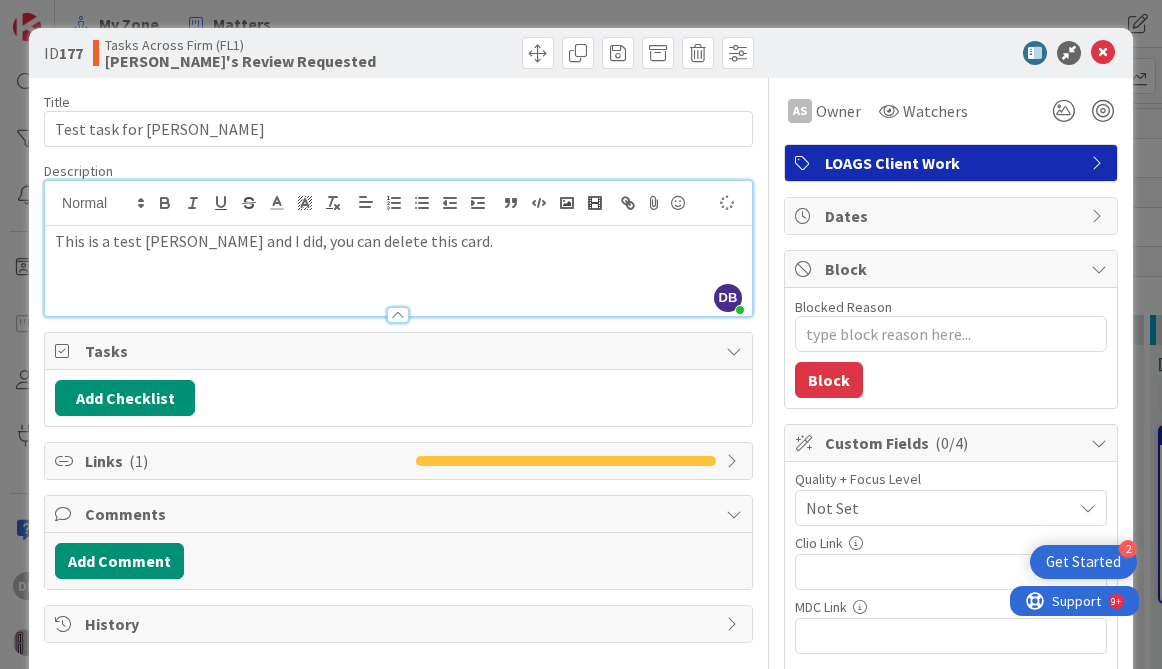 click on "Add Checklist" at bounding box center [398, 398] 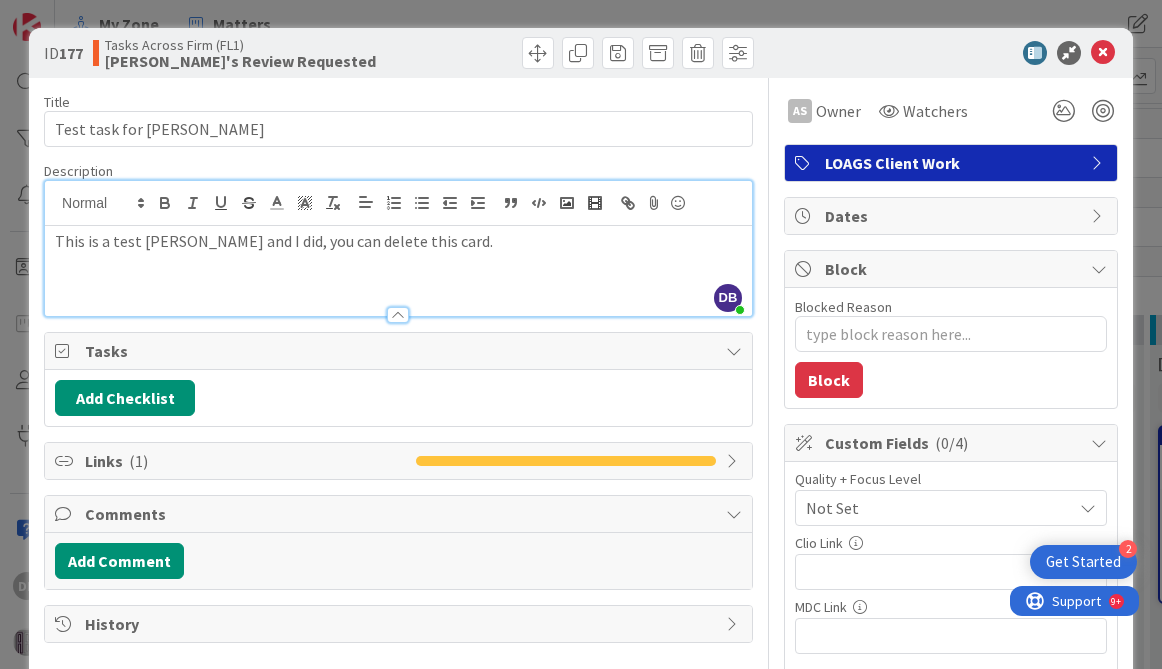 click on "Tasks" at bounding box center [398, 351] 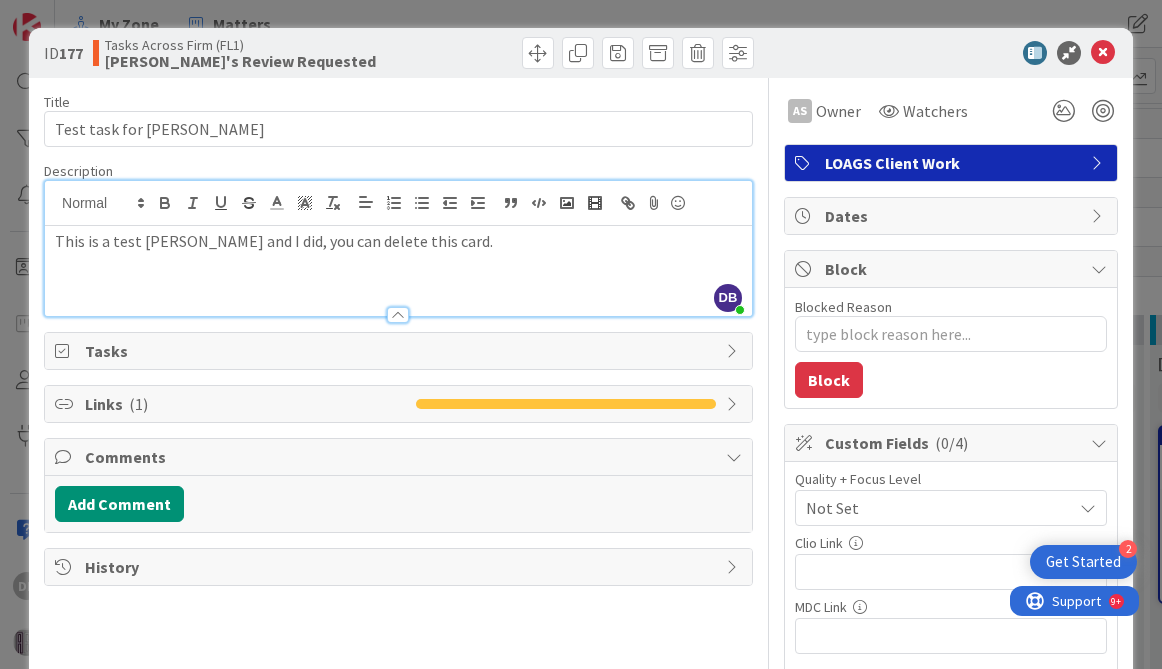 click at bounding box center (398, 315) 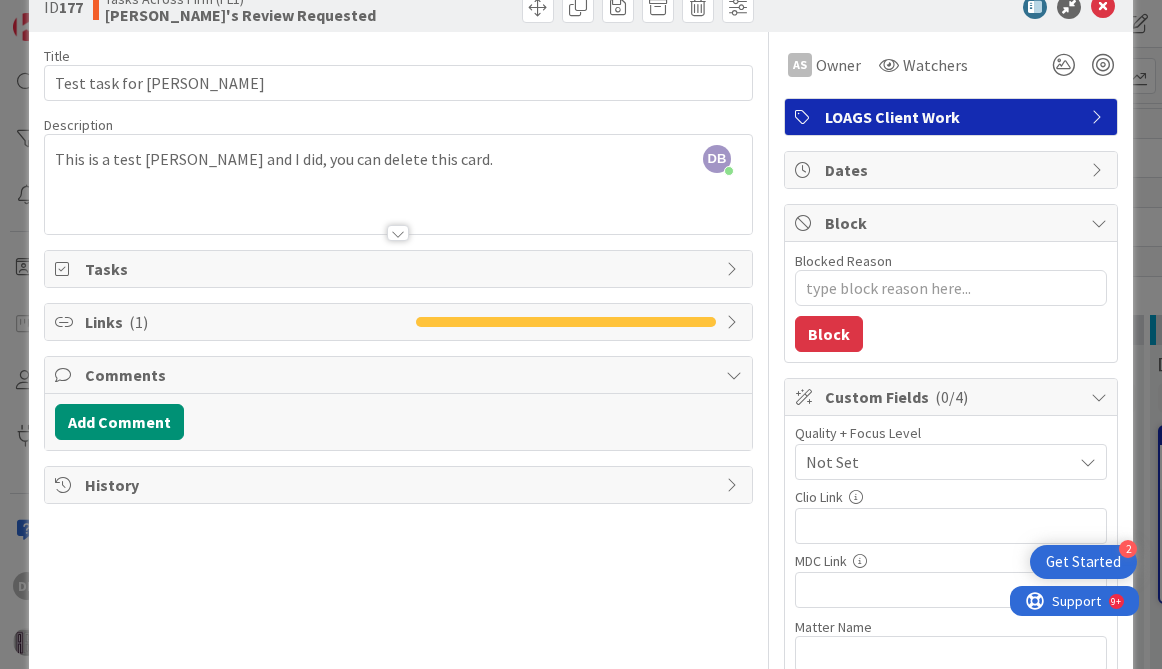 scroll, scrollTop: 0, scrollLeft: 0, axis: both 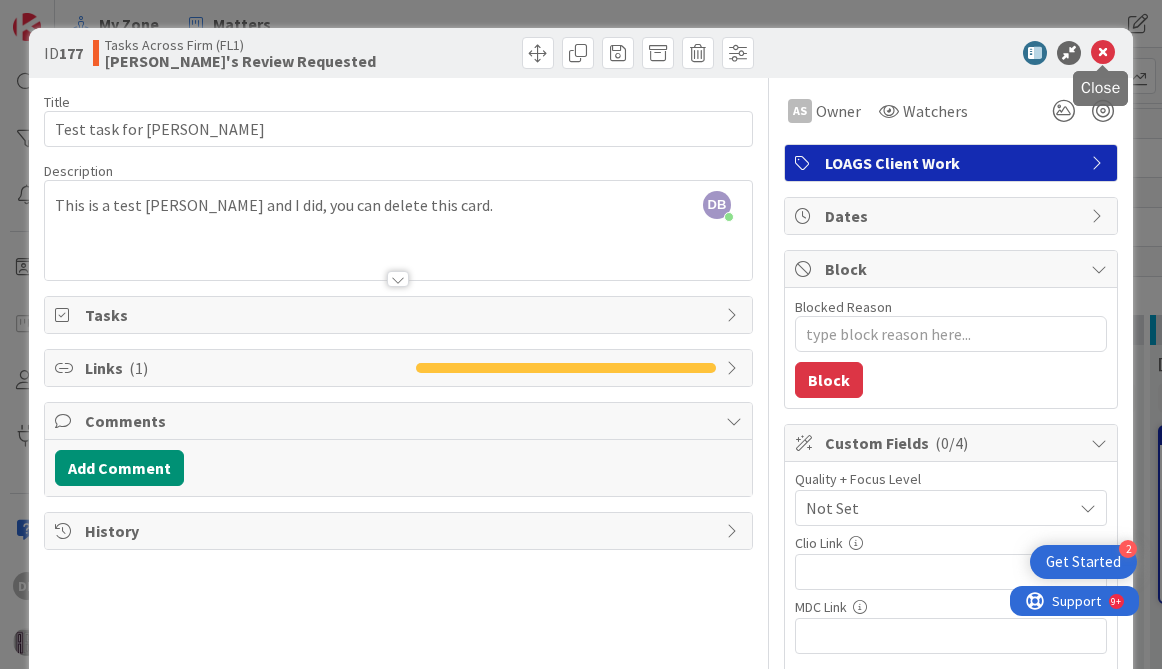 click at bounding box center [1103, 53] 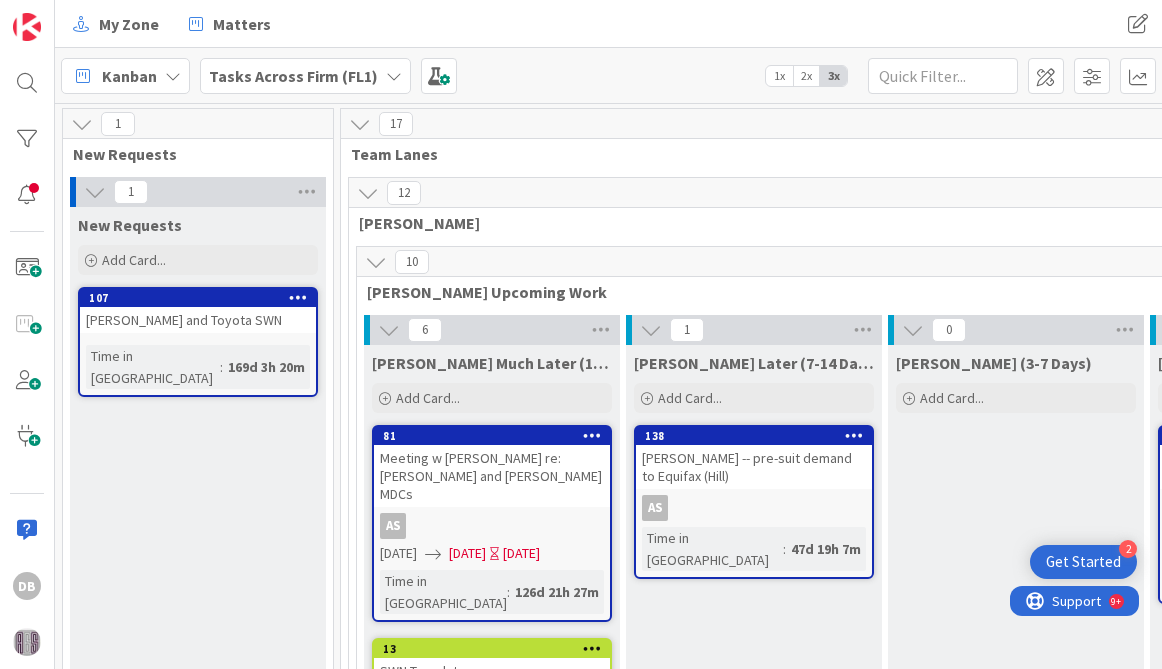 scroll, scrollTop: 0, scrollLeft: 0, axis: both 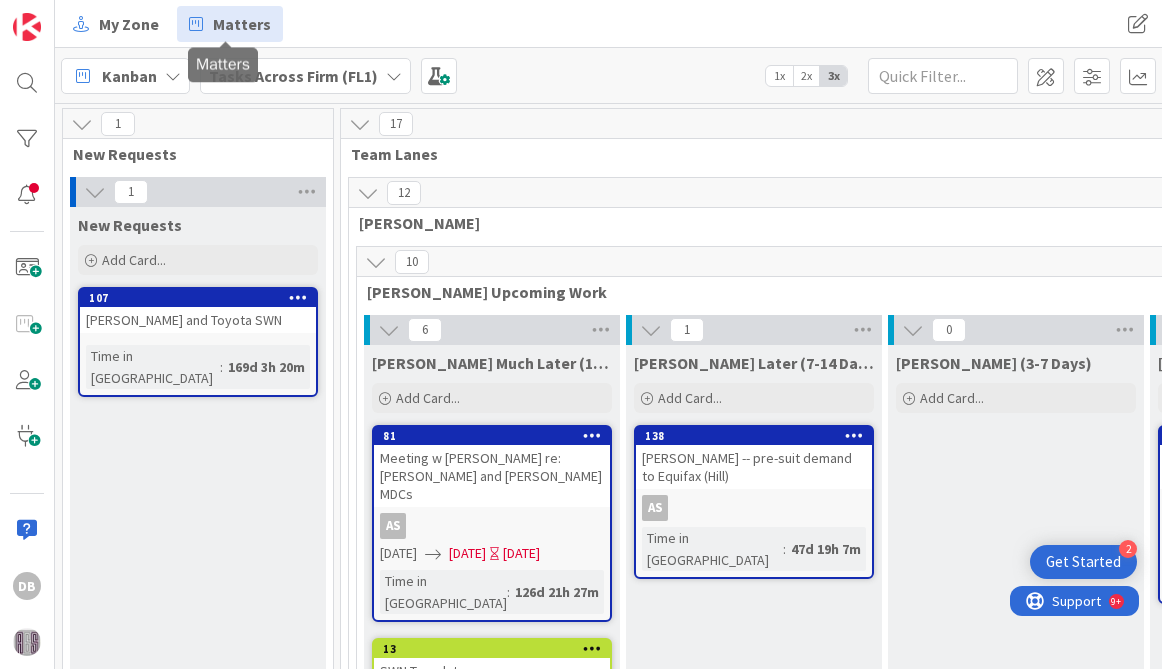 click on "Matters" at bounding box center (242, 24) 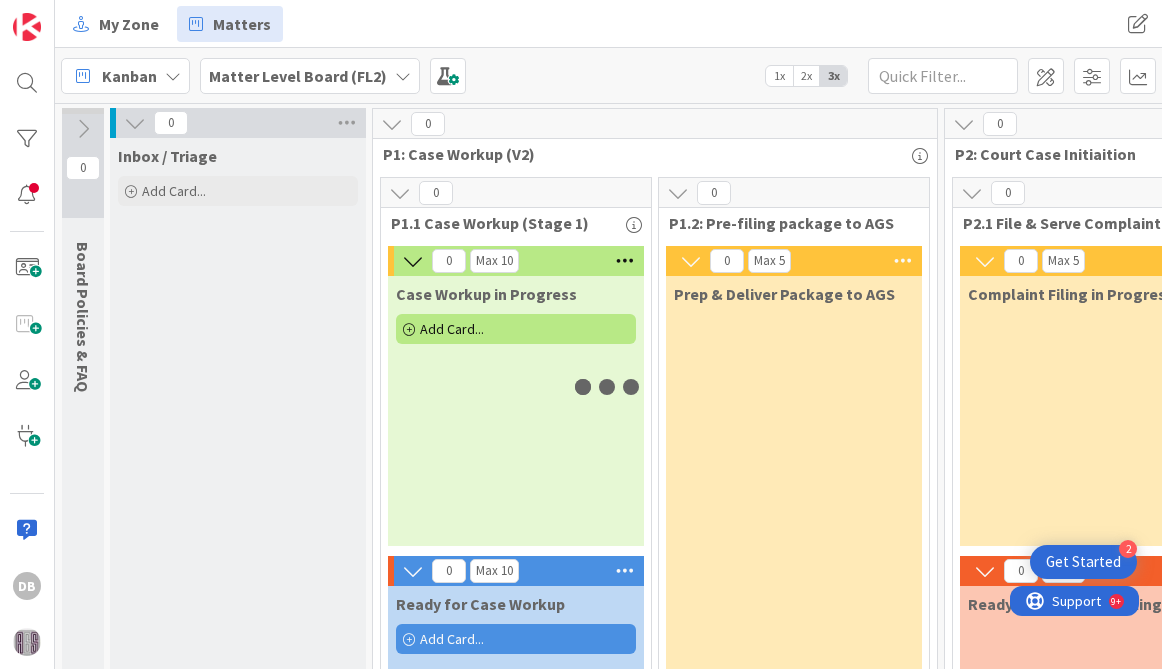 scroll, scrollTop: 0, scrollLeft: 0, axis: both 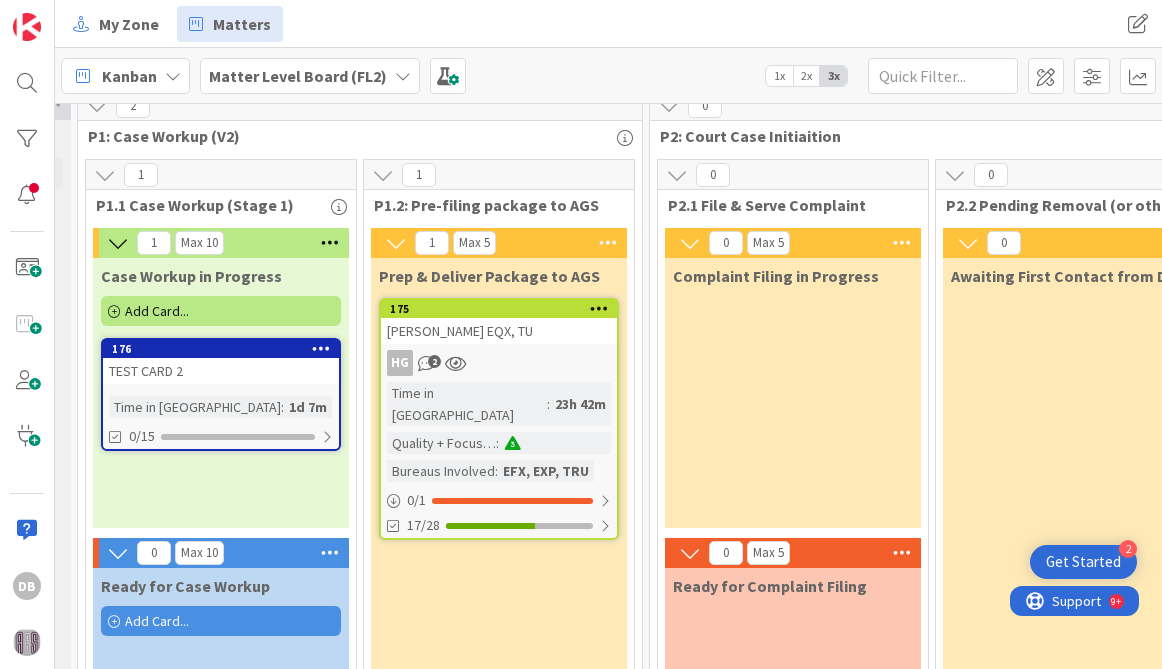 click on "TEST CARD 2" at bounding box center (221, 371) 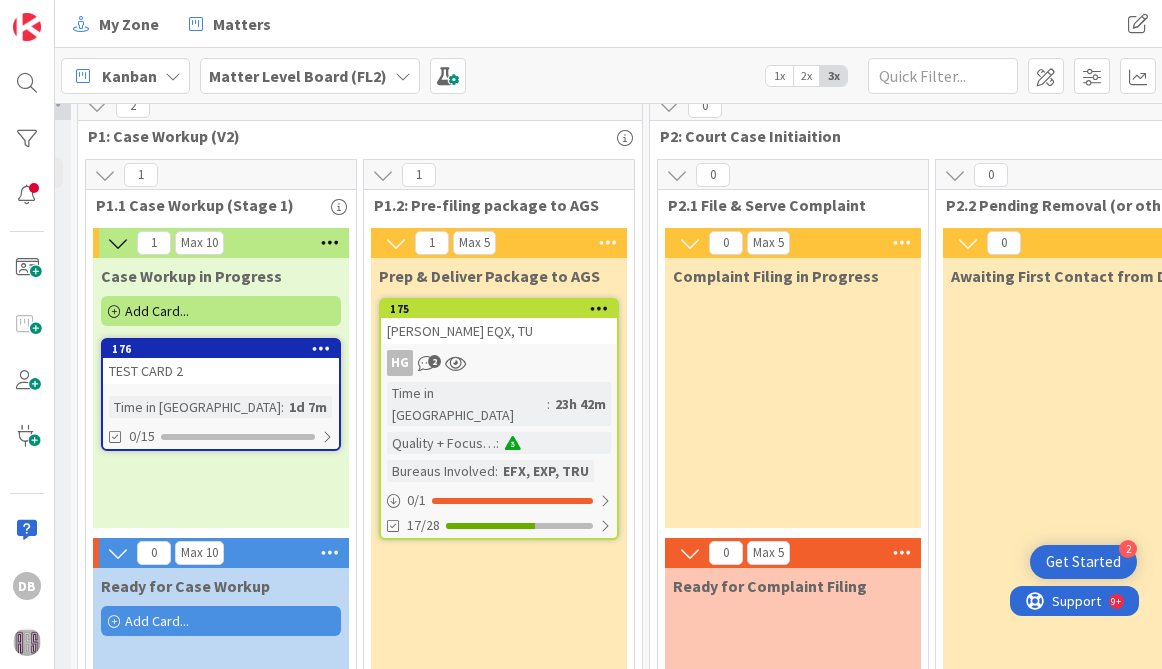 scroll, scrollTop: 0, scrollLeft: 0, axis: both 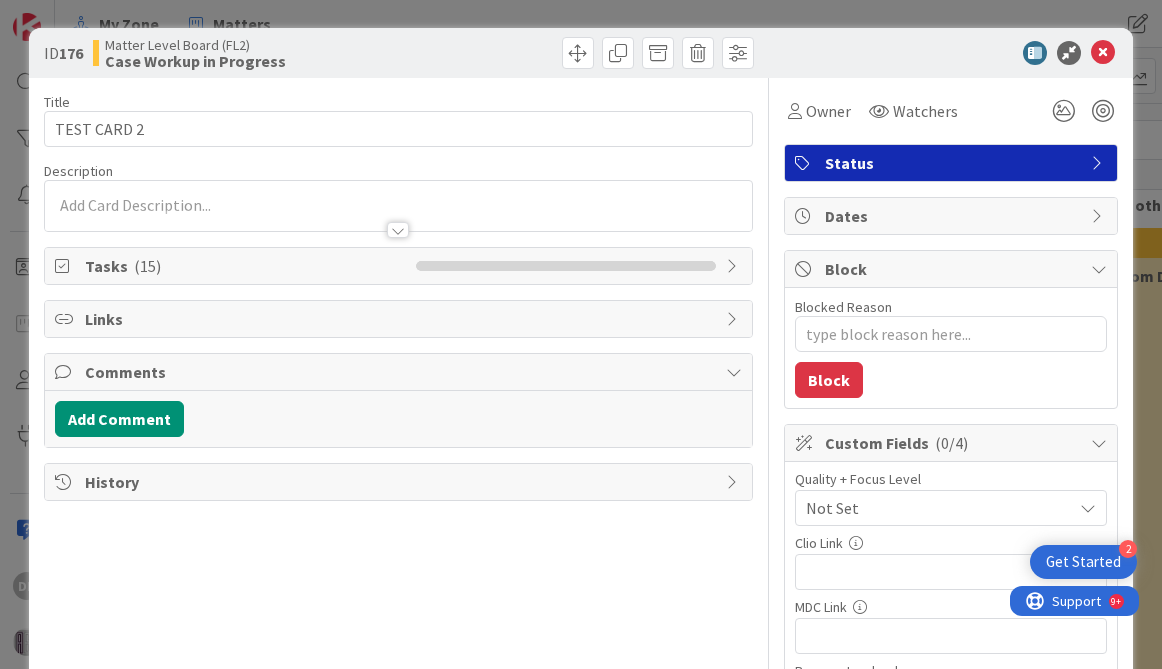 click on "Title 11 / 128 TEST CARD 2 Description Owner Watchers Status Tasks ( 15 ) Links Comments Add Comment History" at bounding box center [398, 483] 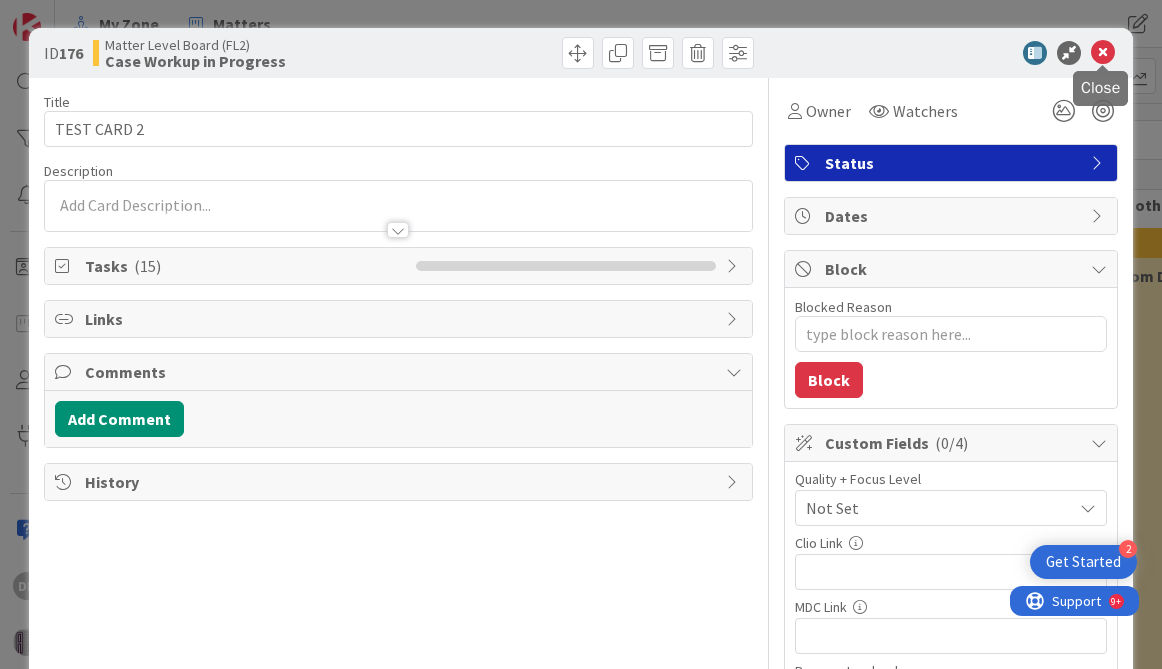 click at bounding box center (1103, 53) 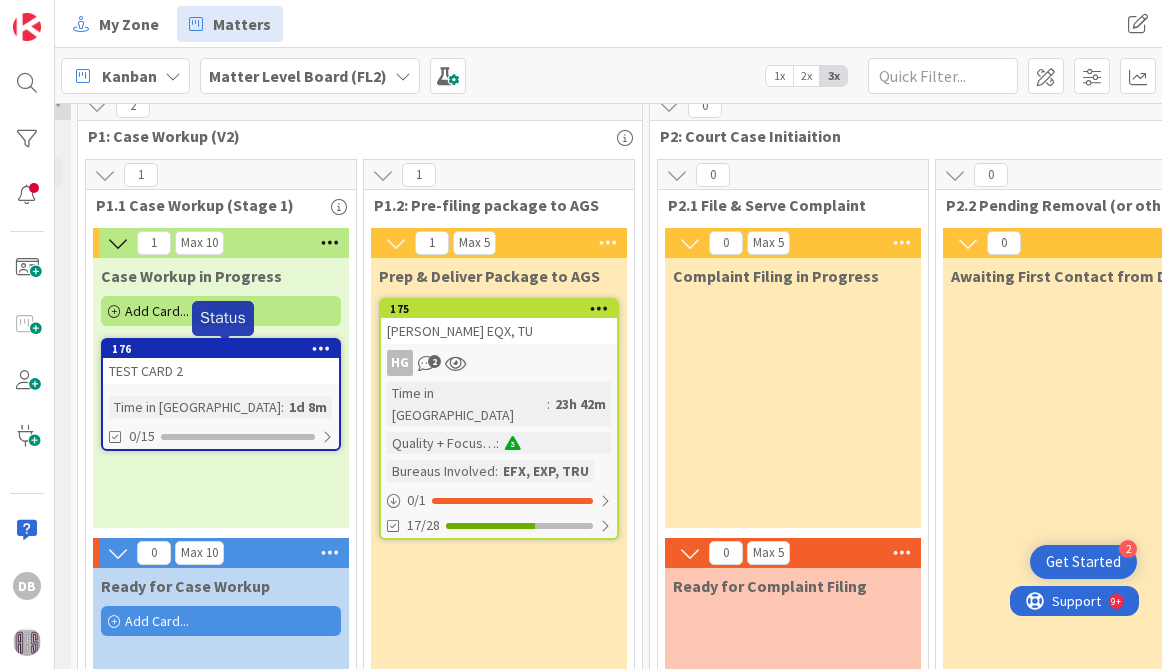 scroll, scrollTop: 0, scrollLeft: 0, axis: both 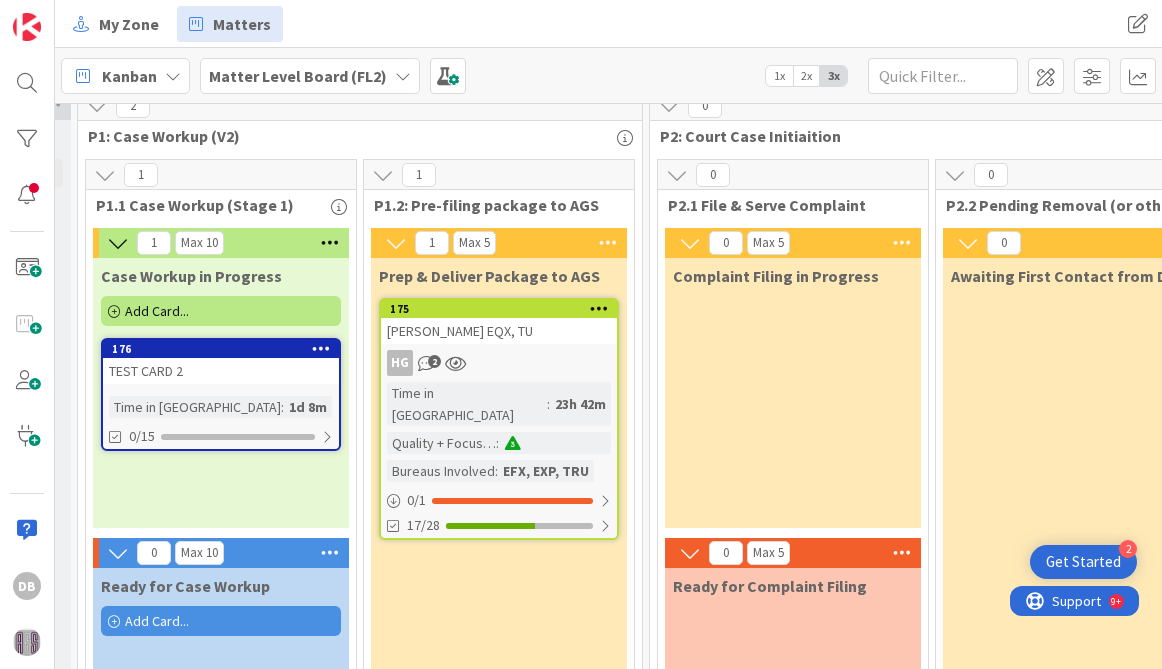 click at bounding box center [321, 348] 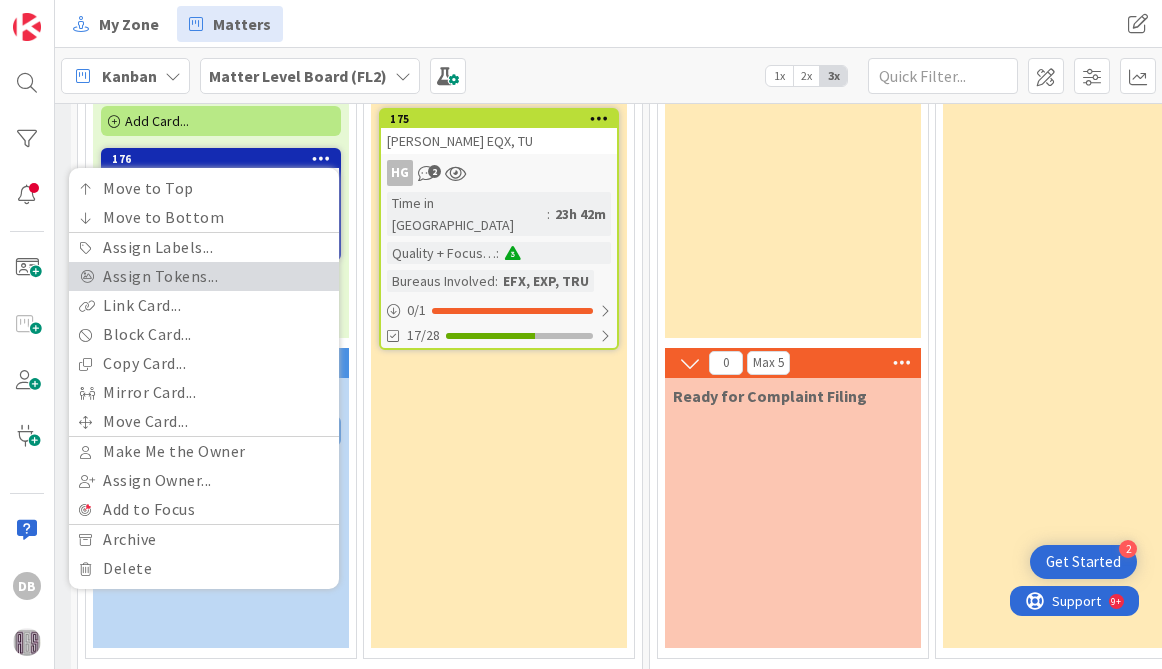 scroll, scrollTop: 209, scrollLeft: 295, axis: both 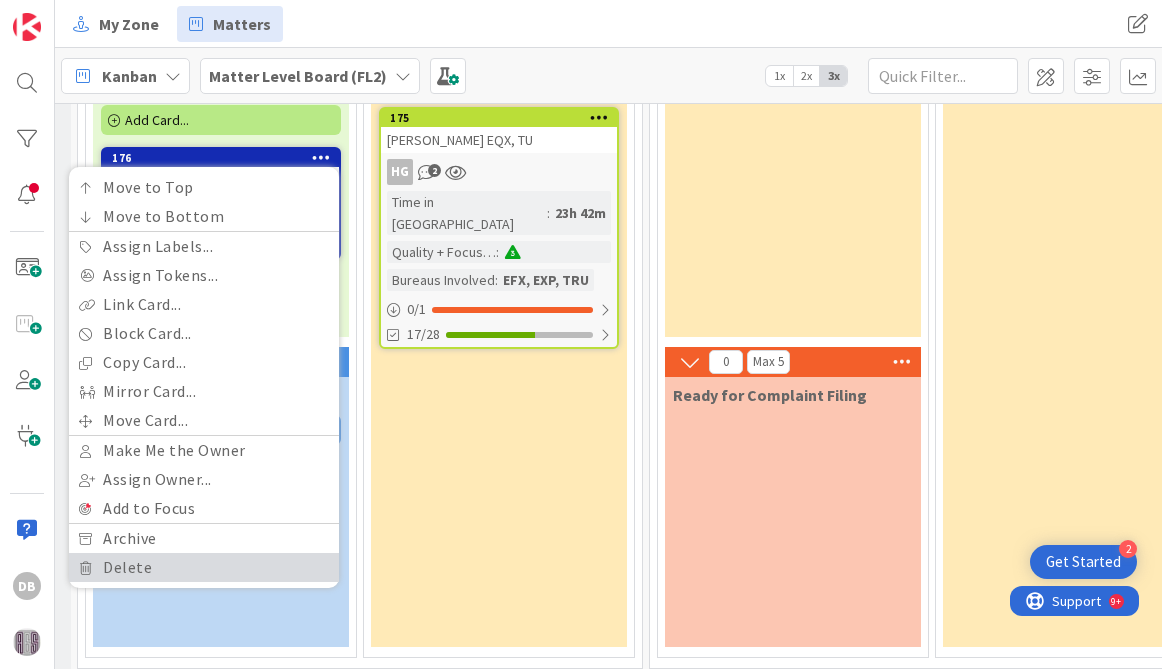 click on "Delete" at bounding box center [204, 567] 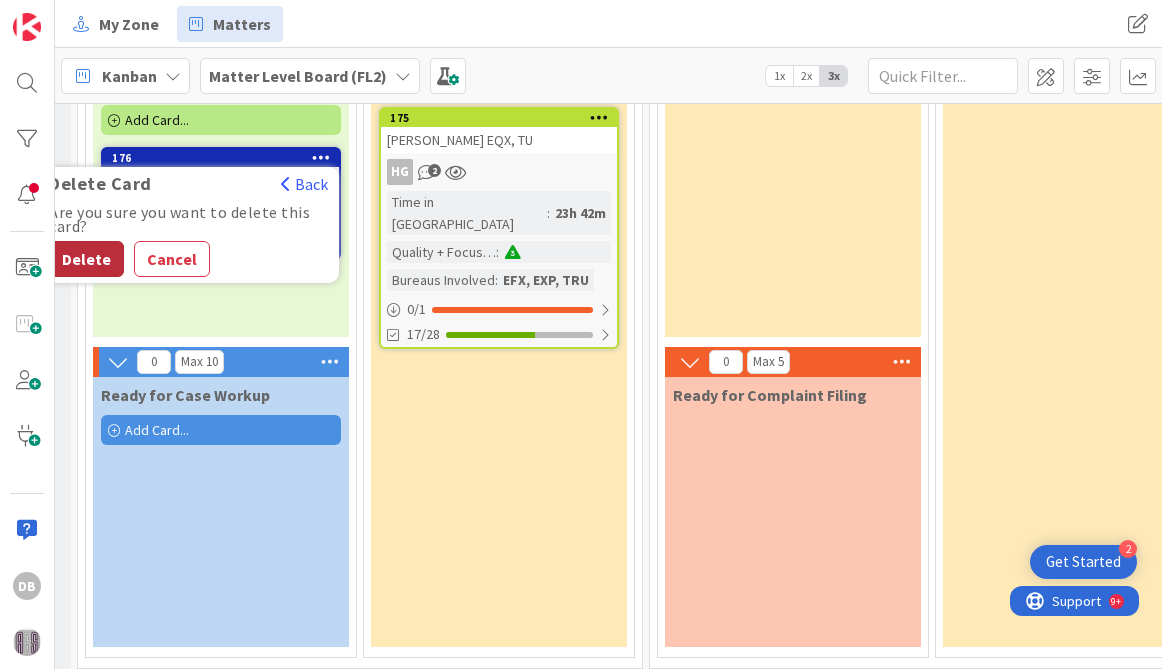 click on "Delete" at bounding box center [86, 259] 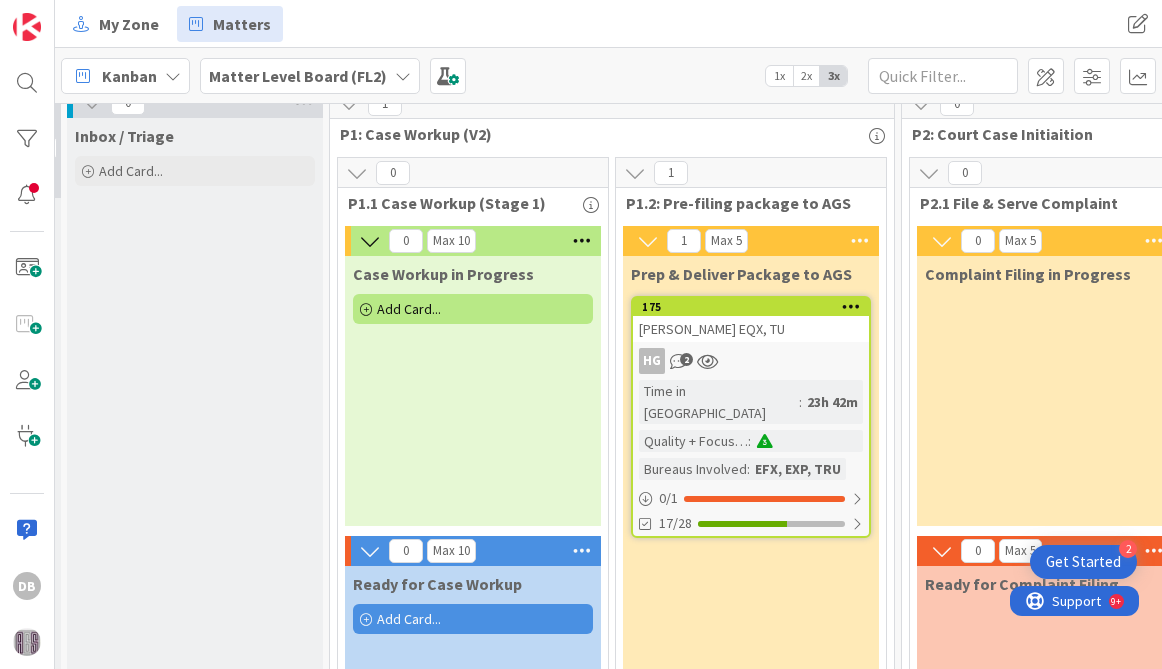 scroll, scrollTop: 20, scrollLeft: 37, axis: both 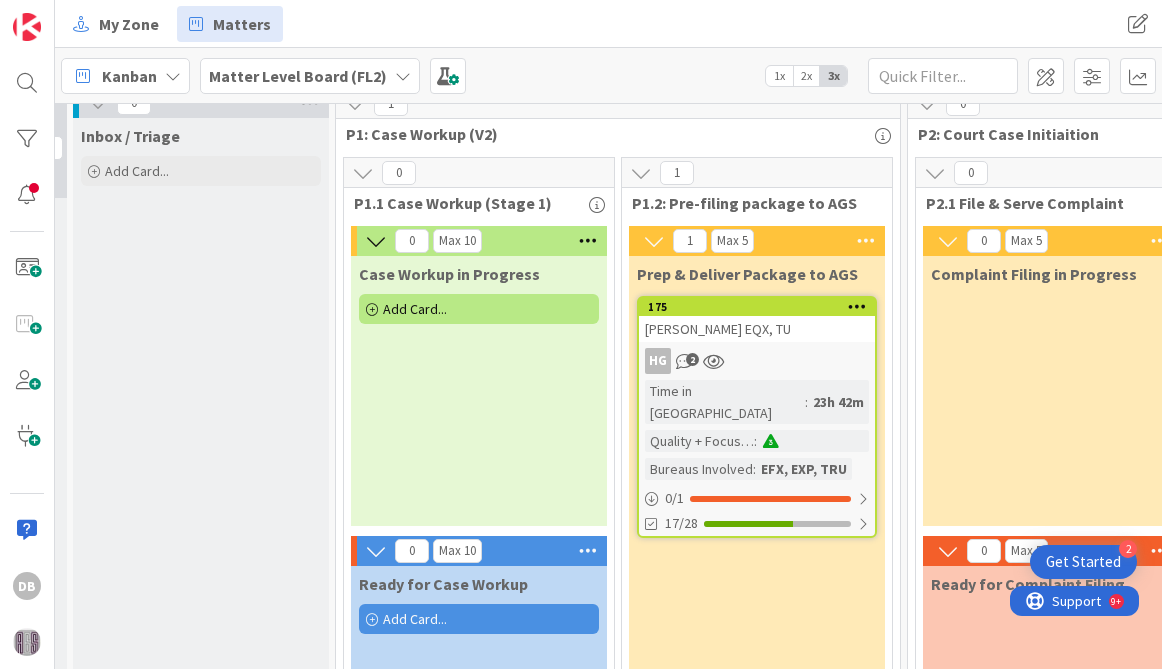 click on "Add Card..." at bounding box center [415, 309] 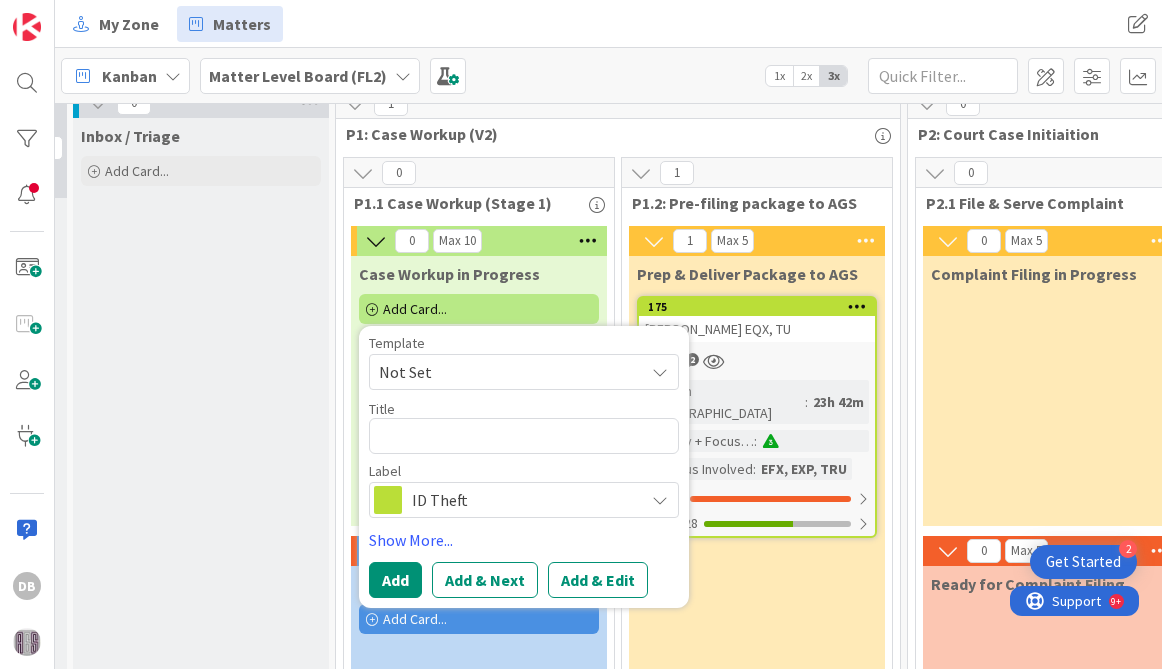 click at bounding box center (524, 436) 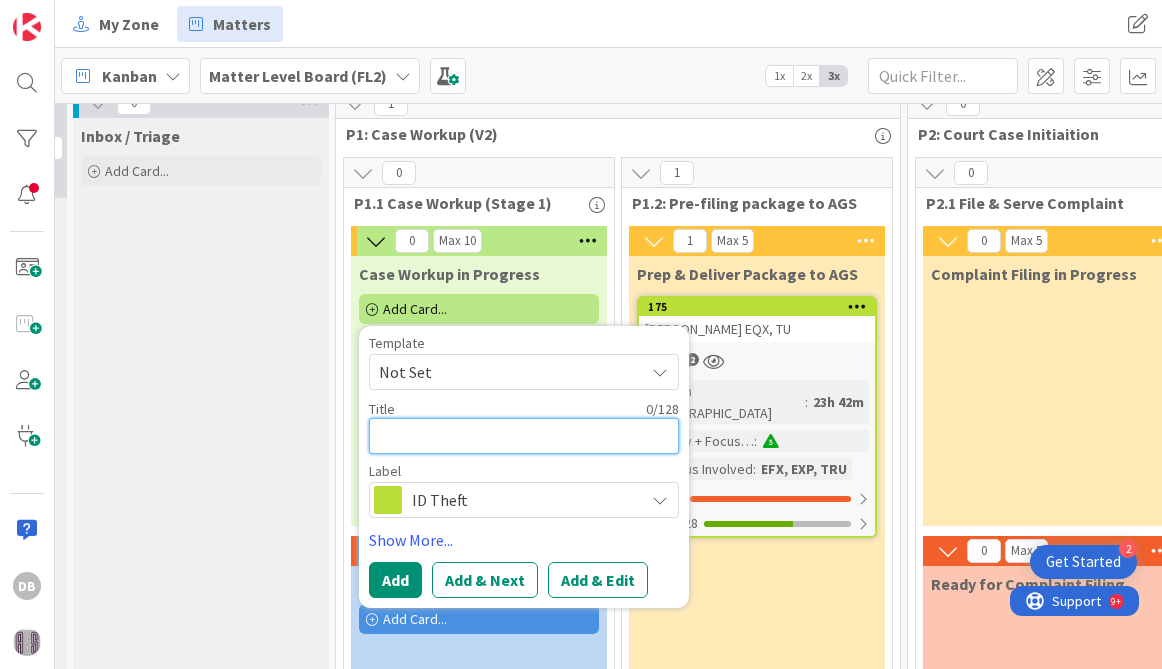 type on "l" 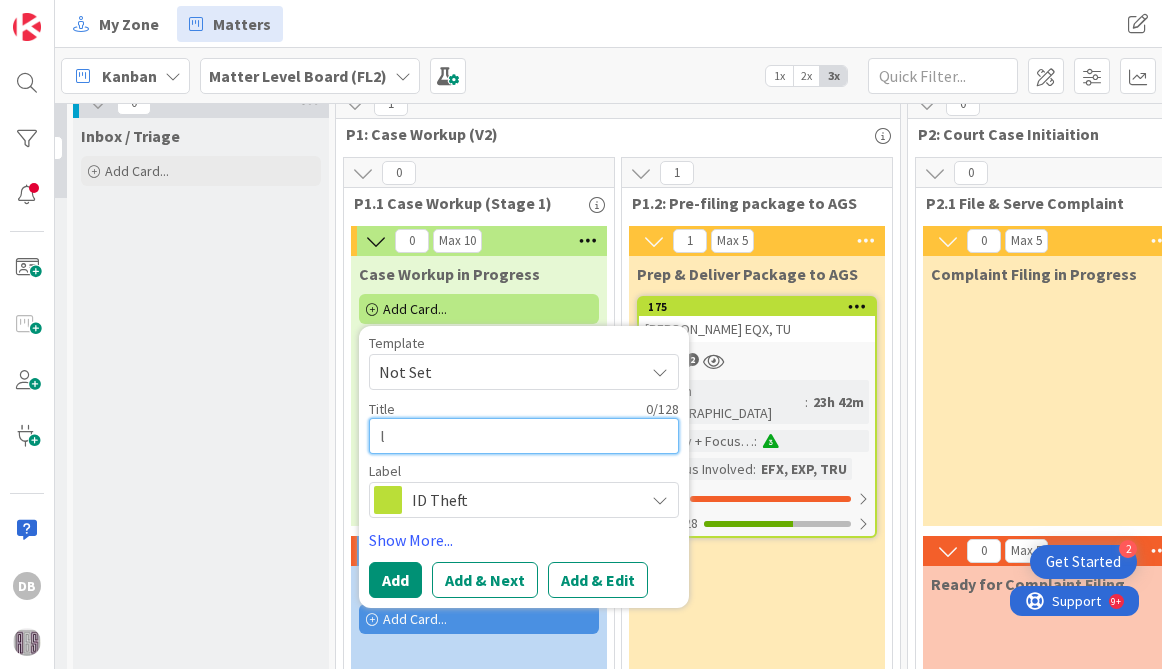 type on "x" 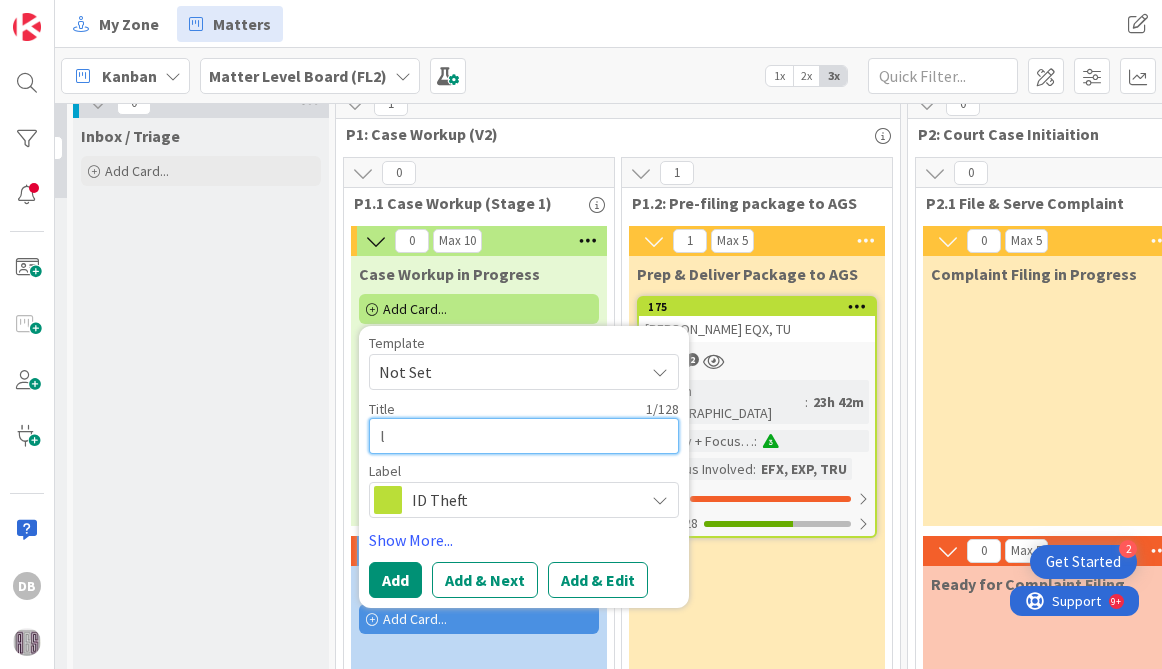 type 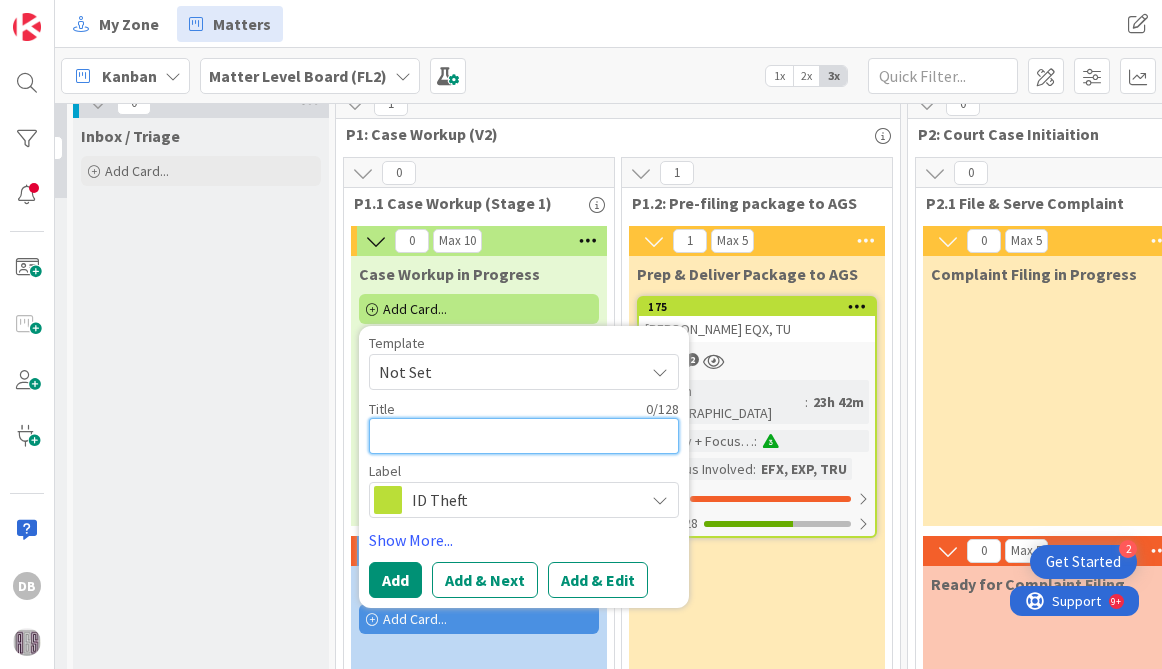 type on "x" 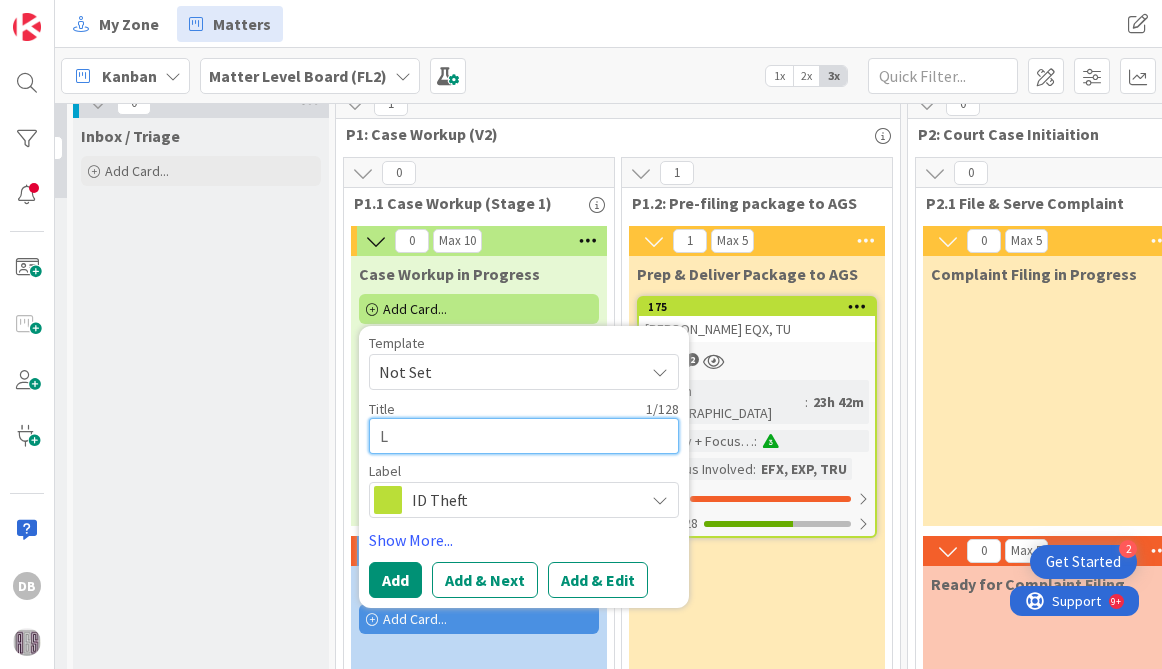 type on "x" 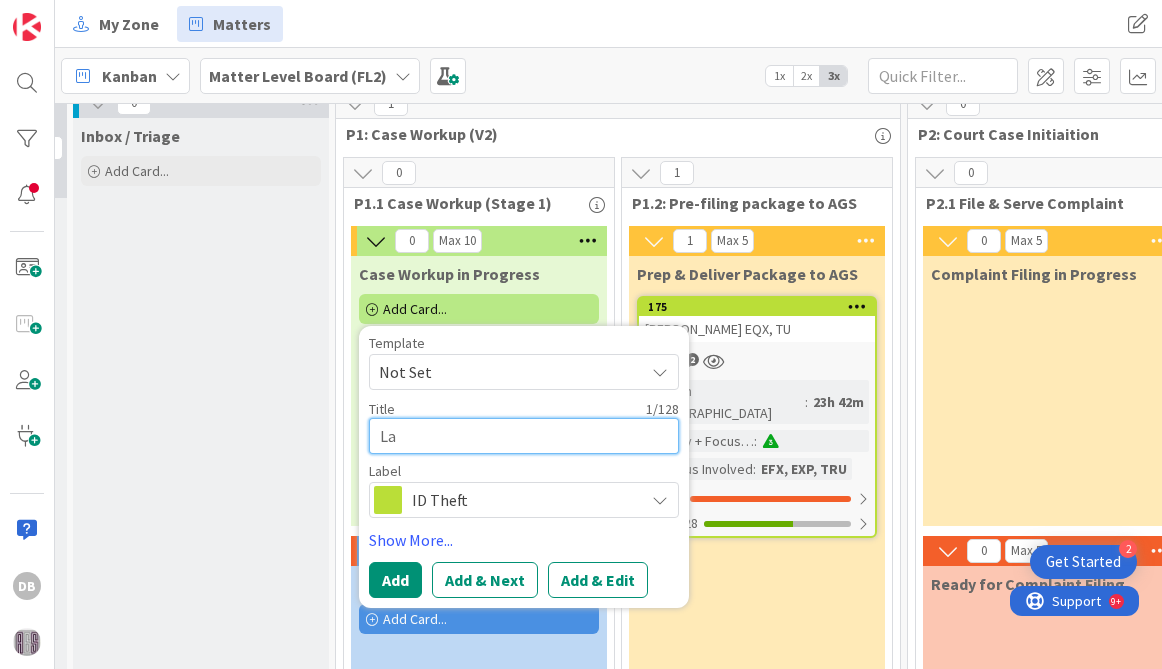 type on "x" 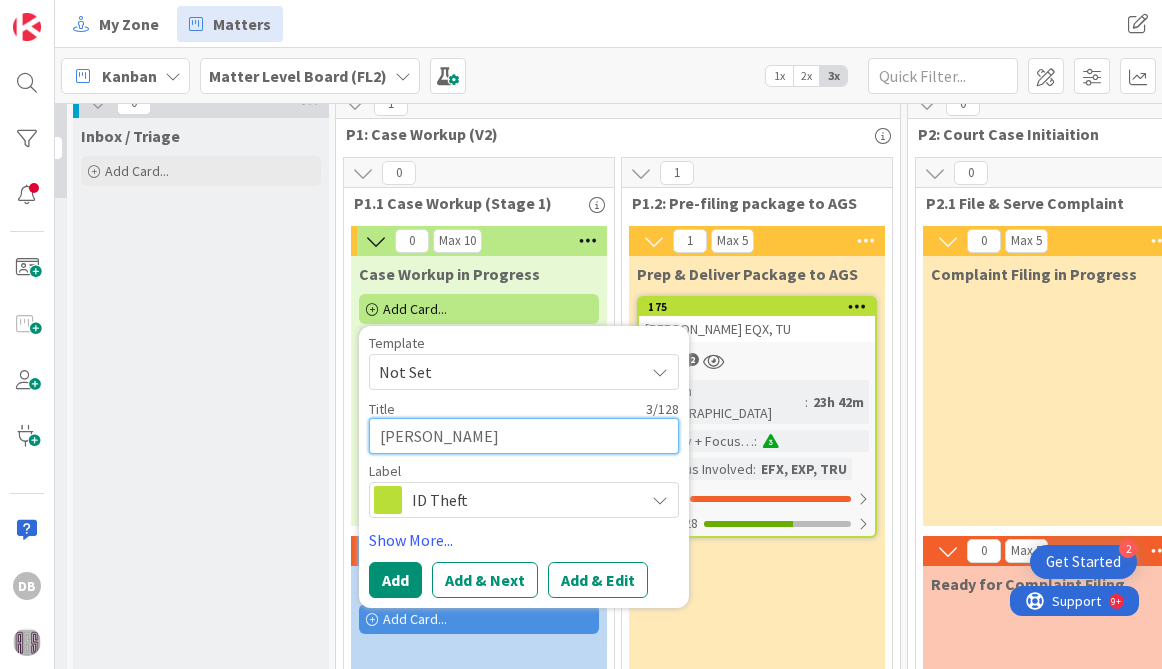 type on "x" 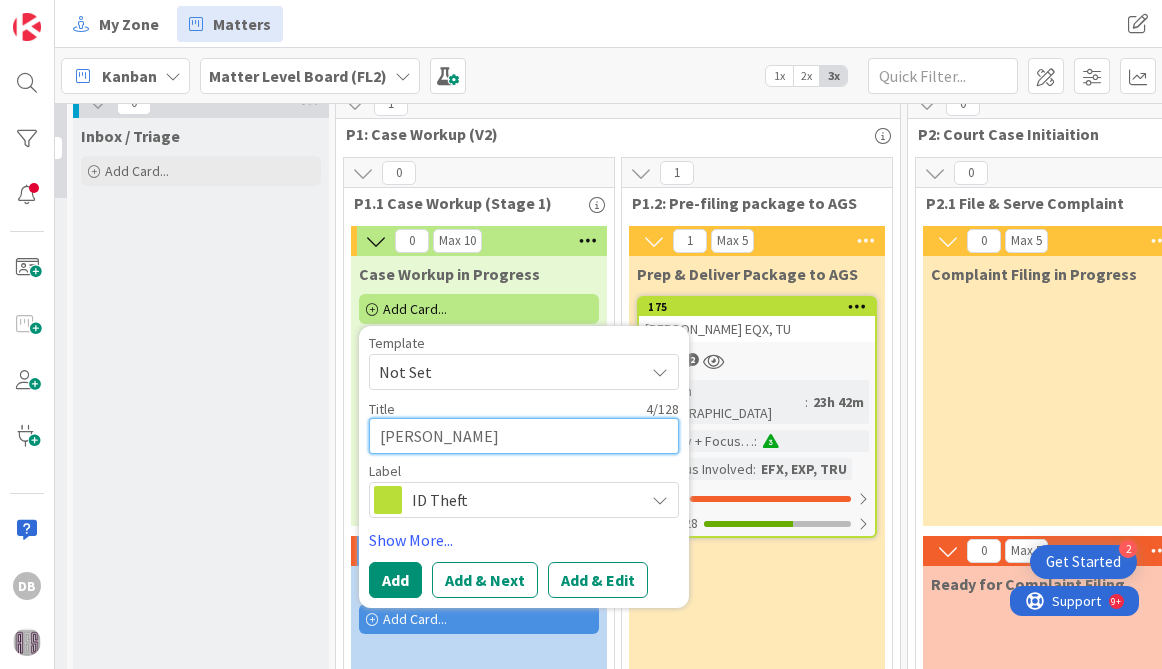 type on "x" 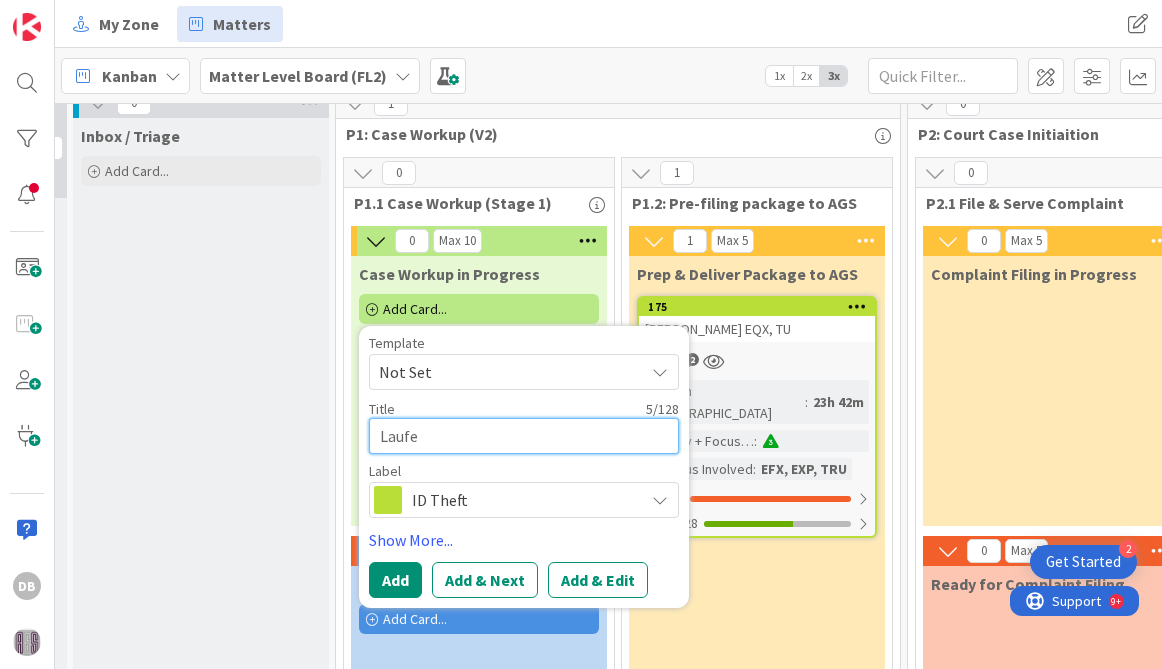 type on "x" 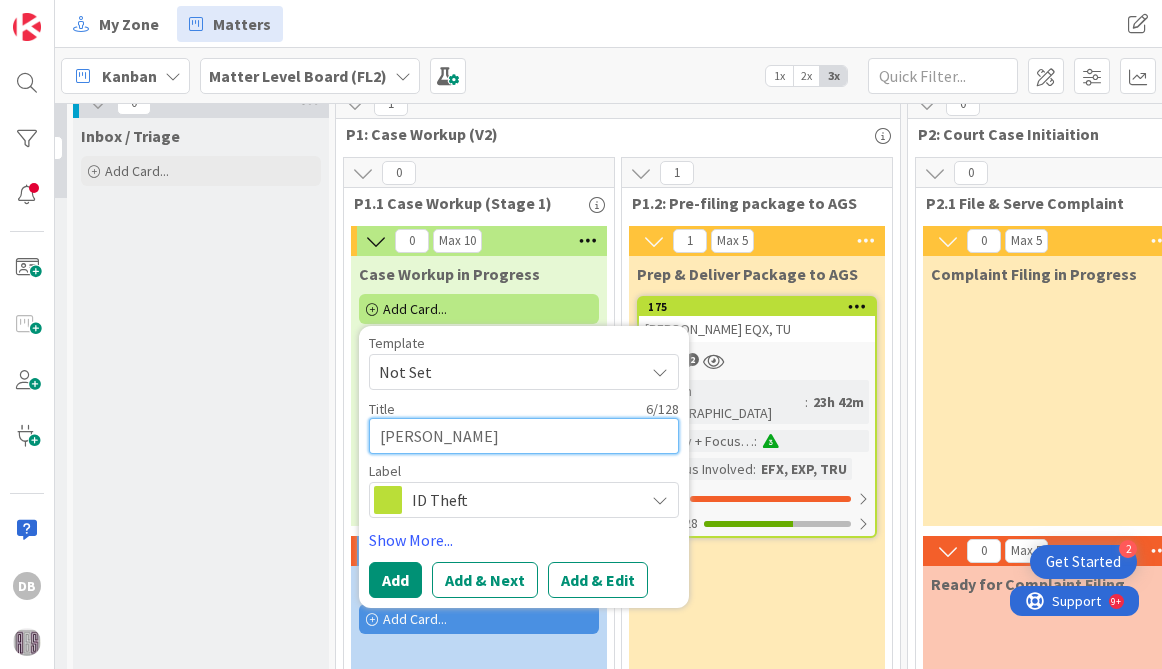 type on "x" 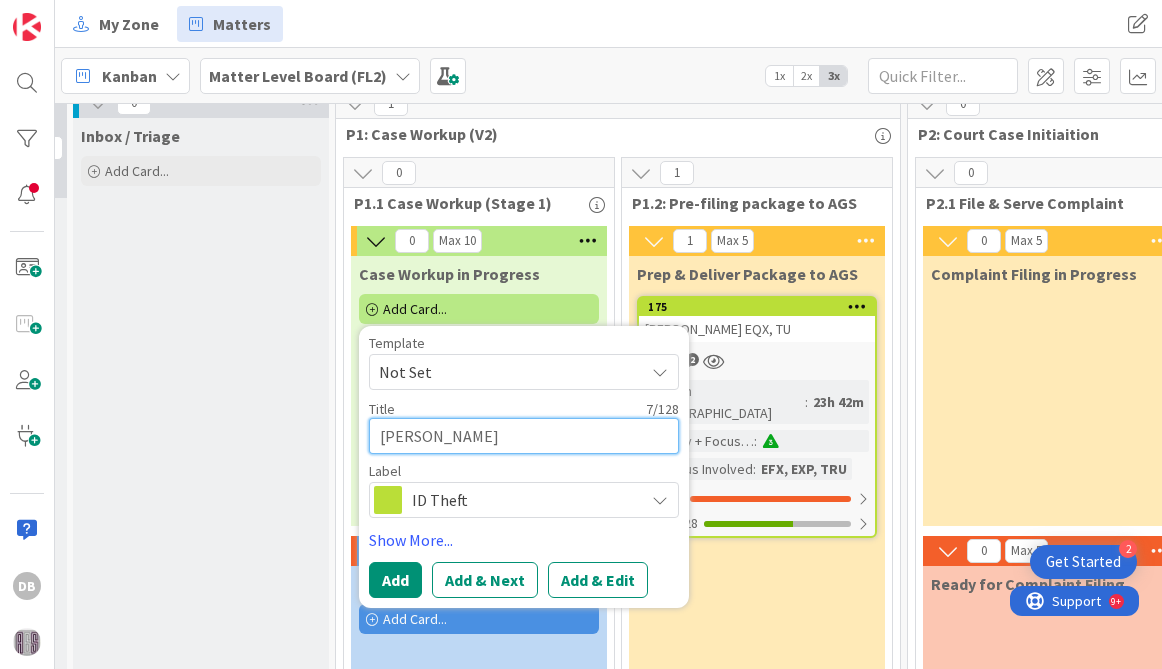 type on "x" 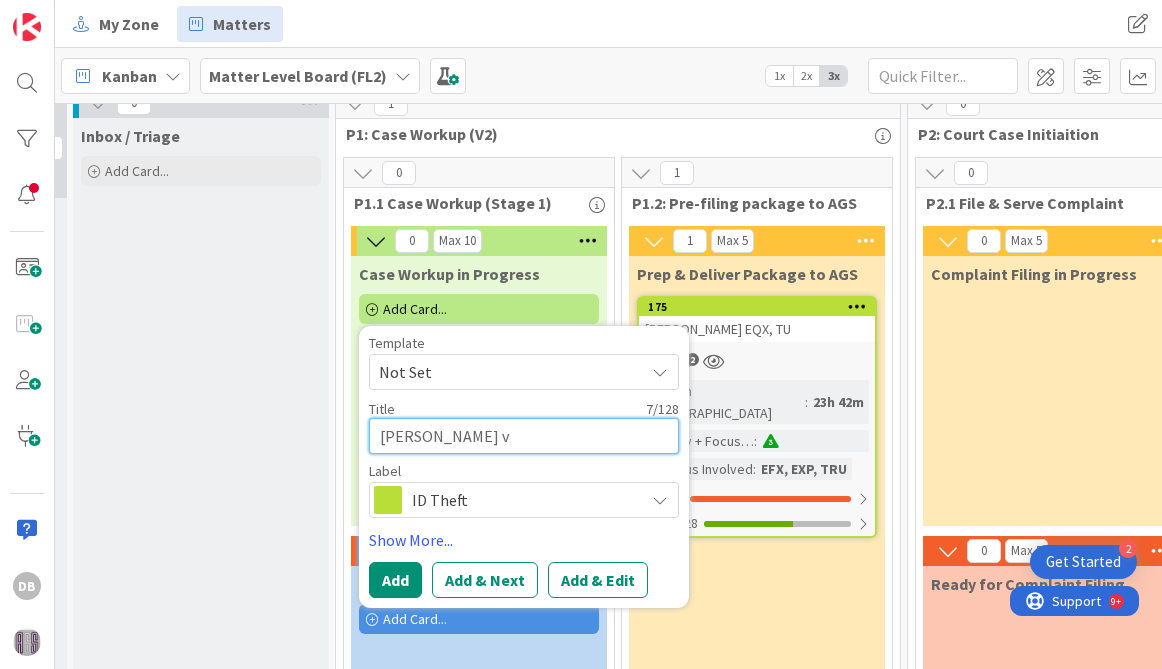 type on "x" 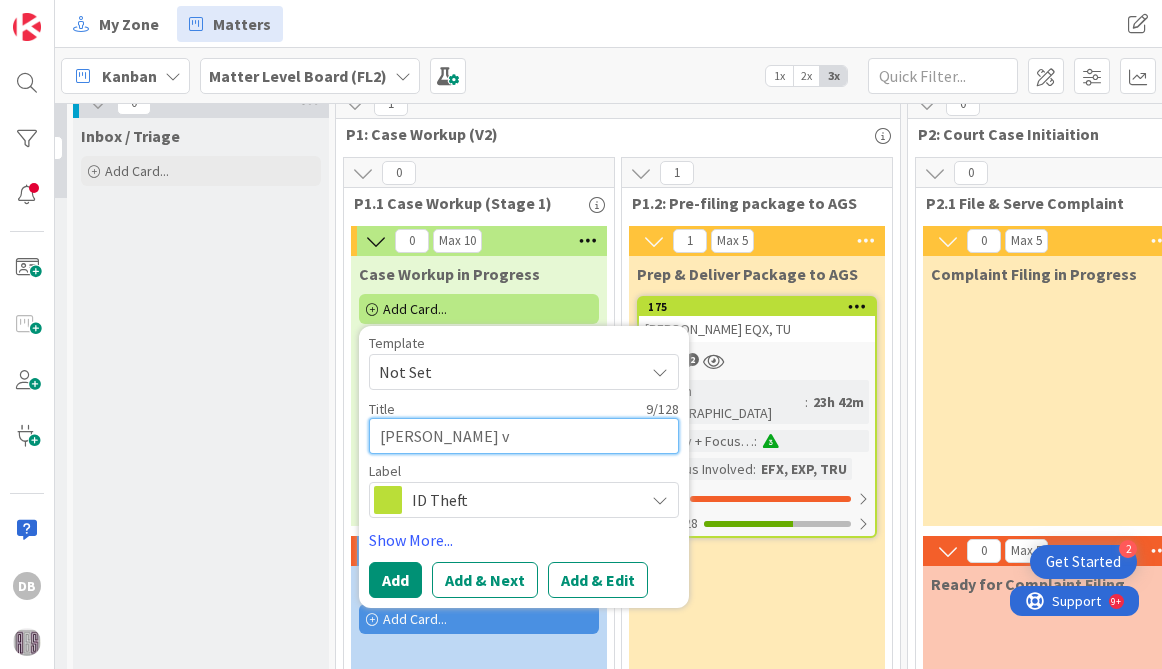 type on "[PERSON_NAME] v" 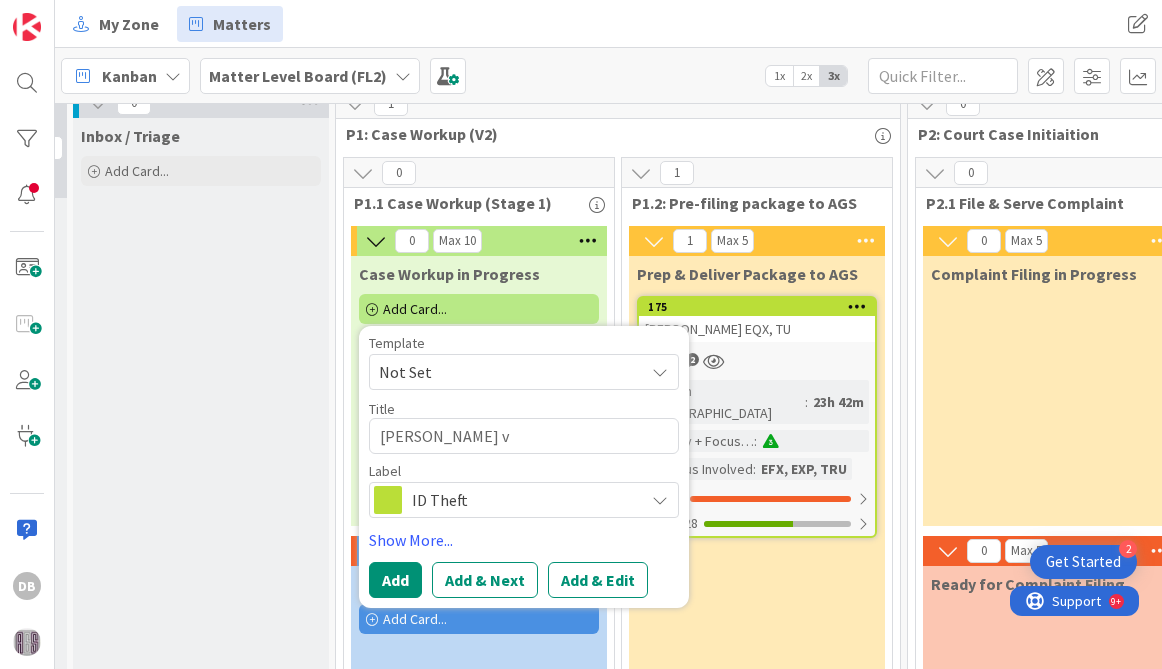 click on "Not Set" at bounding box center [504, 372] 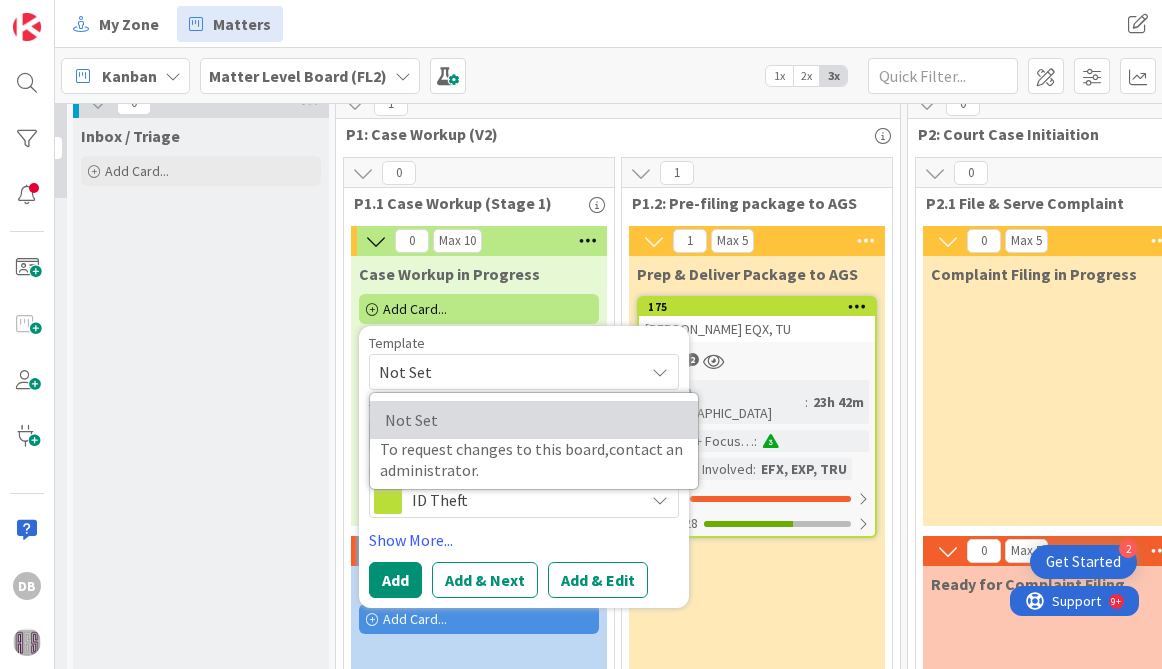 click on "Not Set" at bounding box center (529, 420) 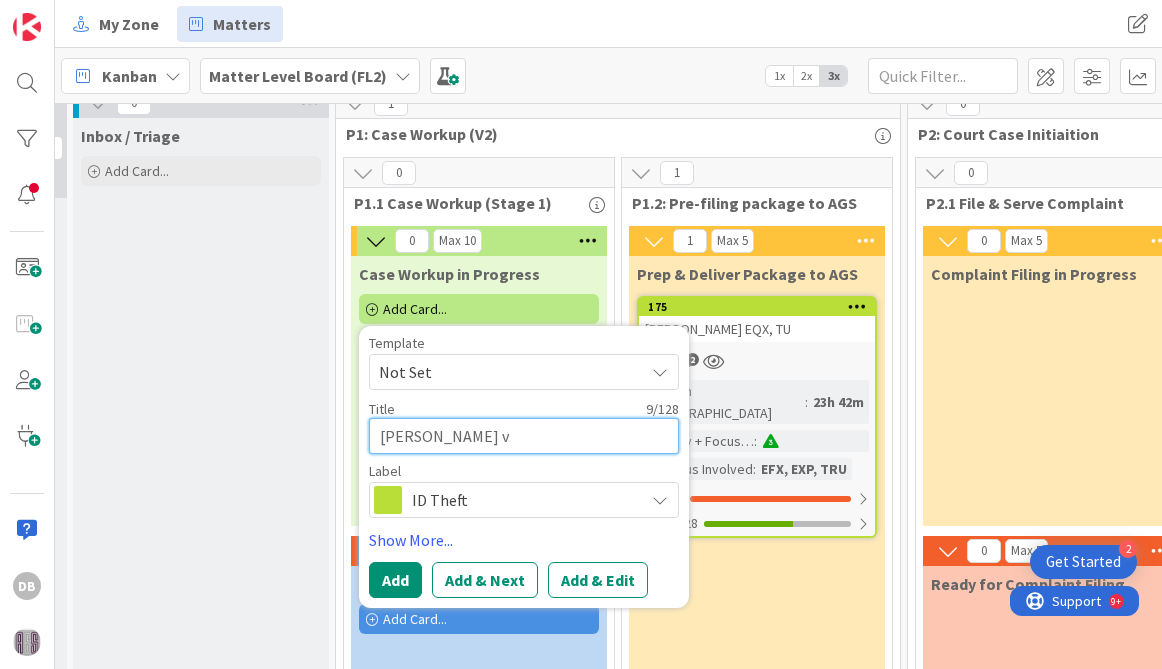click on "[PERSON_NAME] v" at bounding box center (524, 436) 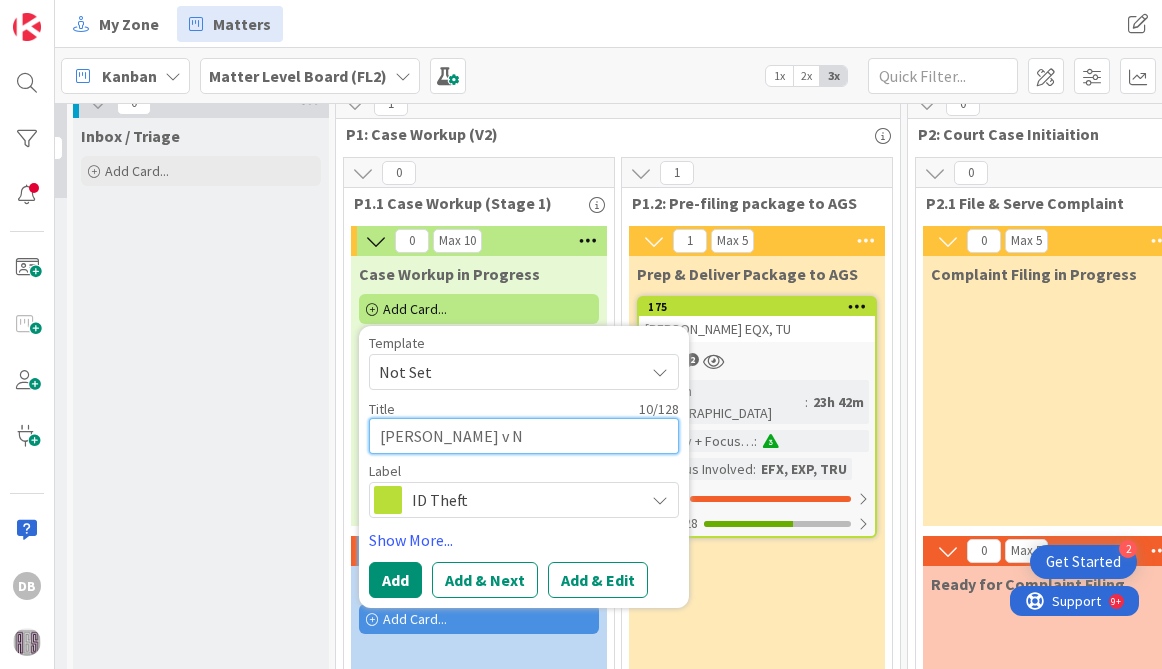 type on "x" 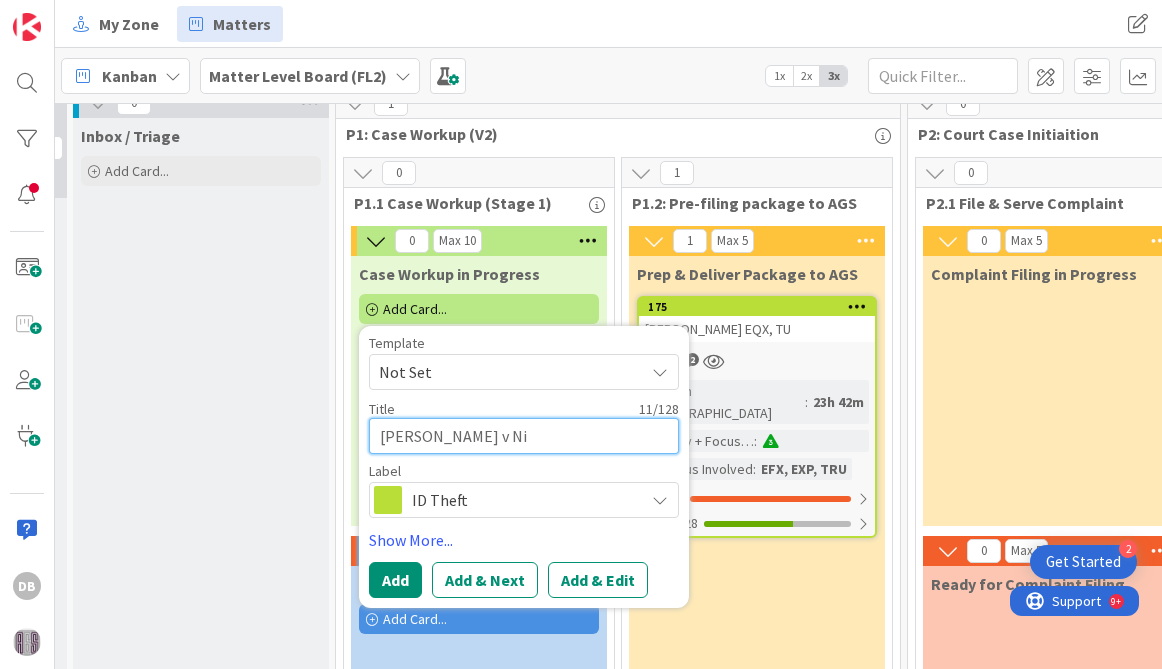 type on "x" 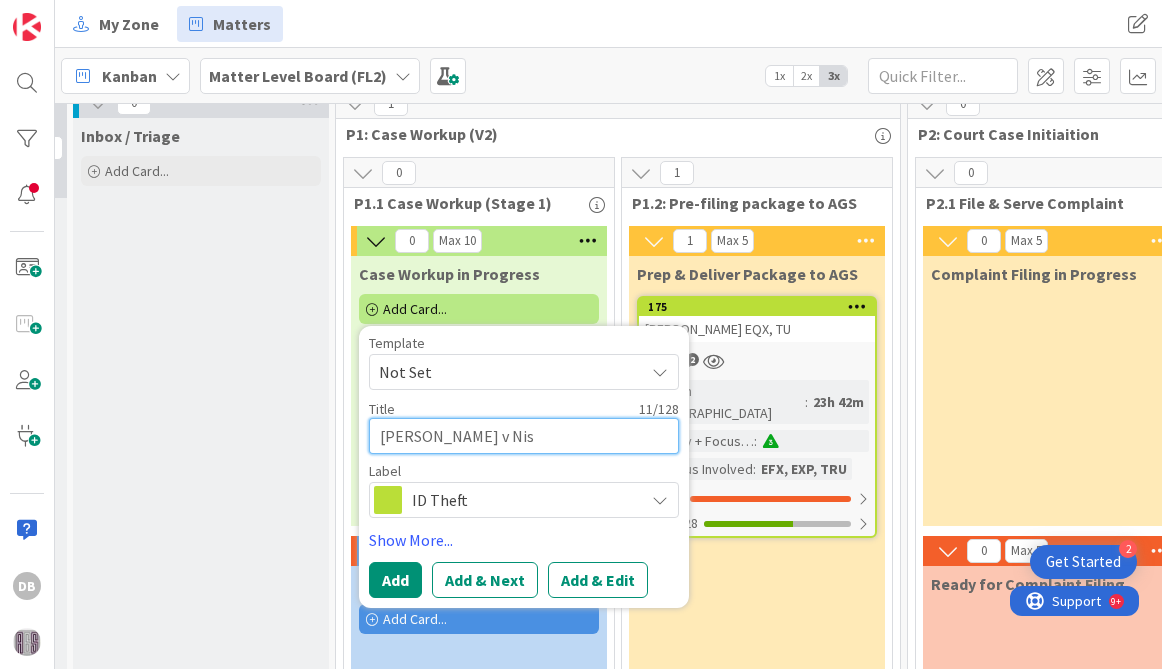 type on "x" 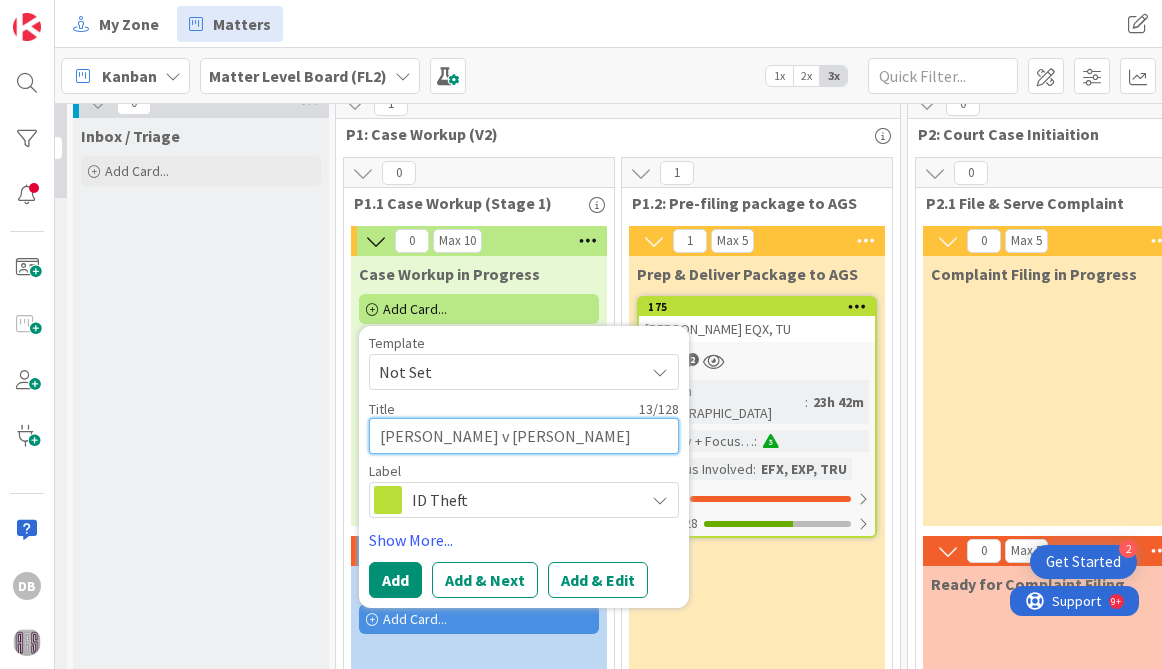 type on "x" 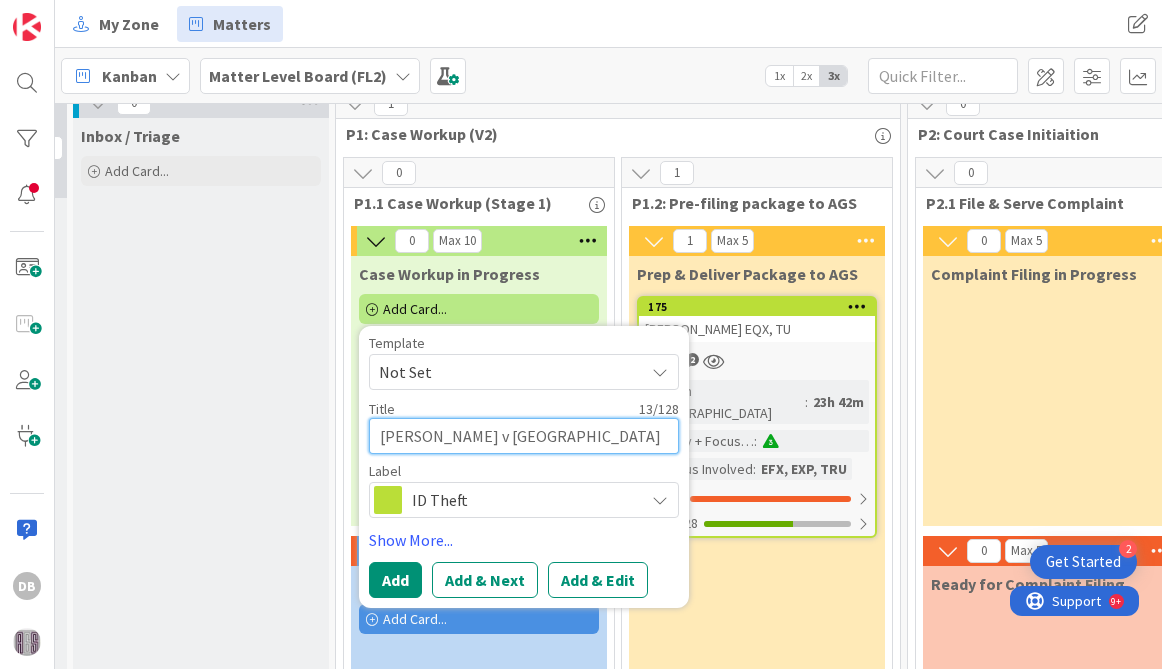 type on "x" 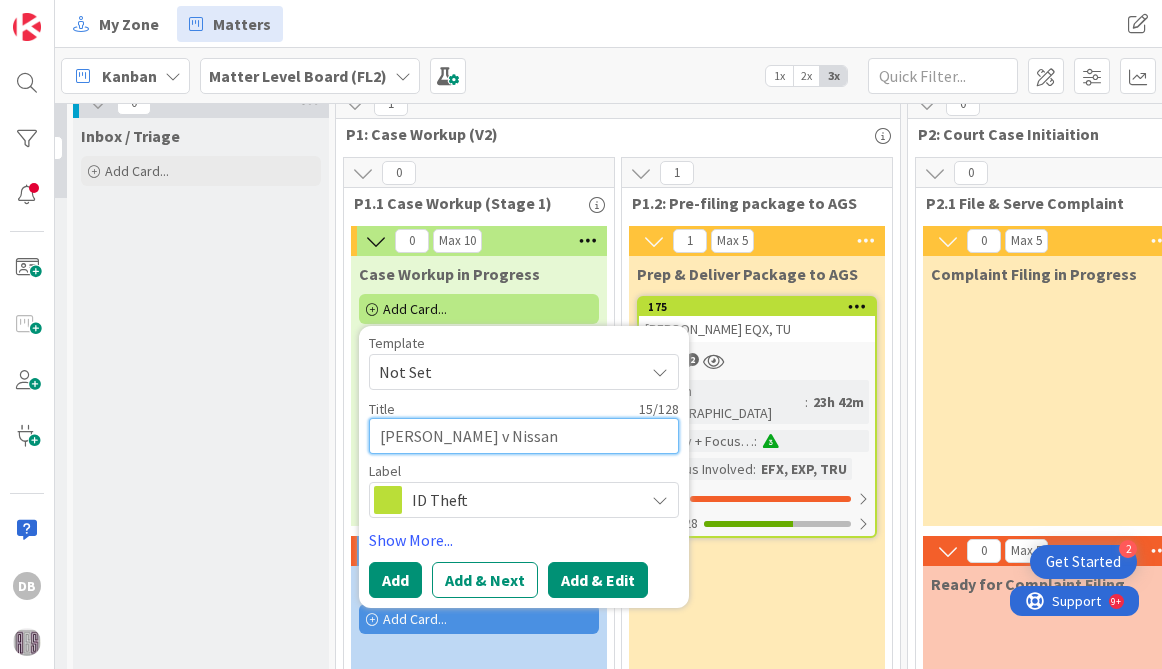 type on "[PERSON_NAME] v Nissan" 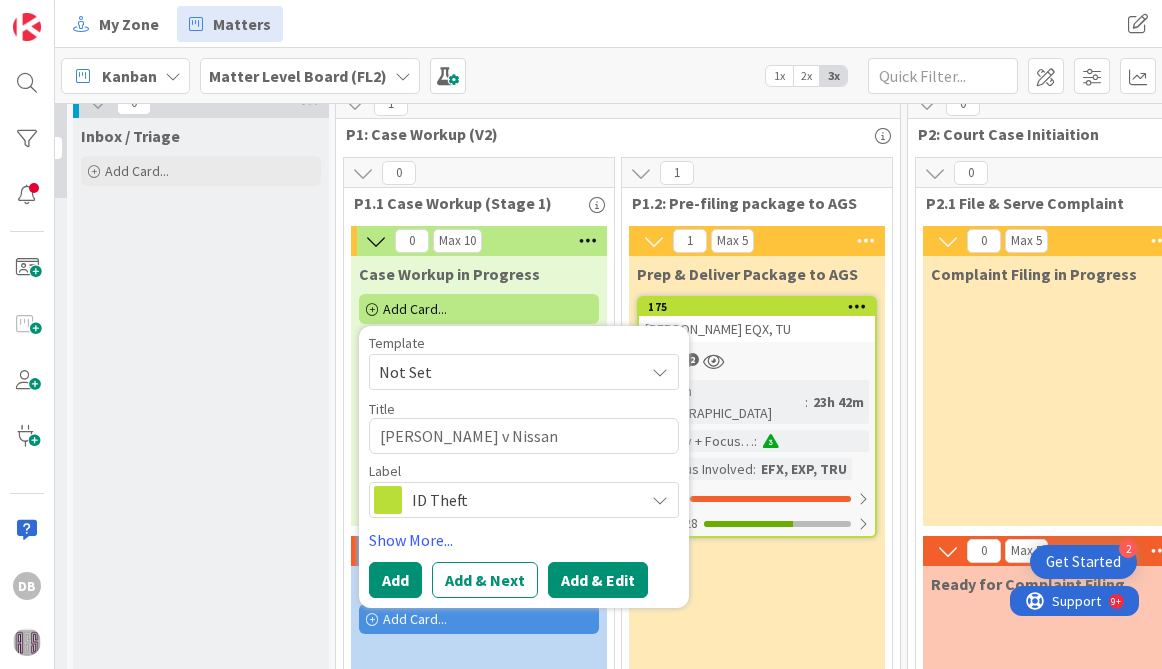 click on "Add & Edit" at bounding box center (598, 580) 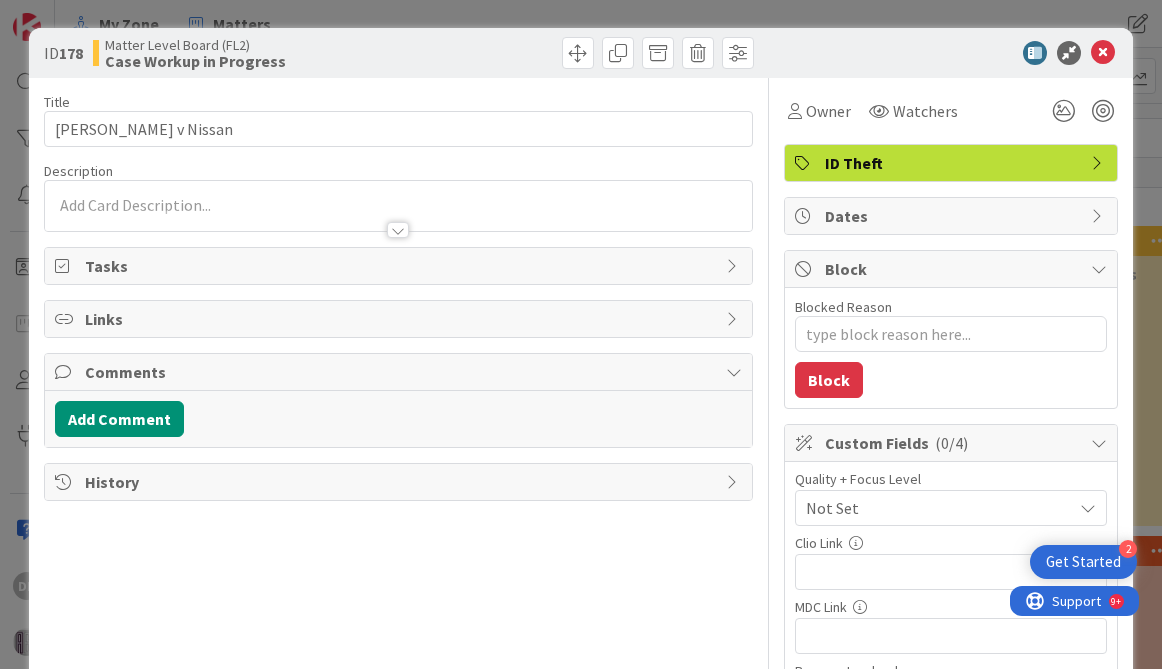 scroll, scrollTop: 0, scrollLeft: 0, axis: both 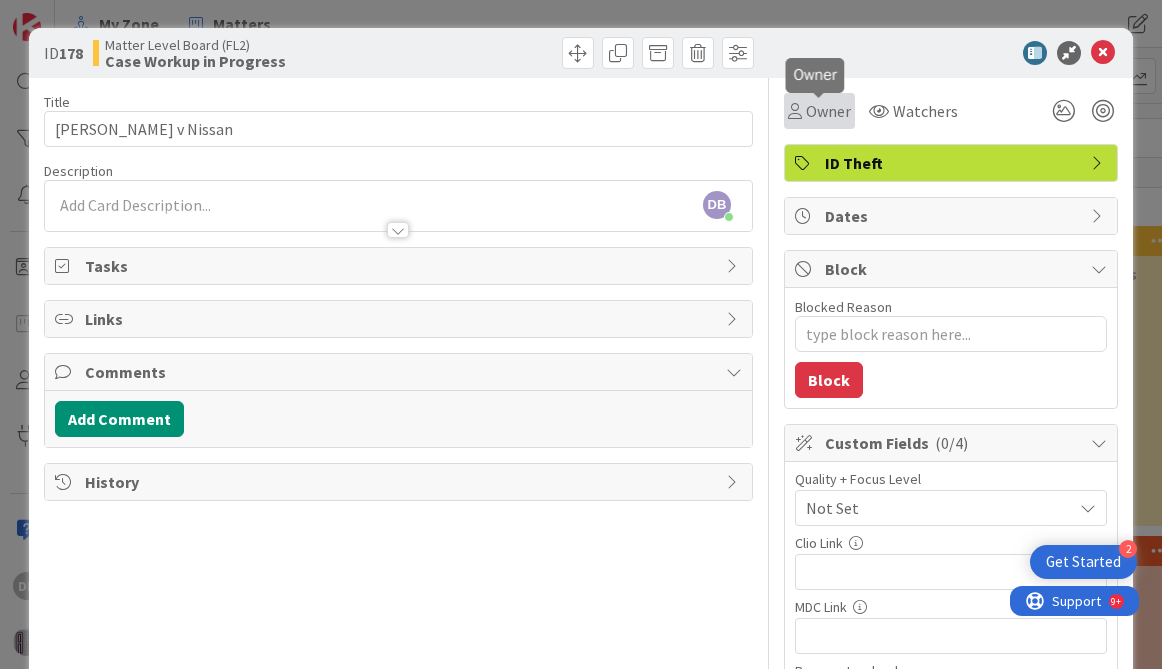 click on "Owner" at bounding box center [828, 111] 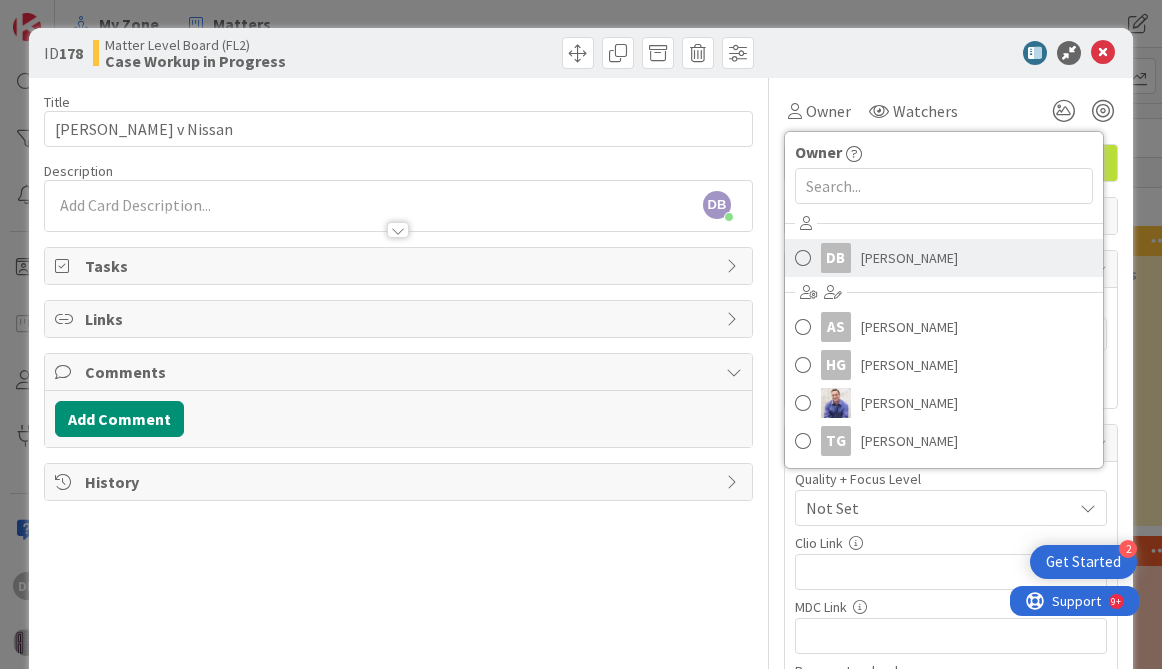 click on "DB [PERSON_NAME]" at bounding box center (944, 258) 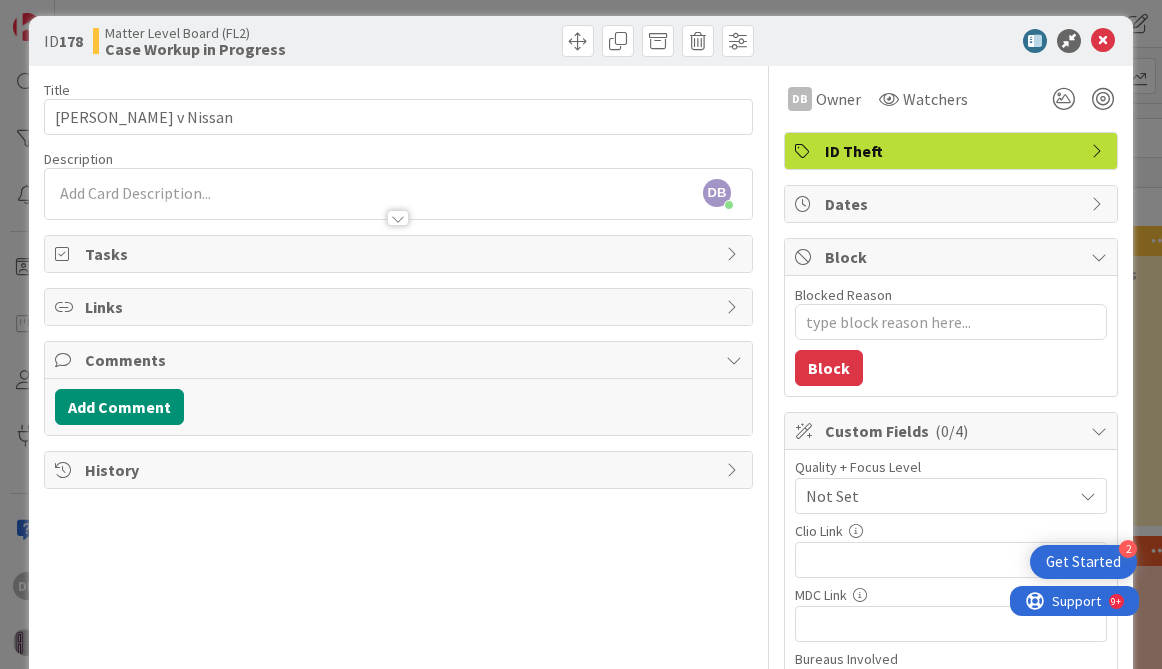 scroll, scrollTop: 19, scrollLeft: 0, axis: vertical 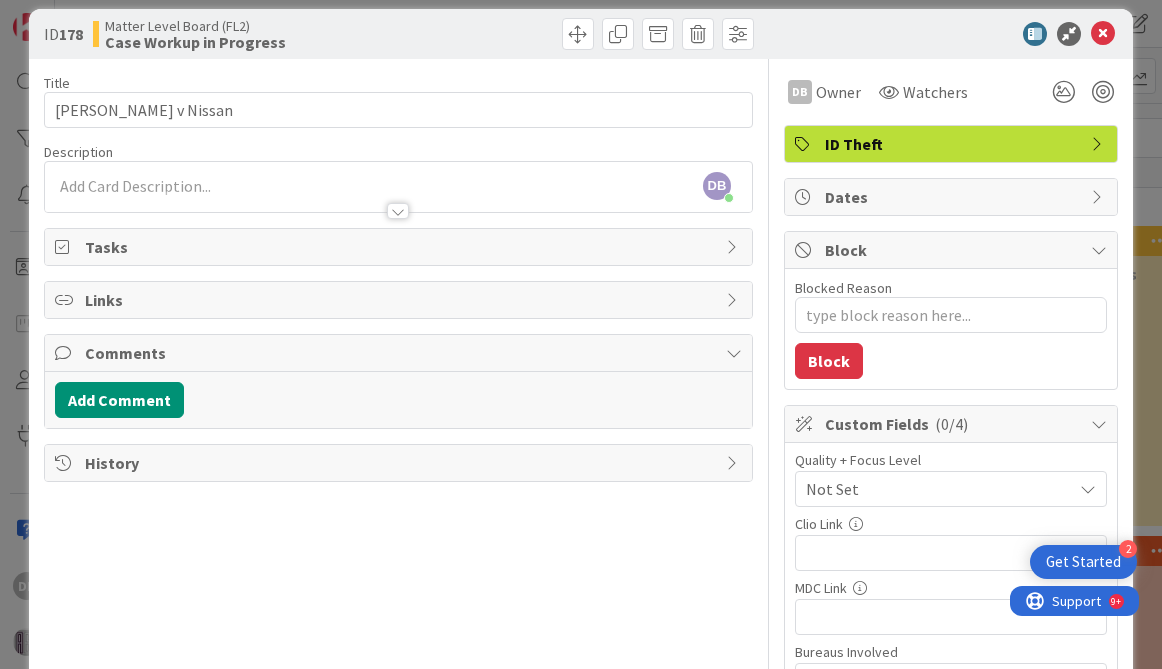 click on "Tasks" at bounding box center (400, 247) 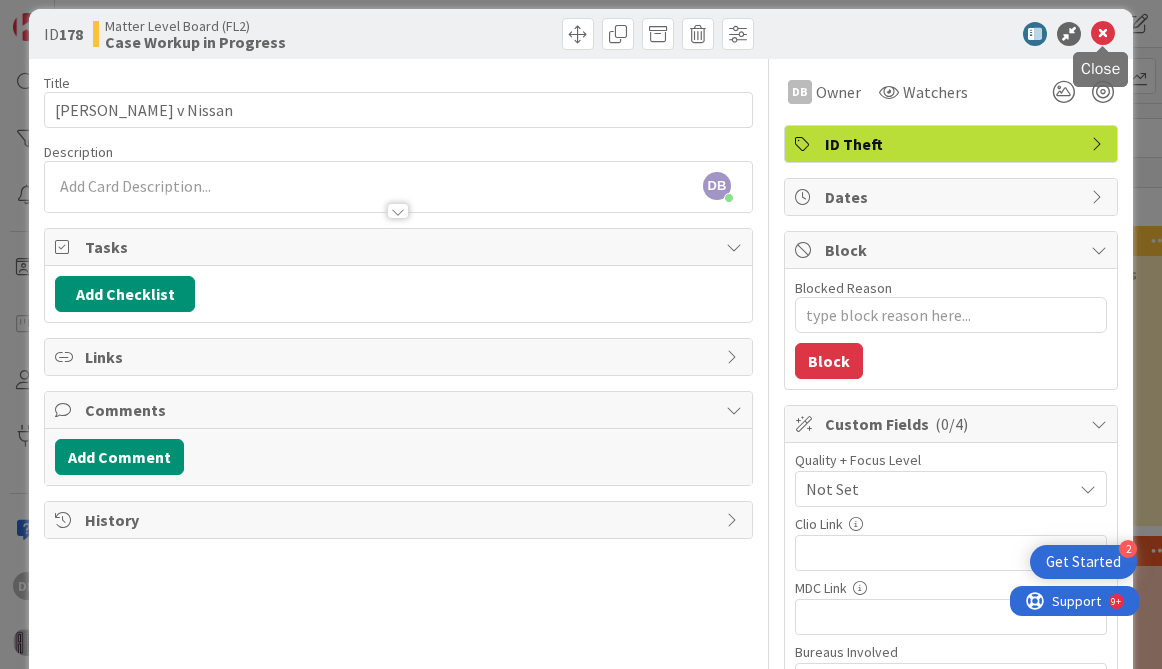 click at bounding box center [1103, 34] 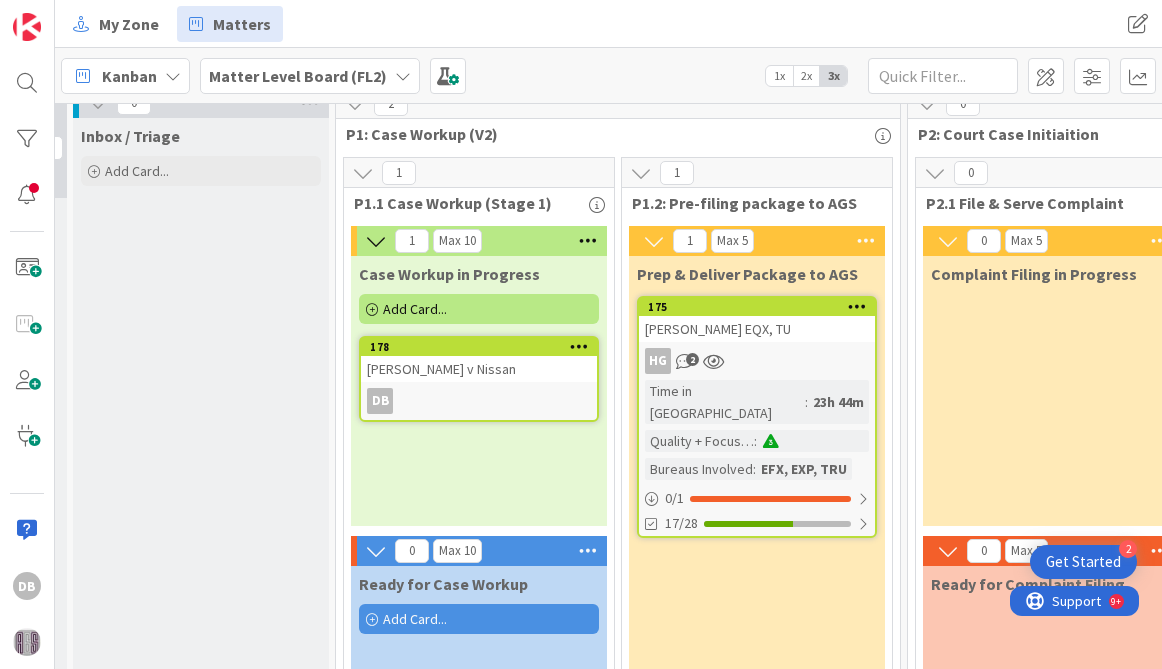 scroll, scrollTop: 0, scrollLeft: 0, axis: both 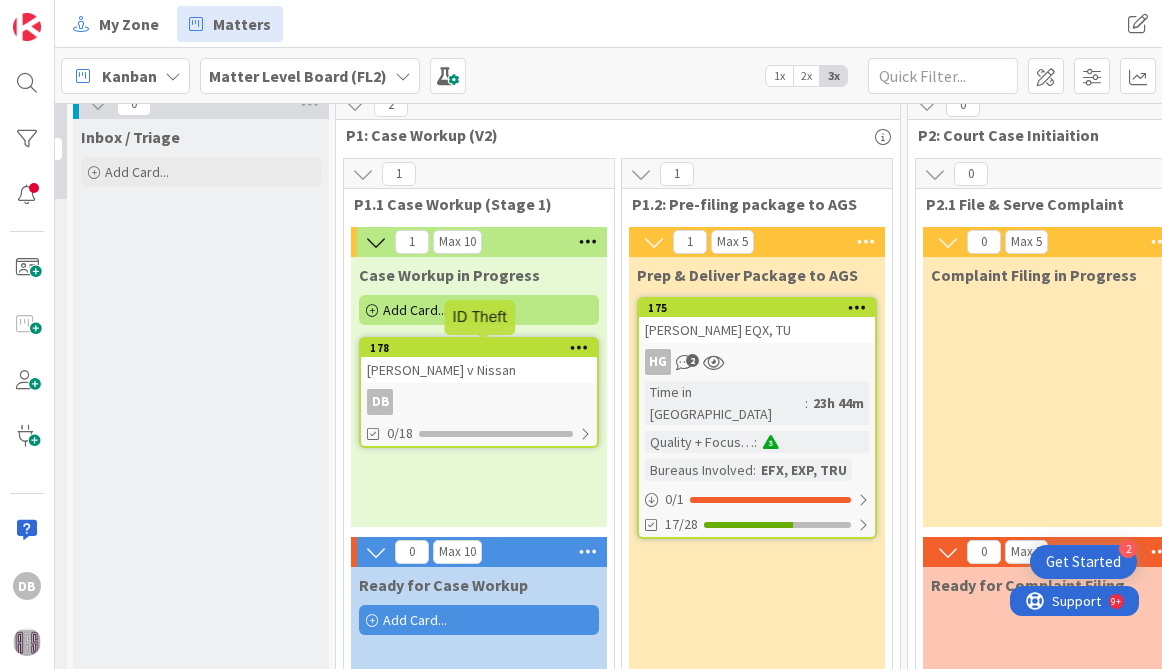 click on "178" at bounding box center (483, 348) 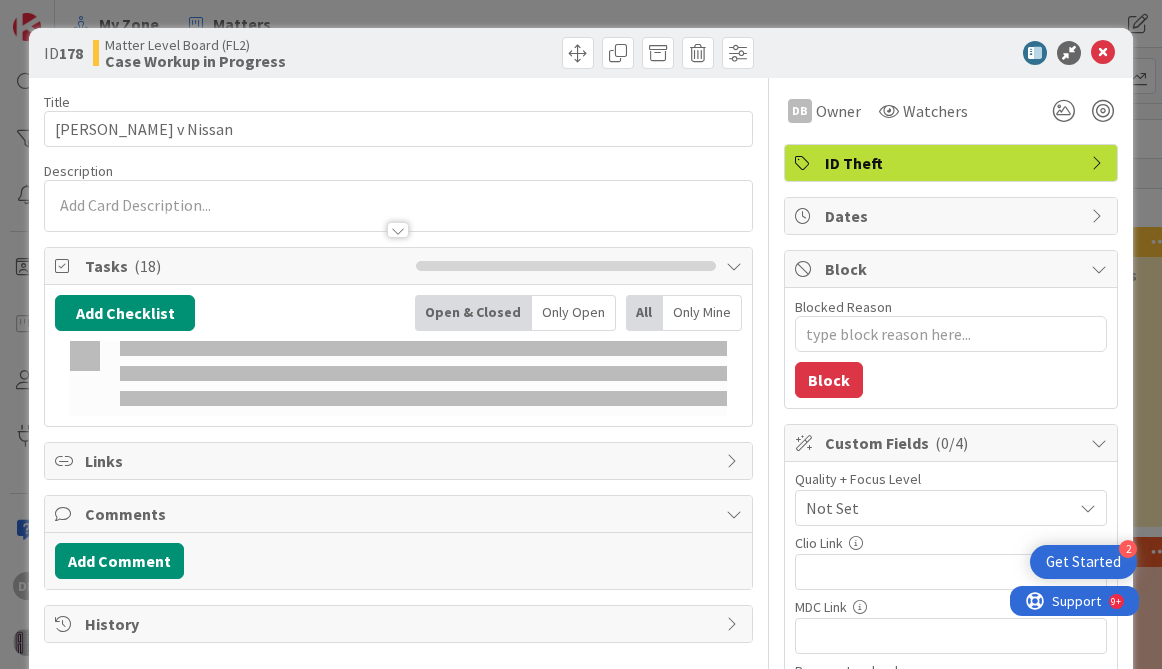 scroll, scrollTop: 0, scrollLeft: 0, axis: both 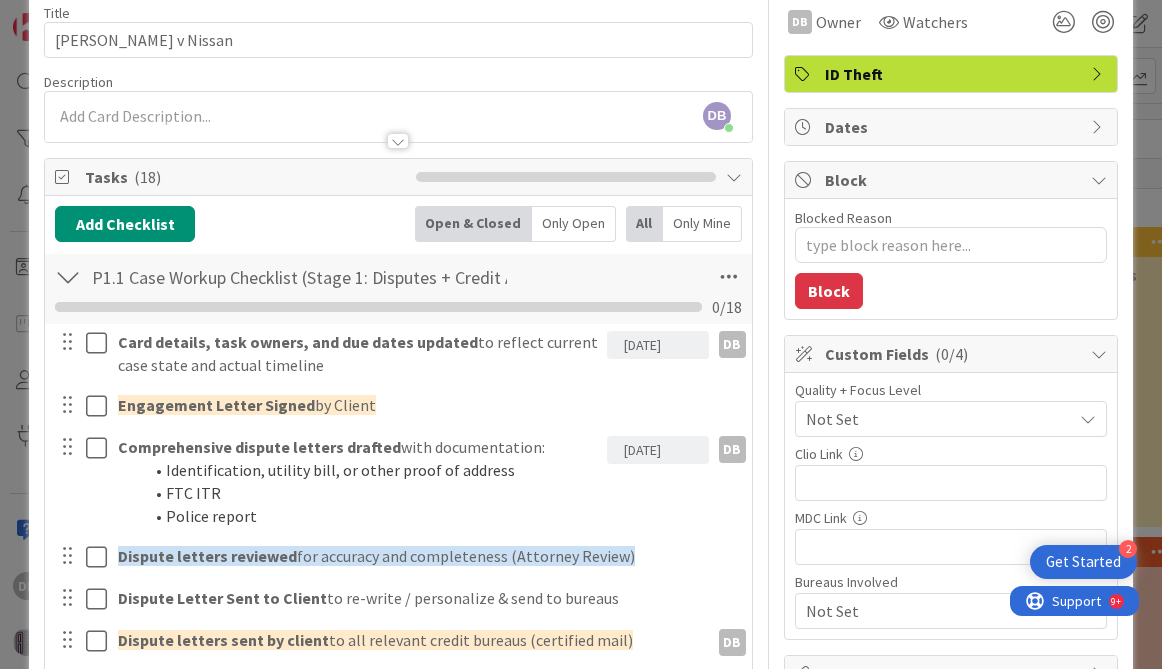 click on "Not Set" at bounding box center (934, 419) 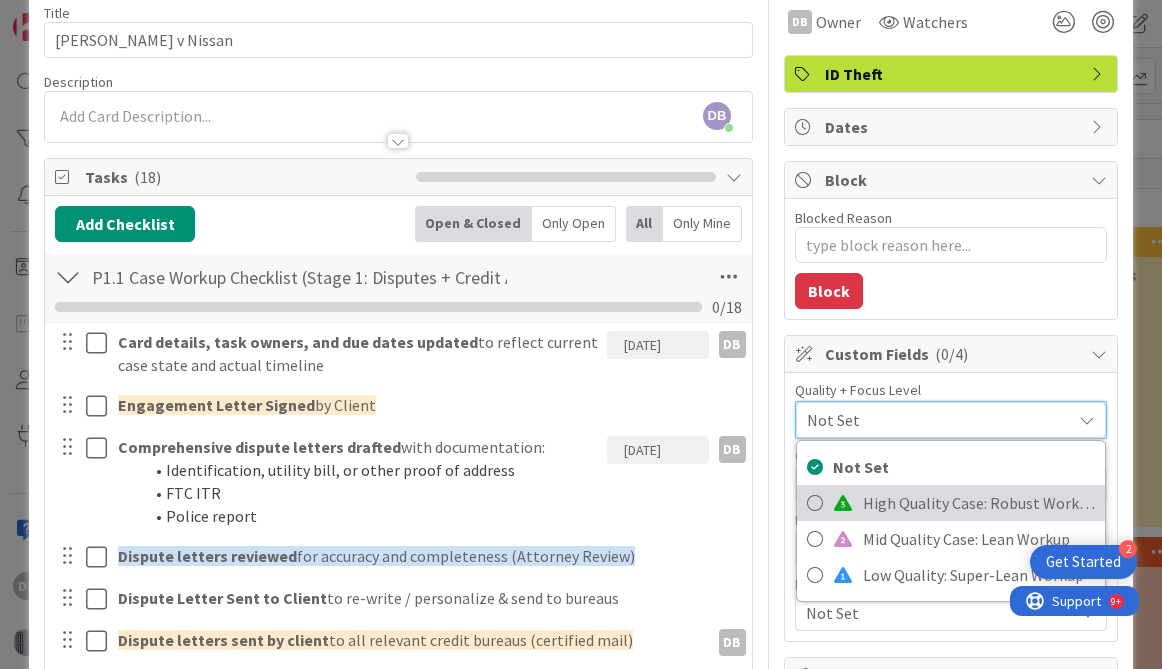 click at bounding box center (815, 503) 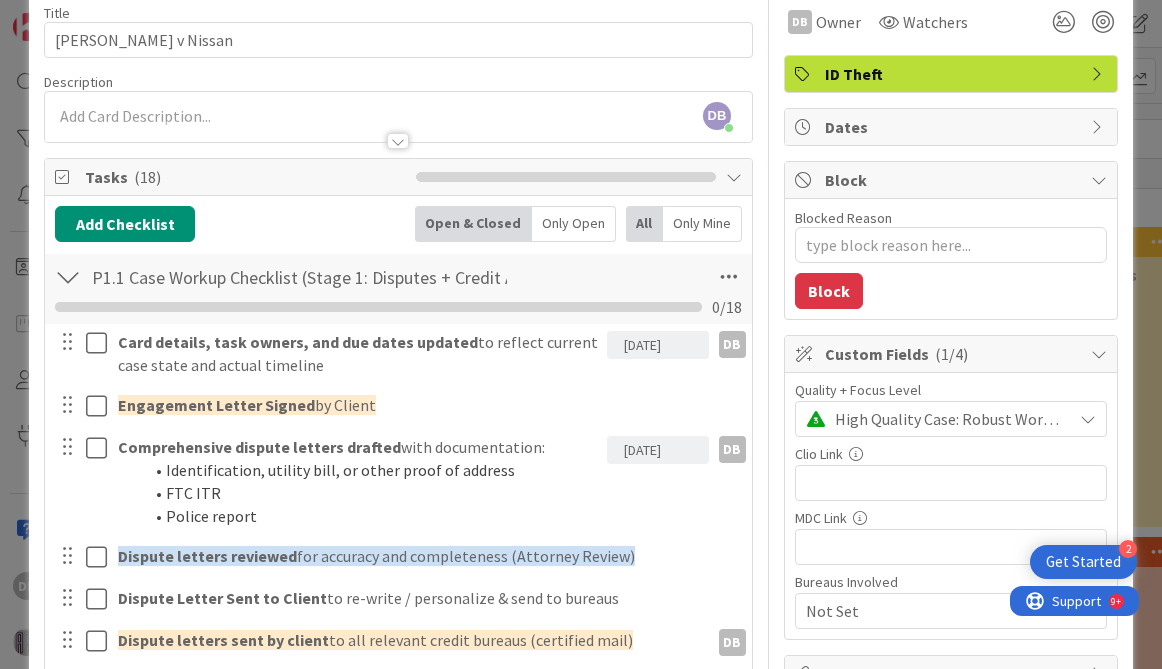 type on "x" 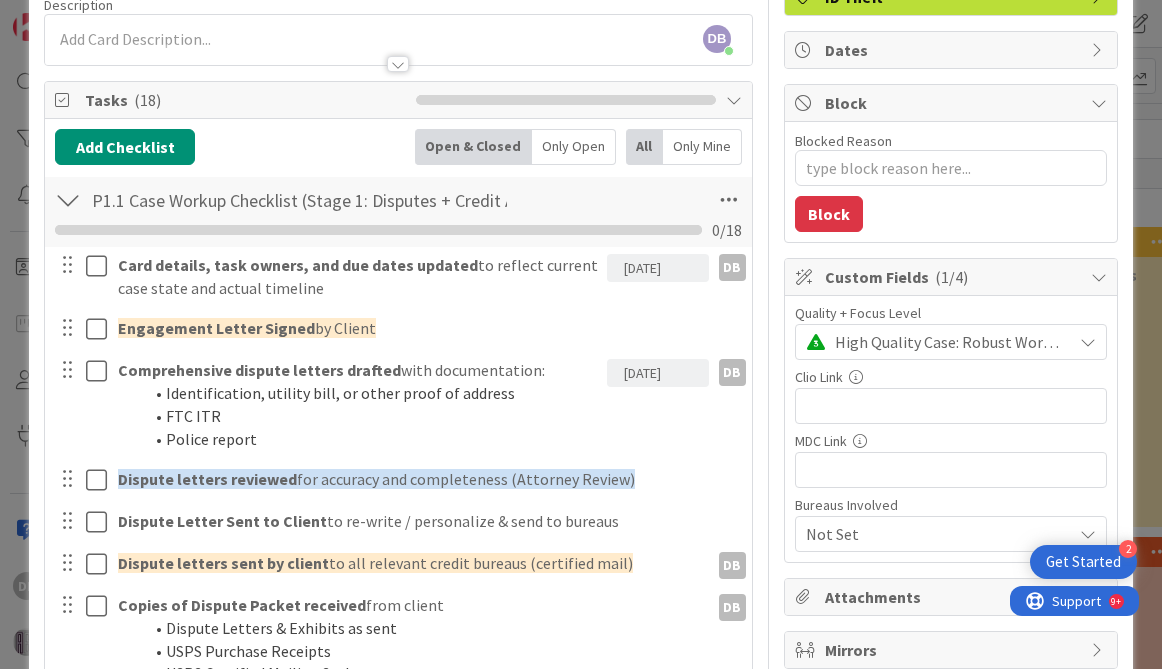 scroll, scrollTop: 199, scrollLeft: 0, axis: vertical 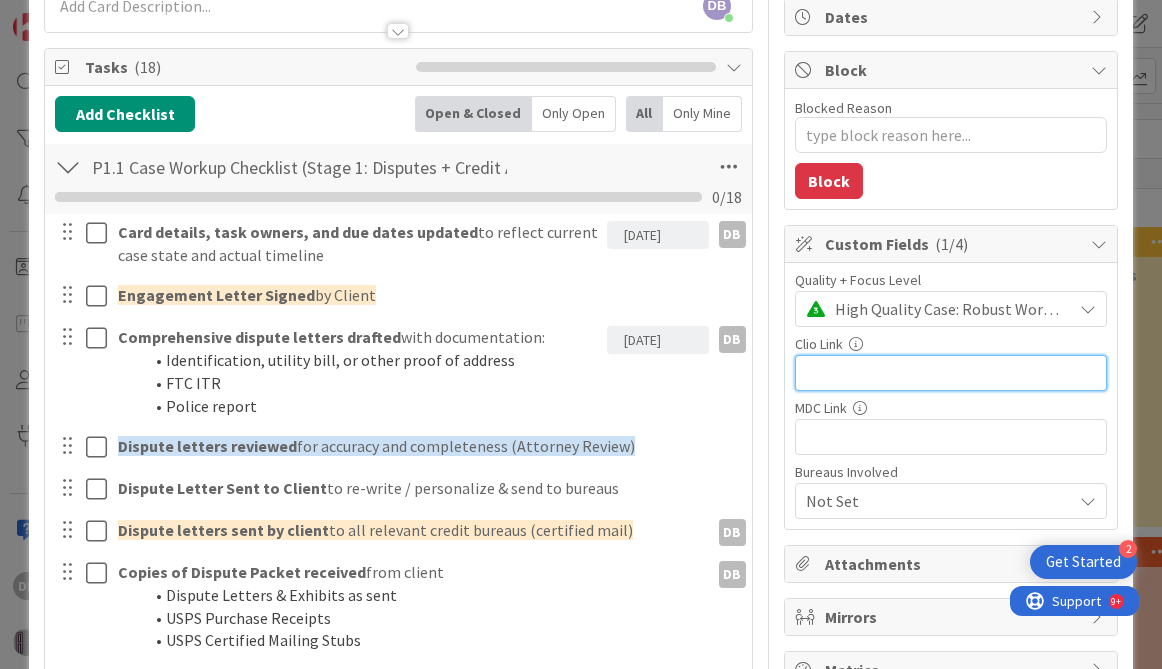click at bounding box center (951, 373) 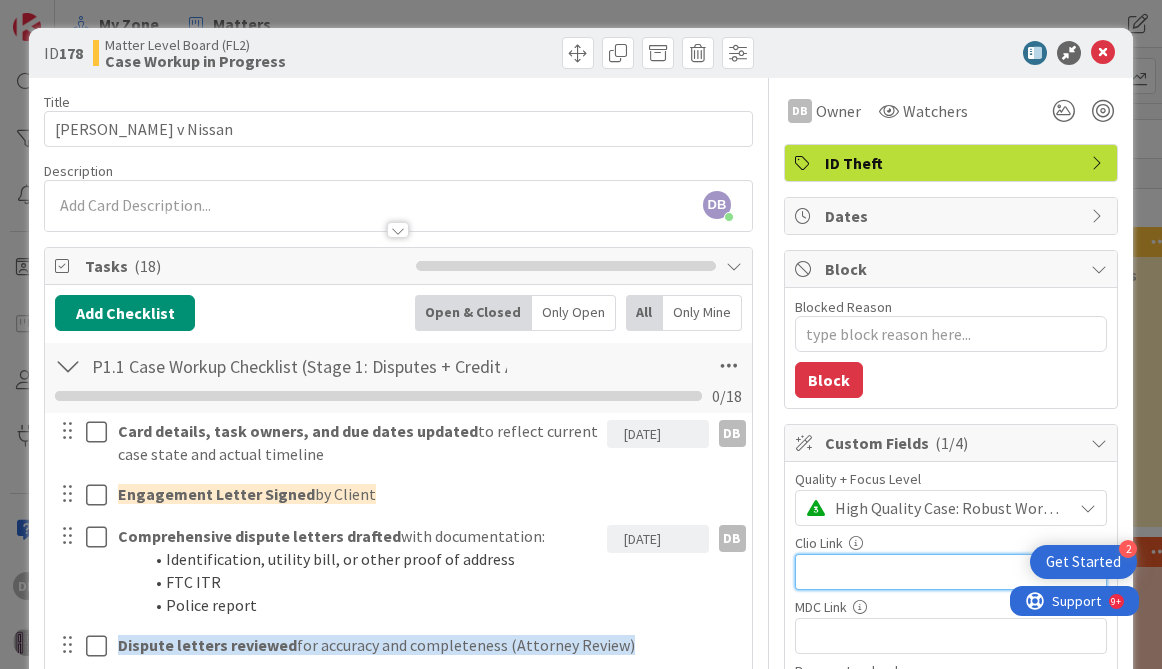 scroll, scrollTop: 81, scrollLeft: 0, axis: vertical 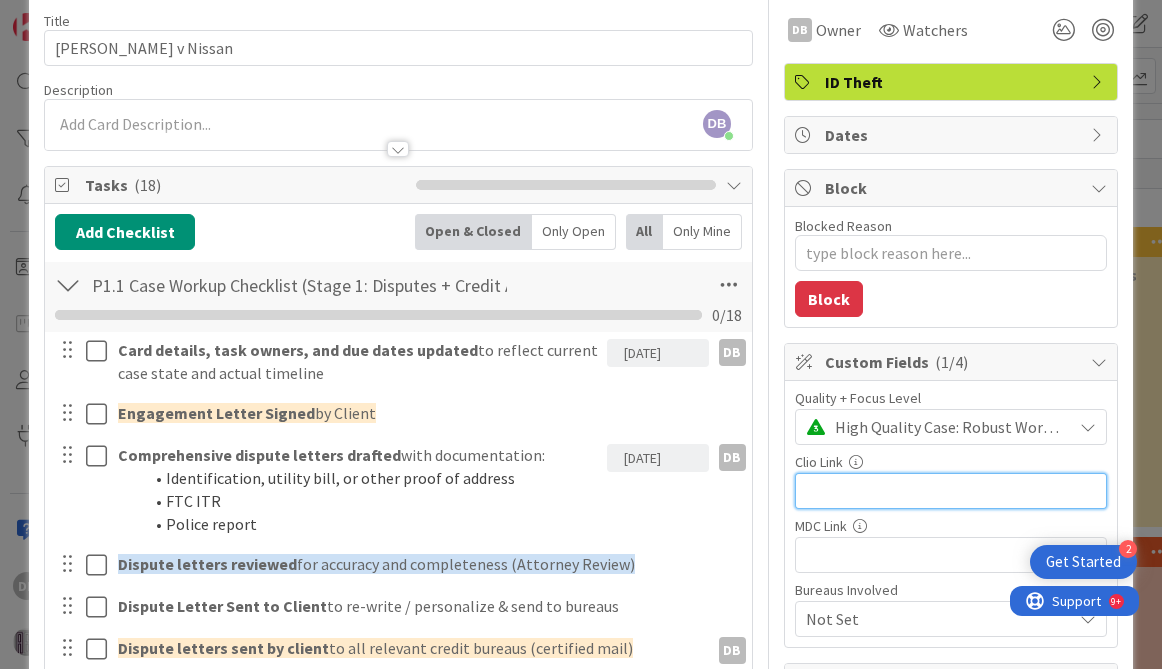 click at bounding box center (951, 491) 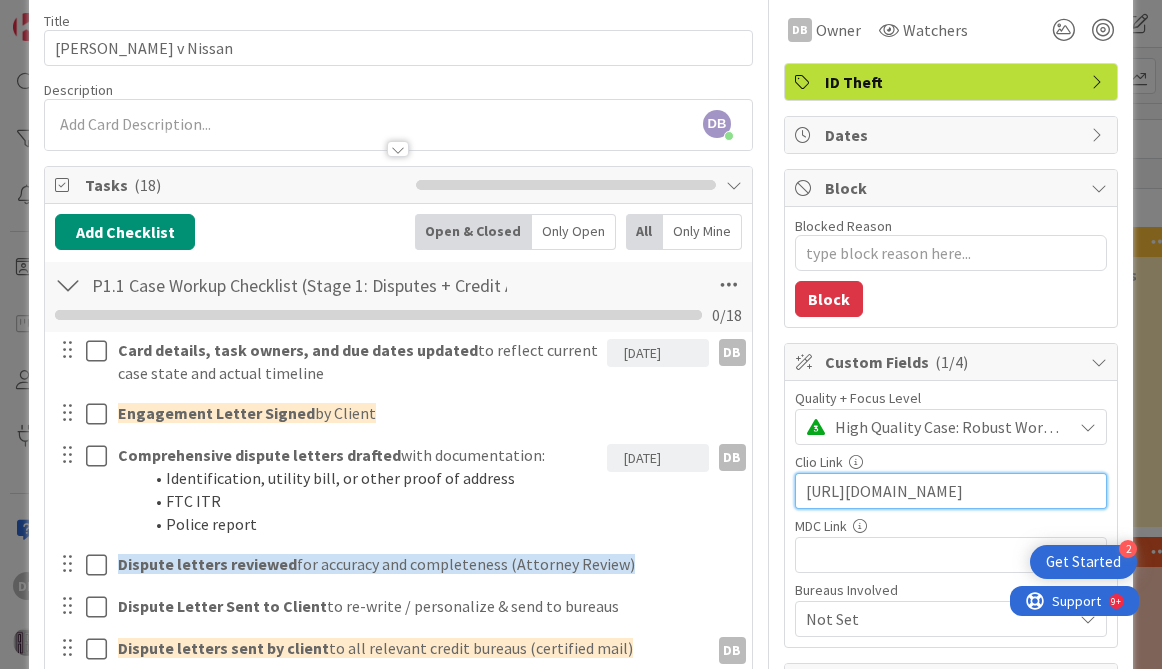 scroll, scrollTop: 0, scrollLeft: 23, axis: horizontal 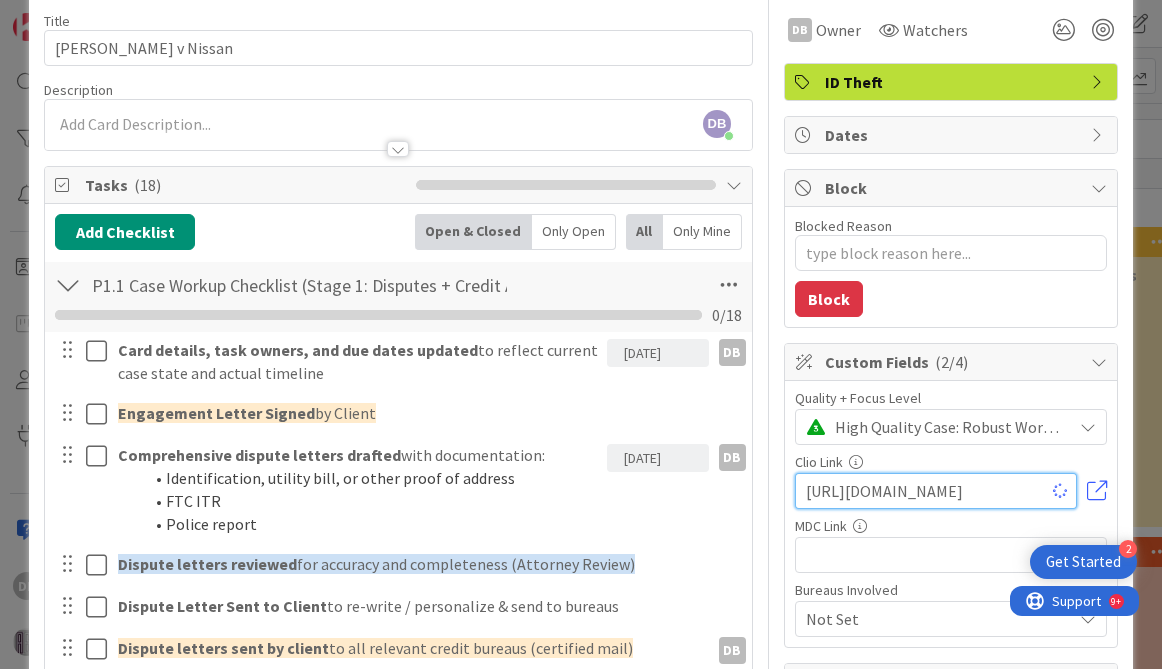 type on "x" 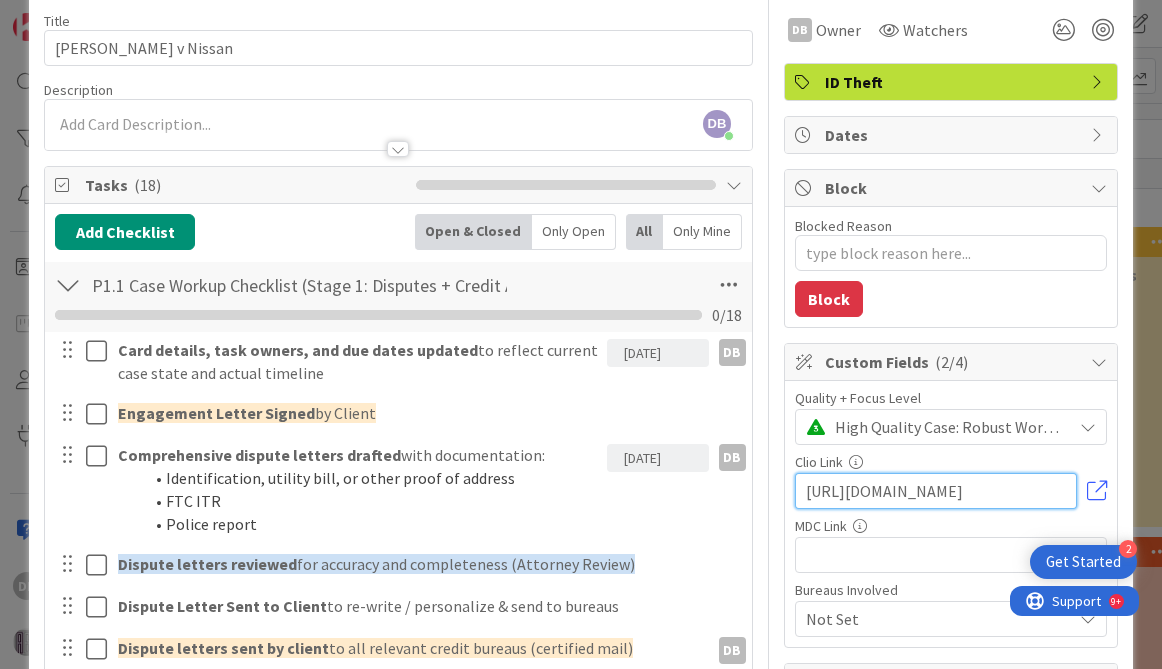 type on "[URL][DOMAIN_NAME]" 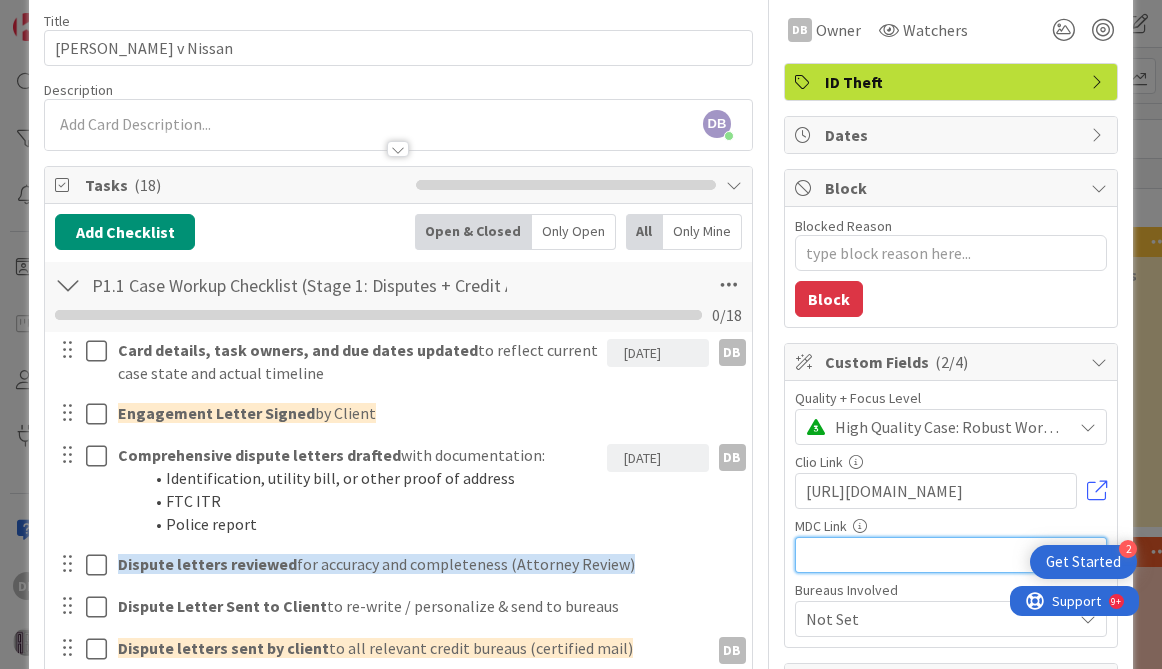 click at bounding box center (951, 555) 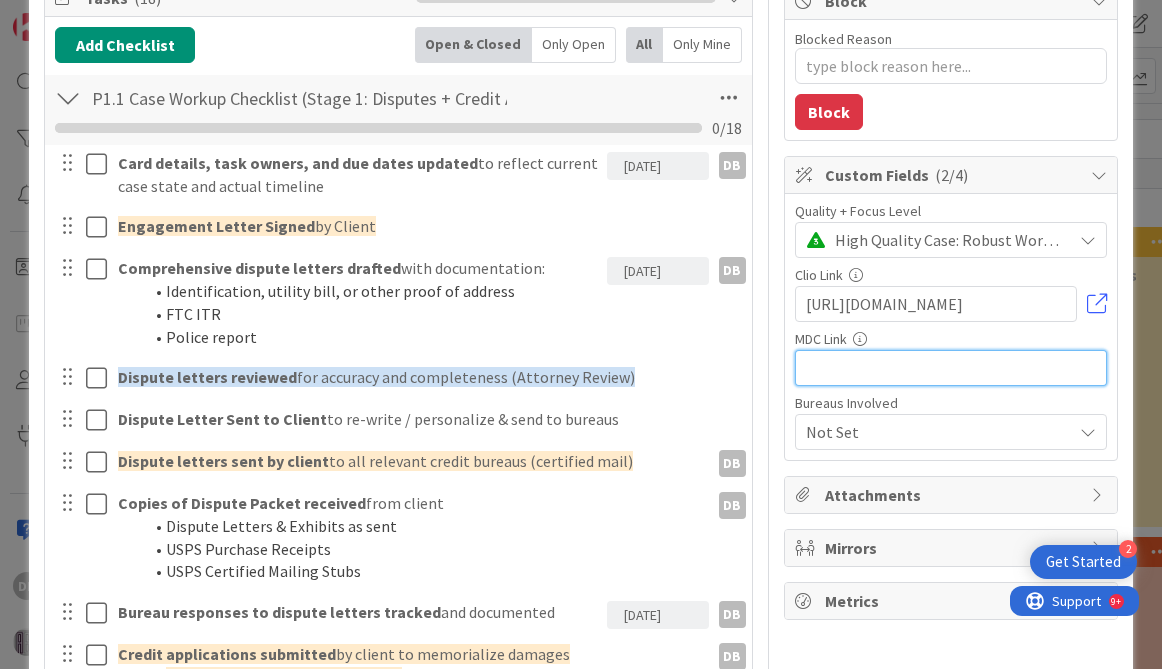 scroll, scrollTop: 285, scrollLeft: 0, axis: vertical 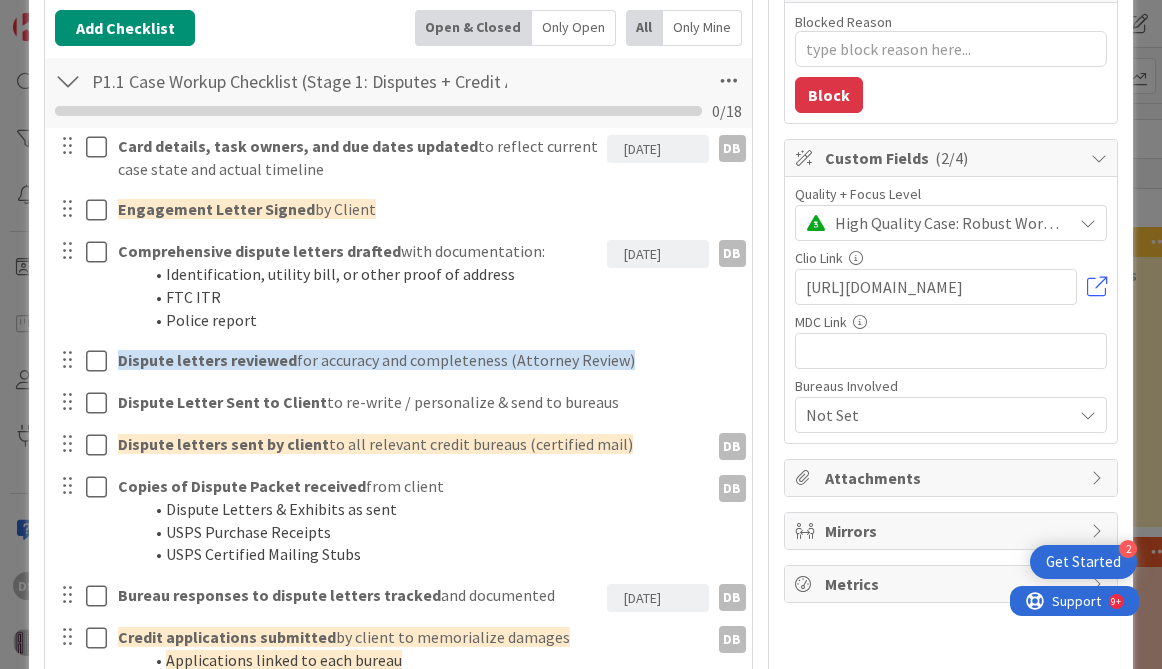 click on "Not Set" at bounding box center (939, 415) 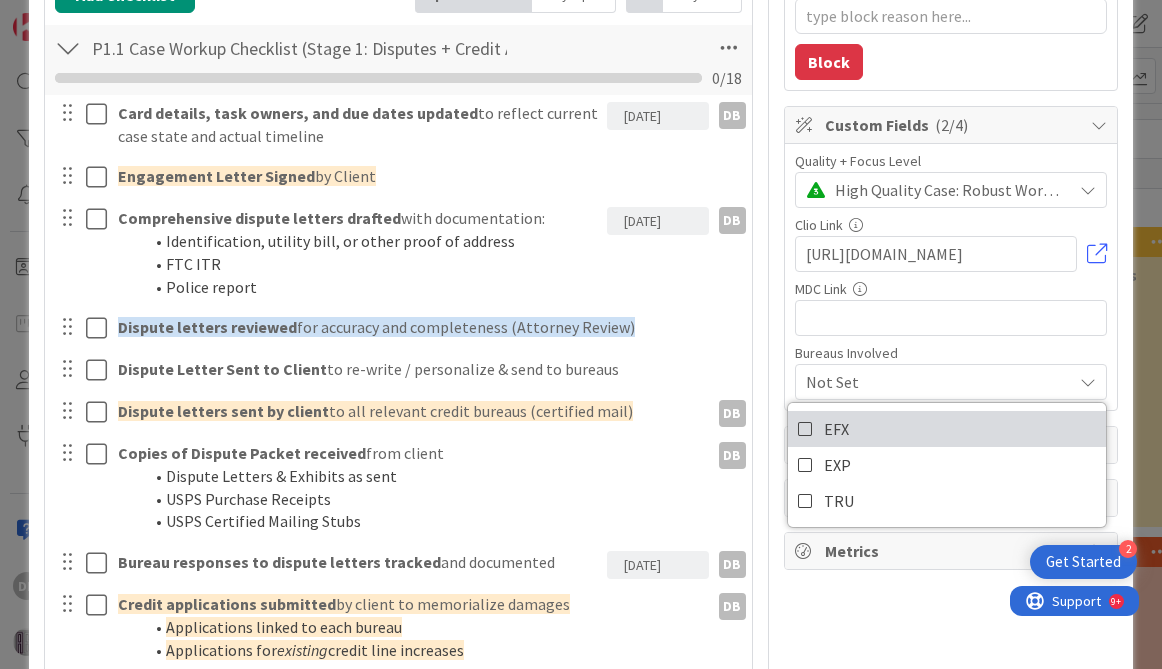 scroll, scrollTop: 316, scrollLeft: 0, axis: vertical 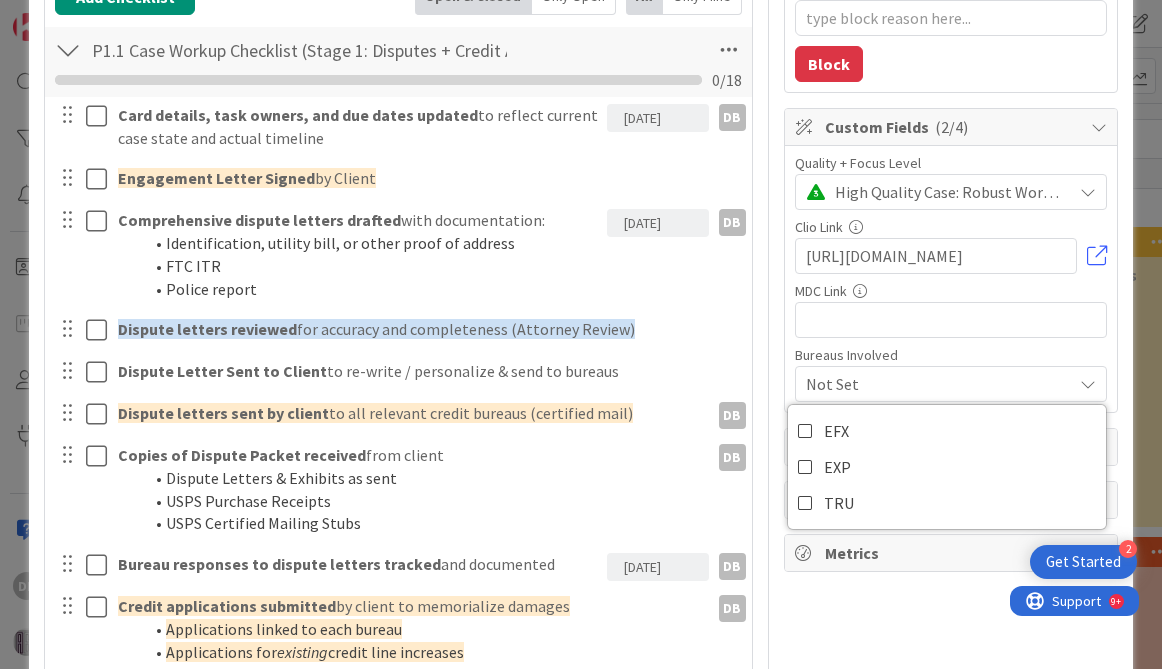 click at bounding box center [1088, 384] 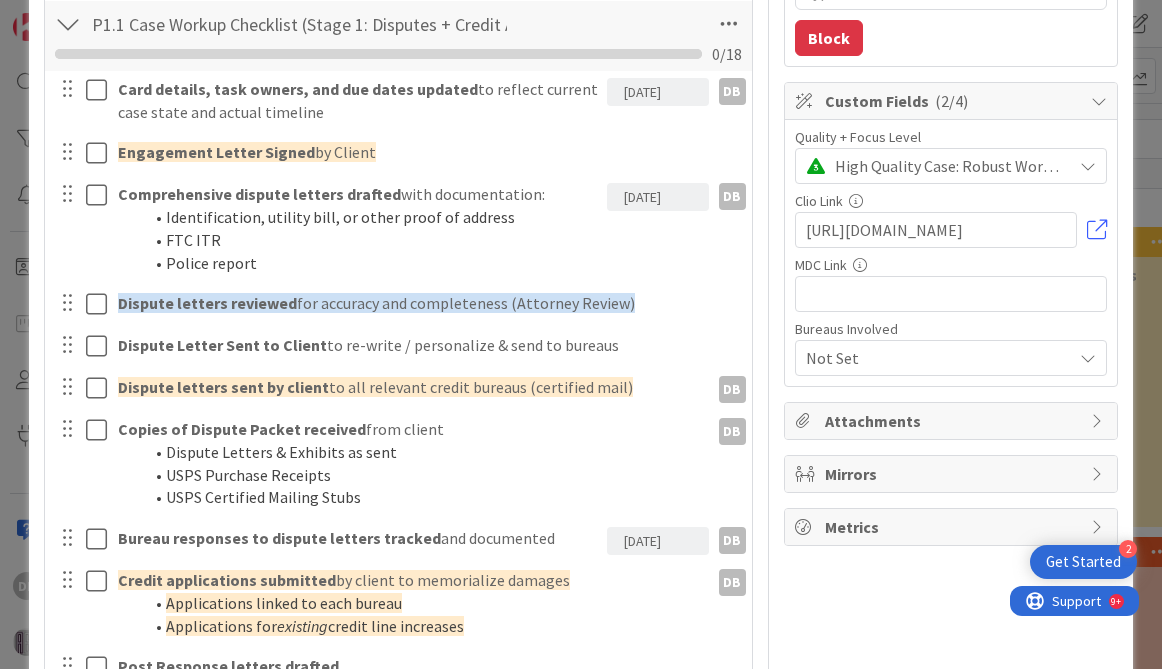 scroll, scrollTop: 356, scrollLeft: 0, axis: vertical 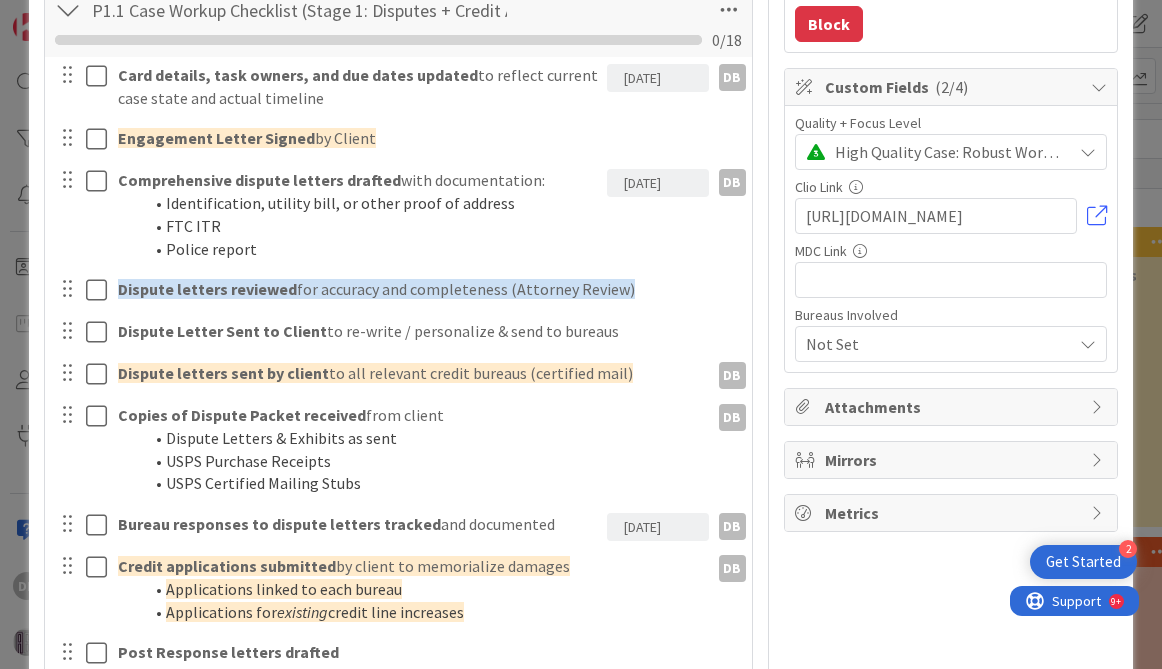 click on "Not Set" at bounding box center (939, 344) 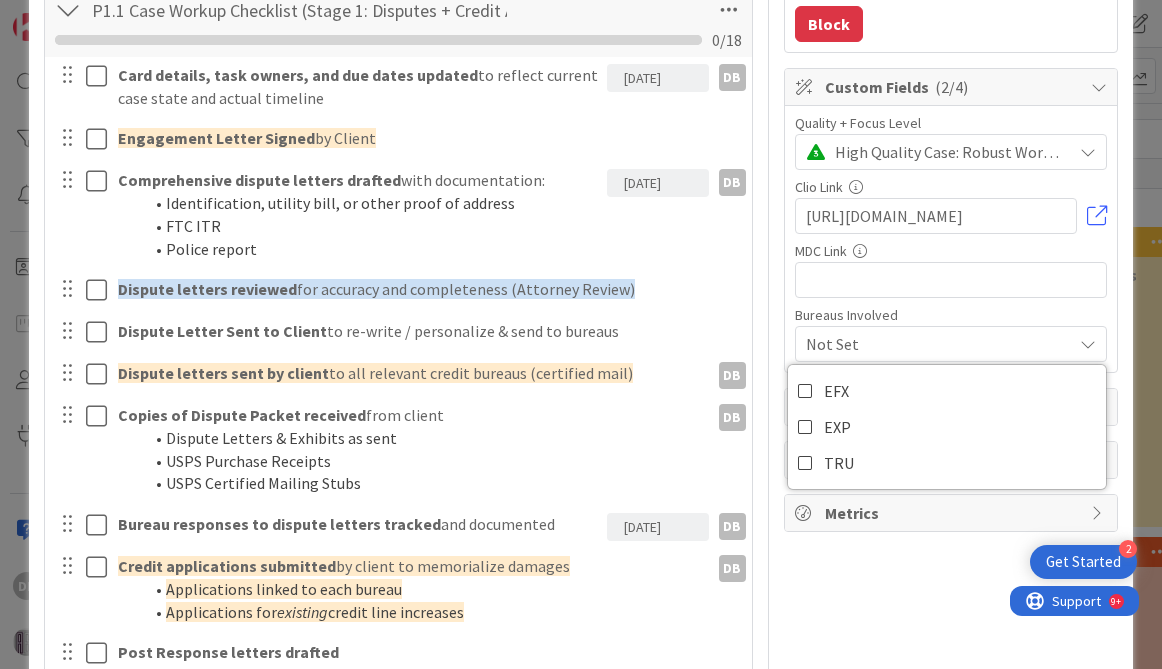 click on "Not Set" at bounding box center (939, 344) 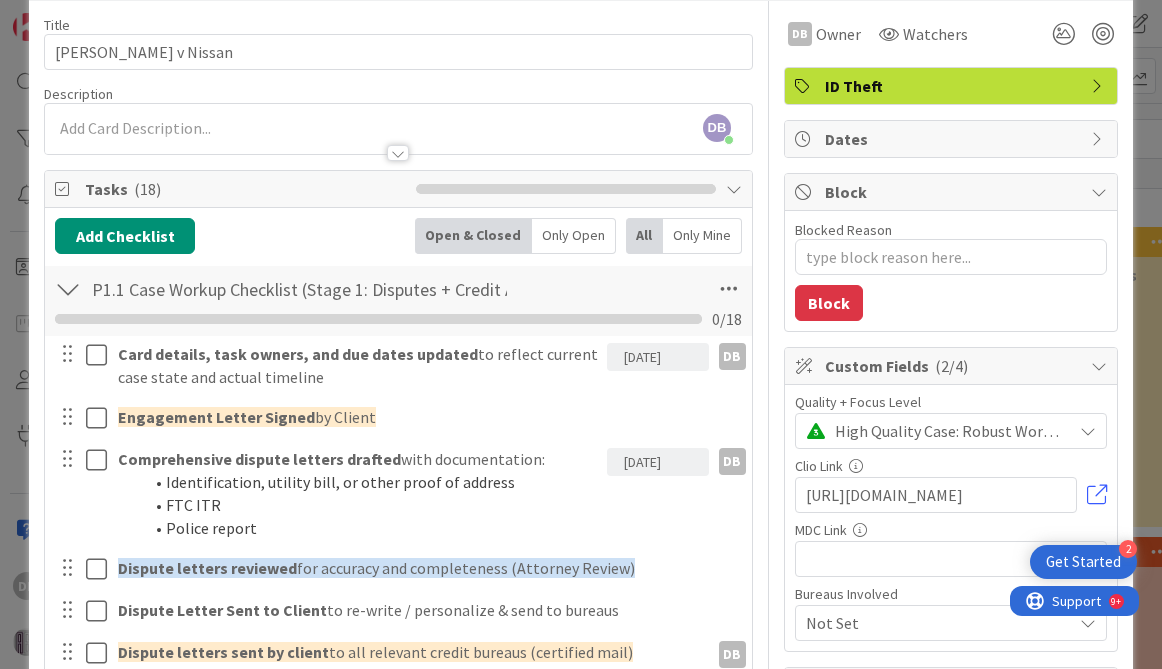 scroll, scrollTop: 62, scrollLeft: 0, axis: vertical 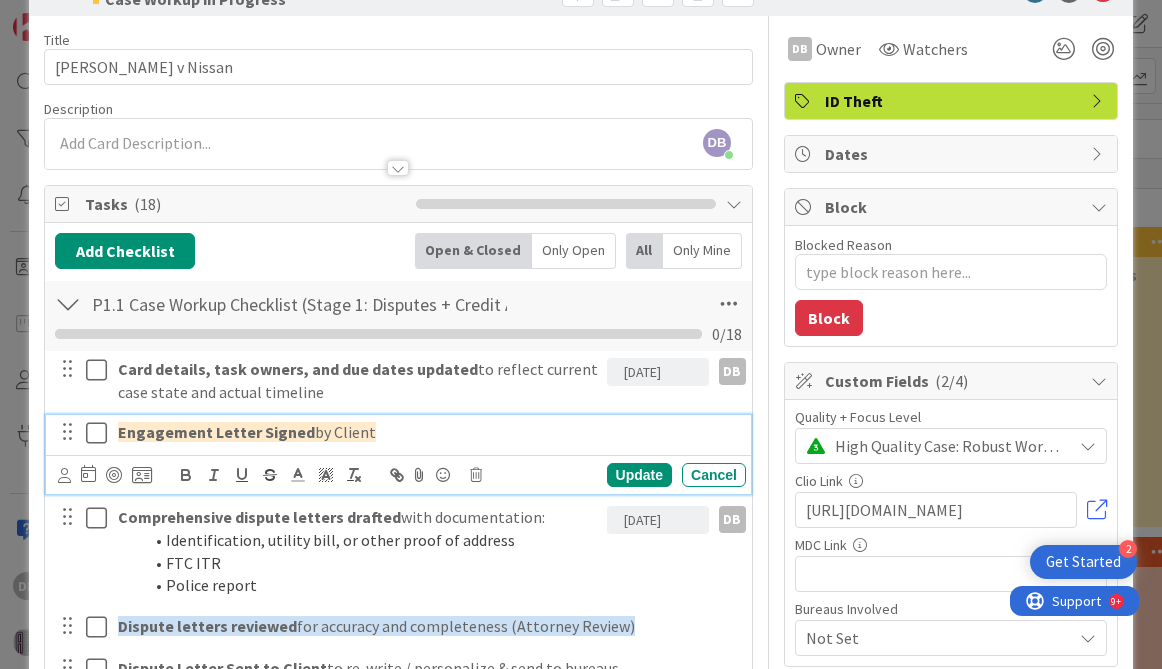 click at bounding box center (101, 433) 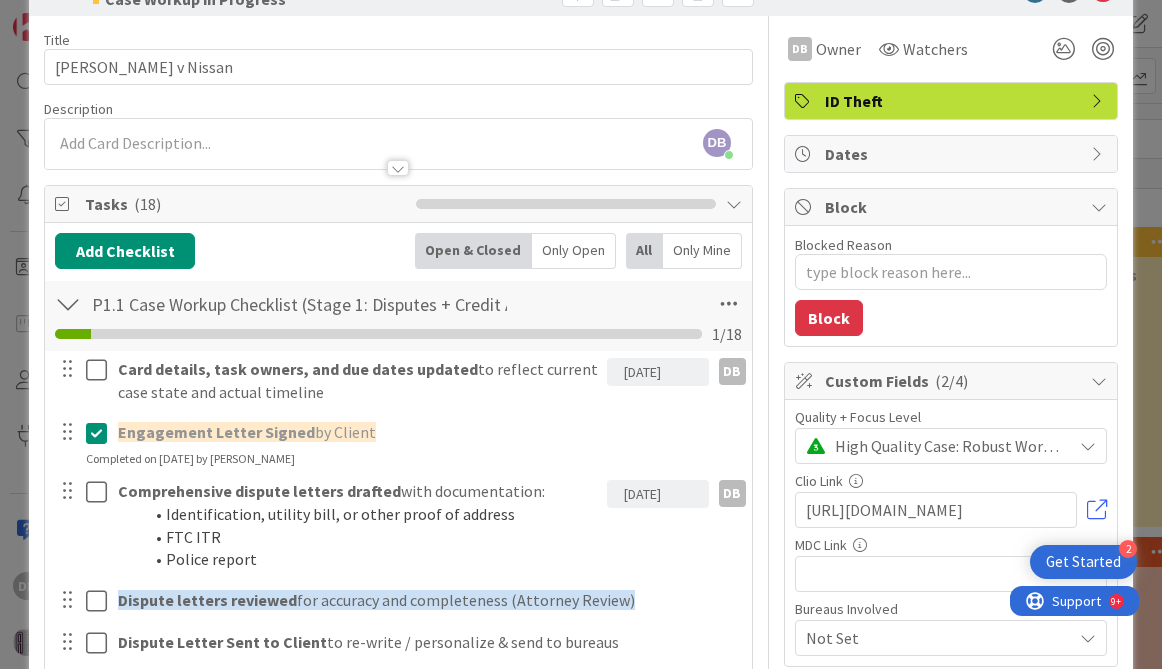 type on "x" 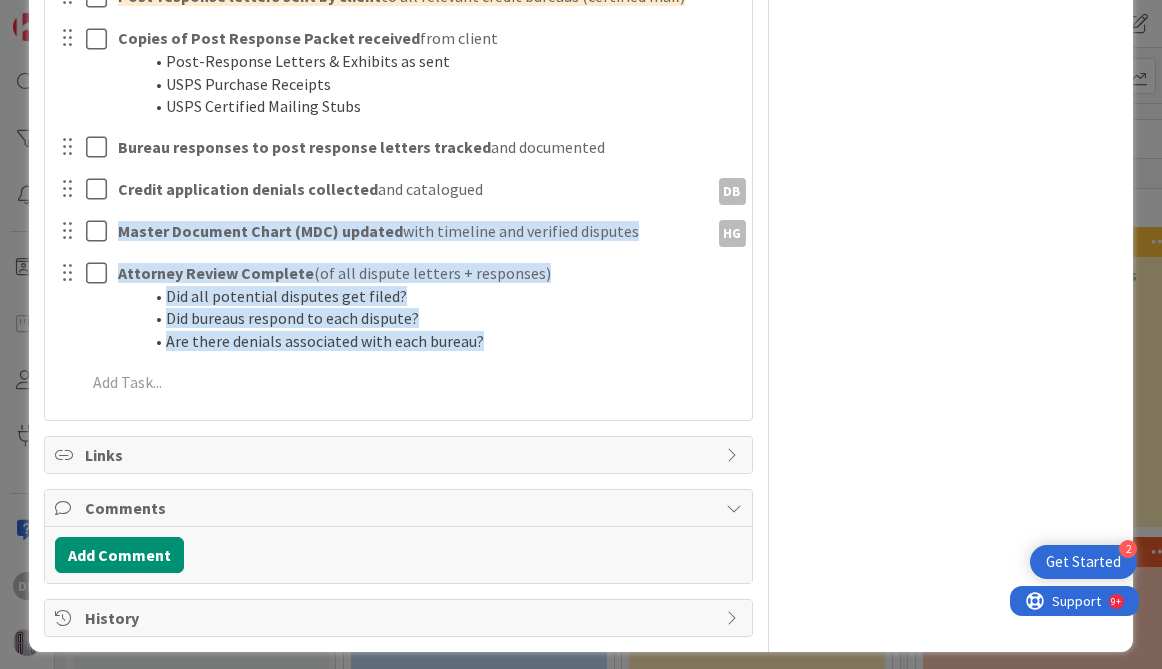 scroll, scrollTop: 1166, scrollLeft: 0, axis: vertical 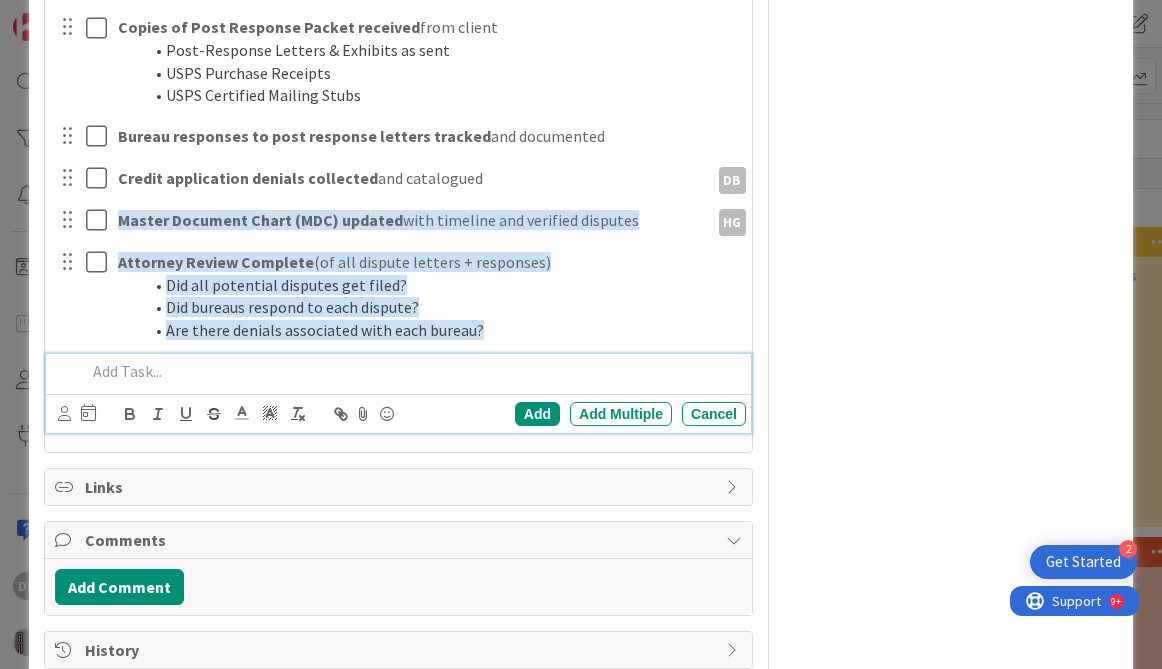 click at bounding box center [412, 371] 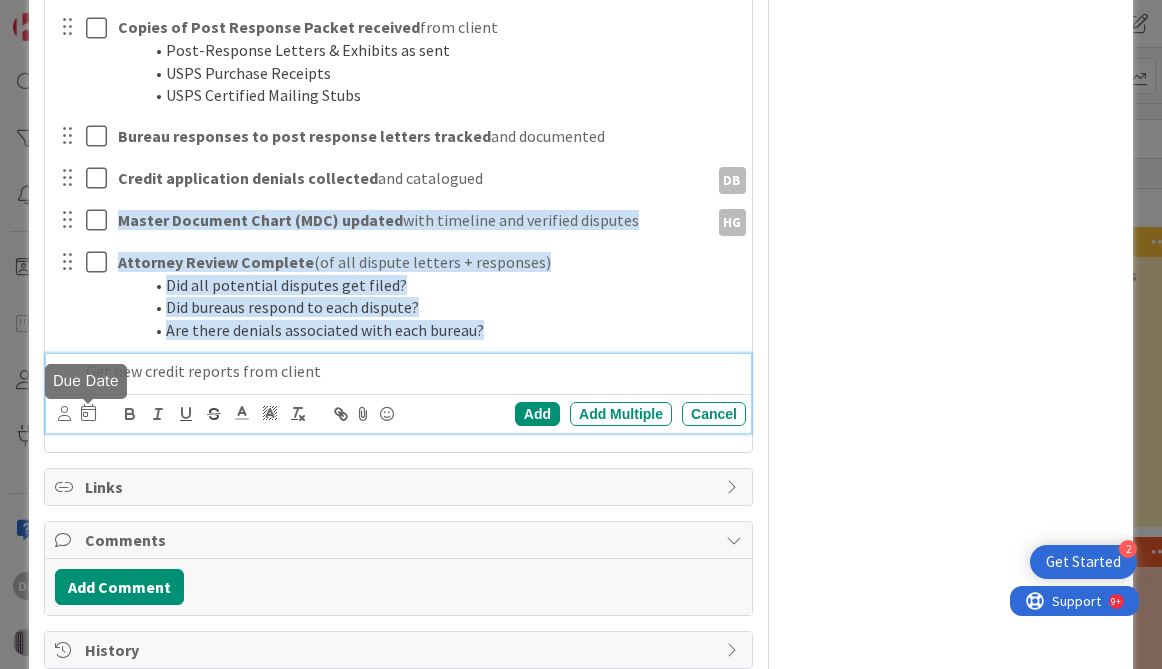 click at bounding box center (88, 412) 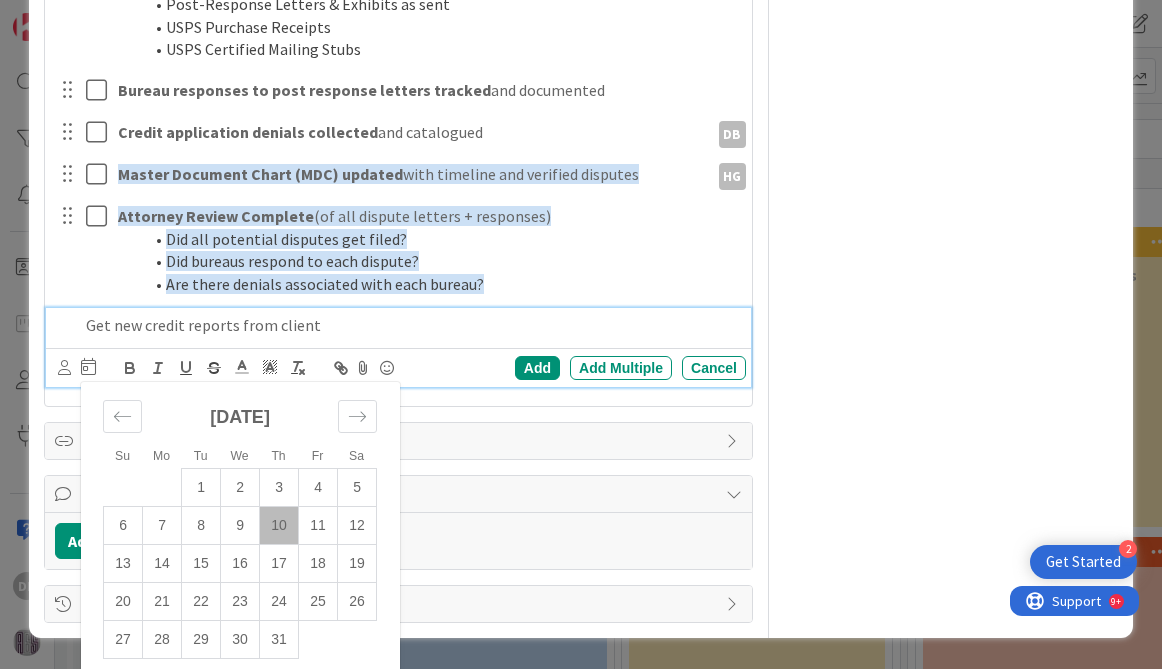 scroll, scrollTop: 1224, scrollLeft: 0, axis: vertical 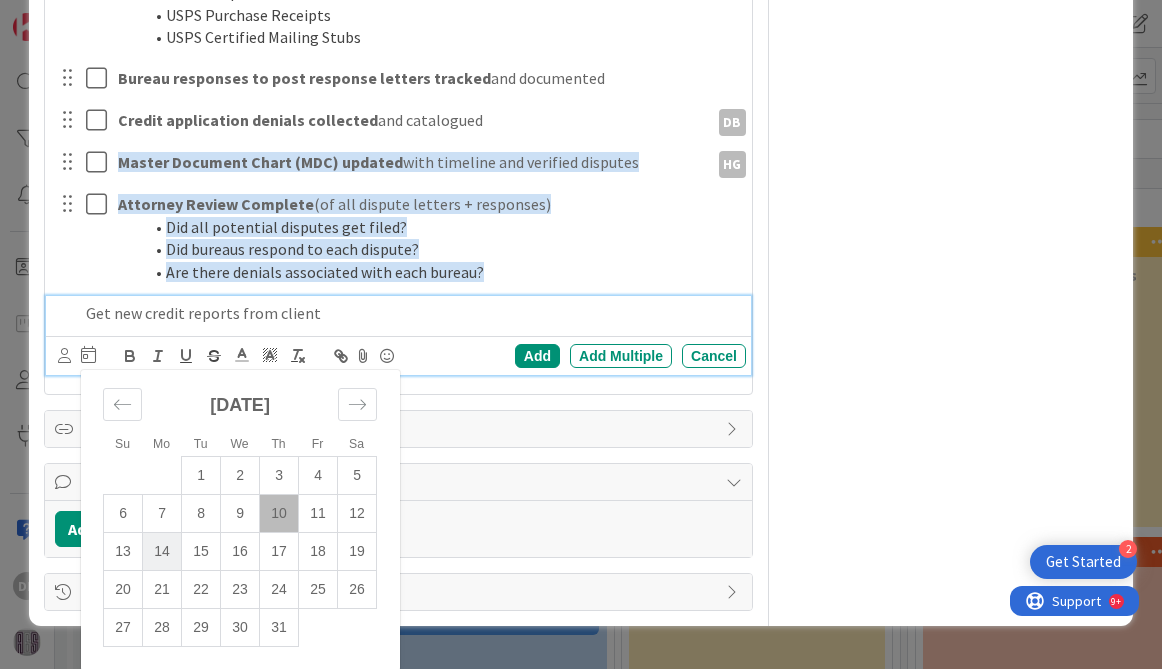 click on "14" at bounding box center [162, 551] 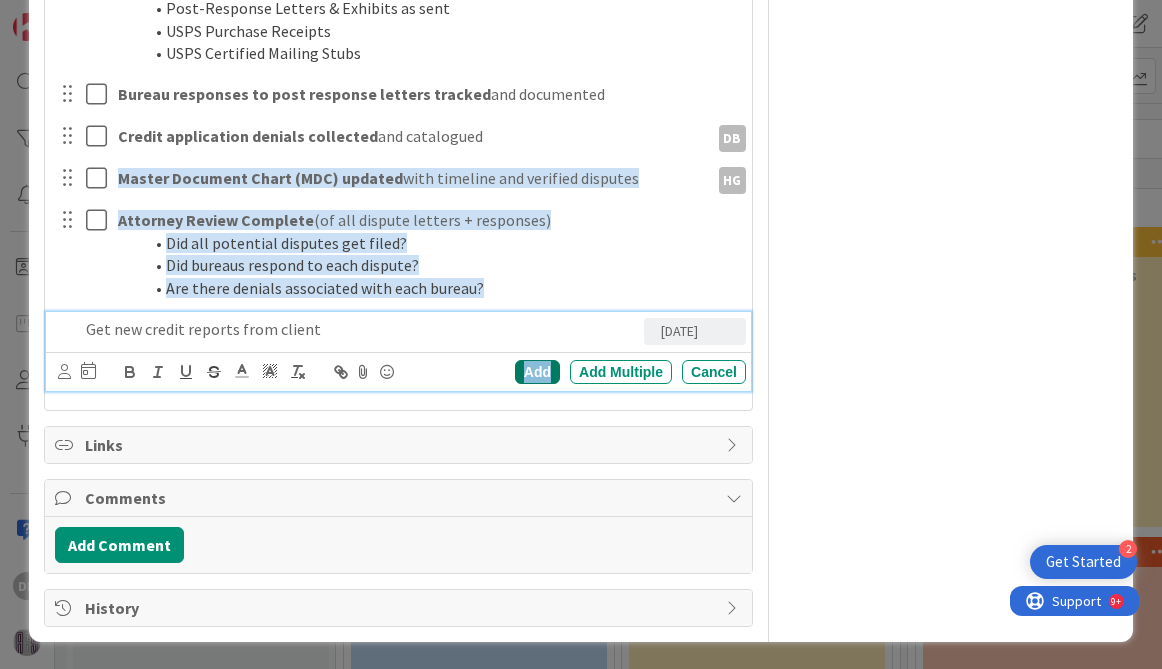 click on "Add" at bounding box center [537, 372] 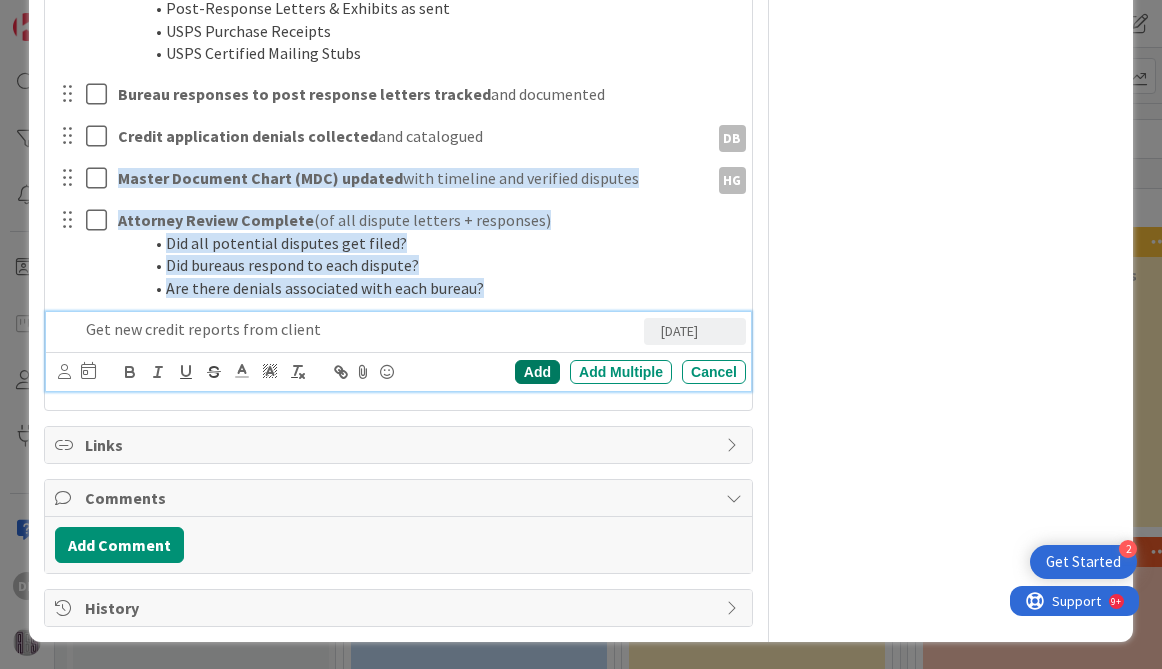 scroll, scrollTop: 1208, scrollLeft: 0, axis: vertical 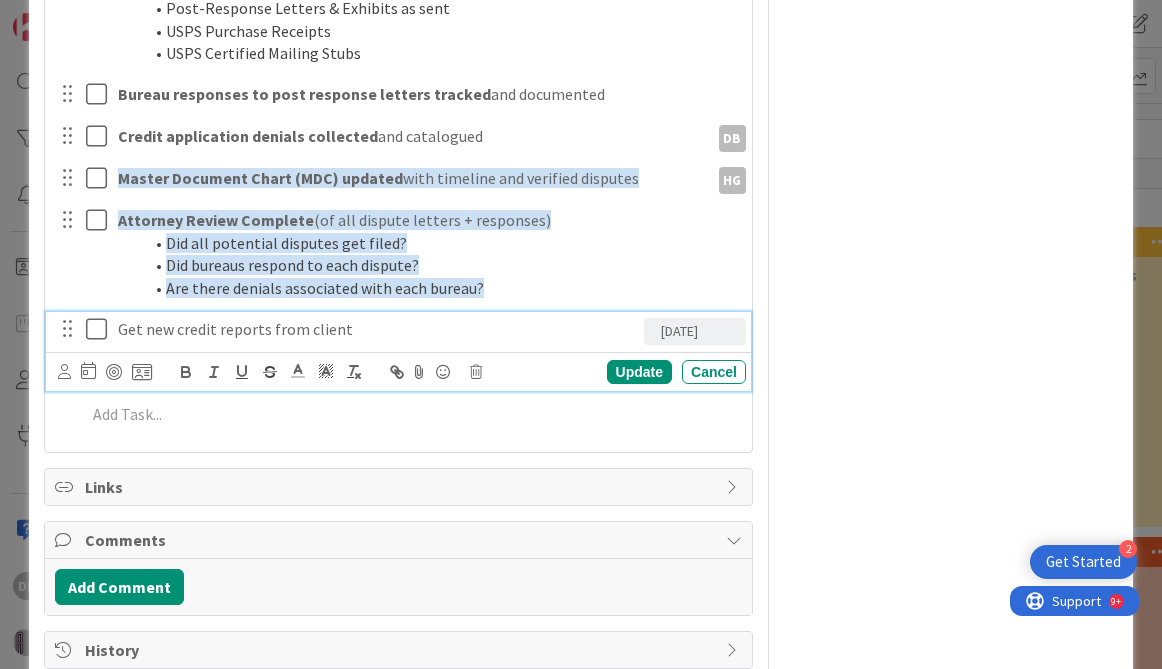 click on "Get new credit reports from client" at bounding box center (377, 329) 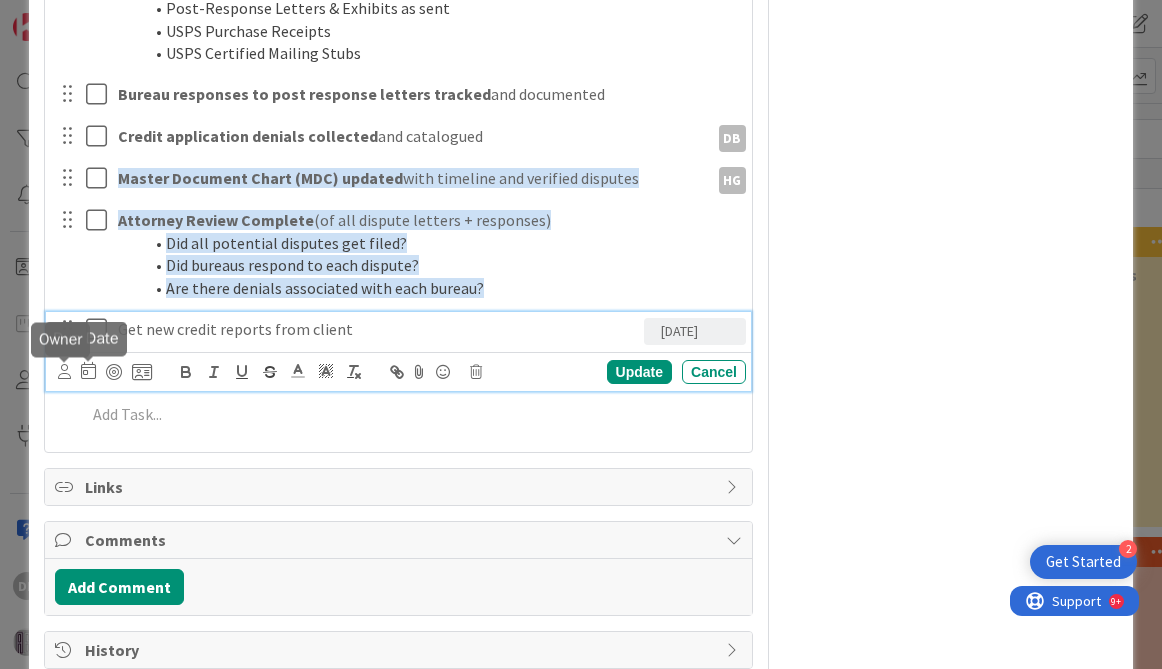 click at bounding box center (64, 371) 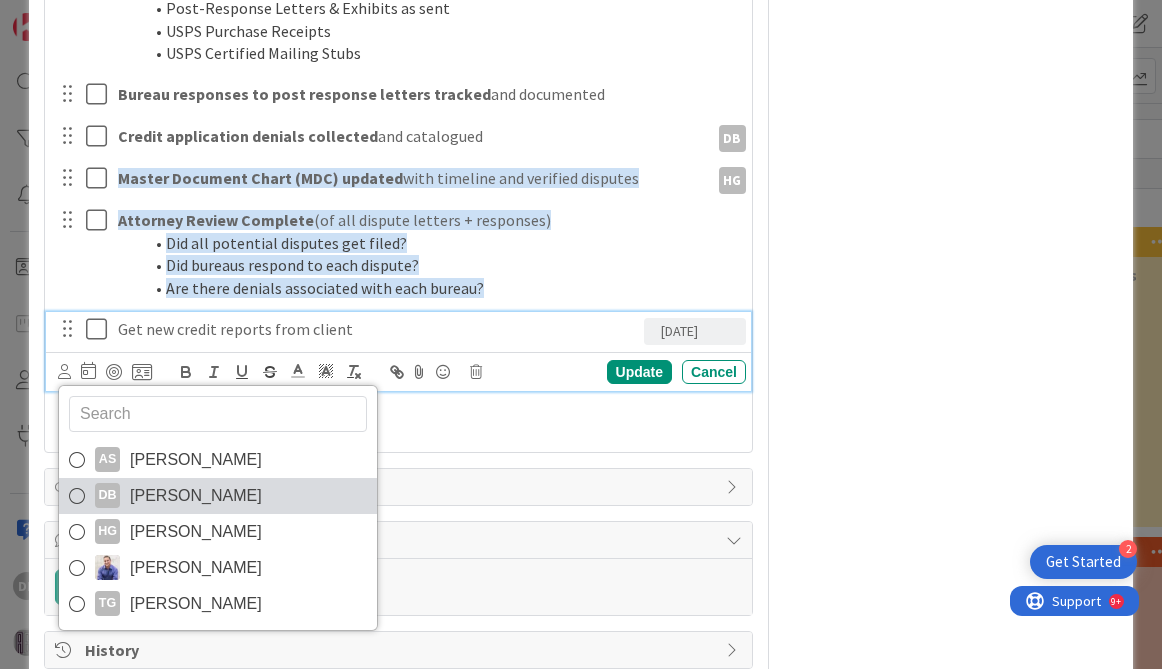 click at bounding box center [77, 496] 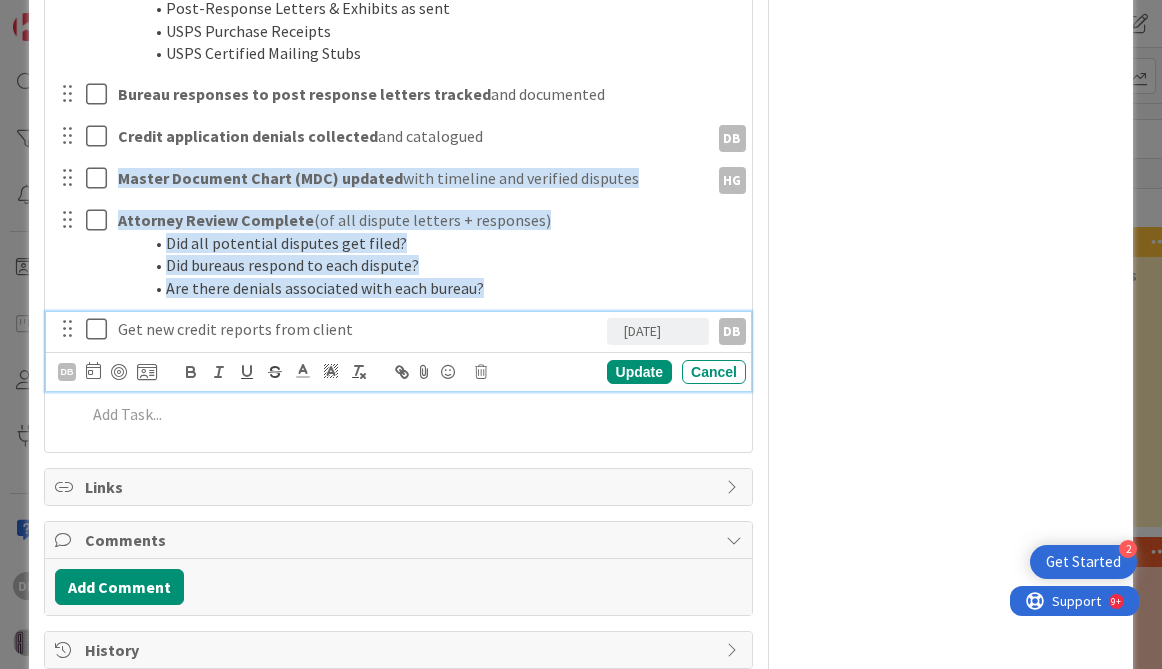 type on "x" 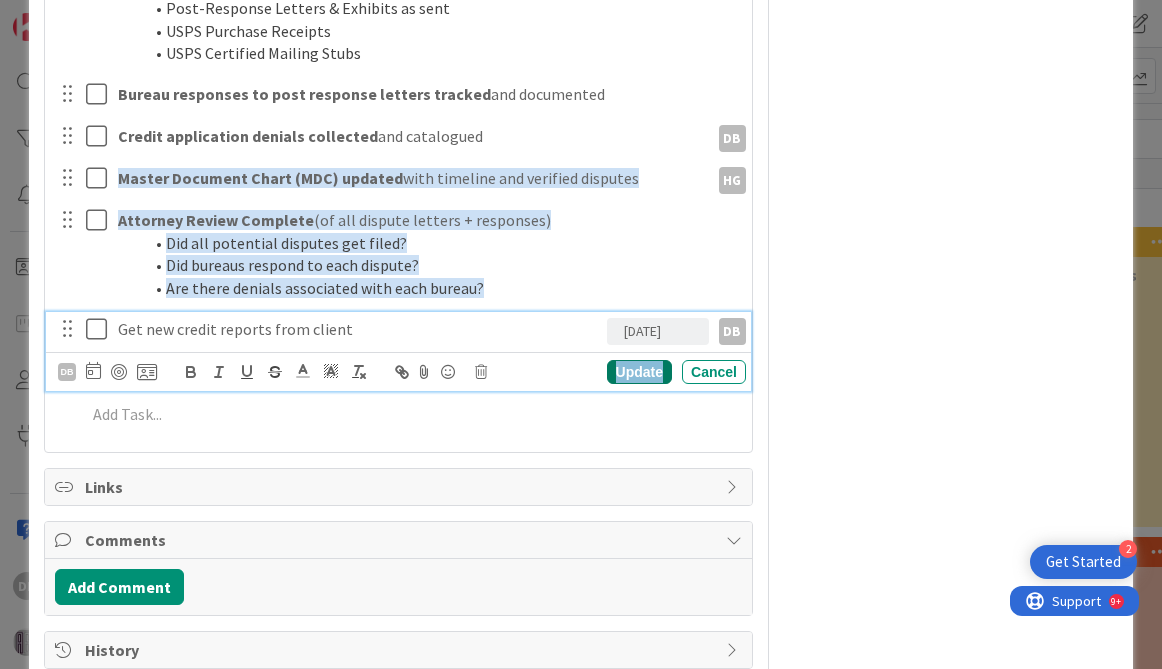 click on "Update" at bounding box center [639, 372] 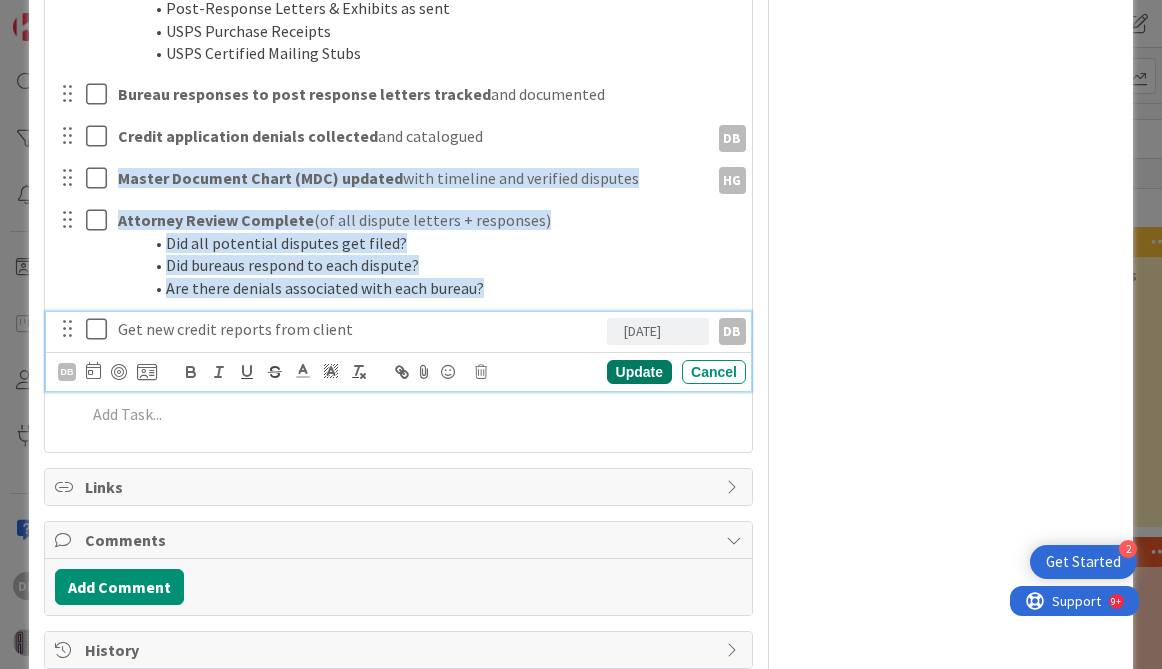 scroll, scrollTop: 1208, scrollLeft: 0, axis: vertical 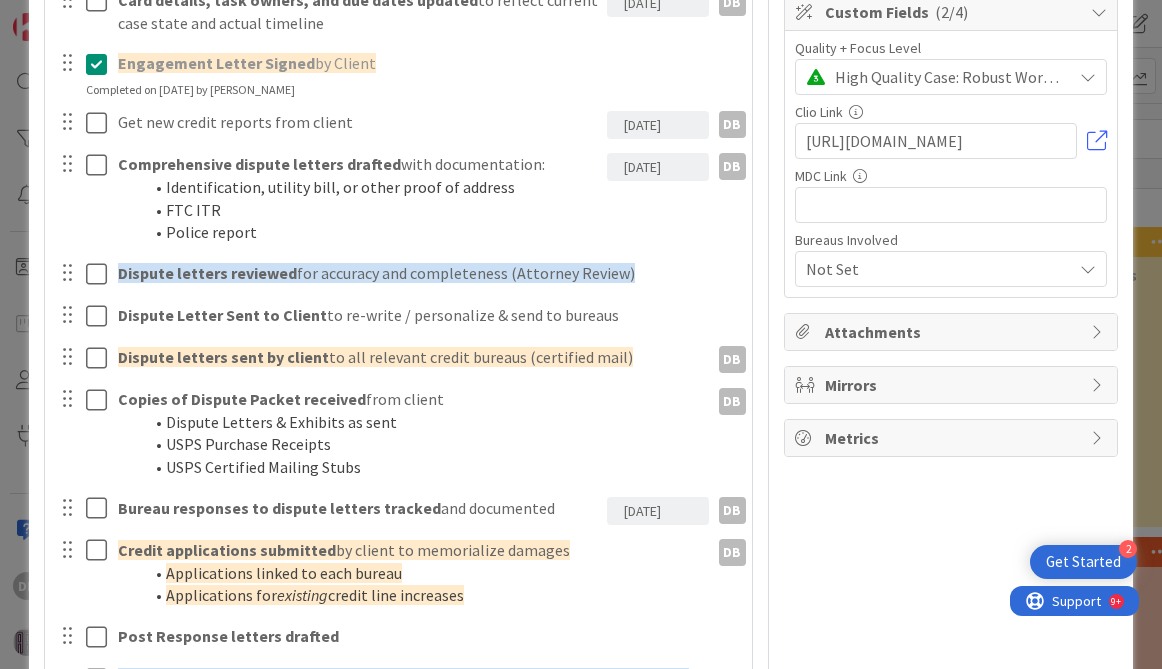 drag, startPoint x: 63, startPoint y: 334, endPoint x: 64, endPoint y: 124, distance: 210.00238 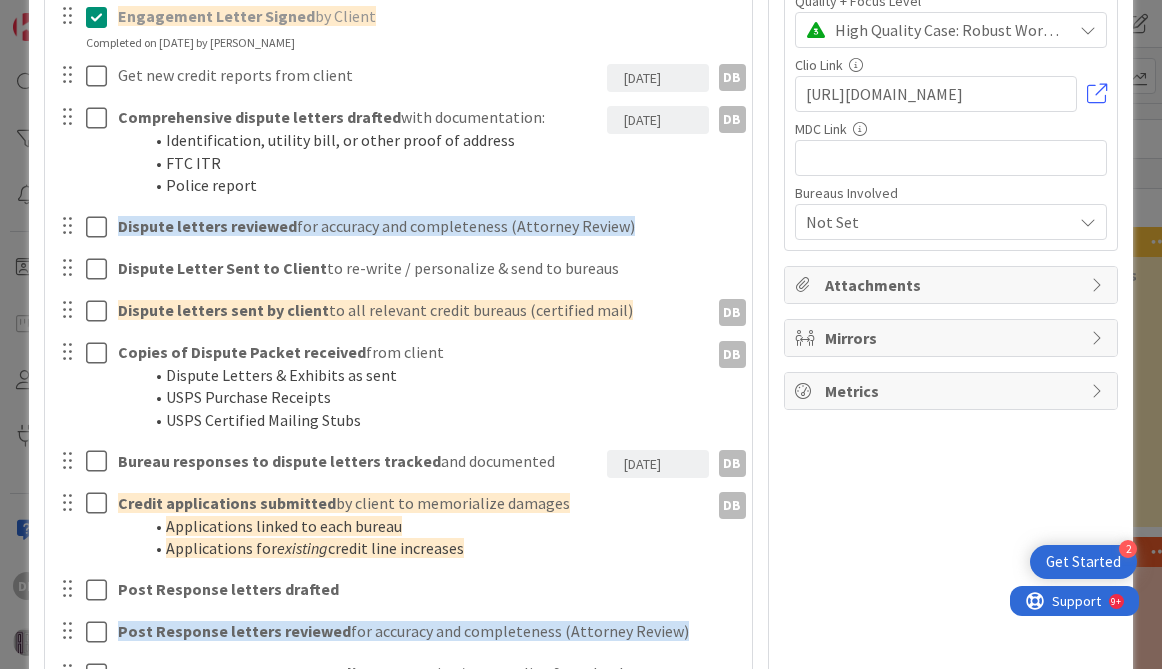 scroll, scrollTop: 506, scrollLeft: 0, axis: vertical 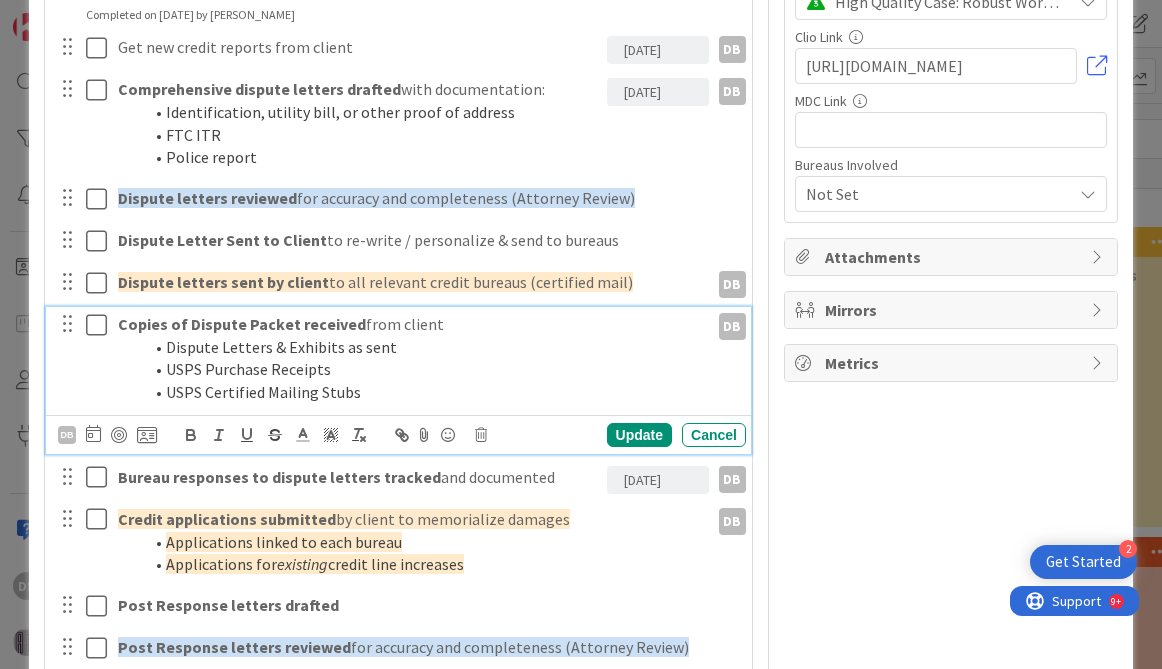 click on "Copies of Dispute Packet received" at bounding box center (242, 324) 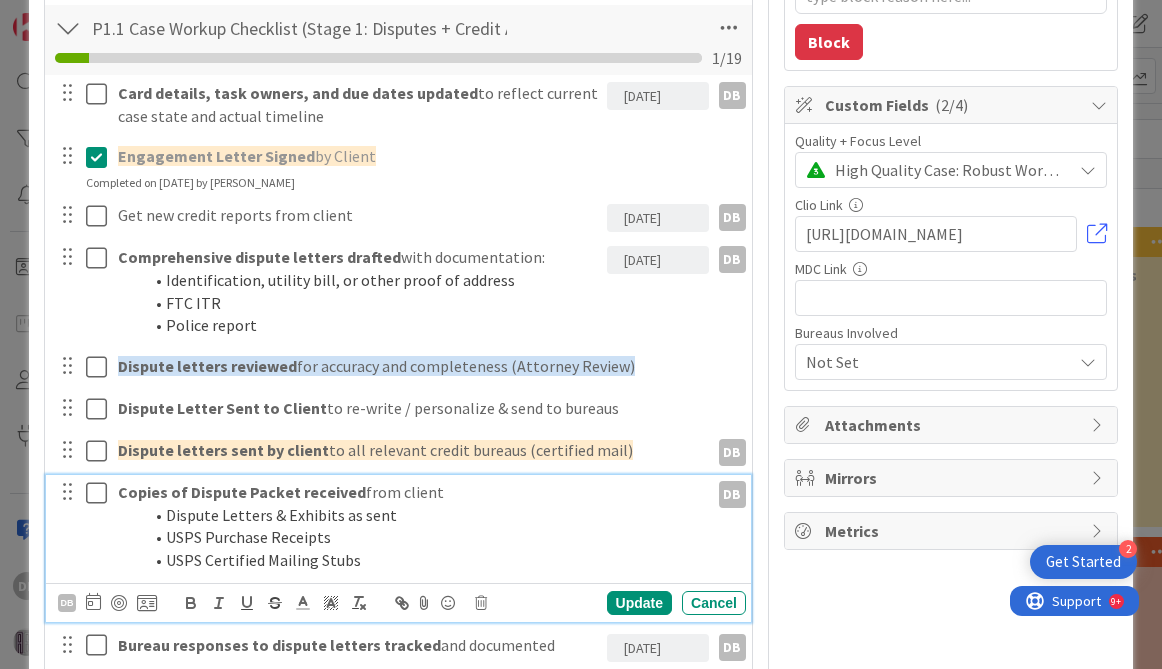 scroll, scrollTop: 339, scrollLeft: 0, axis: vertical 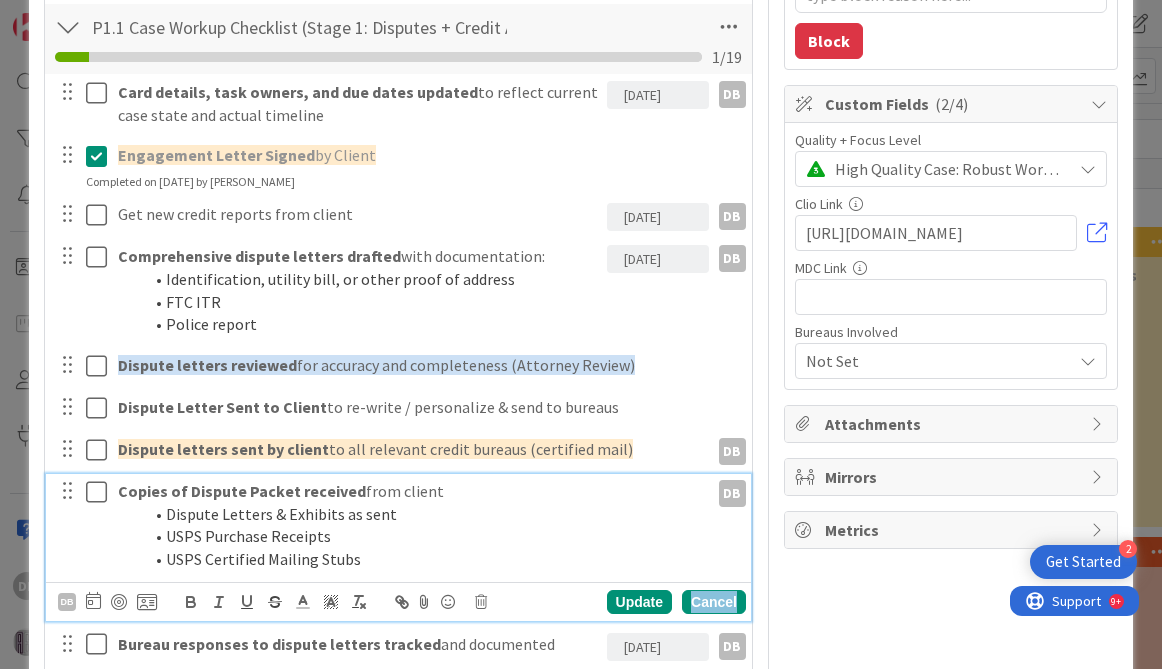 click on "Cancel" at bounding box center (714, 602) 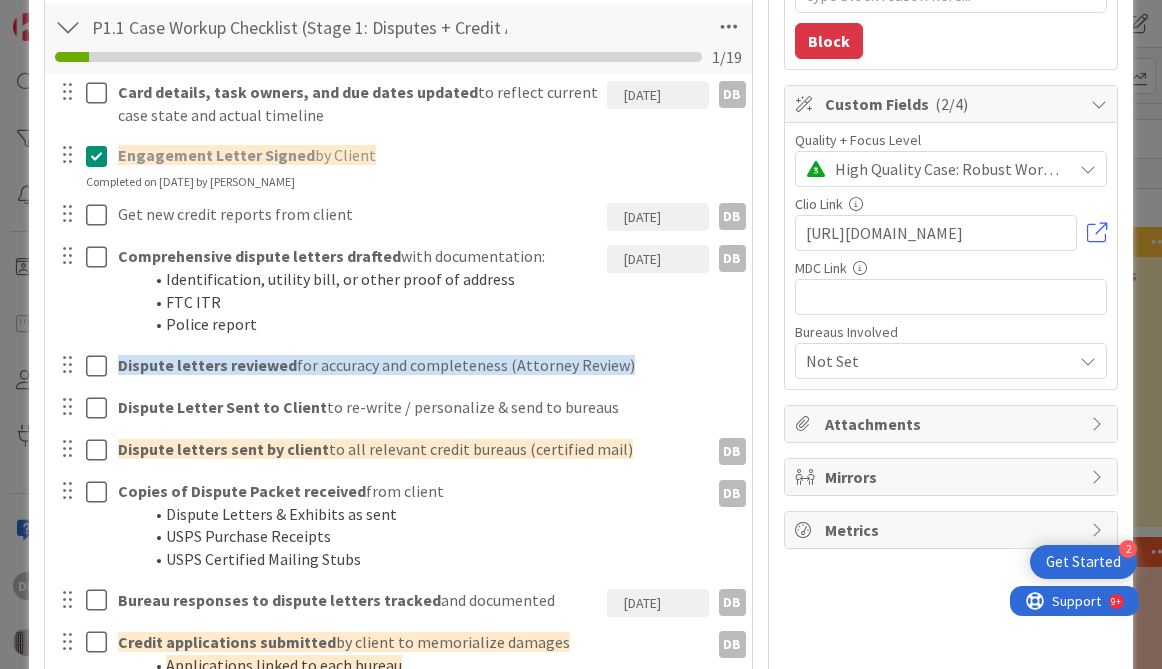 click on "Not Set" at bounding box center (939, 361) 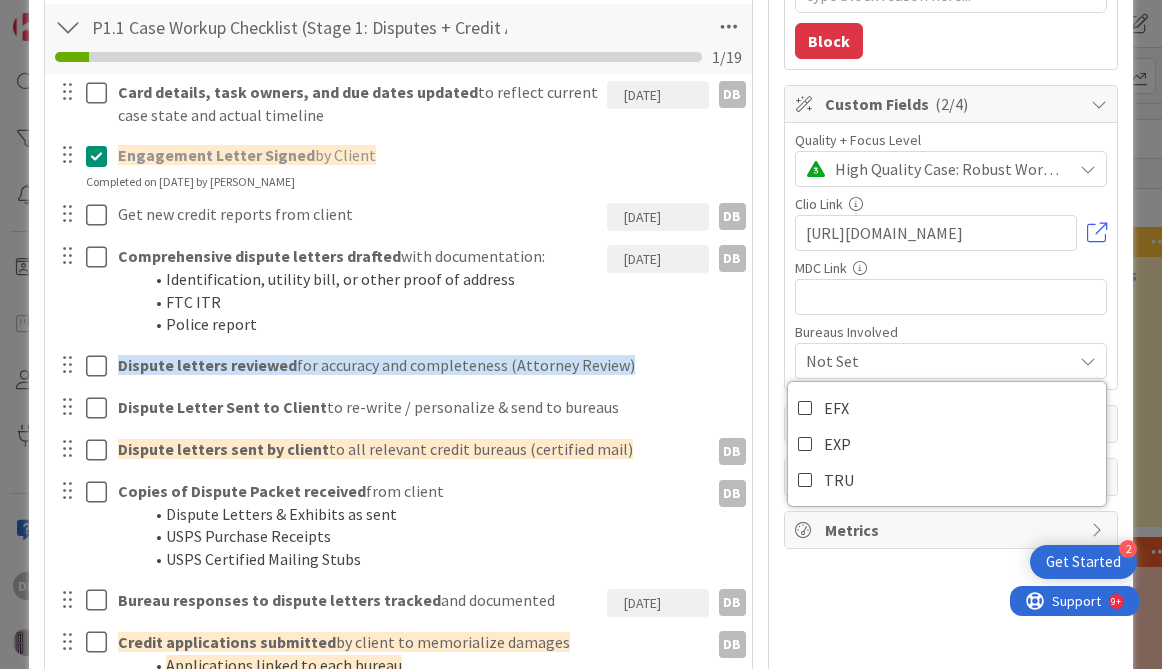 click on "DB Owner Watchers ID Theft Dates Block Blocked Reason 0 / 256 Block Custom Fields ( 2/4 ) Quality + Focus Level High Quality Case: Robust Workup Not Set High Quality Case: Robust Workup Mid Quality Case: Lean Workup Low Quality: Super-Lean Workup Clio Link [URL][DOMAIN_NAME] MDC Link Bureaus Involved Not Set EFX EXP TRU Attachments Mirrors Metrics" at bounding box center [951, 617] 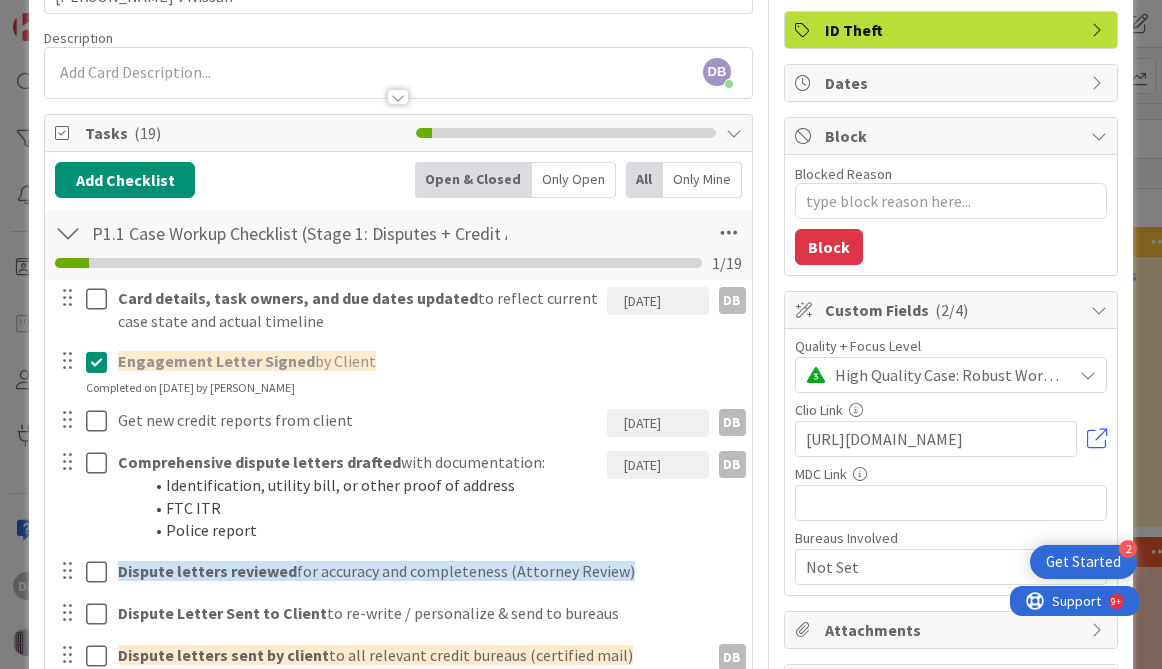 scroll, scrollTop: 0, scrollLeft: 0, axis: both 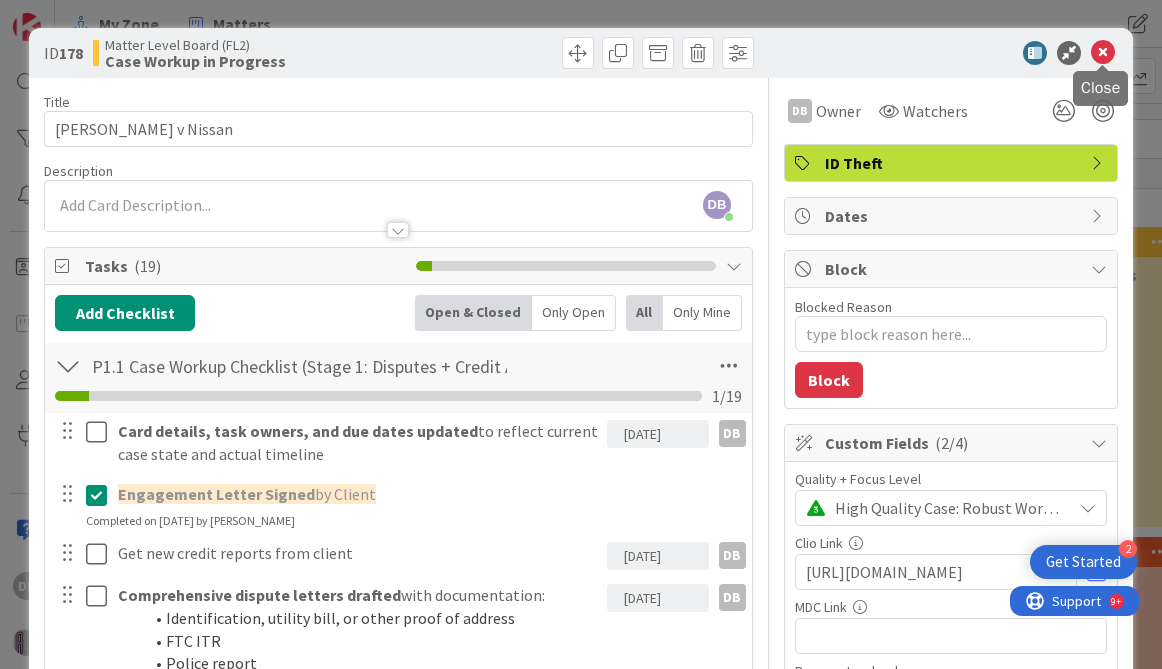 click at bounding box center [1103, 53] 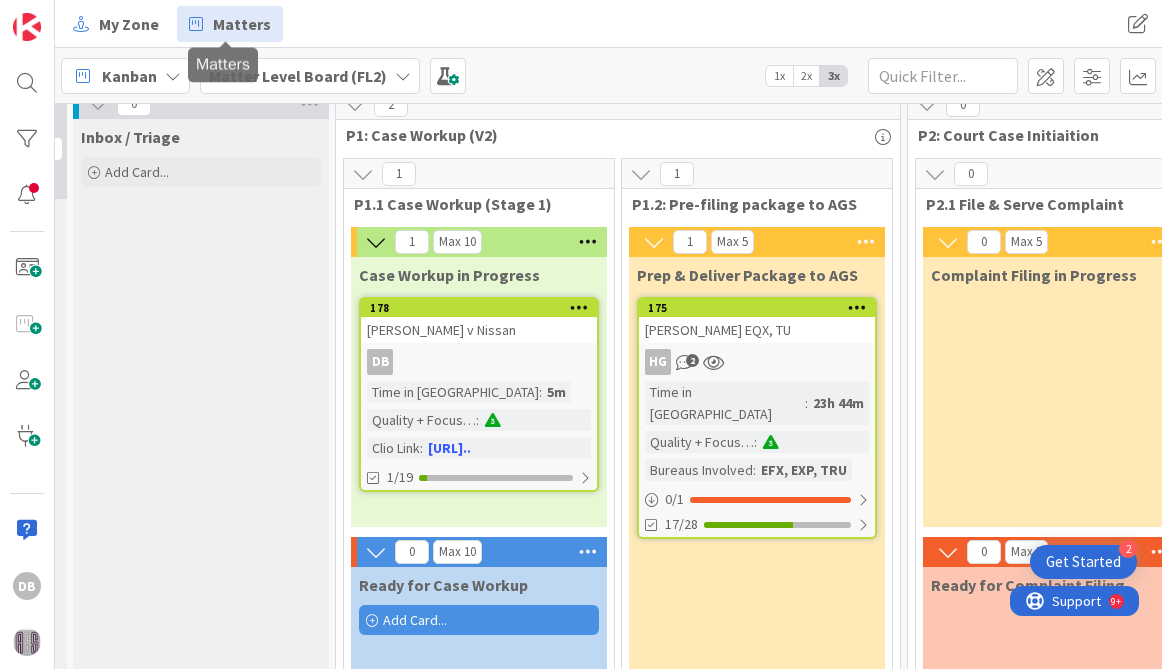 scroll, scrollTop: 0, scrollLeft: 0, axis: both 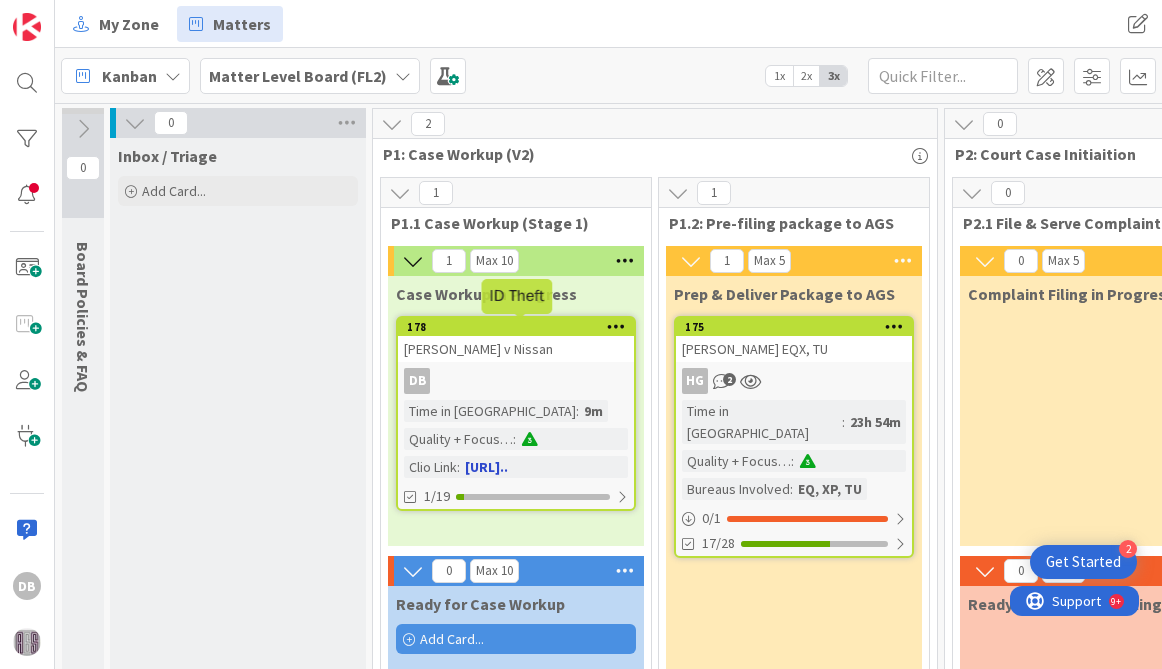 click on "178" at bounding box center [520, 327] 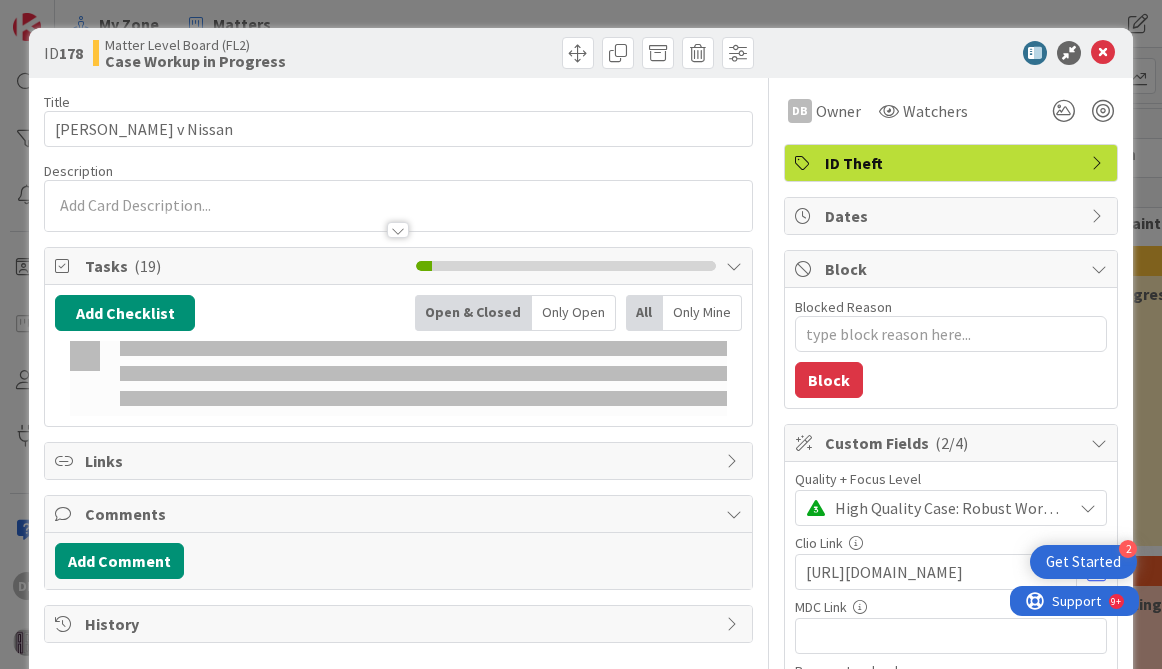 scroll, scrollTop: 0, scrollLeft: 0, axis: both 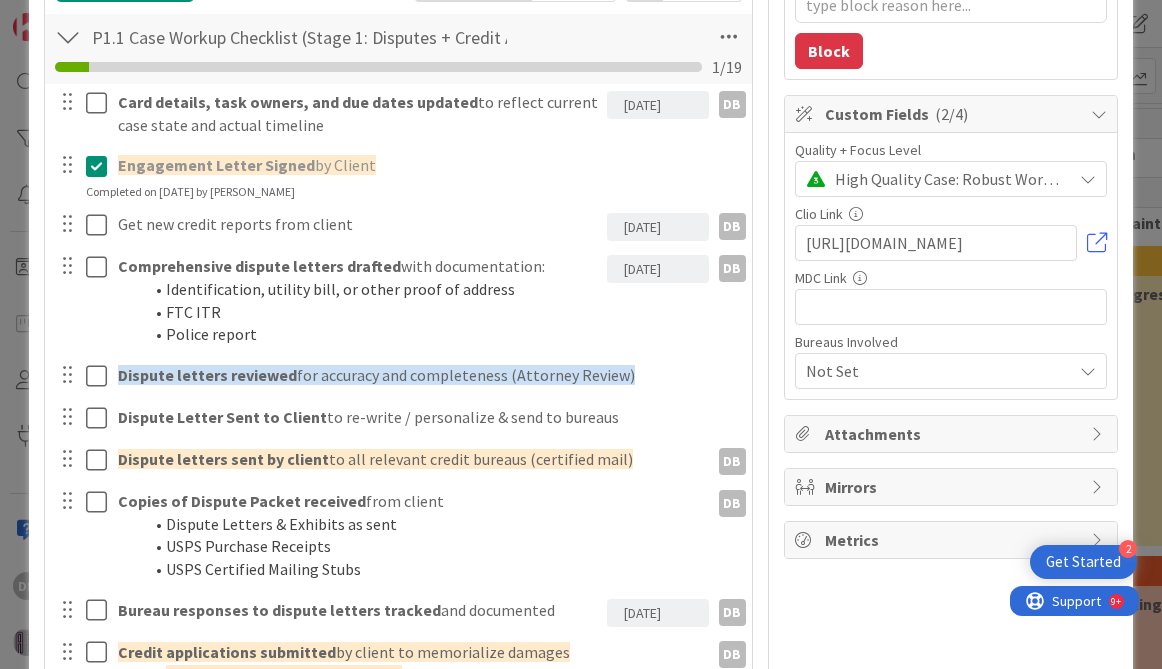 click on "Not Set" at bounding box center (951, 371) 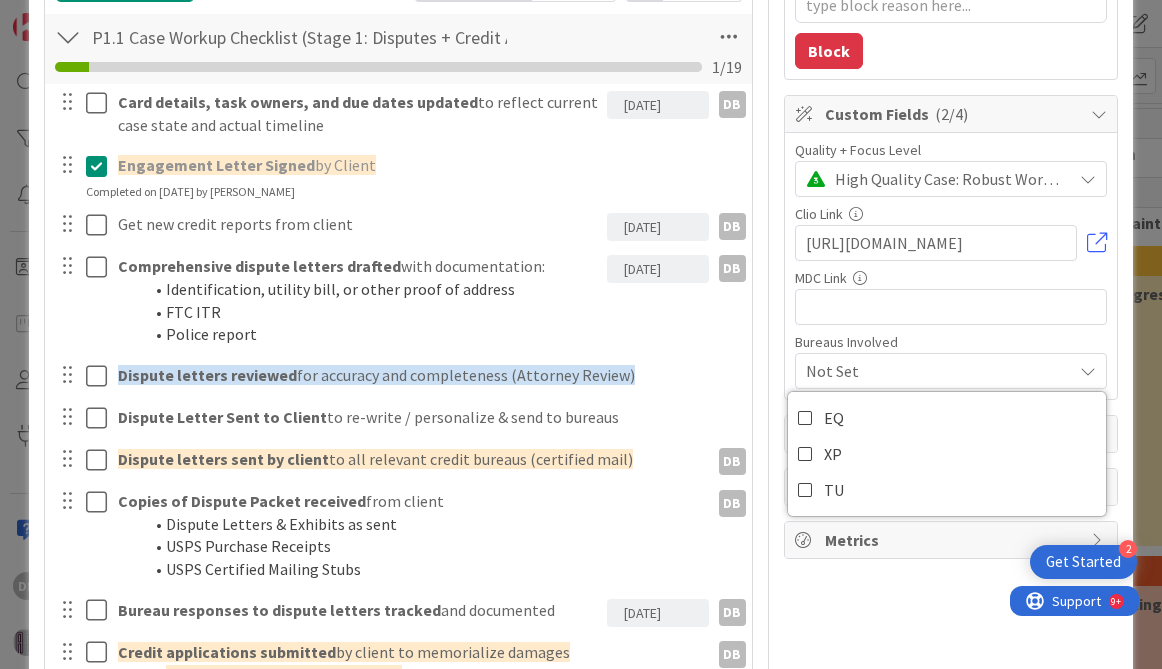 click on "Not Set" at bounding box center [951, 371] 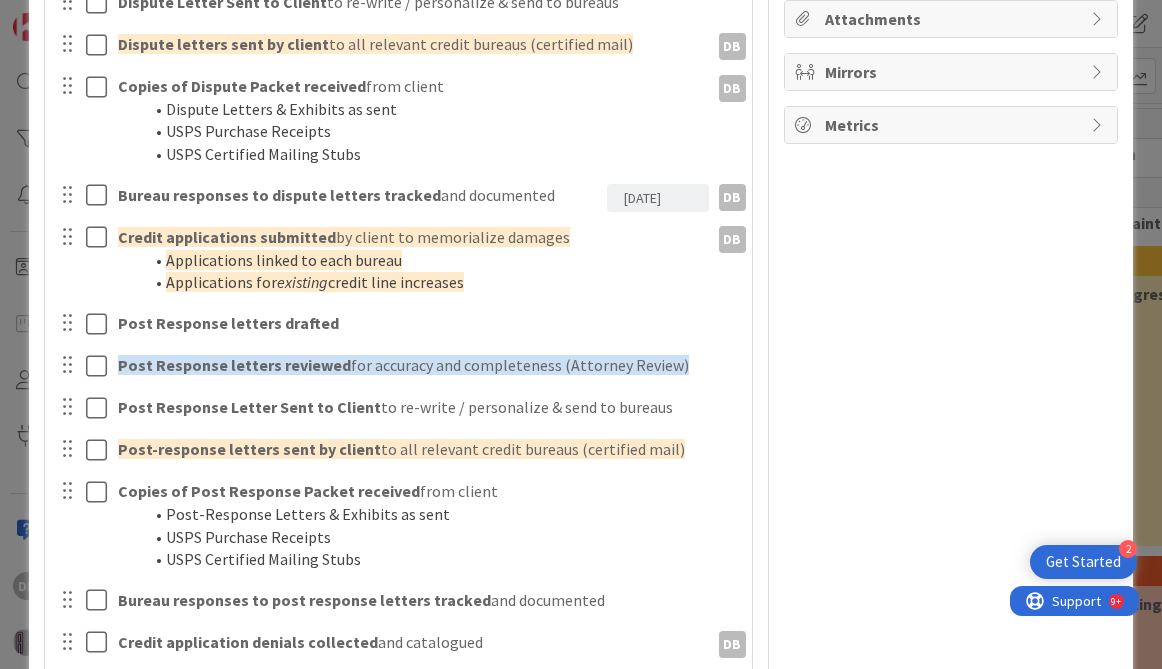 scroll, scrollTop: 0, scrollLeft: 0, axis: both 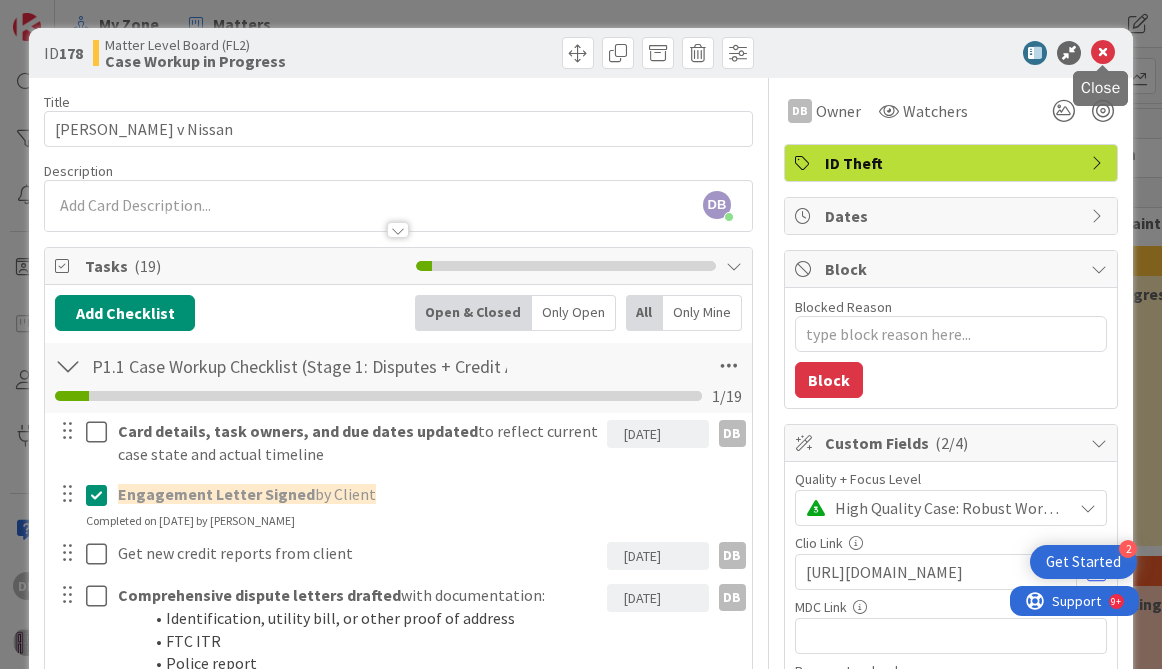 click at bounding box center [1103, 53] 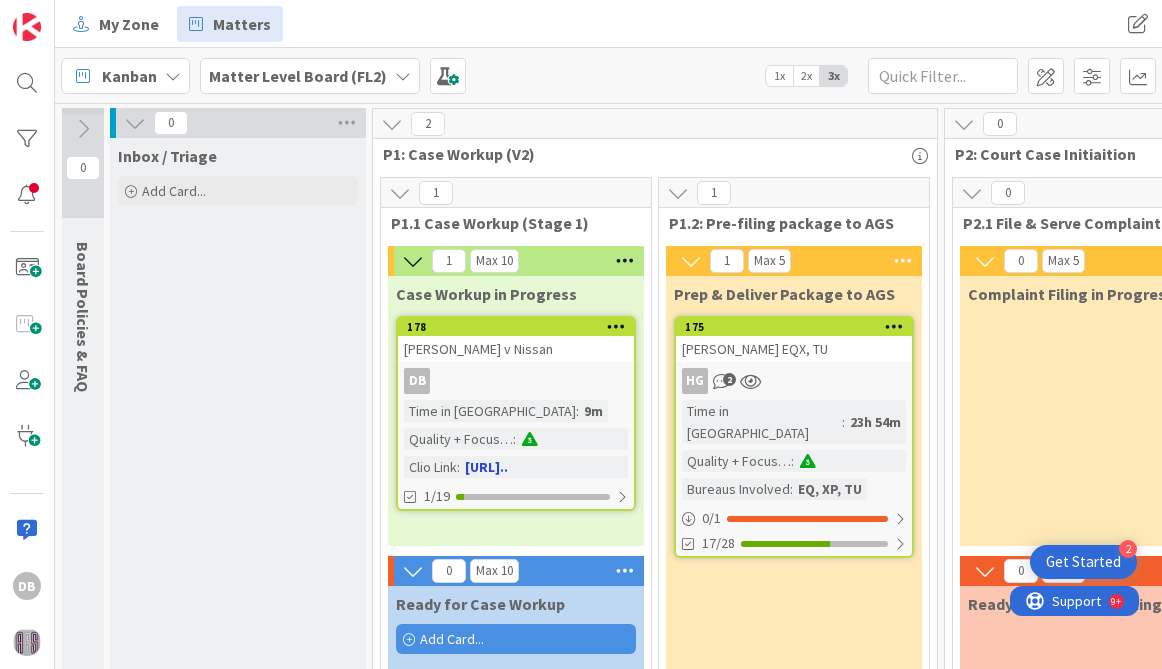 scroll, scrollTop: 0, scrollLeft: 0, axis: both 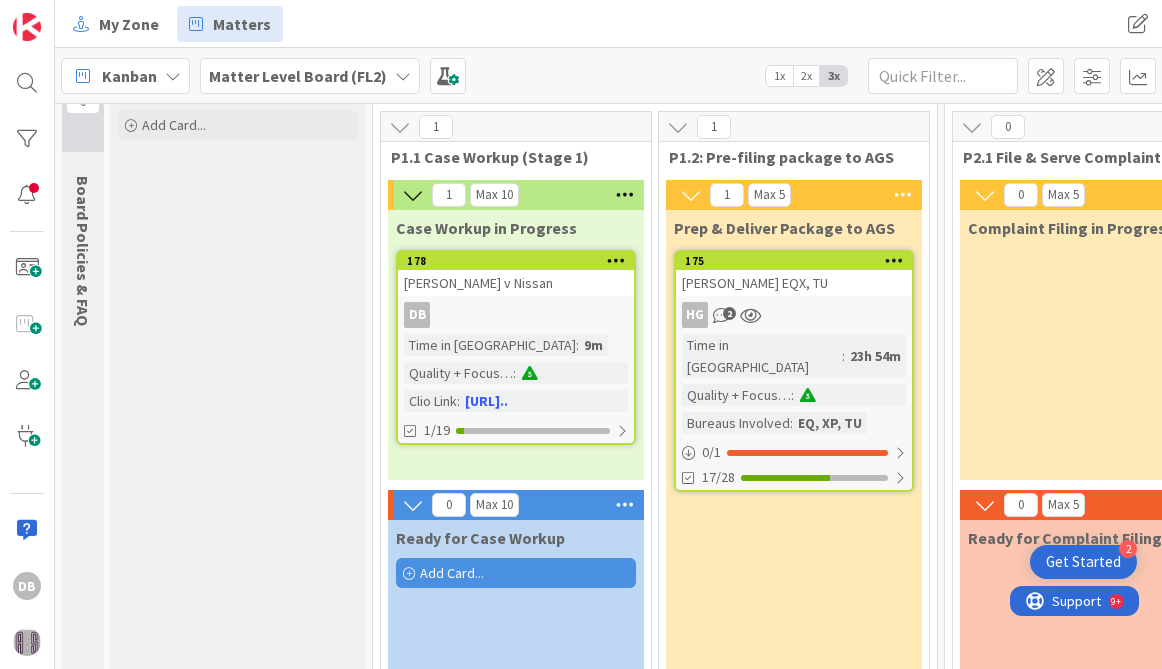 click on "Inbox / Triage Add Card..." at bounding box center (238, 442) 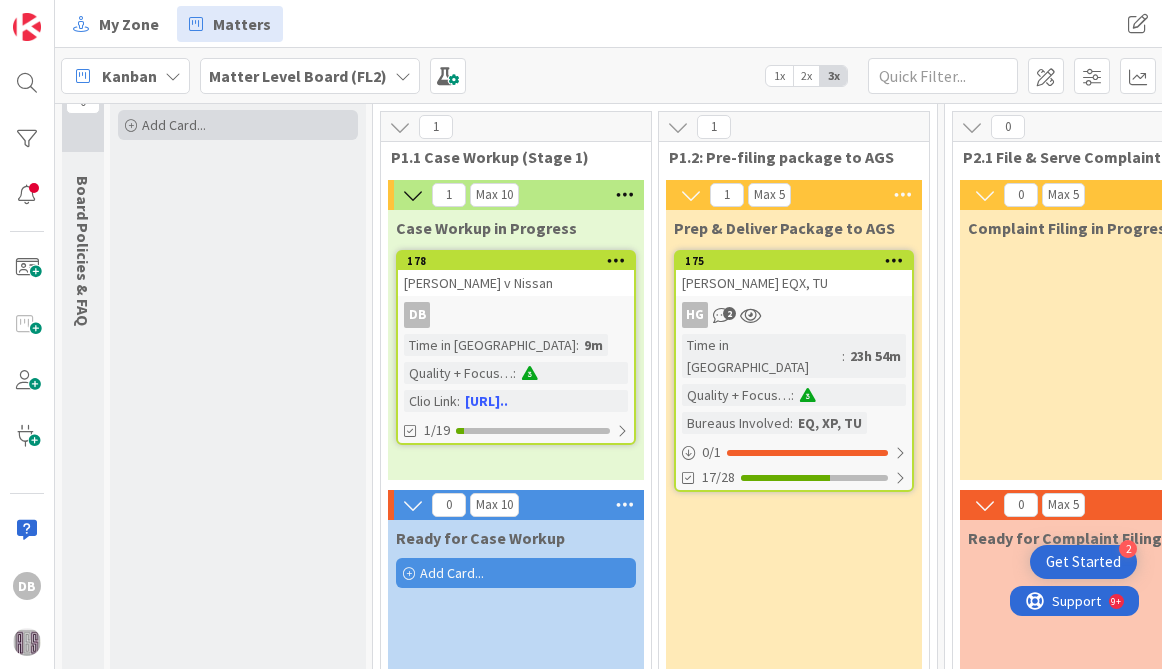 click on "Add Card..." at bounding box center [174, 125] 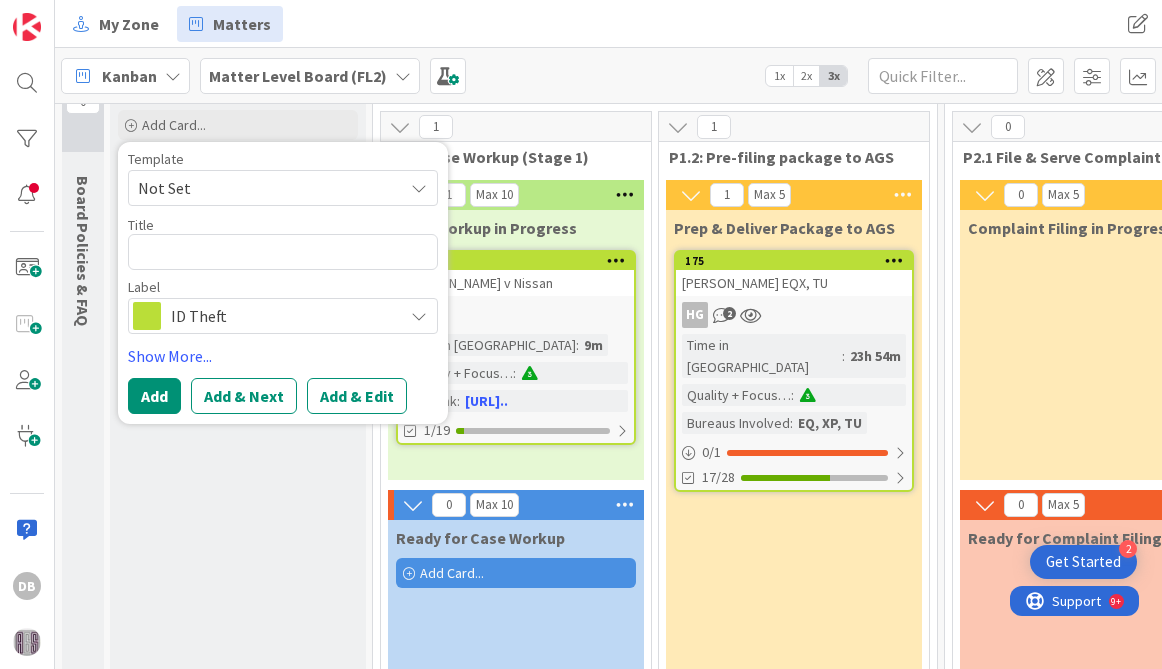 click at bounding box center (283, 252) 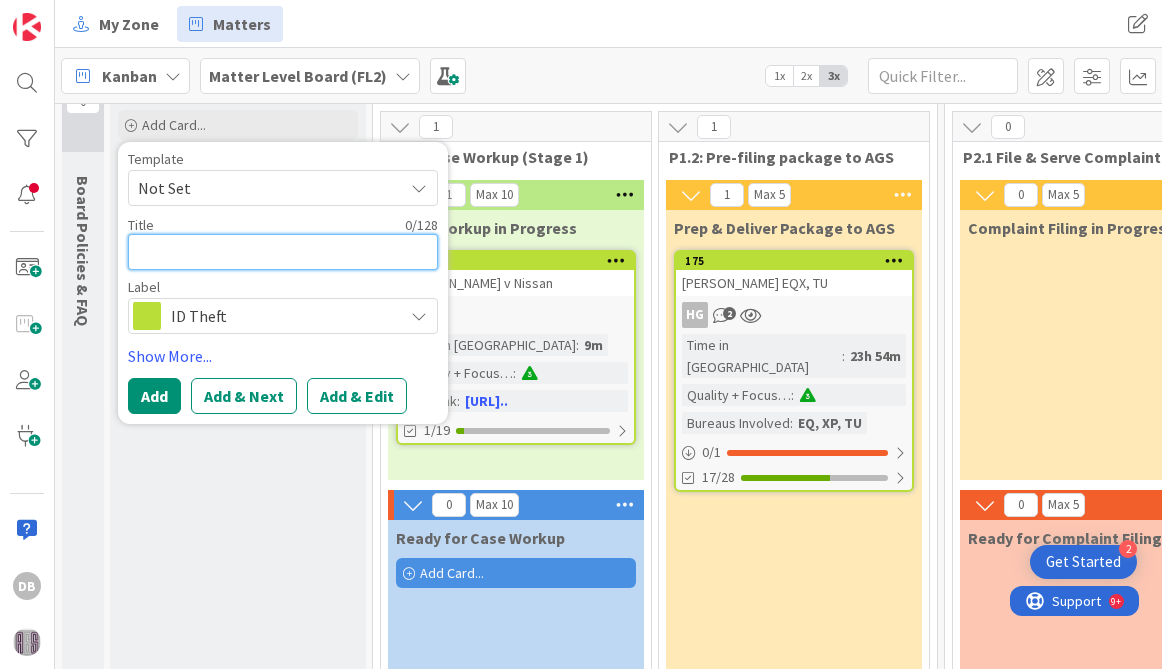 click at bounding box center (283, 252) 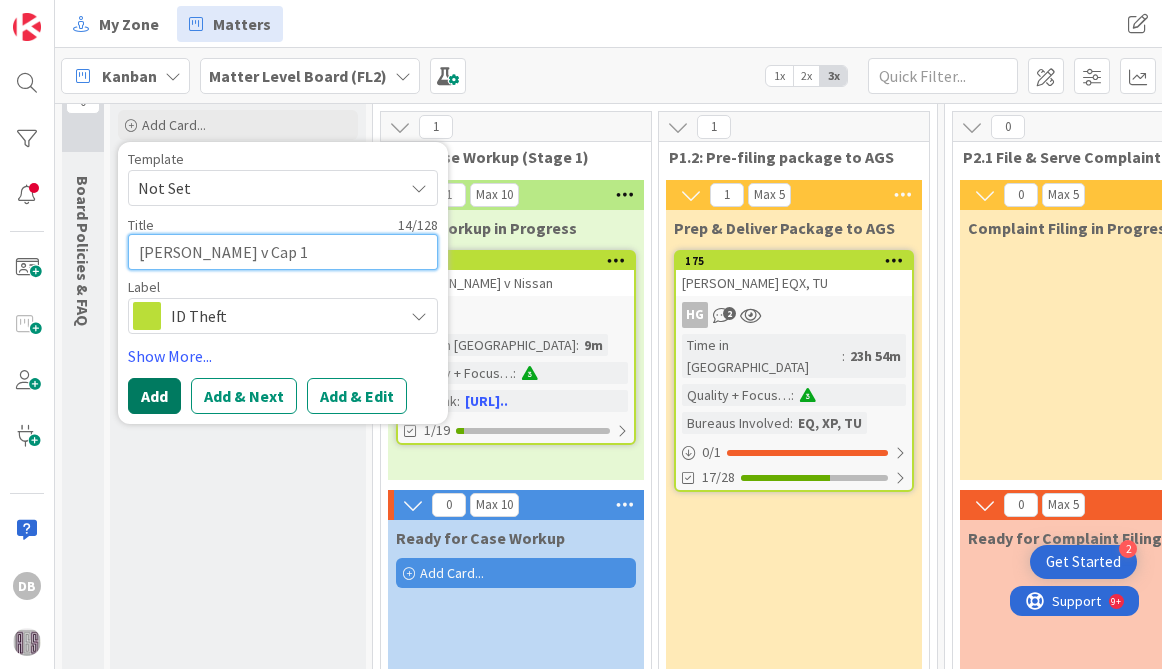 type on "Hansen v Cap 1" 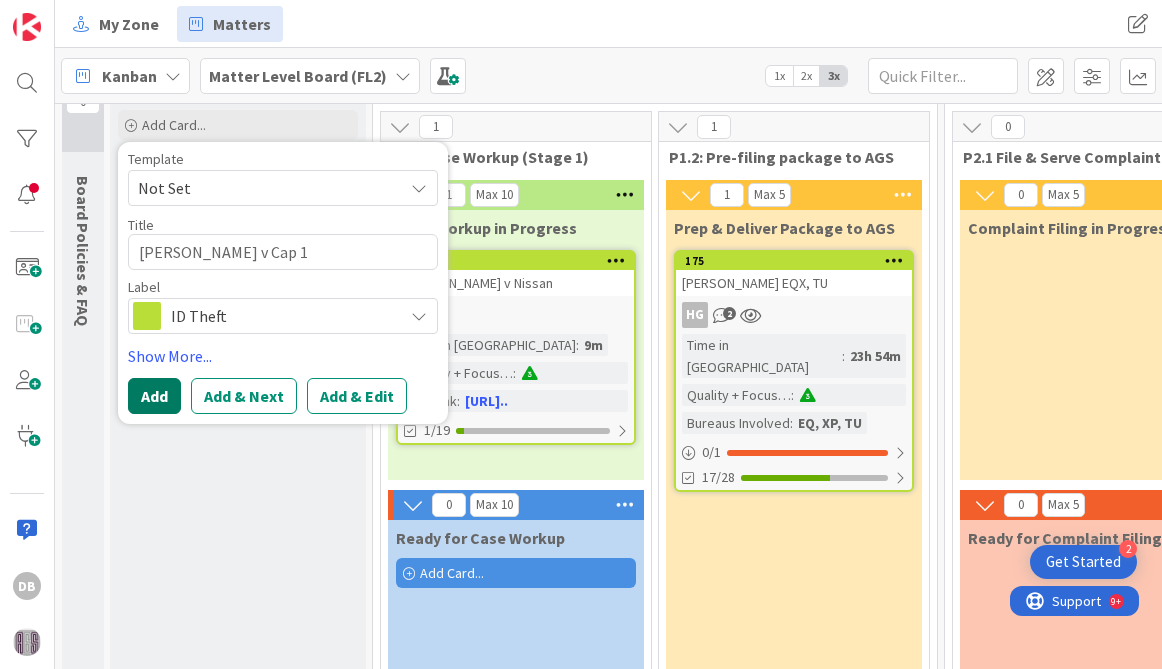 click on "Add" at bounding box center [154, 396] 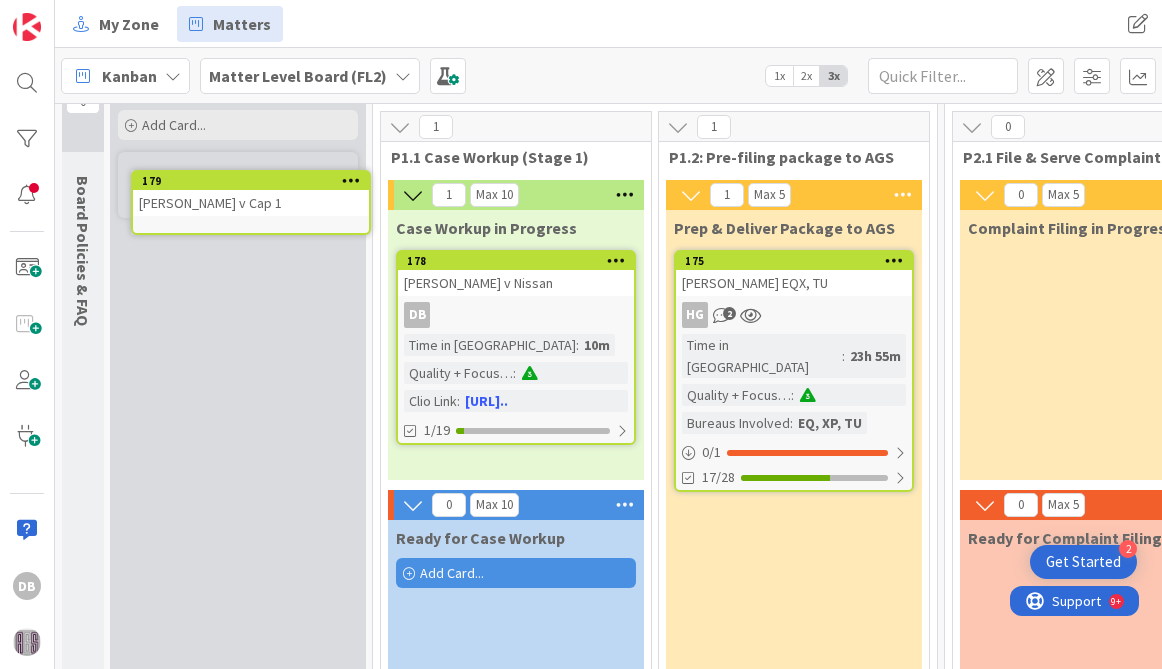 scroll, scrollTop: 0, scrollLeft: 0, axis: both 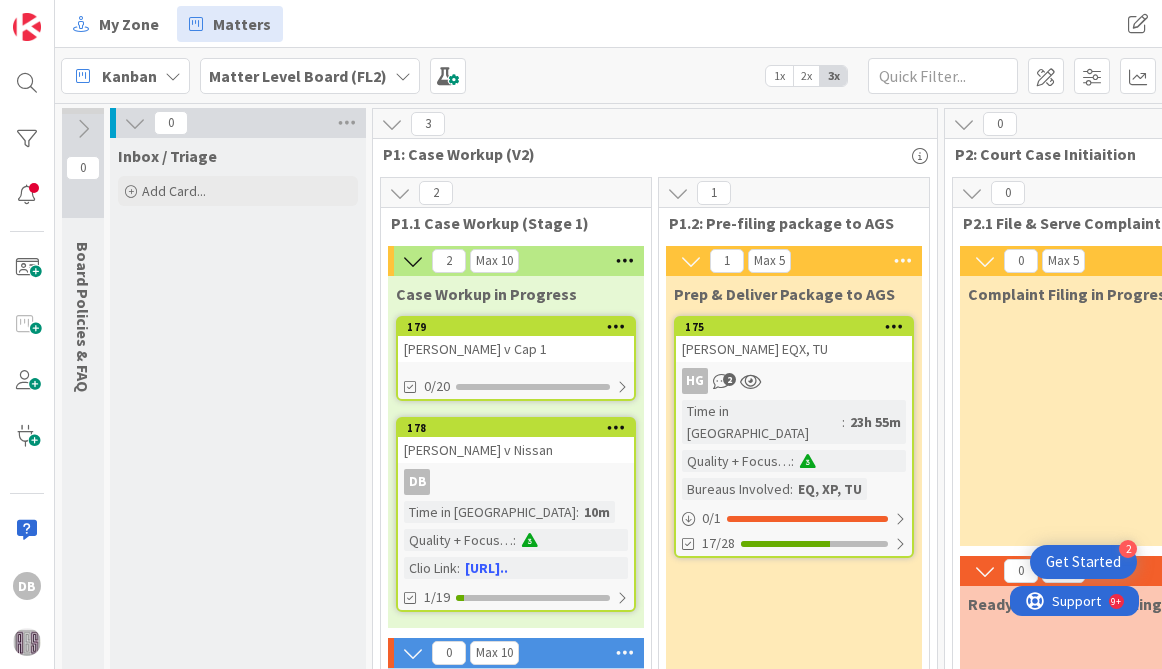 click on "Hansen v Cap 1" at bounding box center (516, 349) 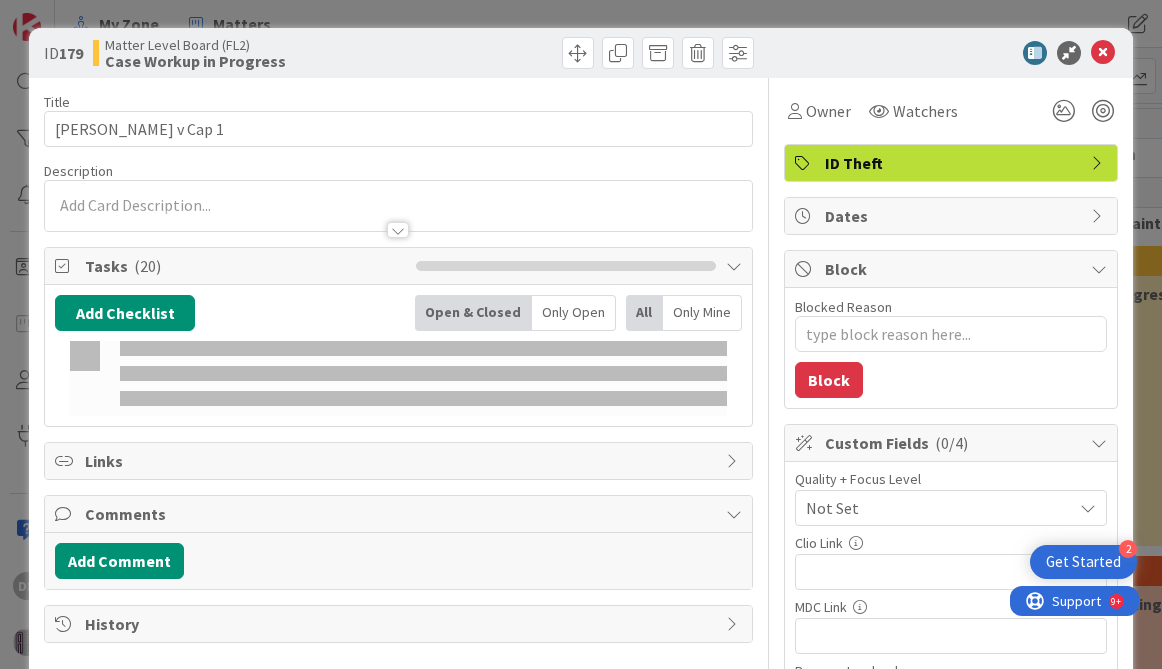 scroll, scrollTop: 0, scrollLeft: 0, axis: both 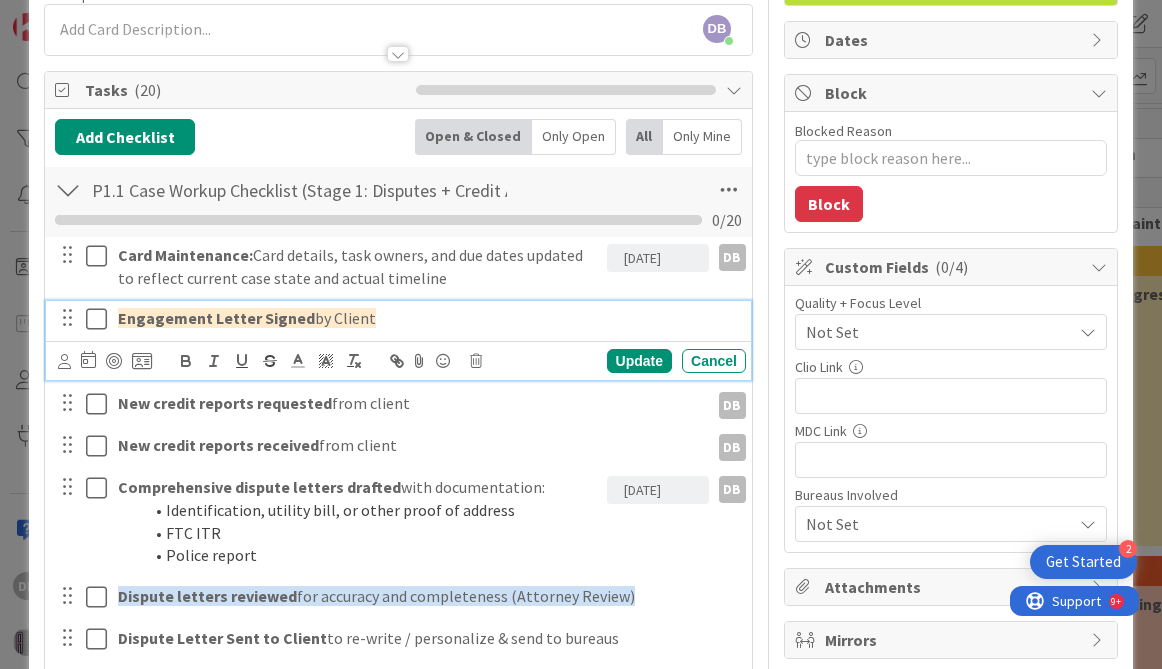 click at bounding box center [101, 319] 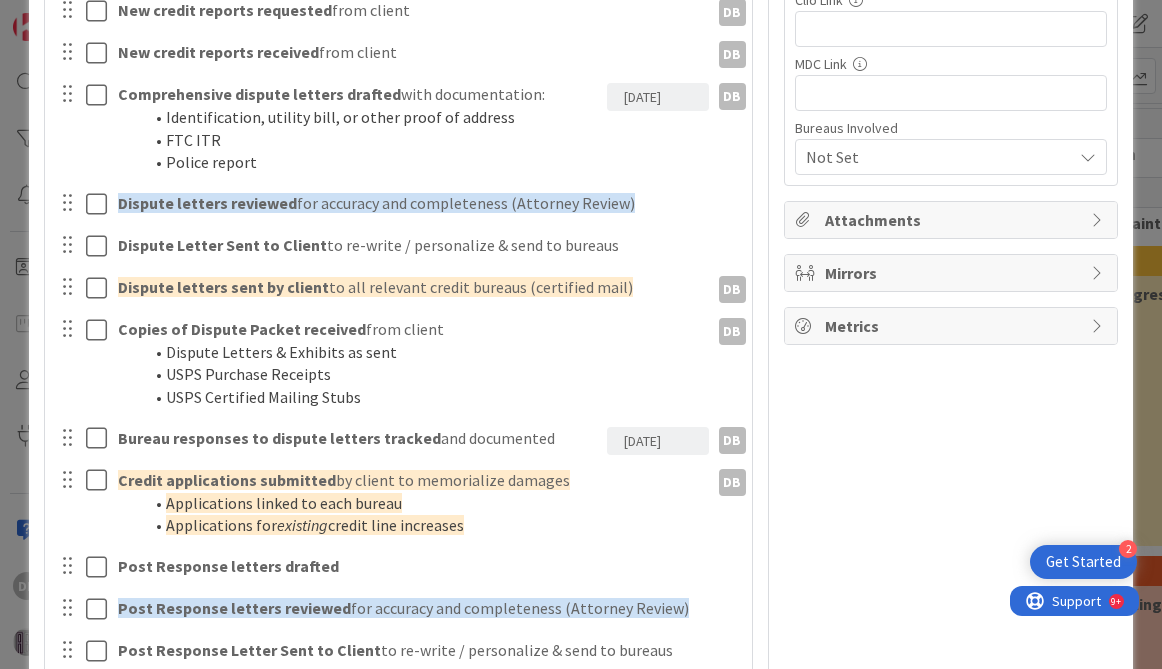 scroll, scrollTop: 580, scrollLeft: 0, axis: vertical 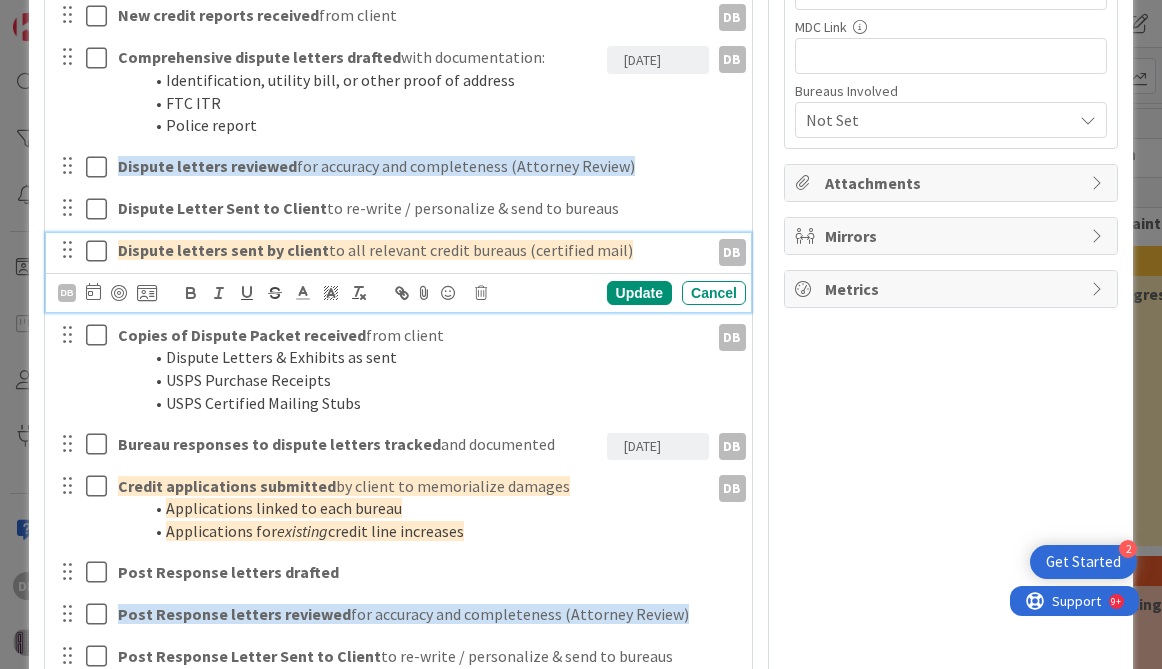 click on "Dispute letters sent by client" at bounding box center [223, 250] 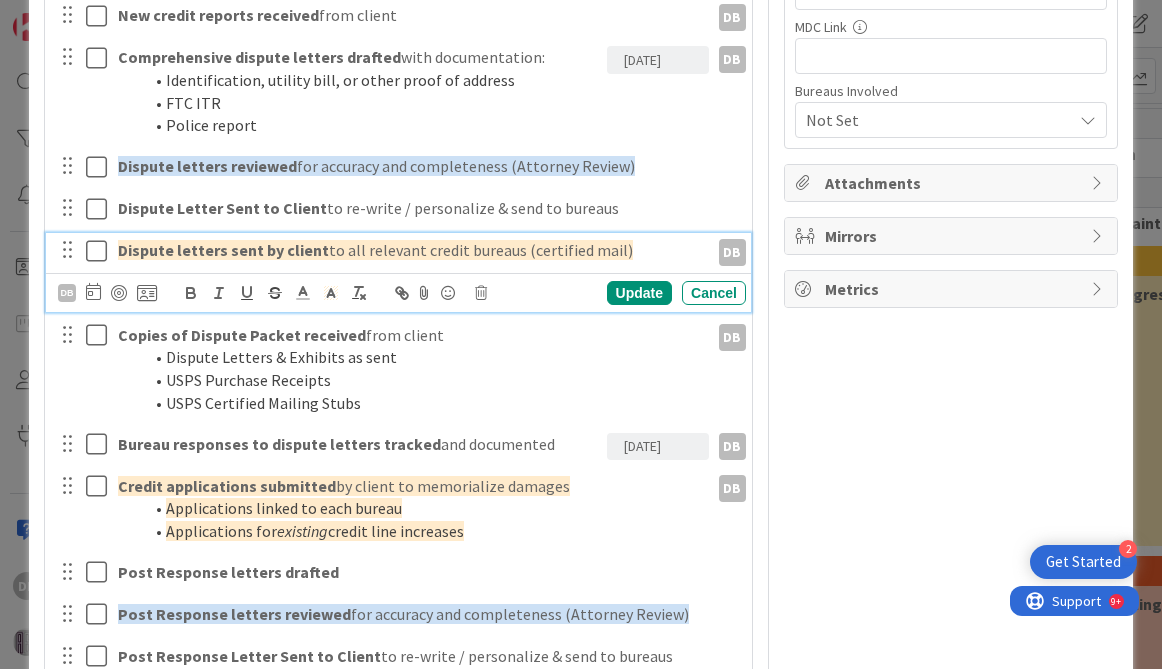 click on "Dispute letters sent by client  to all relevant credit bureaus (certified mail)" at bounding box center (409, 250) 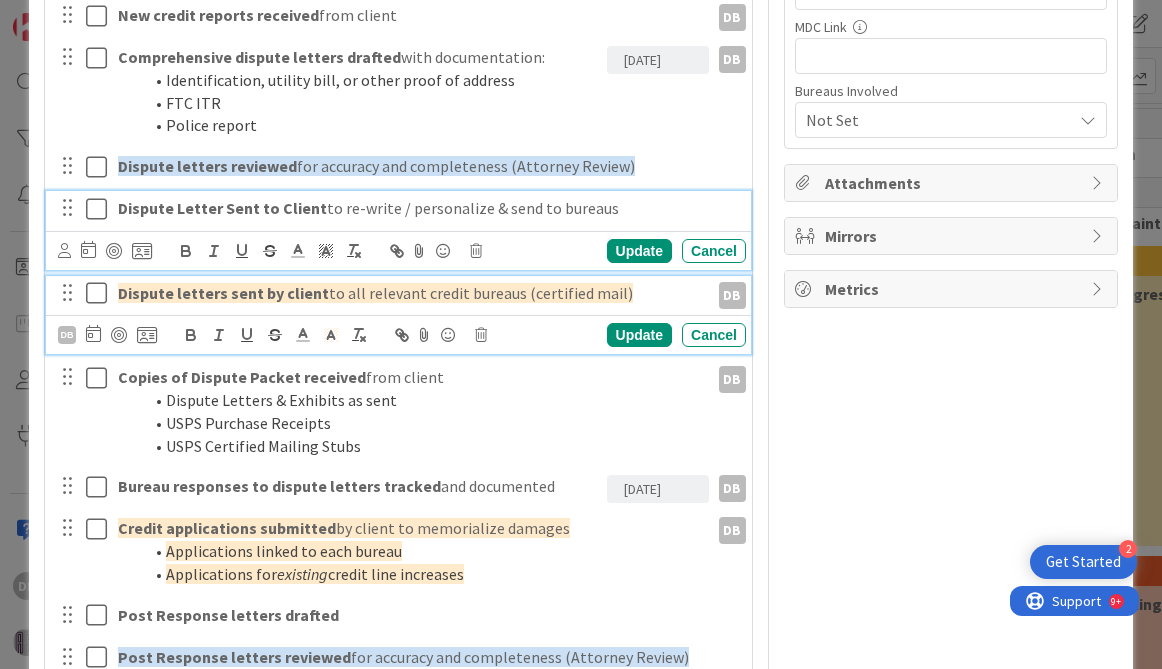 click on "Dispute Letter Sent to Client  to re-write / personalize & send to bureaus Navigate forward to interact with the calendar and select a date. Press the question mark key to get the keyboard shortcuts for changing dates. Update Cancel" at bounding box center [398, 230] 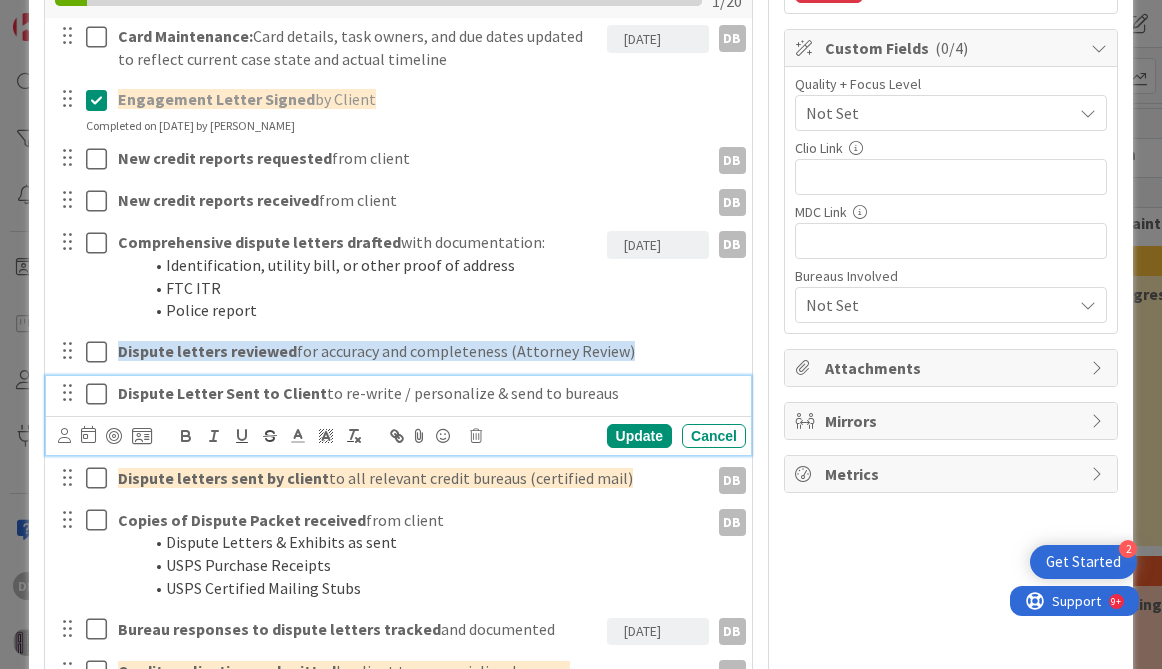 scroll, scrollTop: 368, scrollLeft: 0, axis: vertical 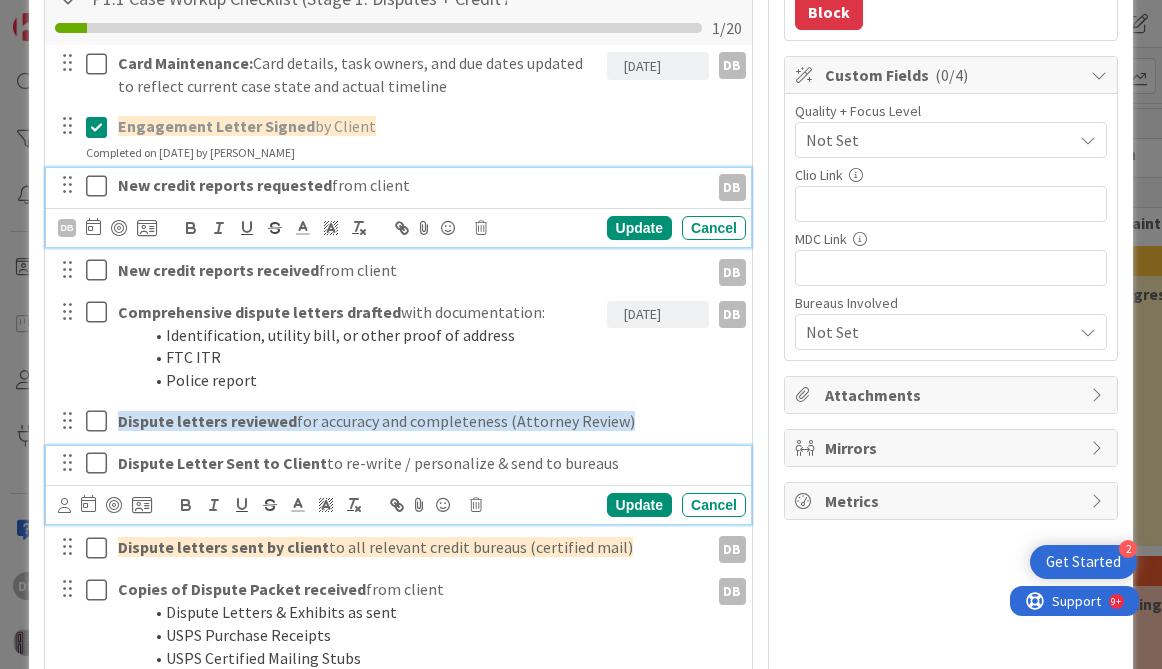 click on "New credit reports requested  from client" at bounding box center [409, 185] 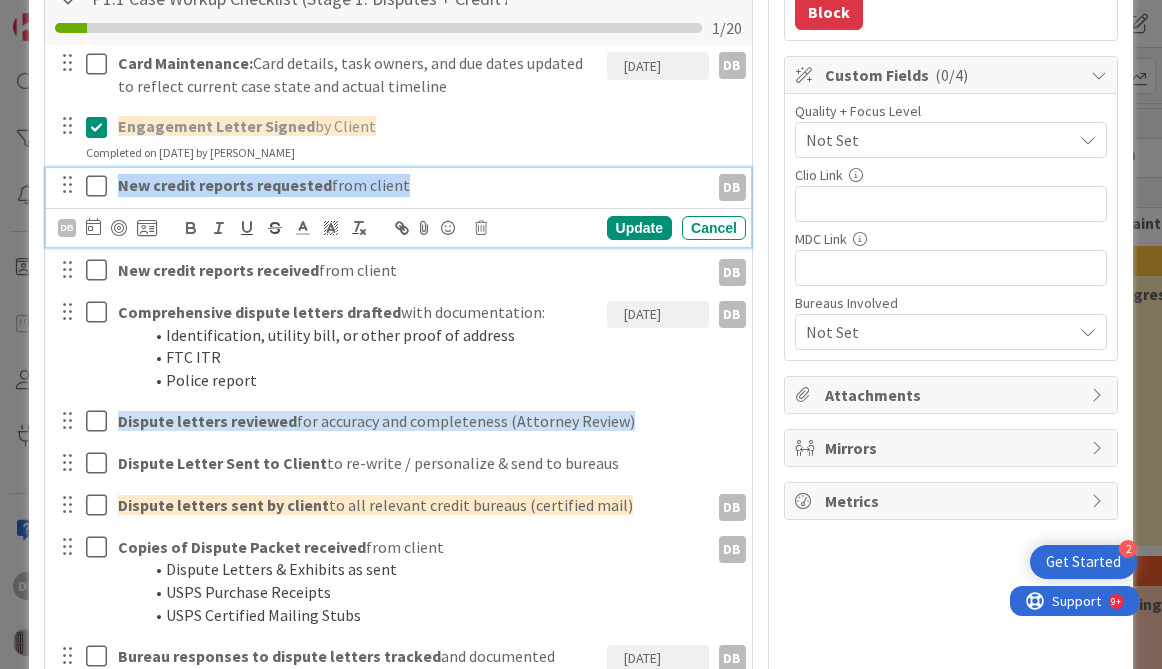 drag, startPoint x: 419, startPoint y: 189, endPoint x: 121, endPoint y: 184, distance: 298.04193 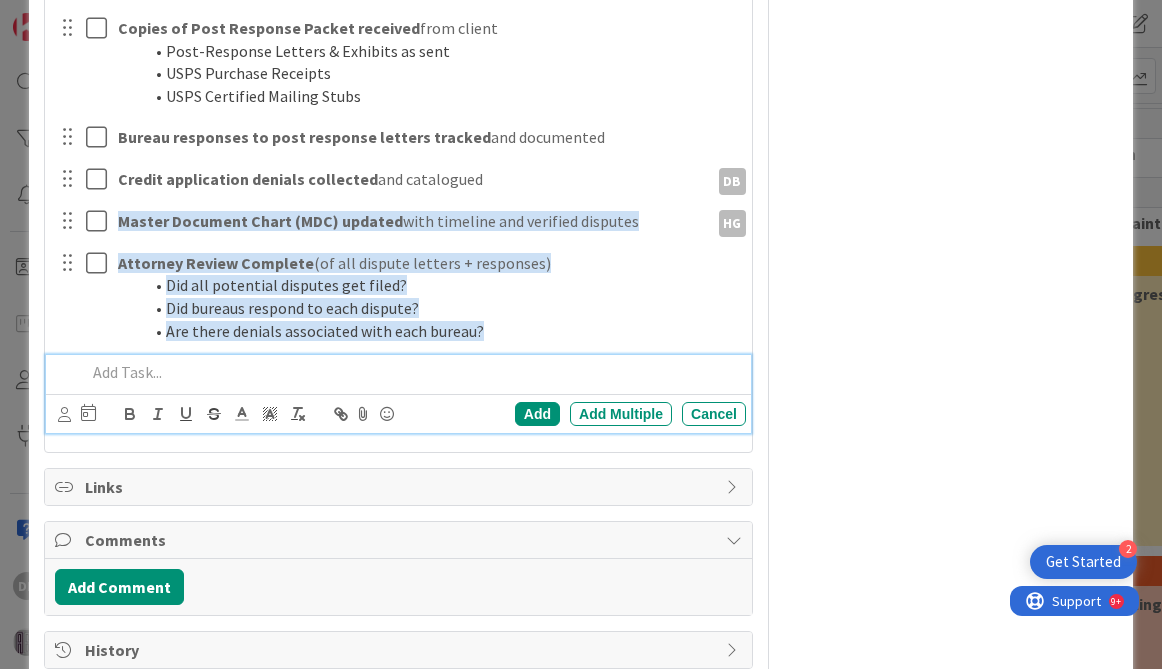 click at bounding box center [412, 372] 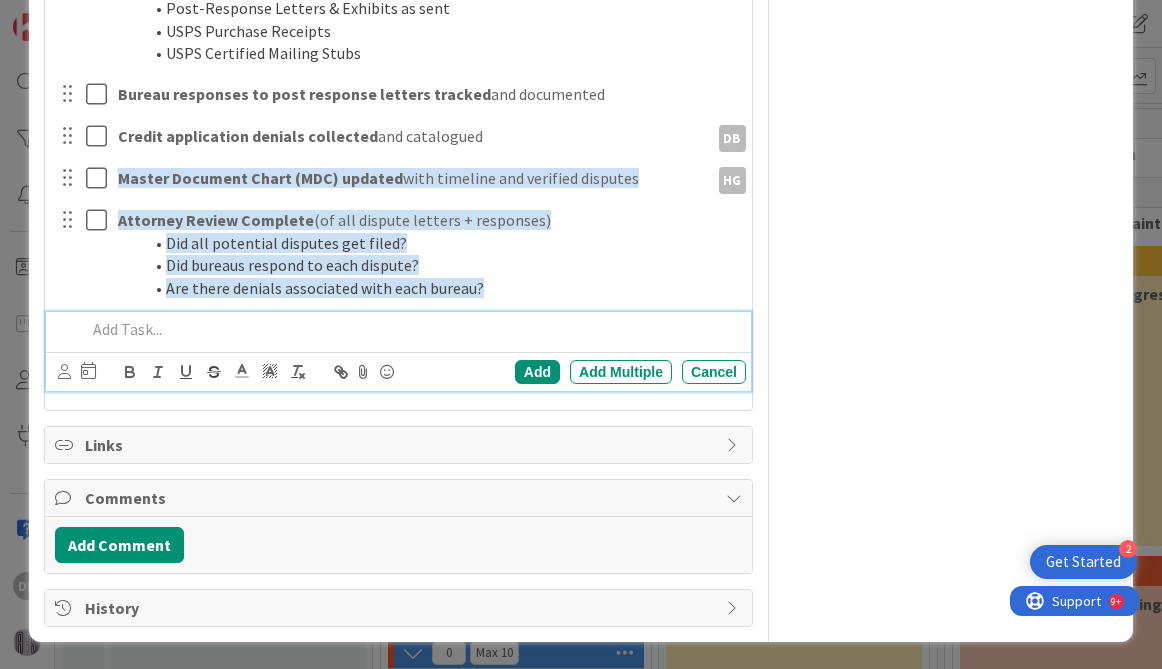 scroll, scrollTop: 1250, scrollLeft: 0, axis: vertical 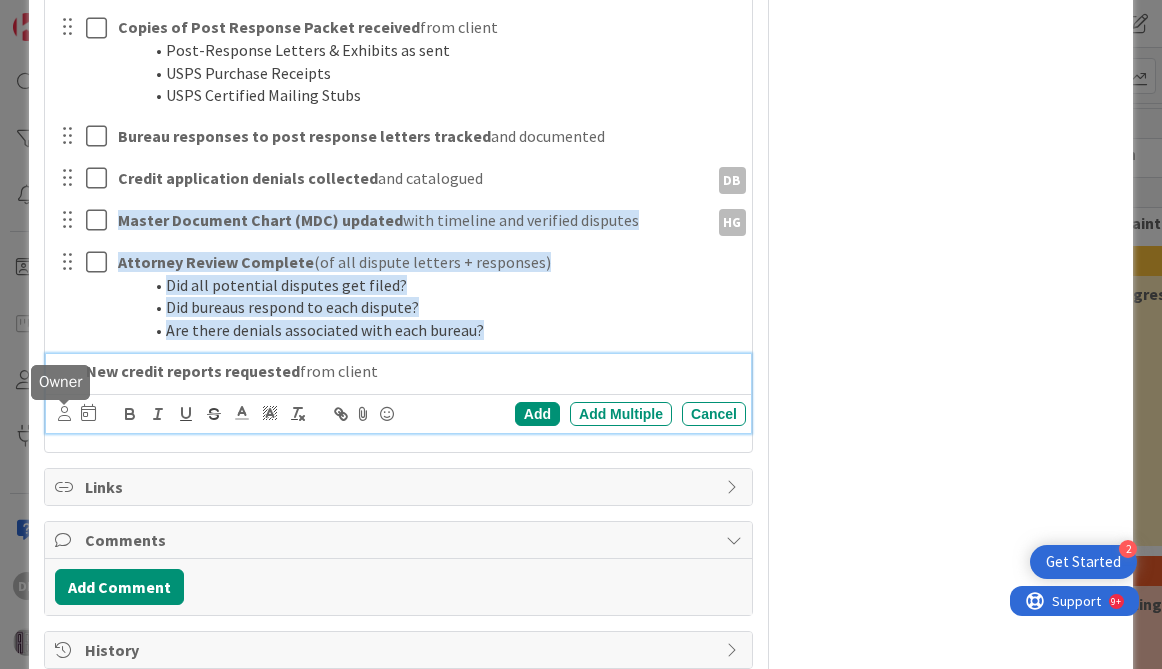 click at bounding box center [64, 413] 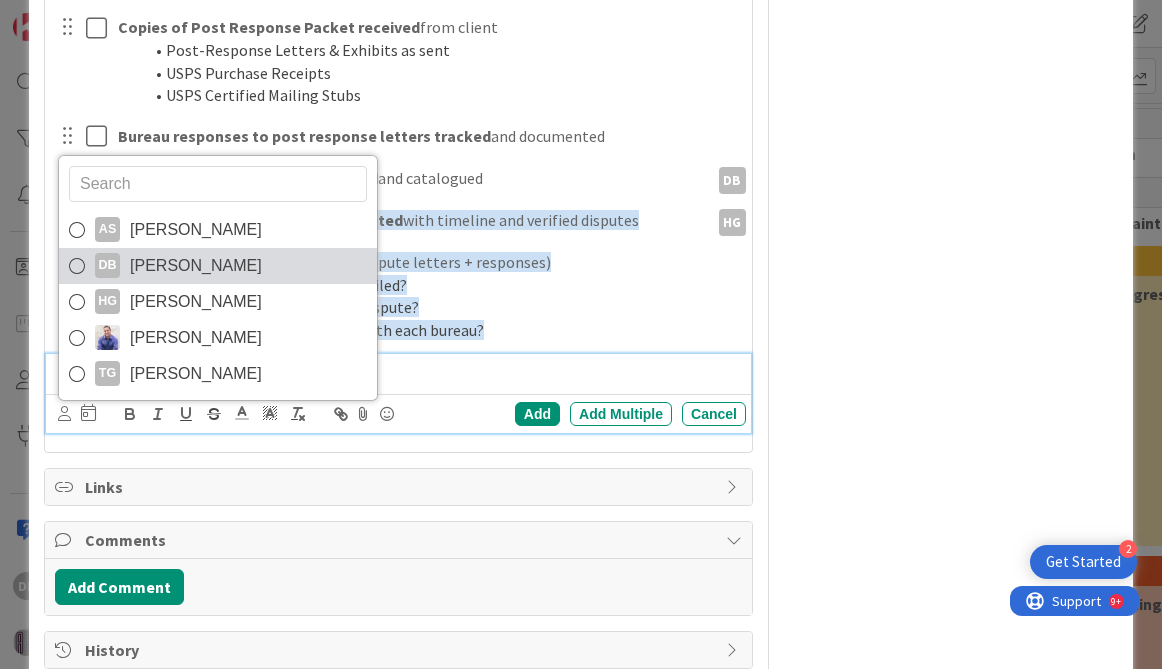 click on "[PERSON_NAME]" at bounding box center [196, 266] 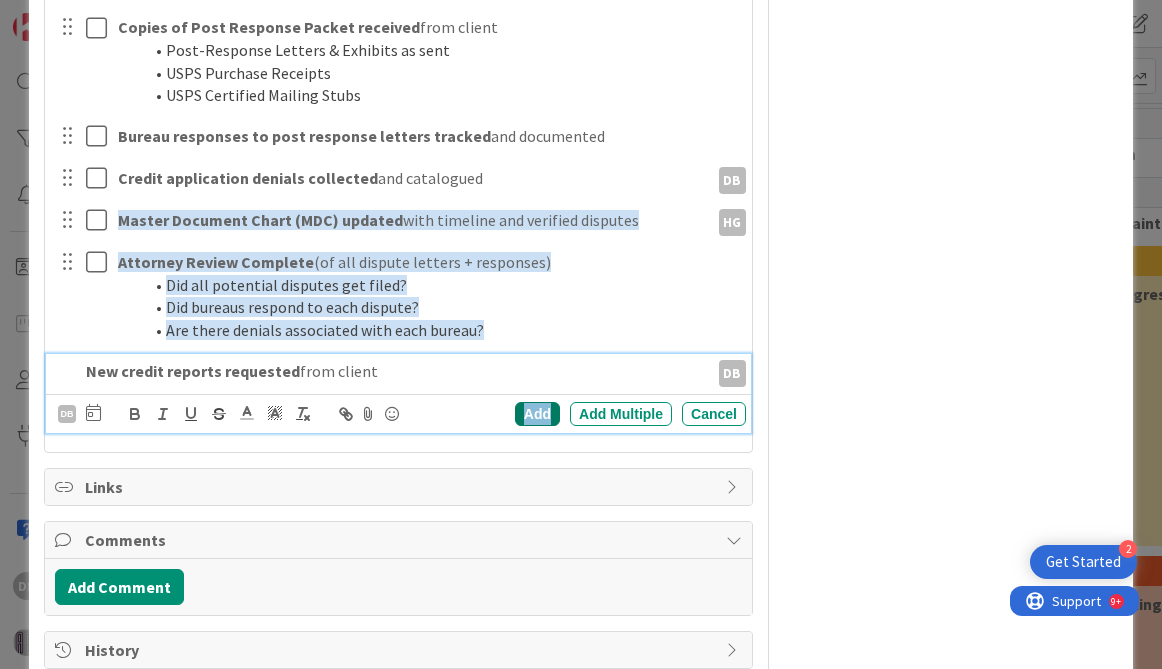 click on "Add" at bounding box center [537, 414] 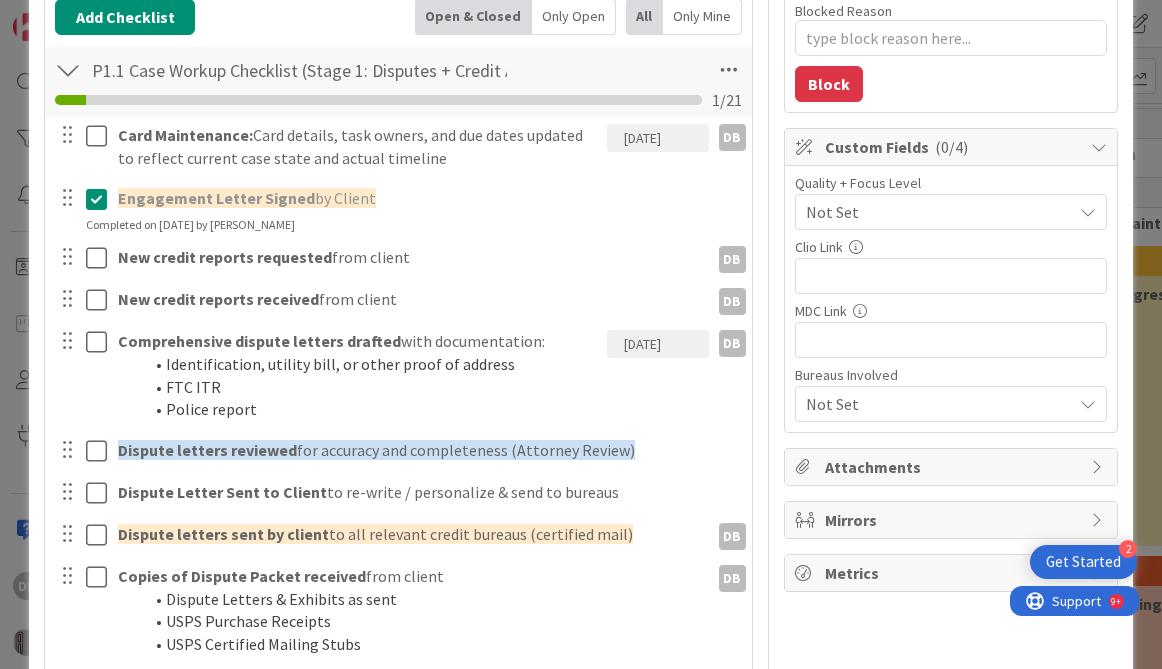 scroll, scrollTop: 0, scrollLeft: 0, axis: both 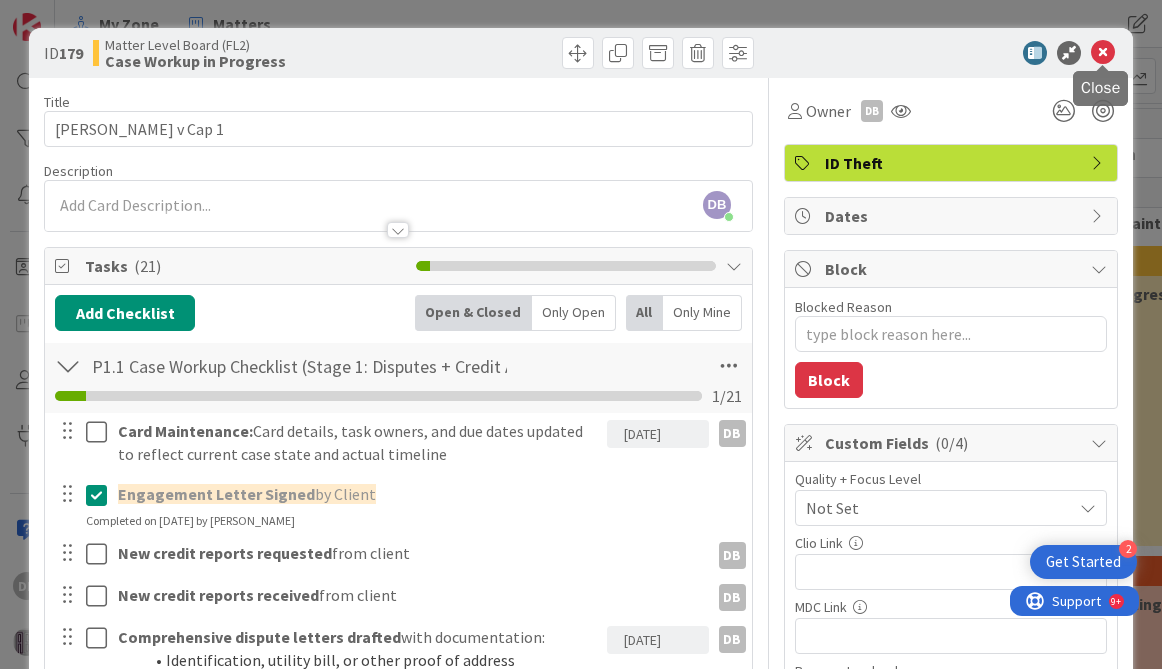 click at bounding box center [1103, 53] 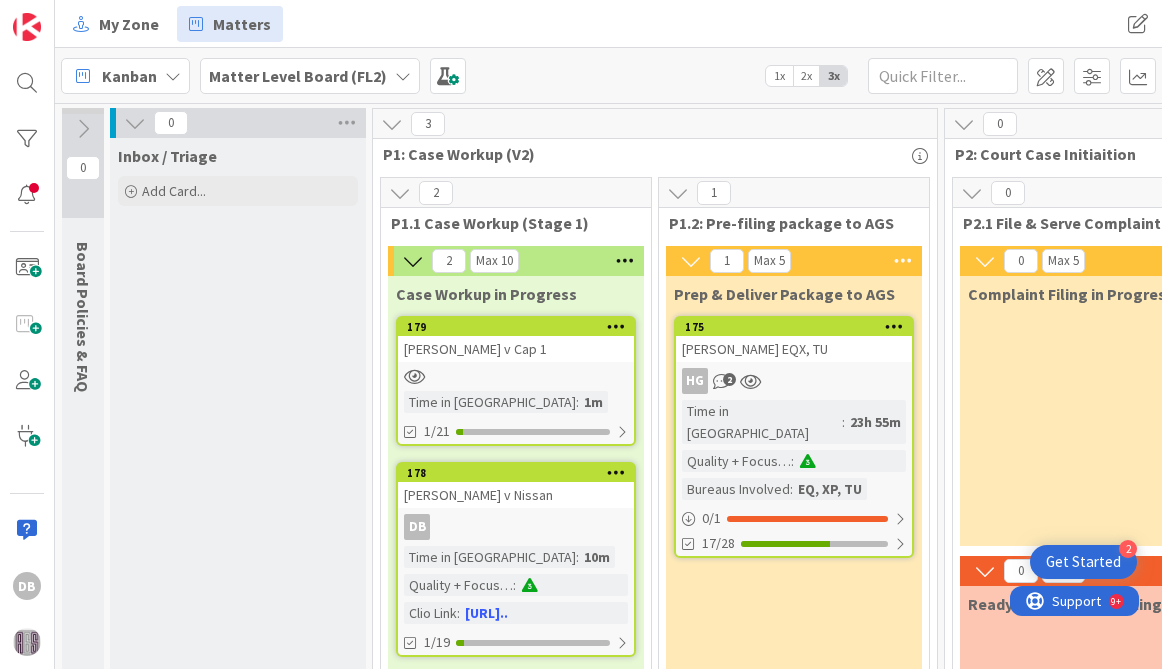 scroll, scrollTop: 0, scrollLeft: 0, axis: both 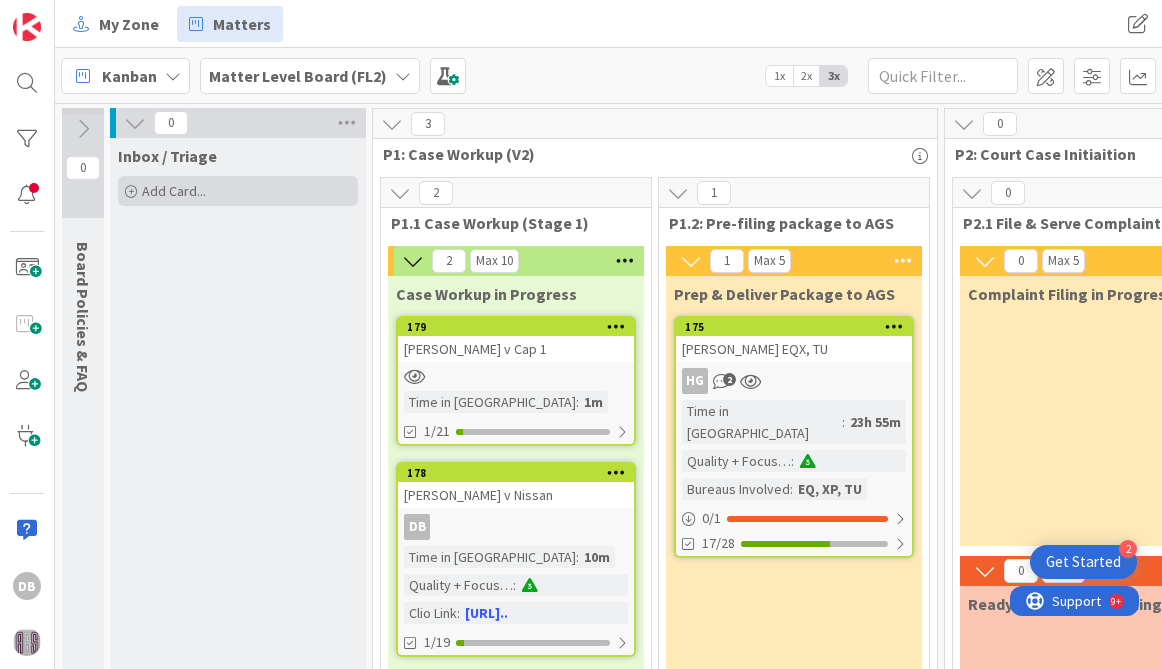 click on "Add Card..." at bounding box center (174, 191) 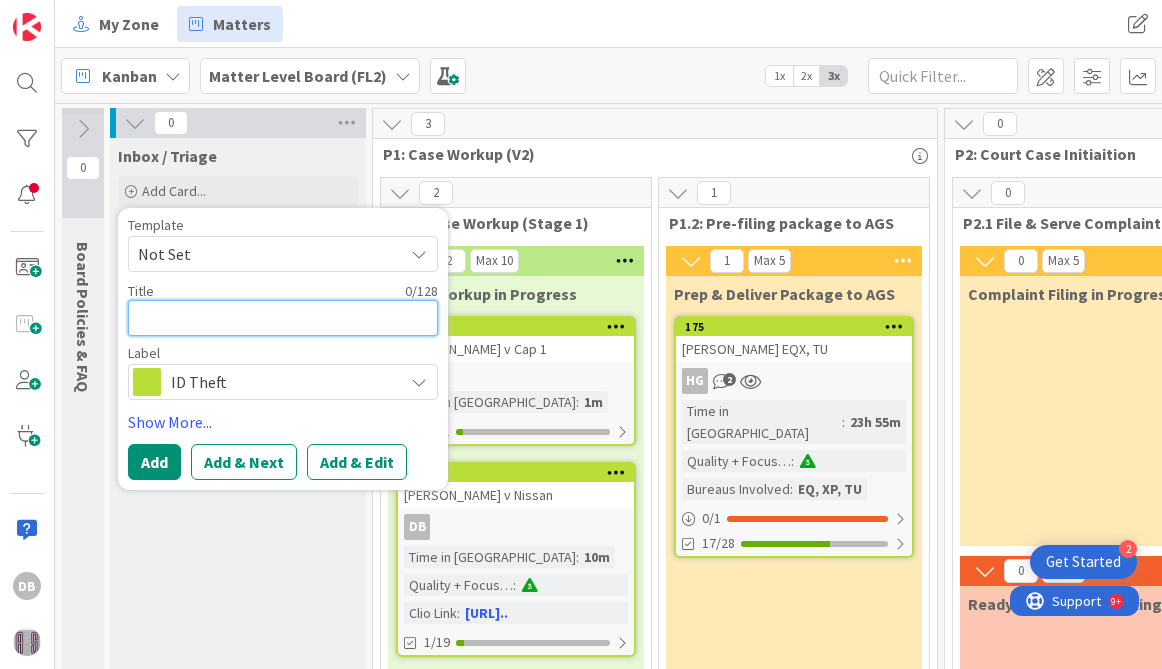 click at bounding box center [283, 318] 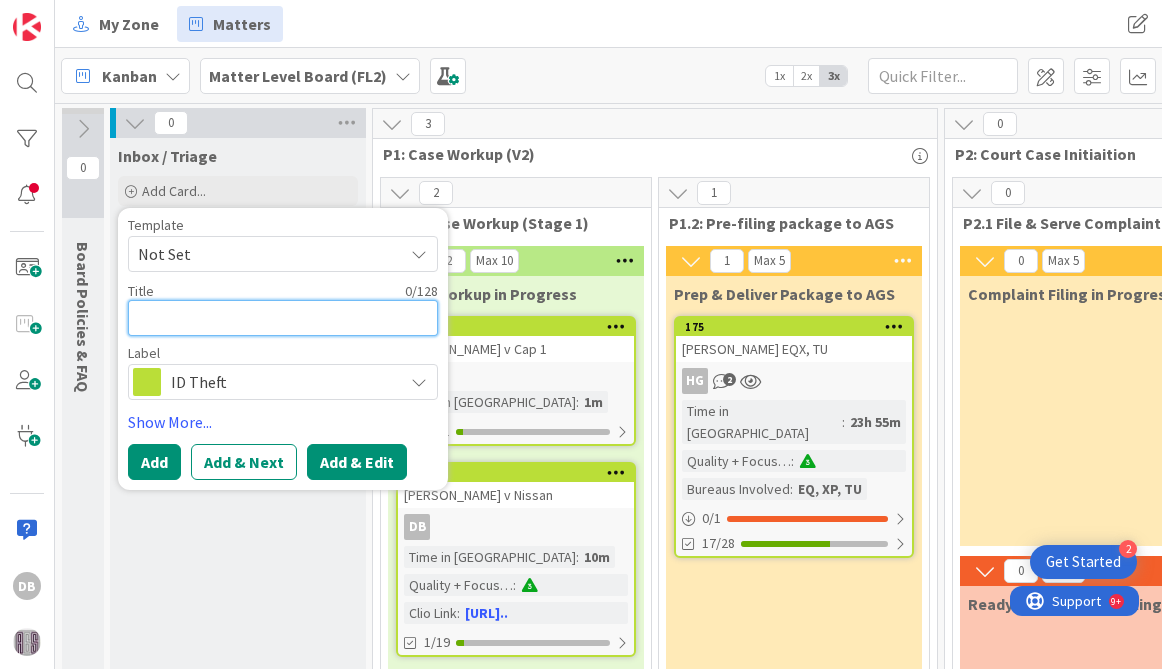 type on "x" 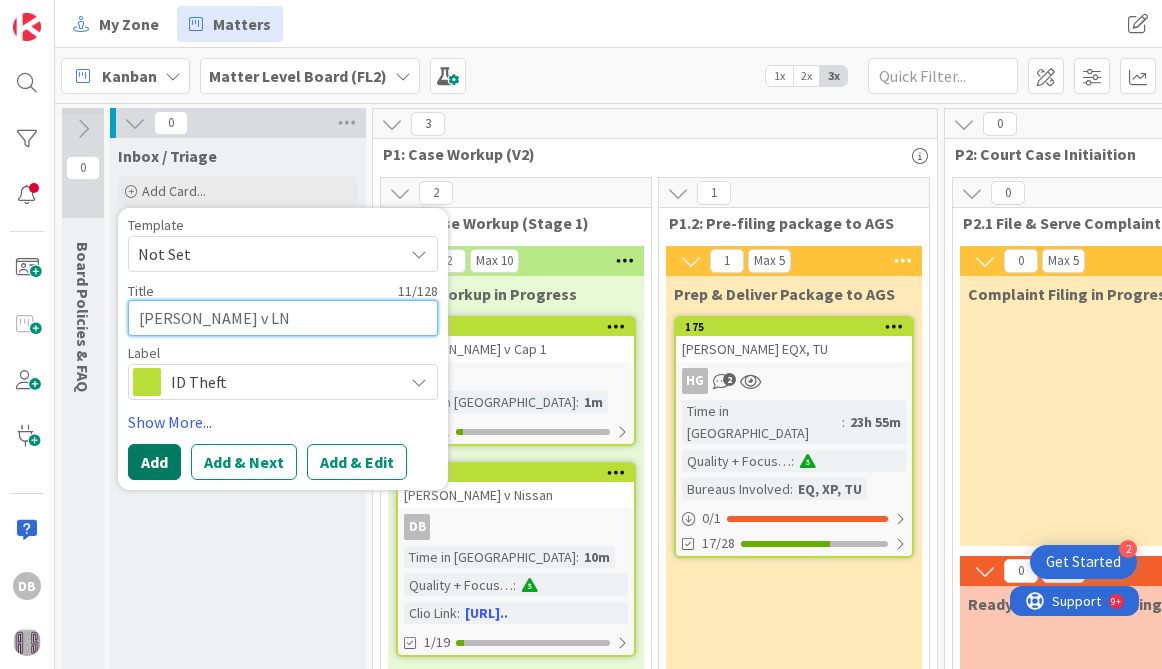 type on "Hansen v LN" 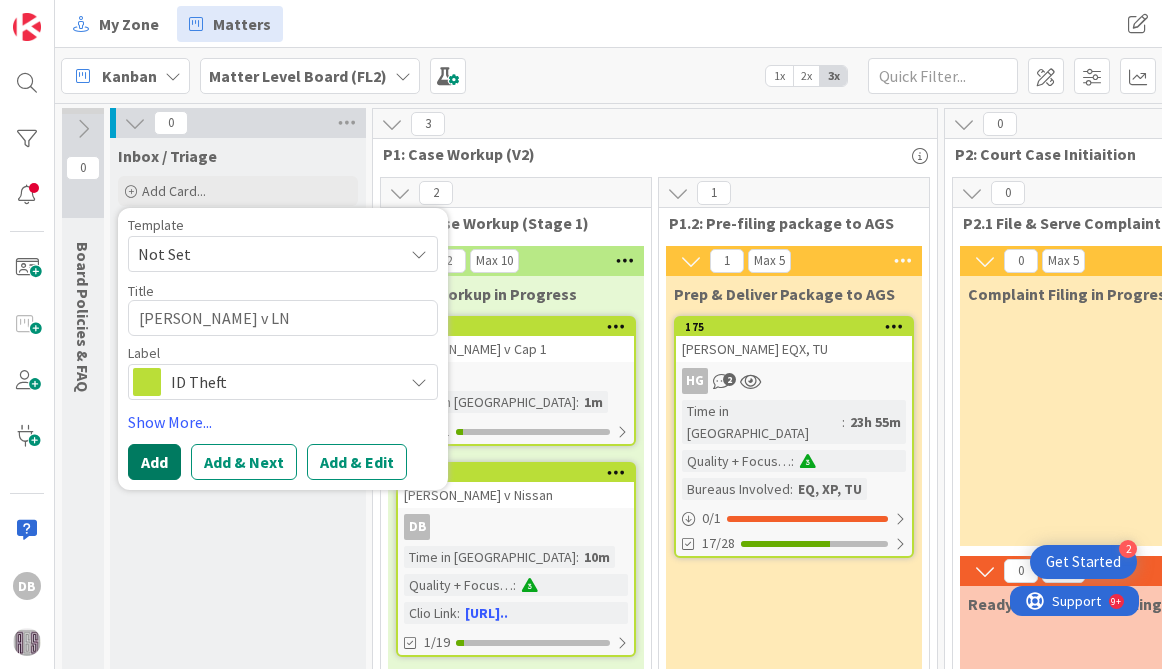 click on "Add" at bounding box center (154, 462) 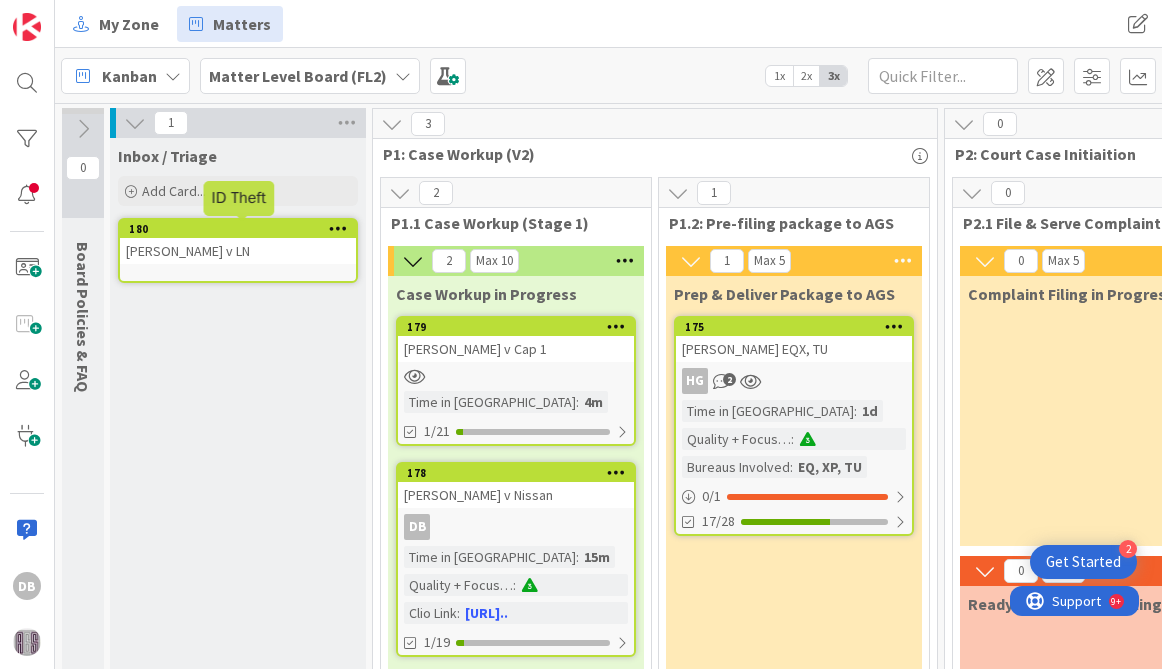 click on "180" at bounding box center (242, 229) 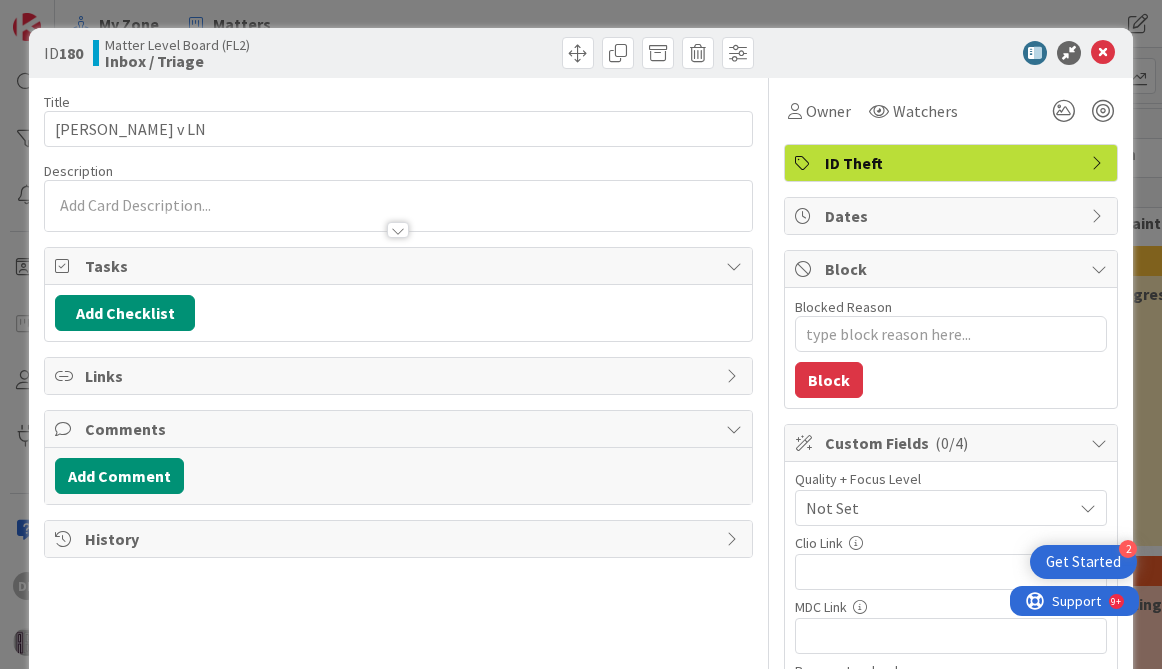 scroll, scrollTop: 0, scrollLeft: 0, axis: both 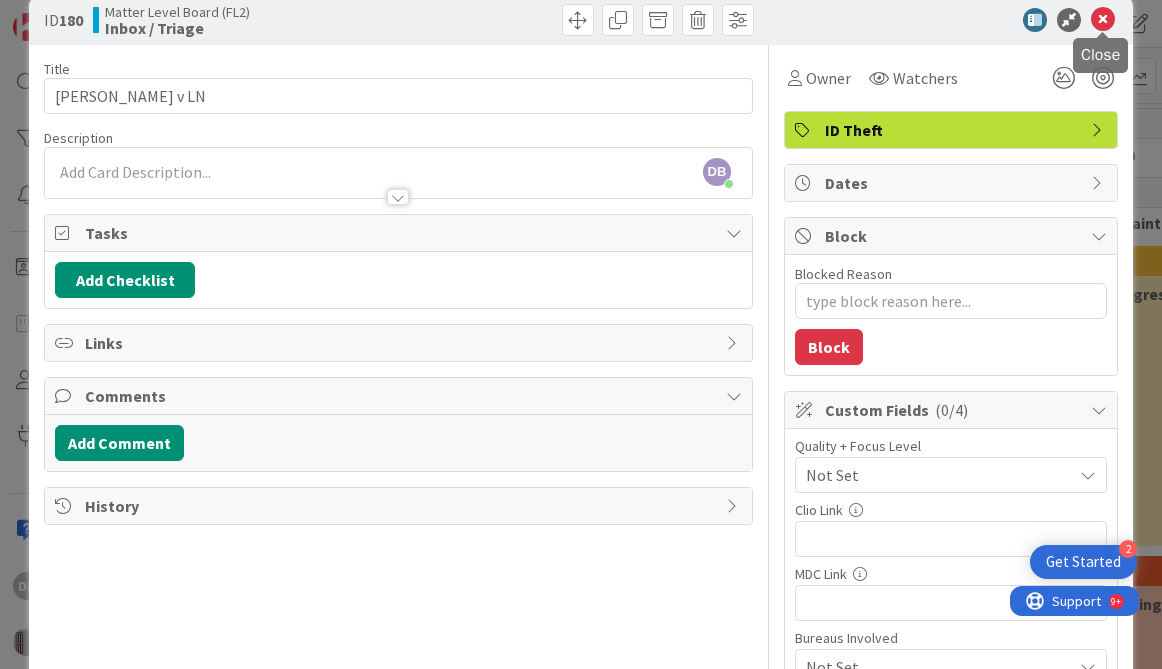 click at bounding box center [1103, 20] 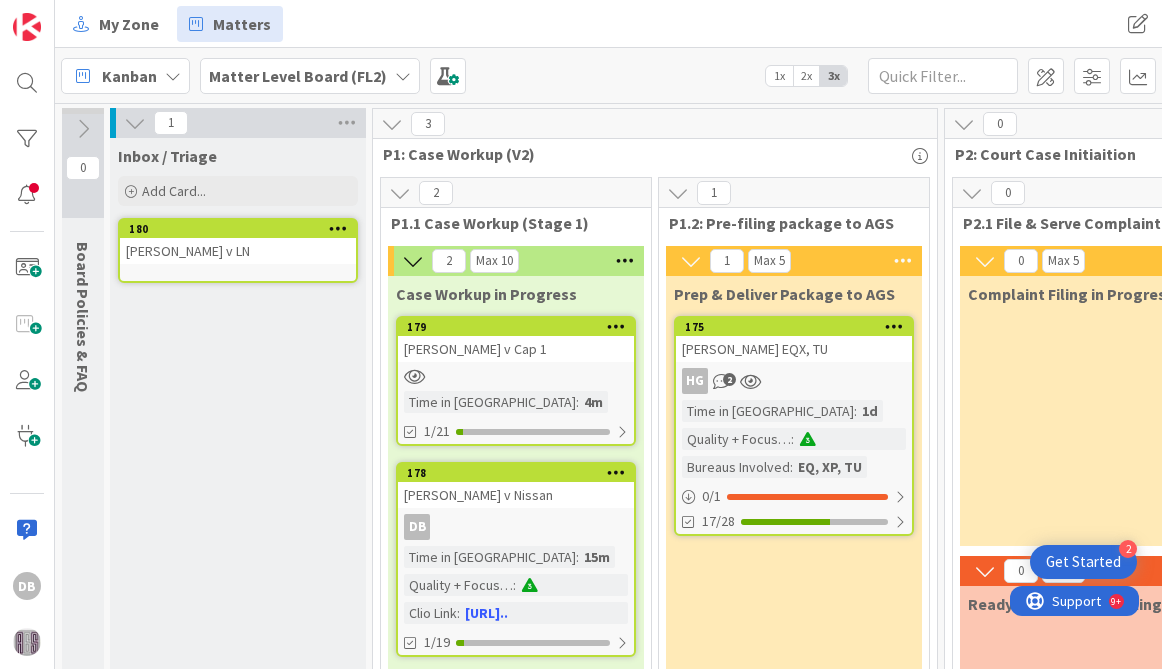 scroll, scrollTop: 0, scrollLeft: 0, axis: both 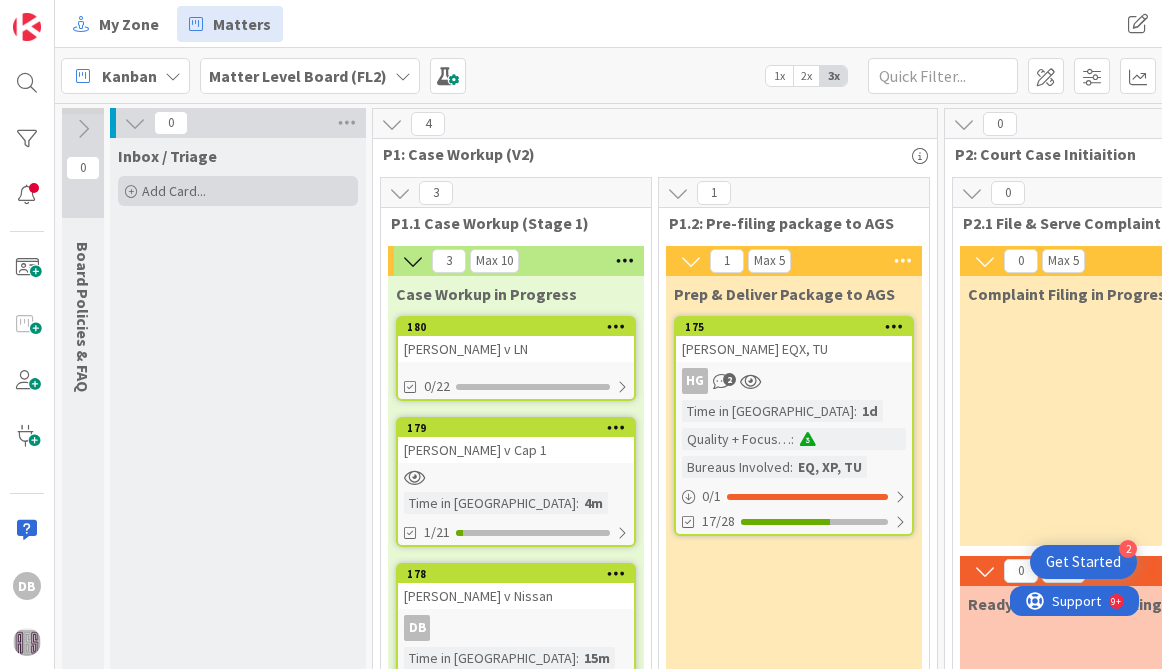 click on "Add Card..." at bounding box center [238, 191] 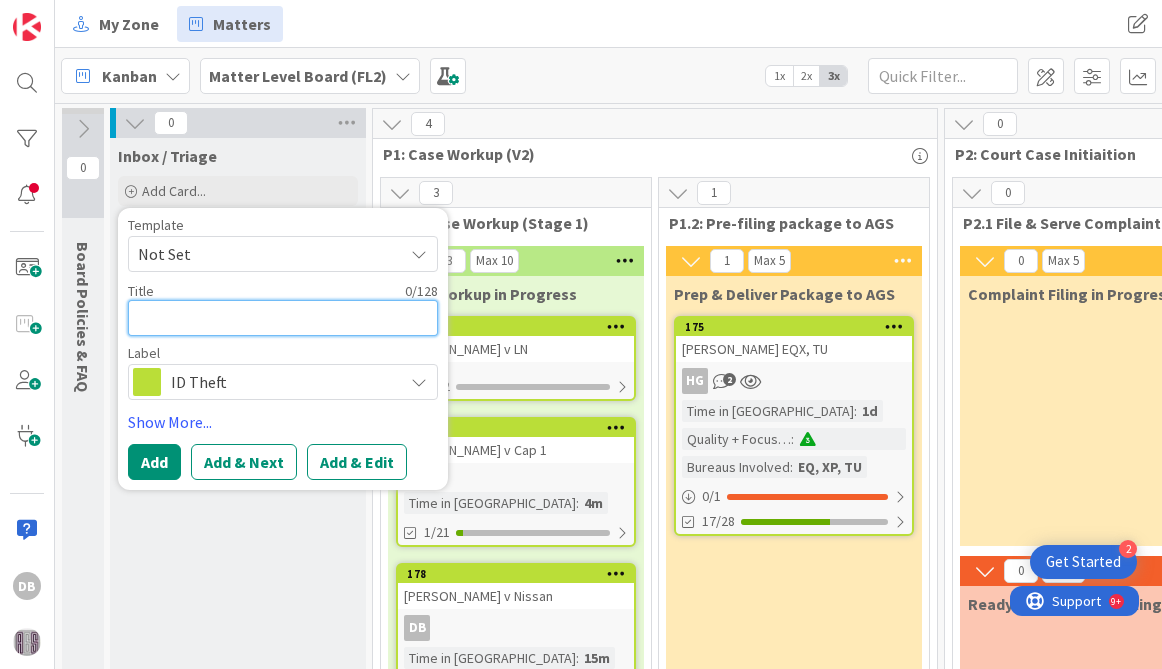 click at bounding box center [283, 318] 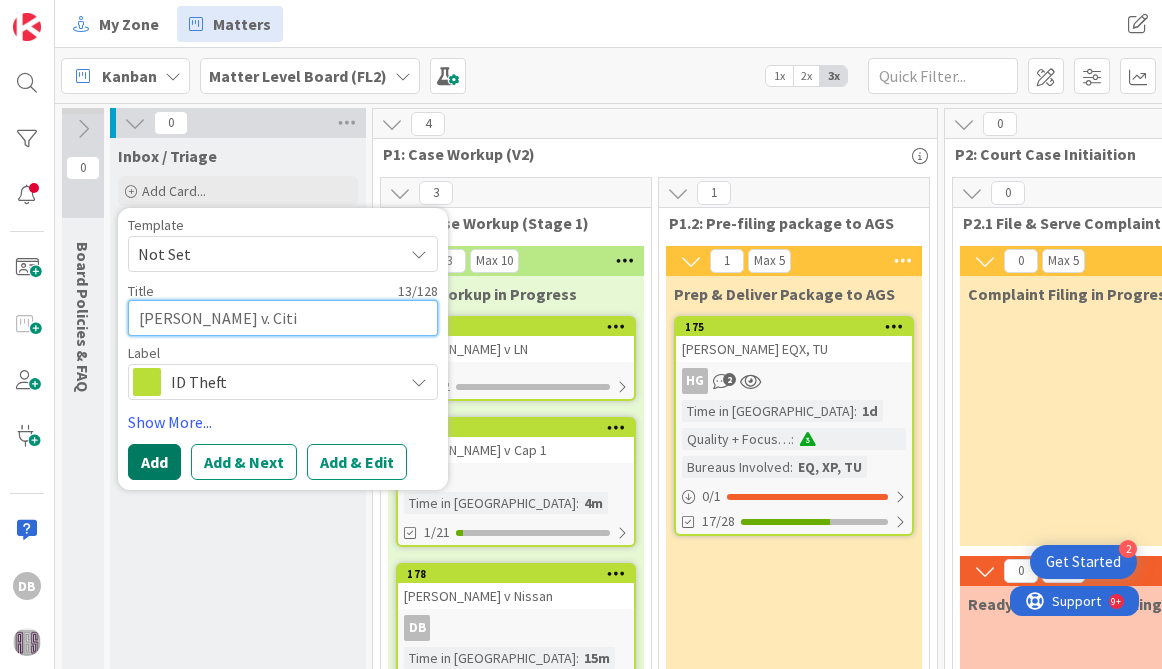 type on "Dixon v. Citi" 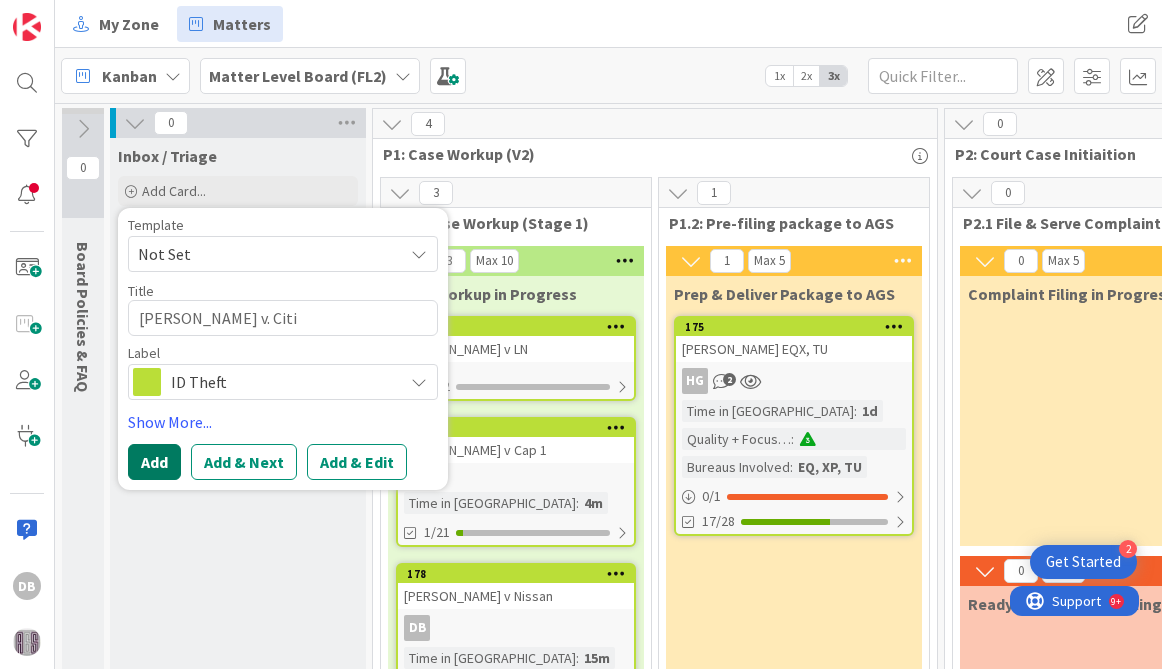 click on "Add" at bounding box center (154, 462) 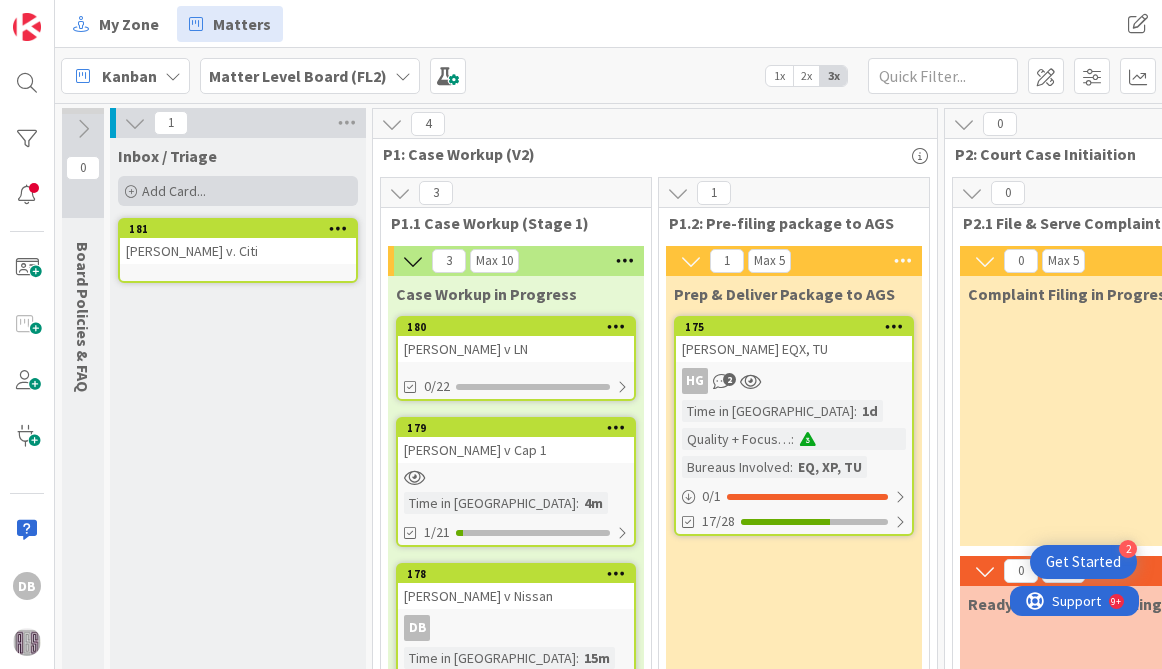 click on "Add Card..." at bounding box center [174, 191] 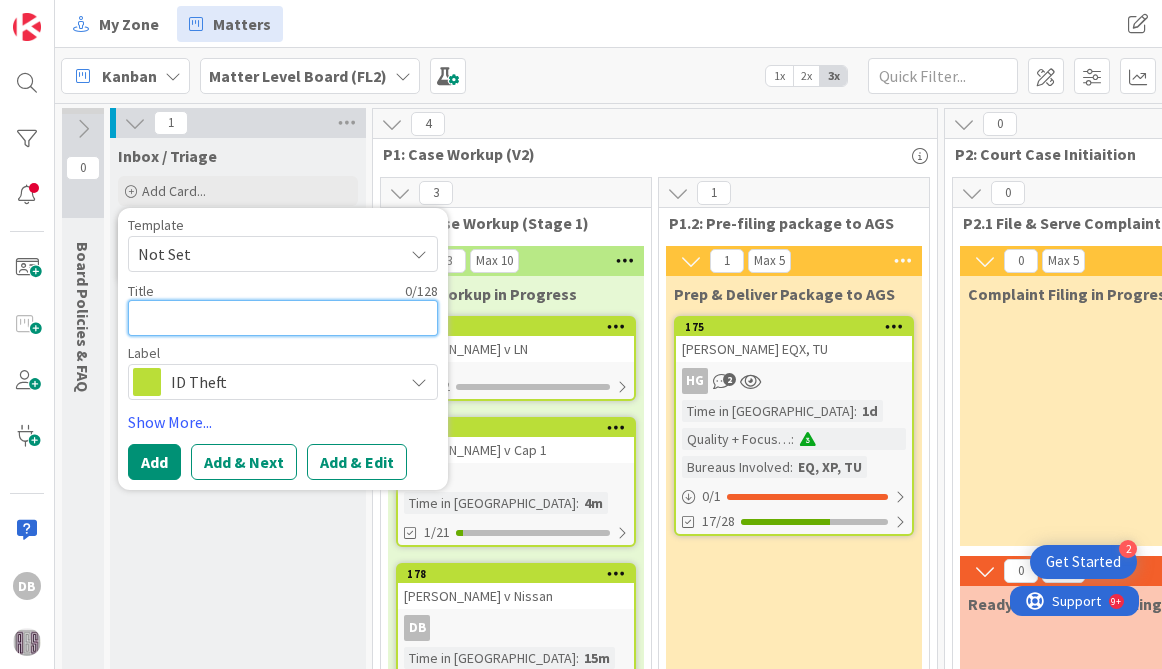 click at bounding box center (283, 318) 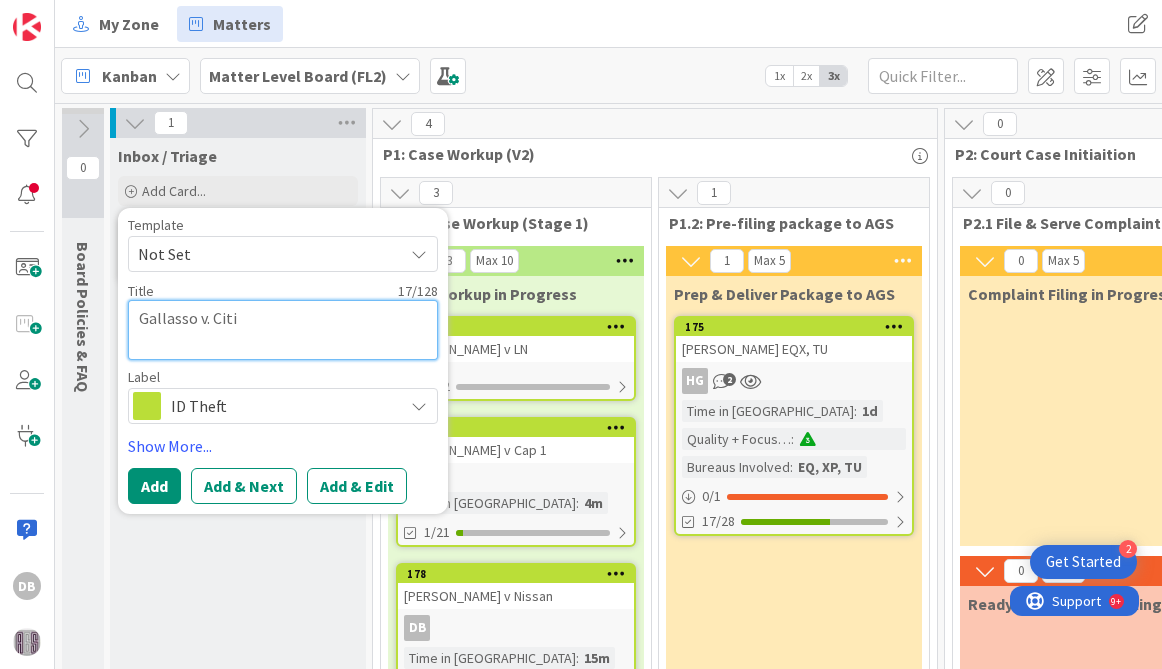 type on "Gallasso v. Citi" 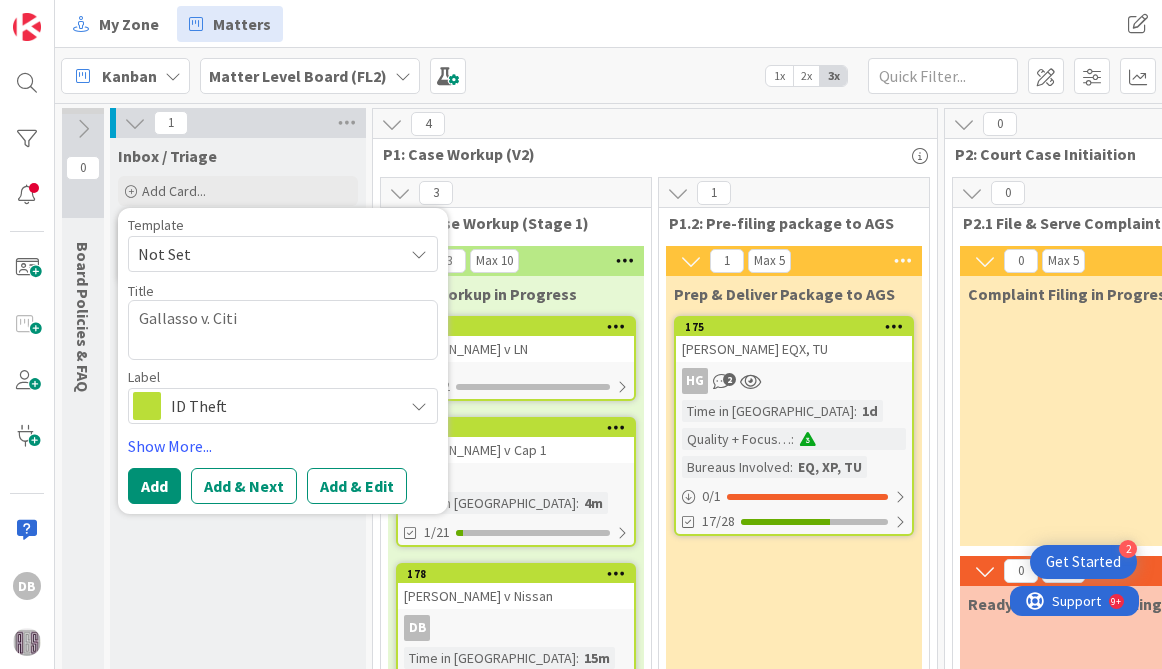 click on "Not Set" at bounding box center (263, 254) 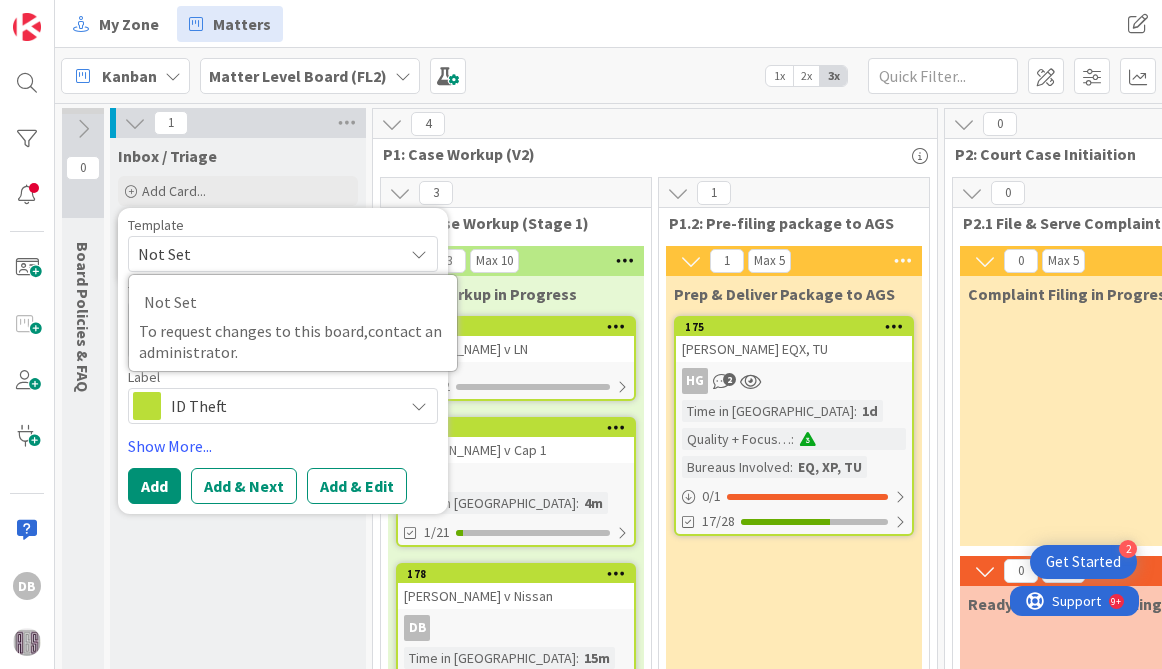 click on "Not Set" at bounding box center [263, 254] 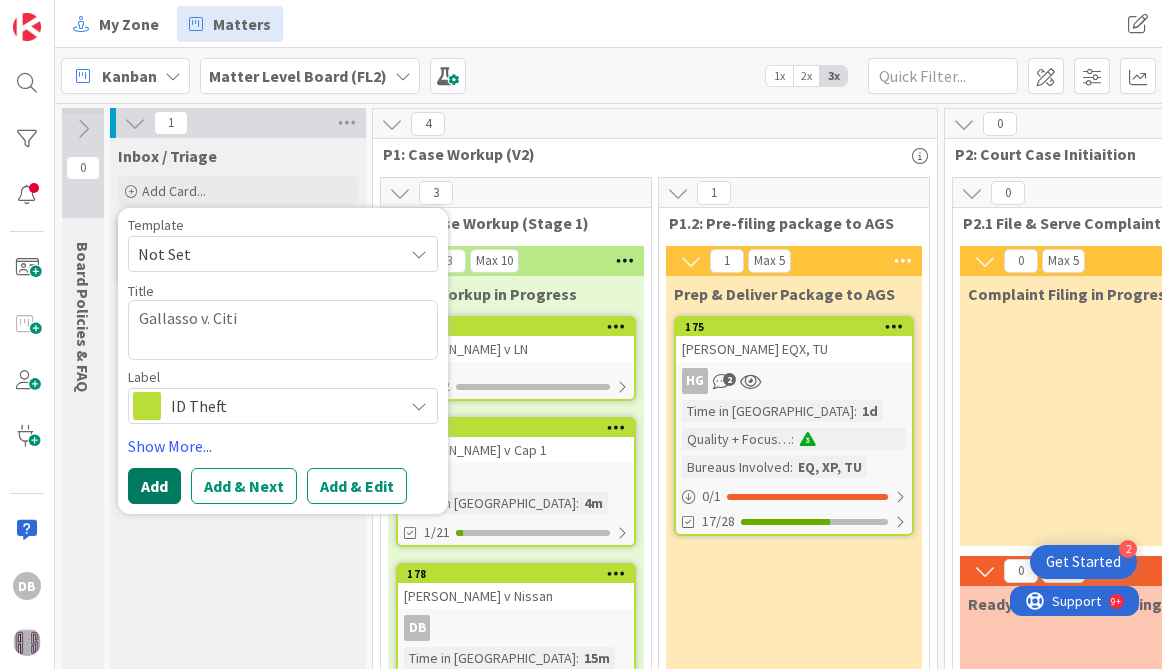 click on "Add" at bounding box center (154, 486) 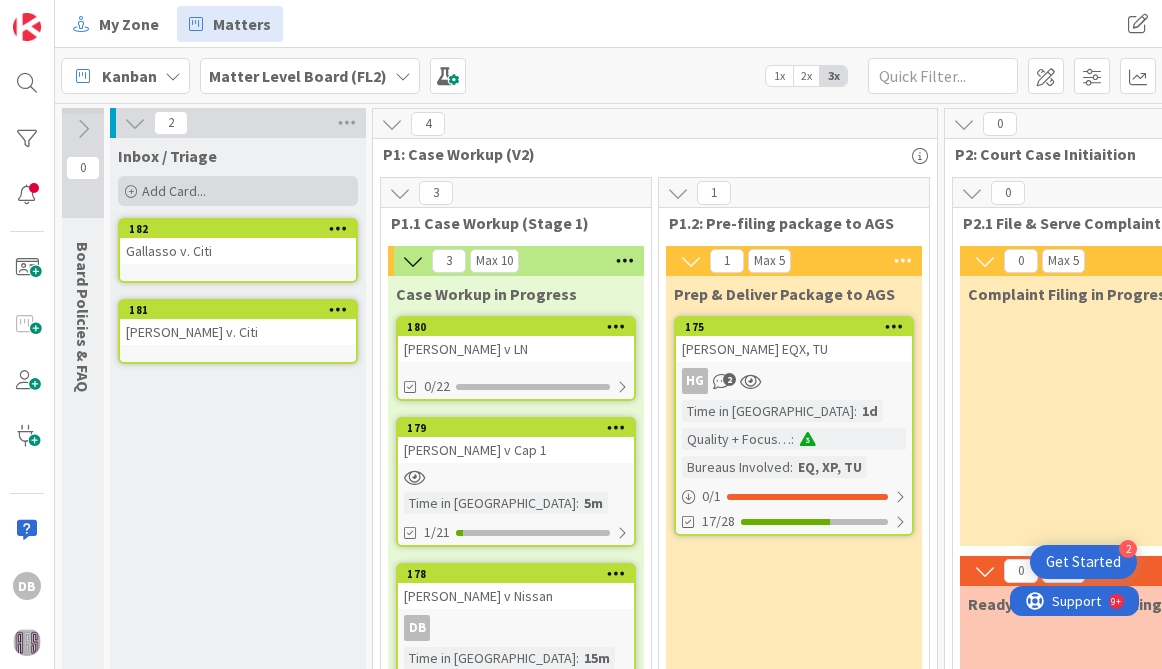 click on "Add Card..." at bounding box center (174, 191) 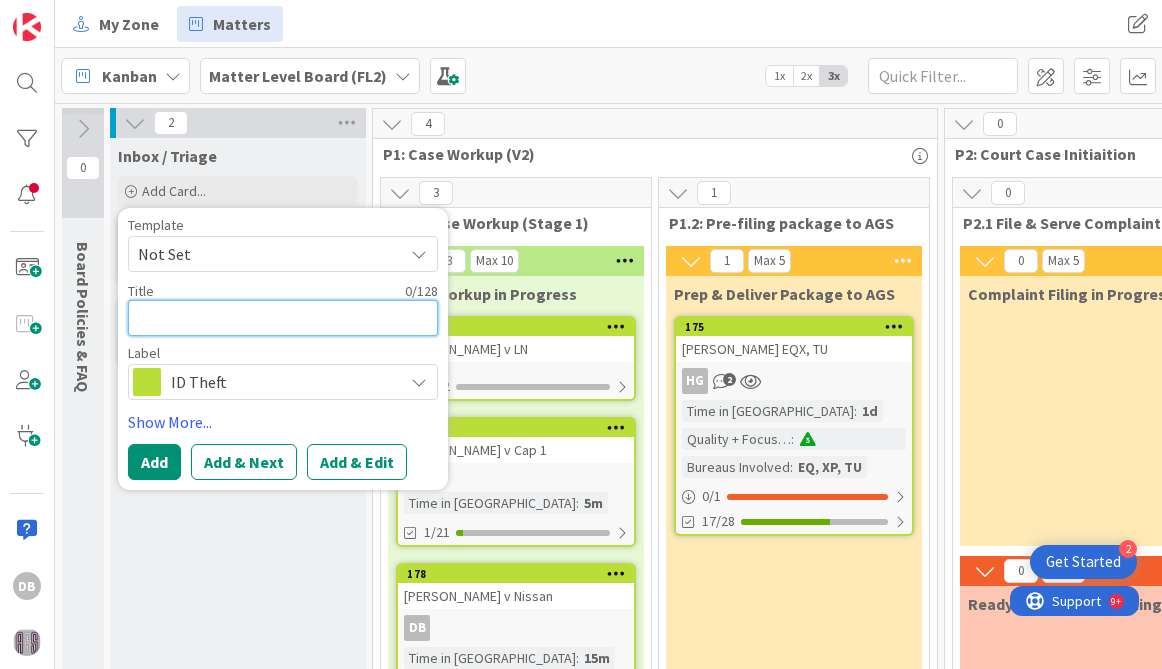 paste on "Galasso v. Citizens" 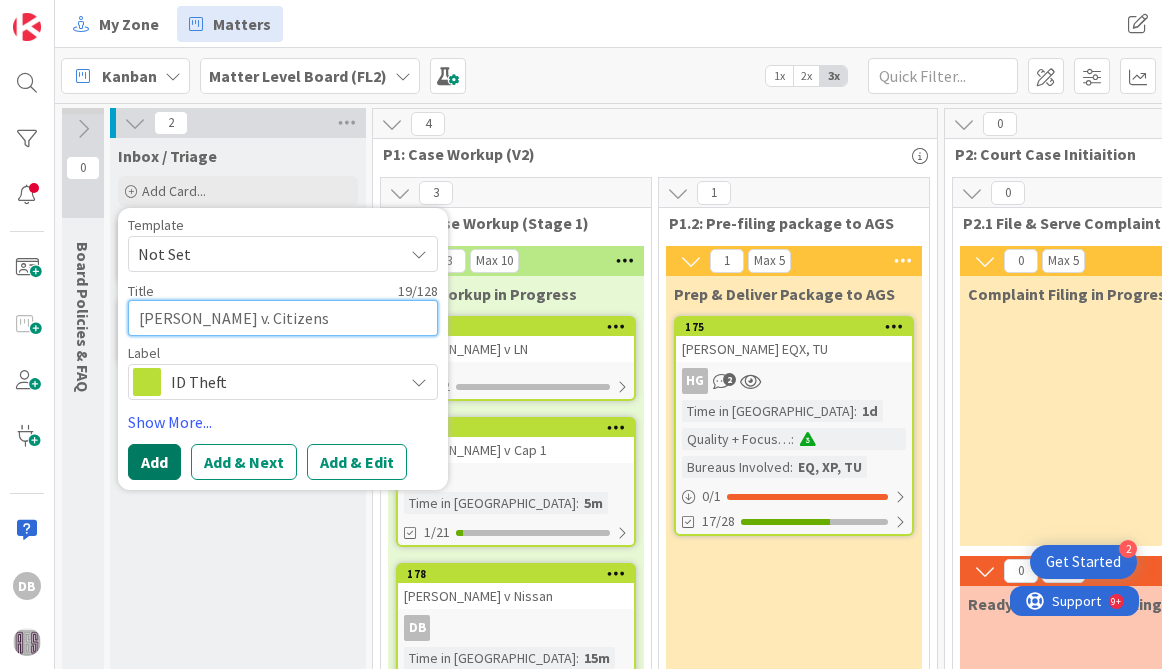type on "Galasso v. Citizens" 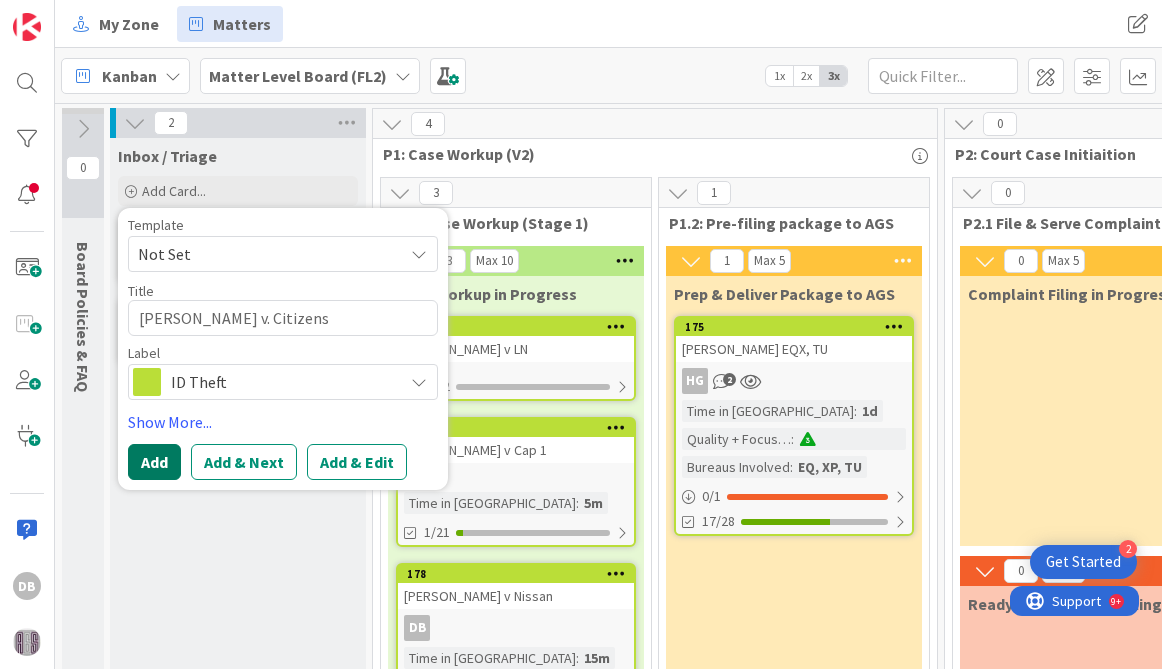 click on "Add" at bounding box center (154, 462) 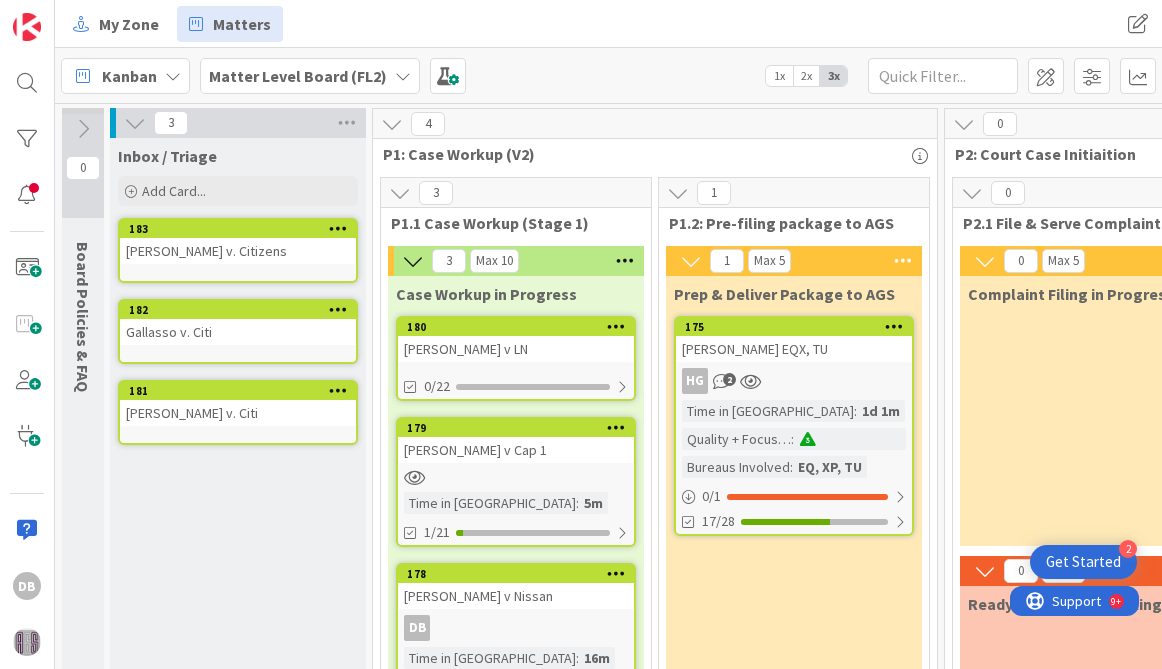 scroll, scrollTop: 66, scrollLeft: 0, axis: vertical 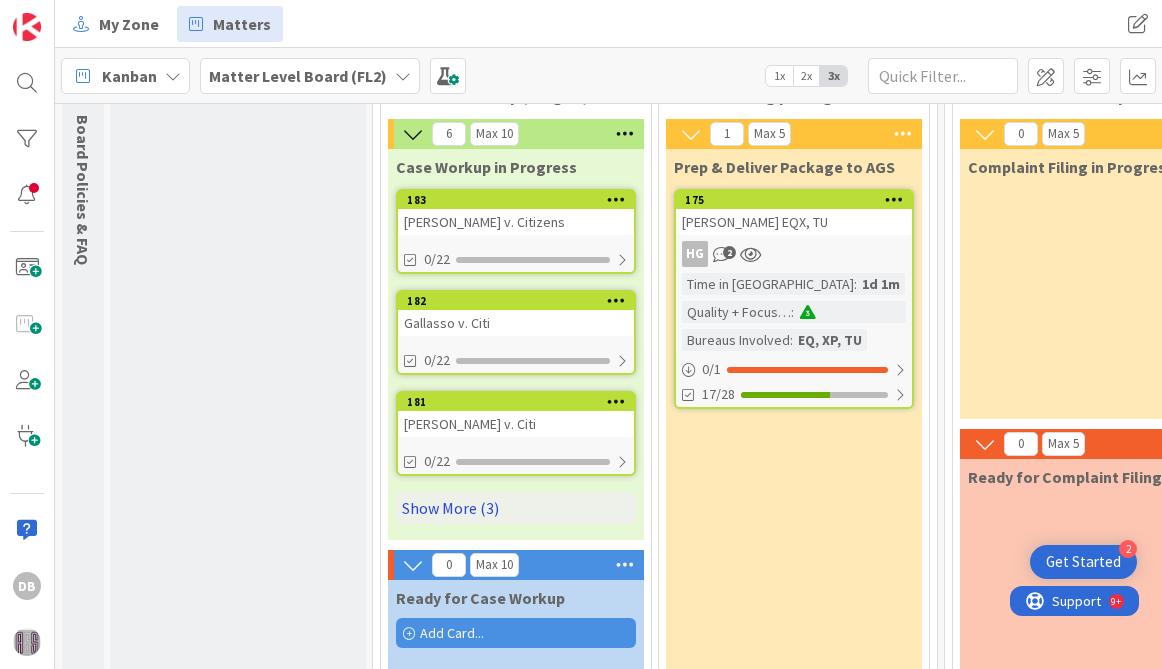 click on "Show More (3)" at bounding box center [516, 508] 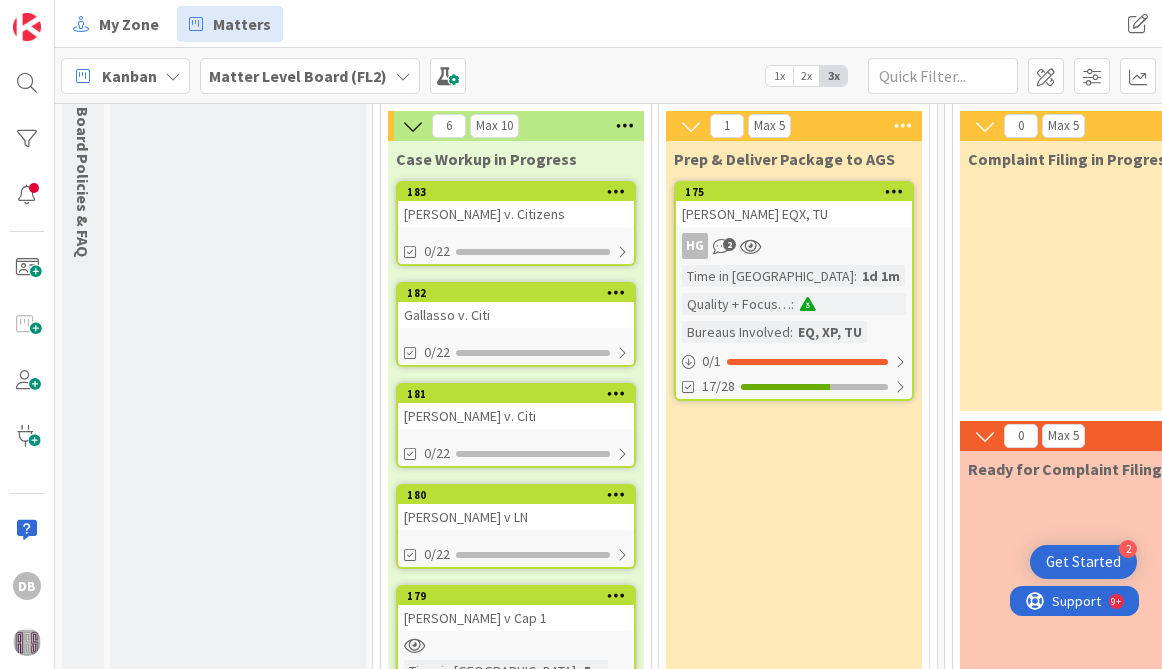 scroll, scrollTop: 0, scrollLeft: 0, axis: both 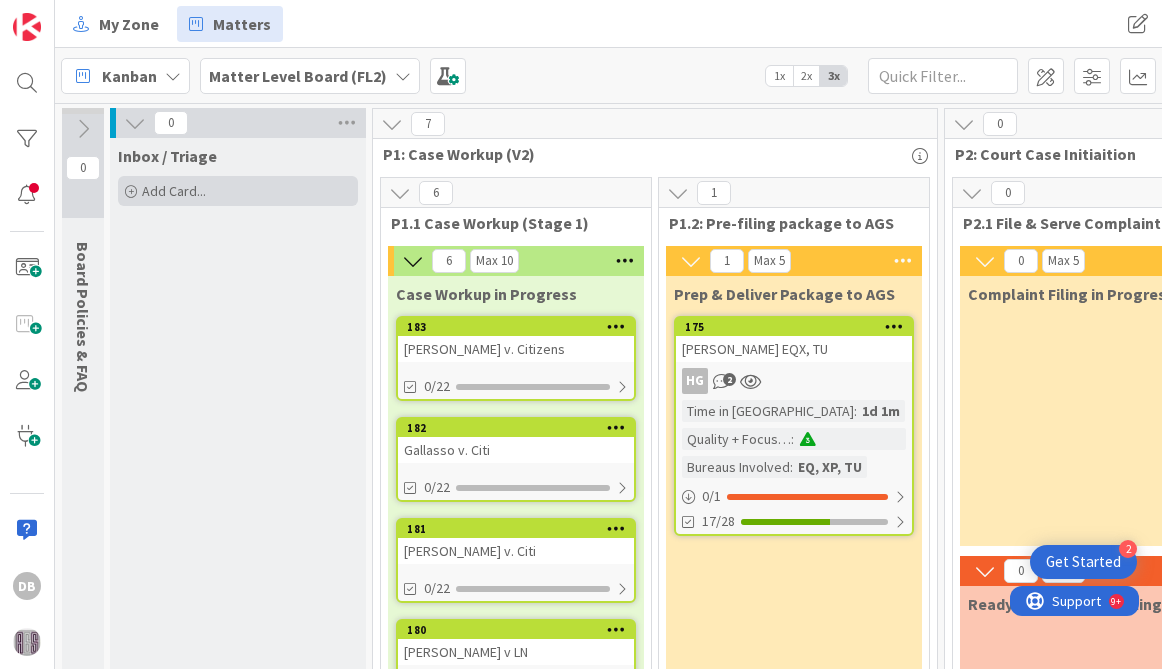 click on "Add Card..." at bounding box center [174, 191] 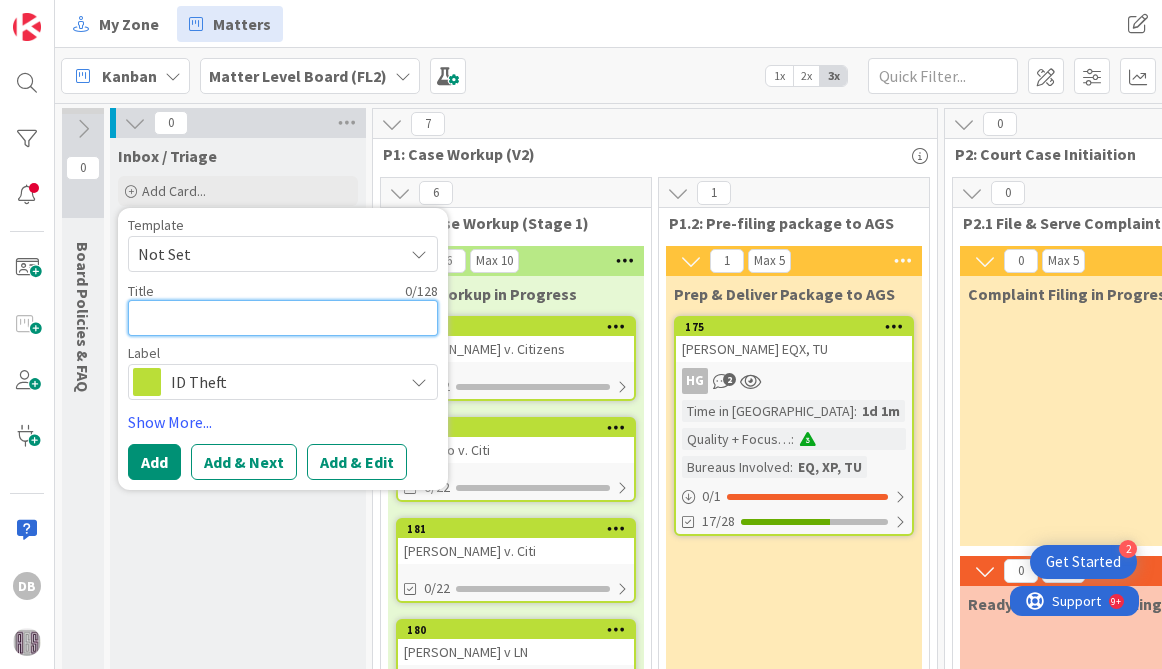 paste on "Shang Liu" 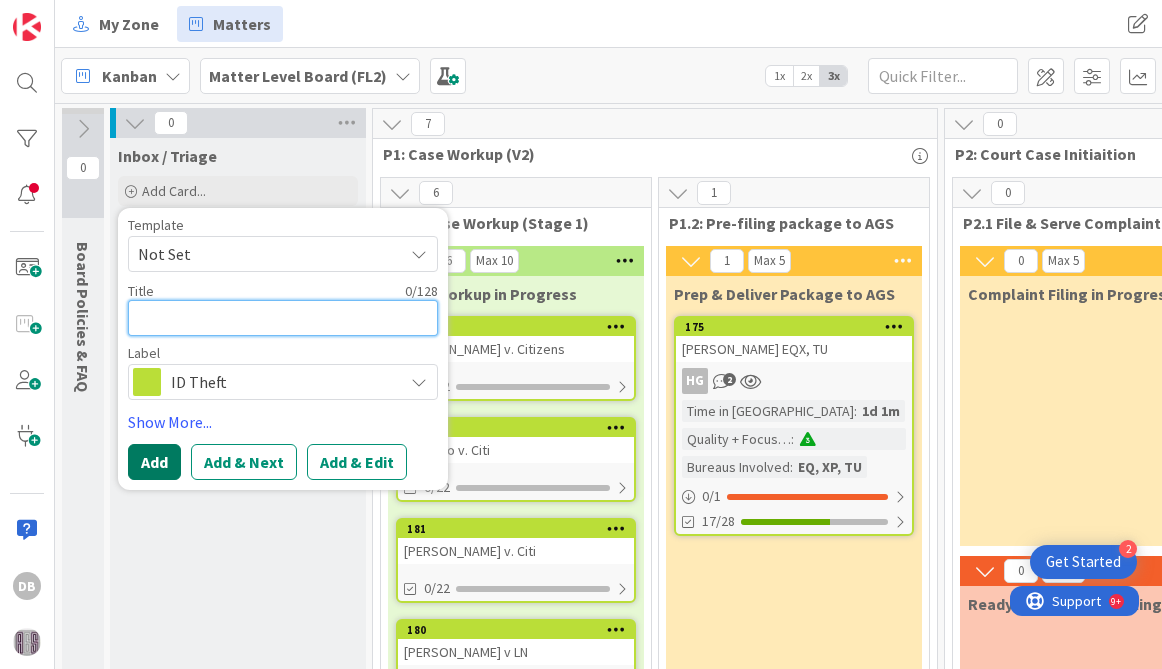 type on "x" 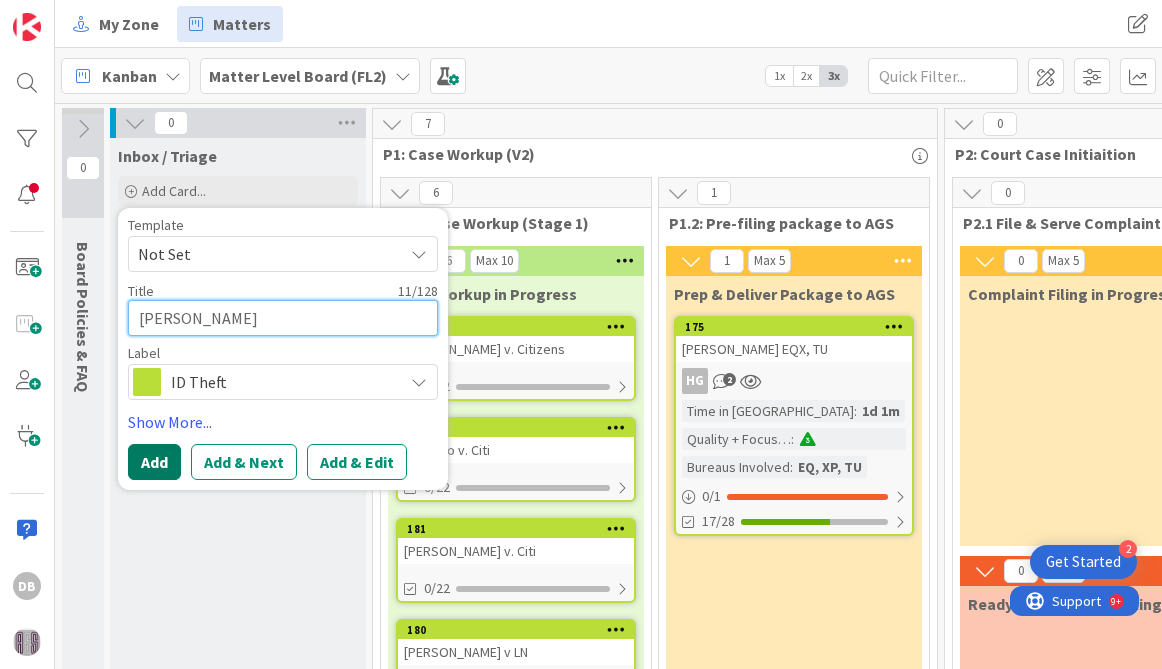 type on "Shang Liu" 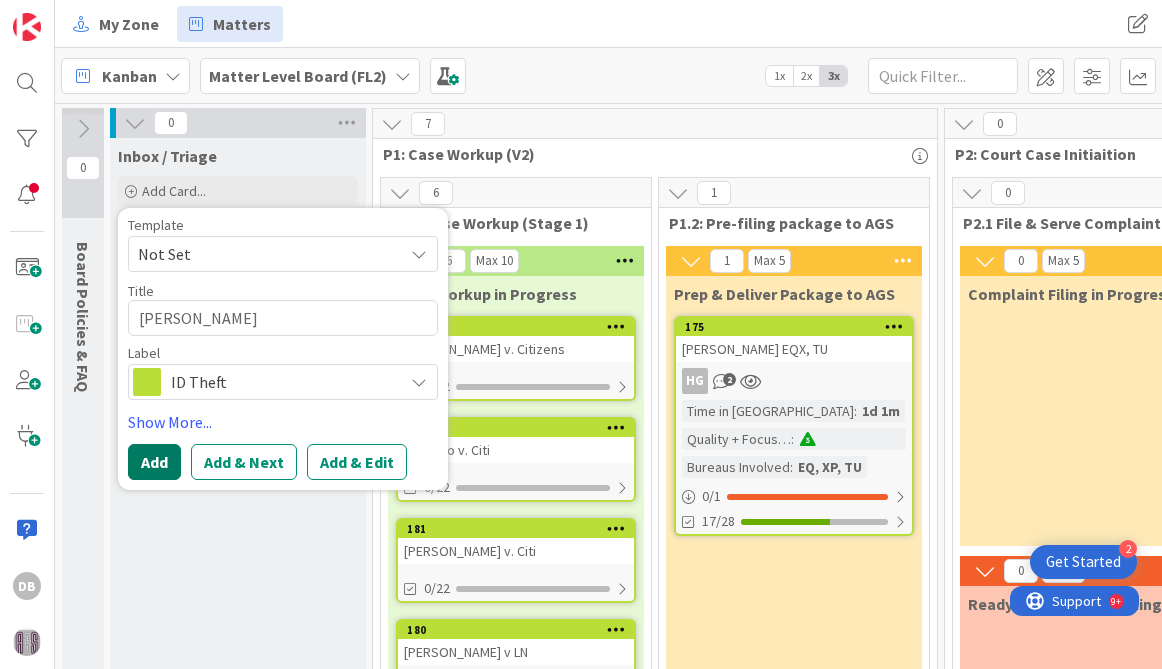 click on "Add" at bounding box center [154, 462] 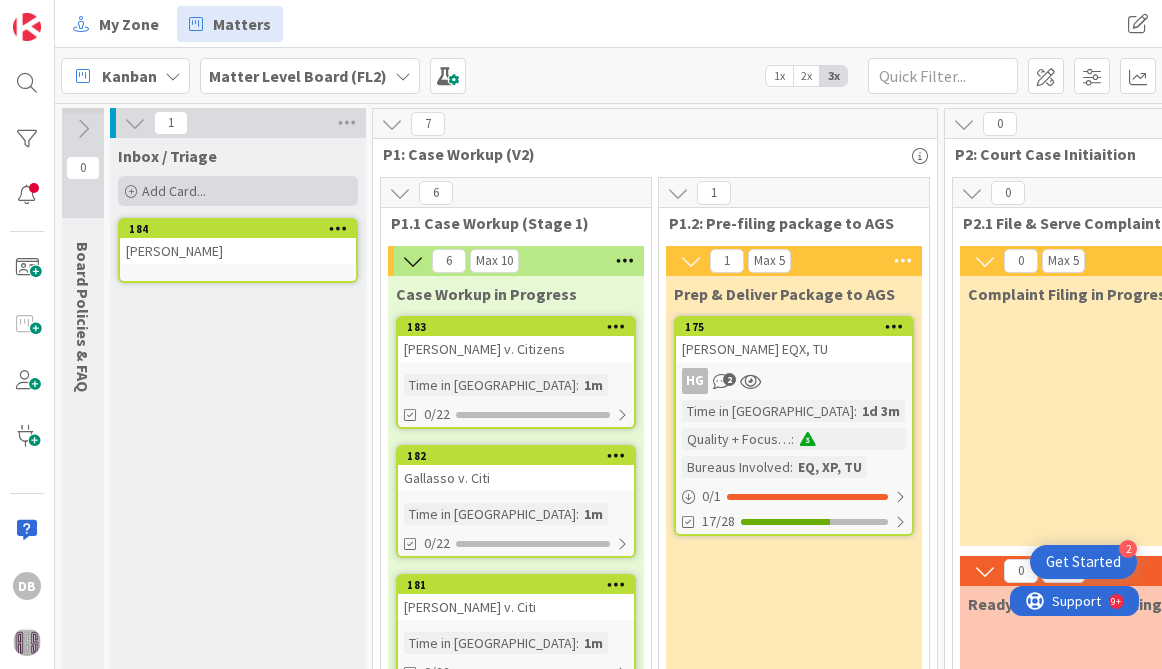 click on "Add Card..." at bounding box center (174, 191) 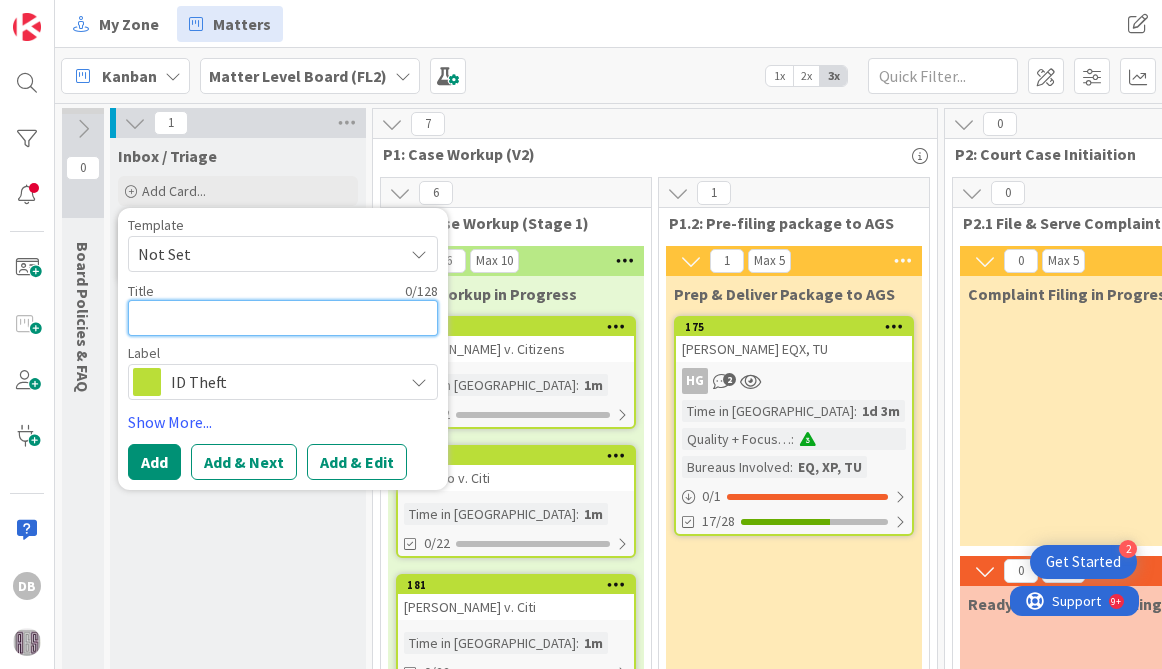 paste on "Prato v CRAs" 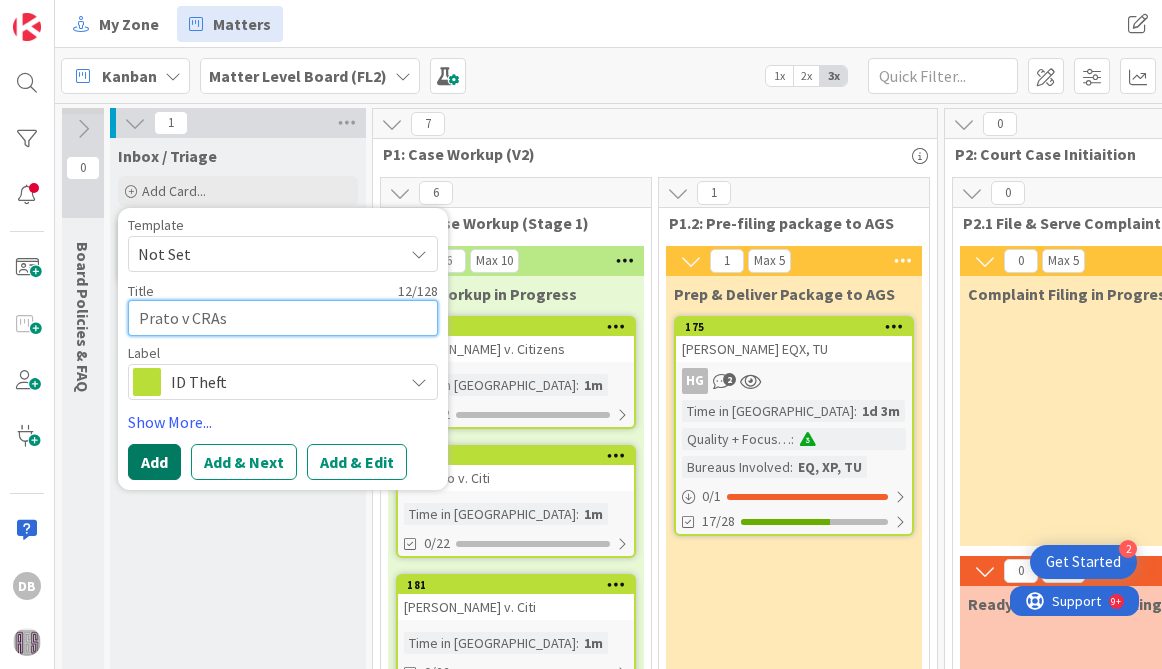 type on "Prato v CRAs" 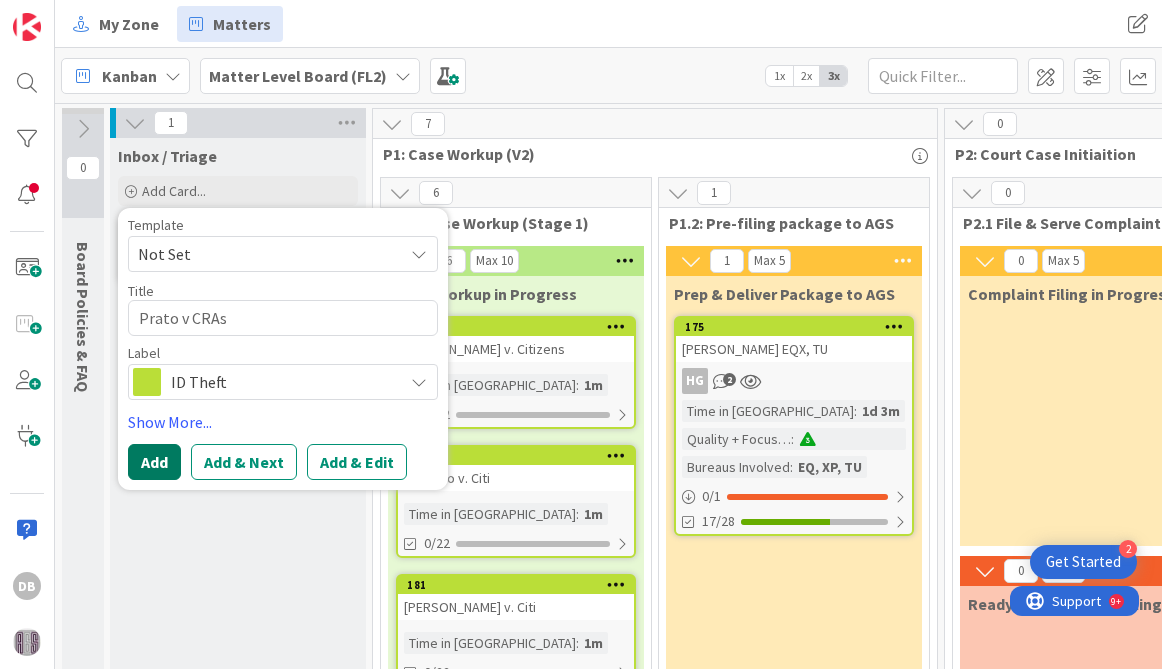 click on "Add" at bounding box center [154, 462] 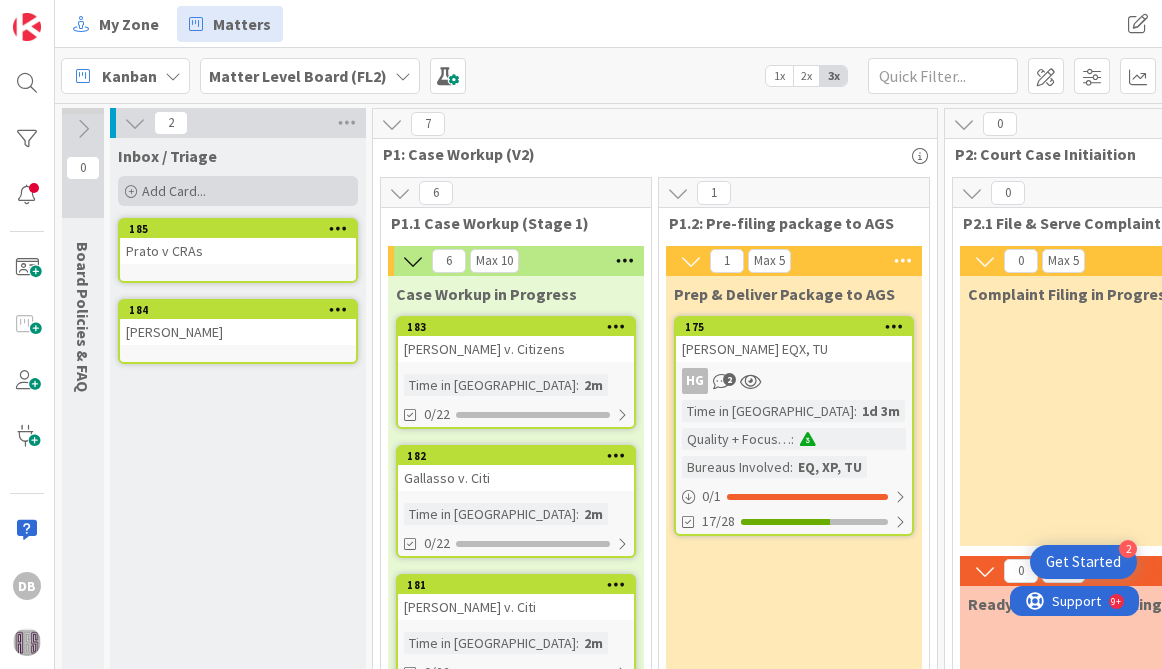 click on "Add Card..." at bounding box center (174, 191) 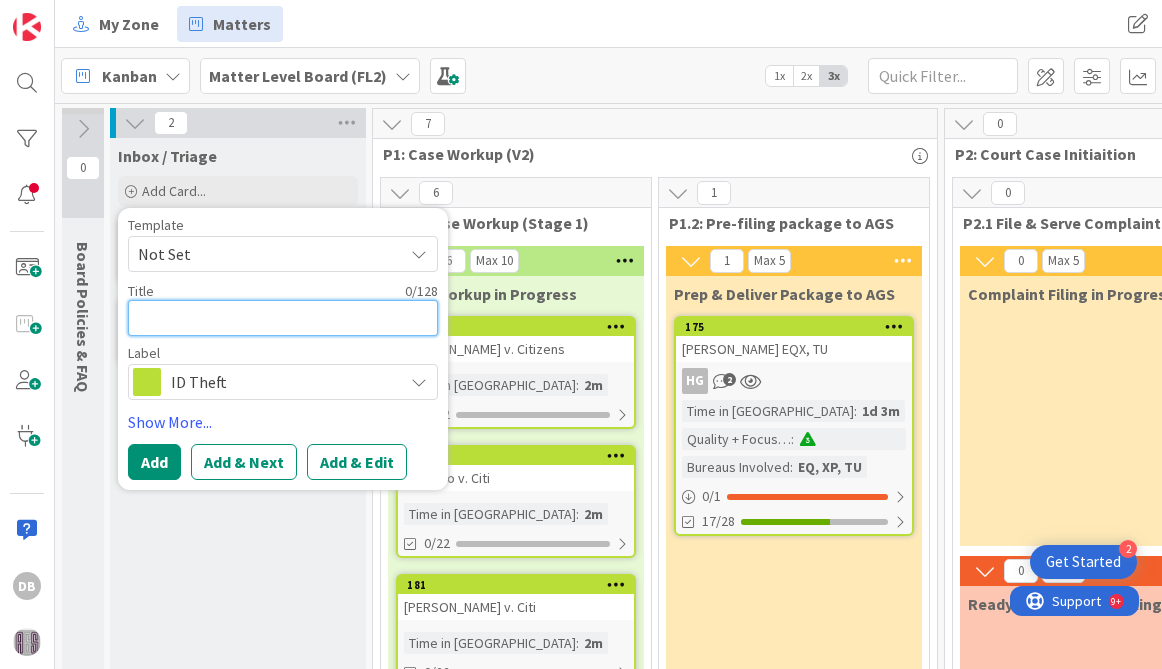 paste on "Grant v CRAs" 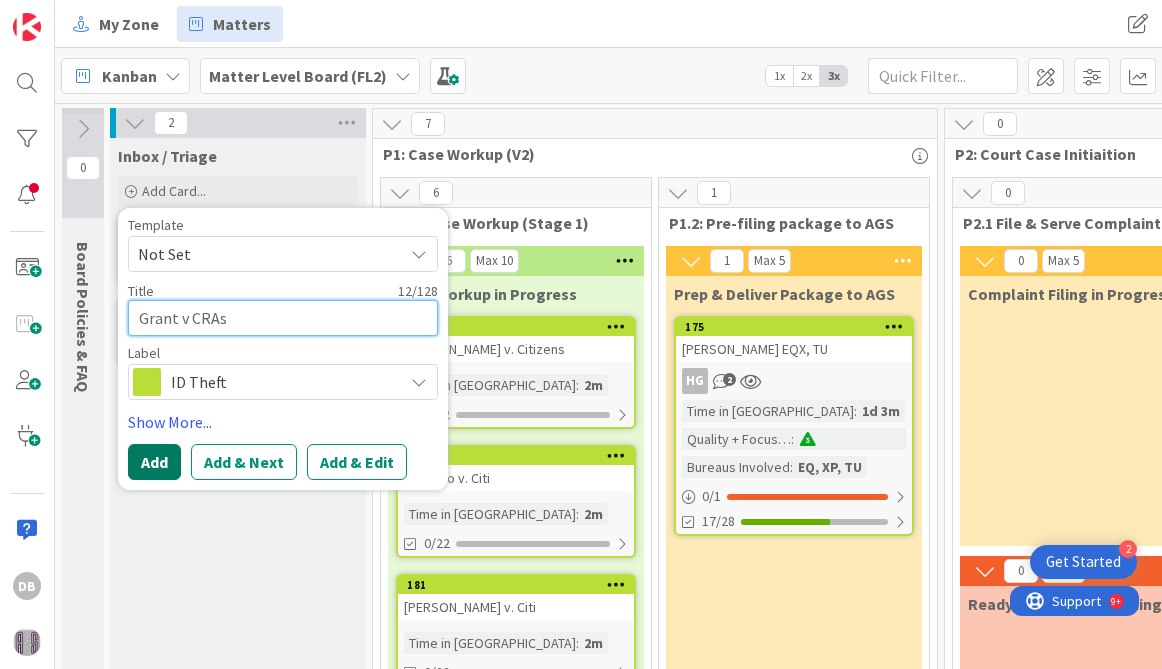 type on "Grant v CRAs" 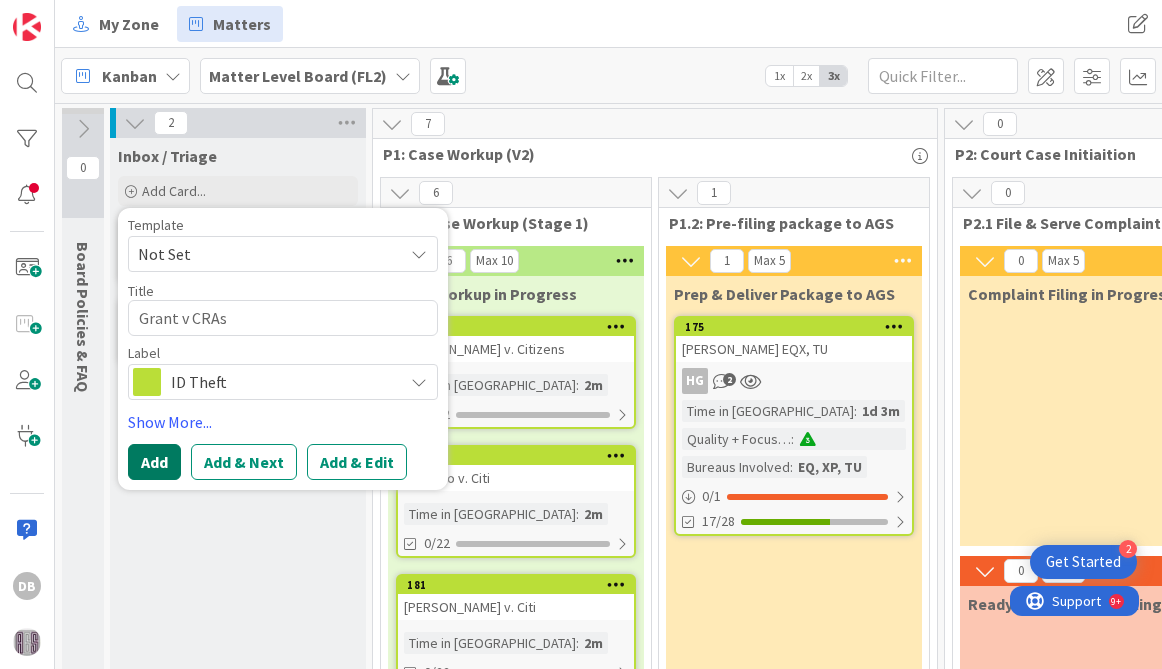 click on "Add" at bounding box center (154, 462) 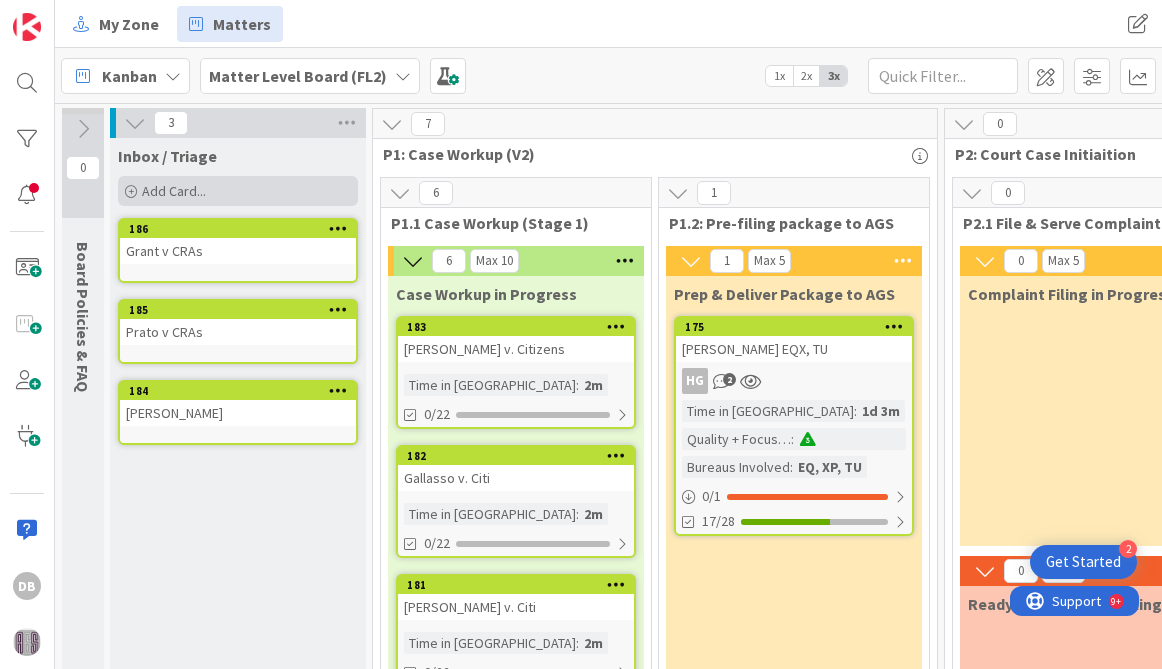 click on "Add Card..." at bounding box center (174, 191) 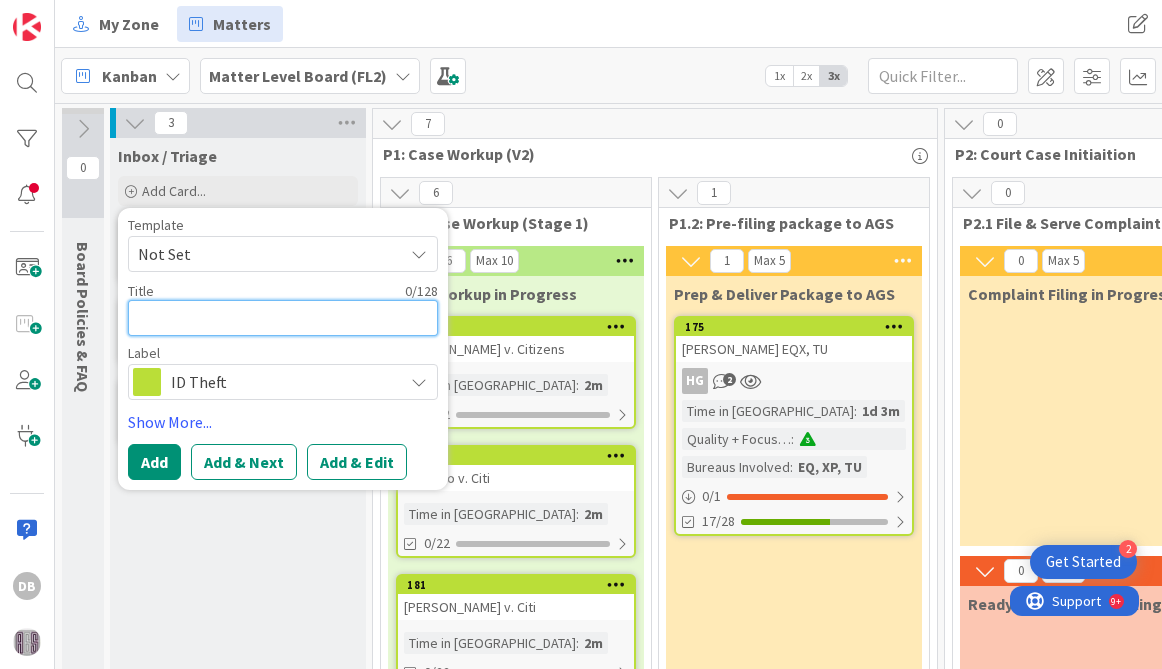 paste on "Stacey Stevens" 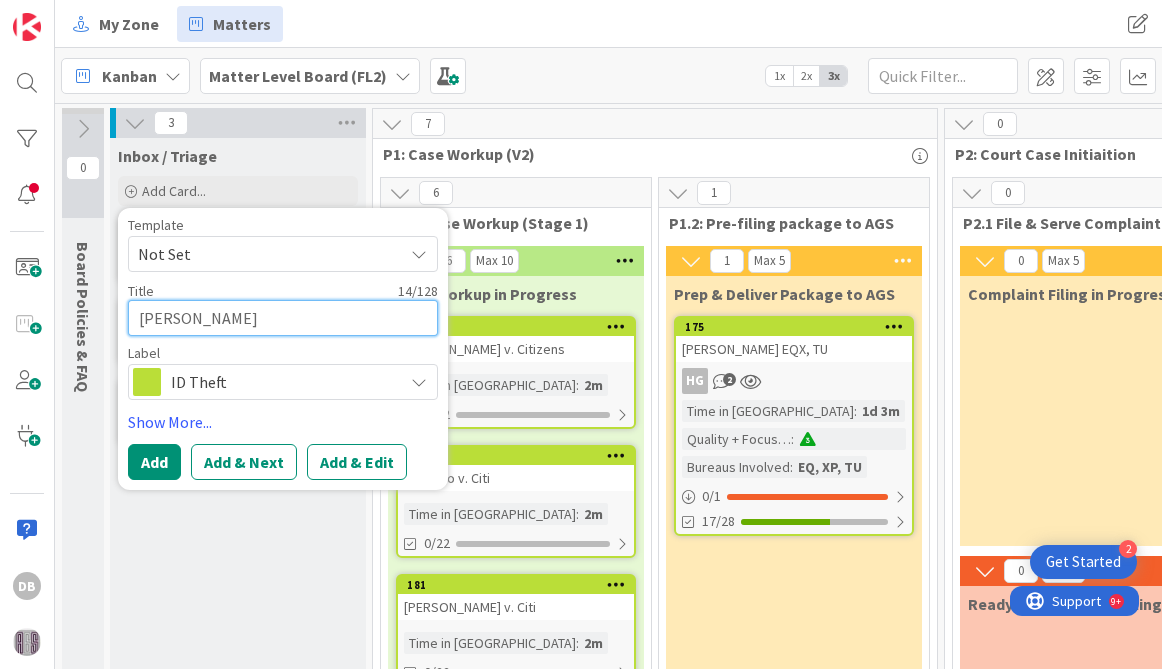type on "Stacey Stevens" 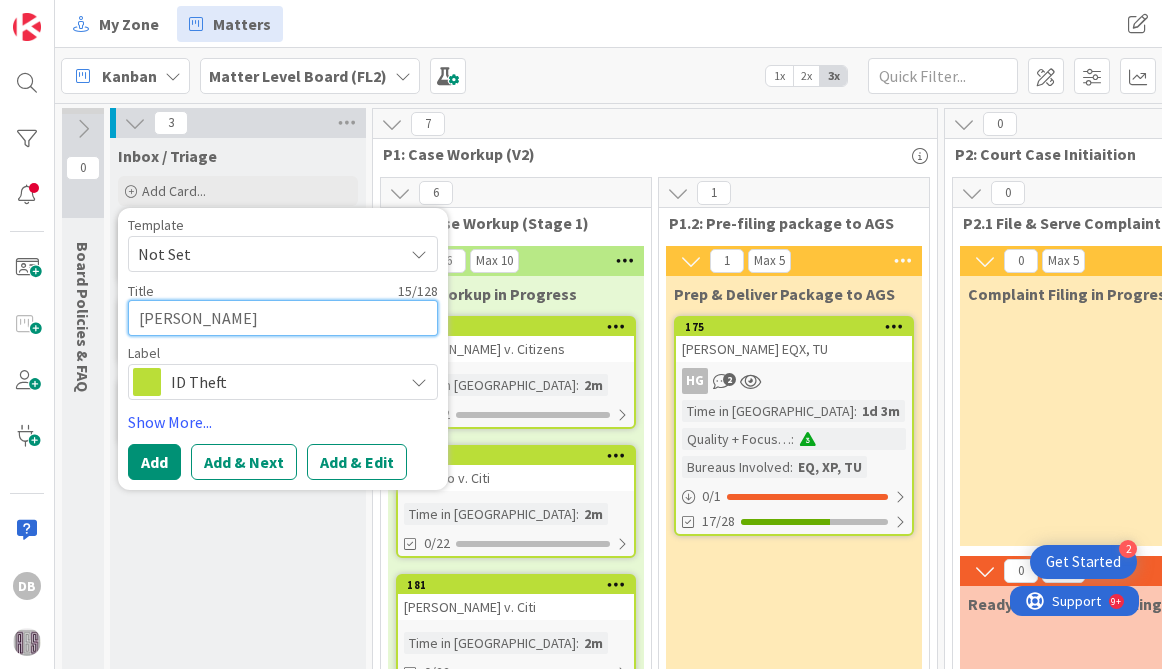 type on "x" 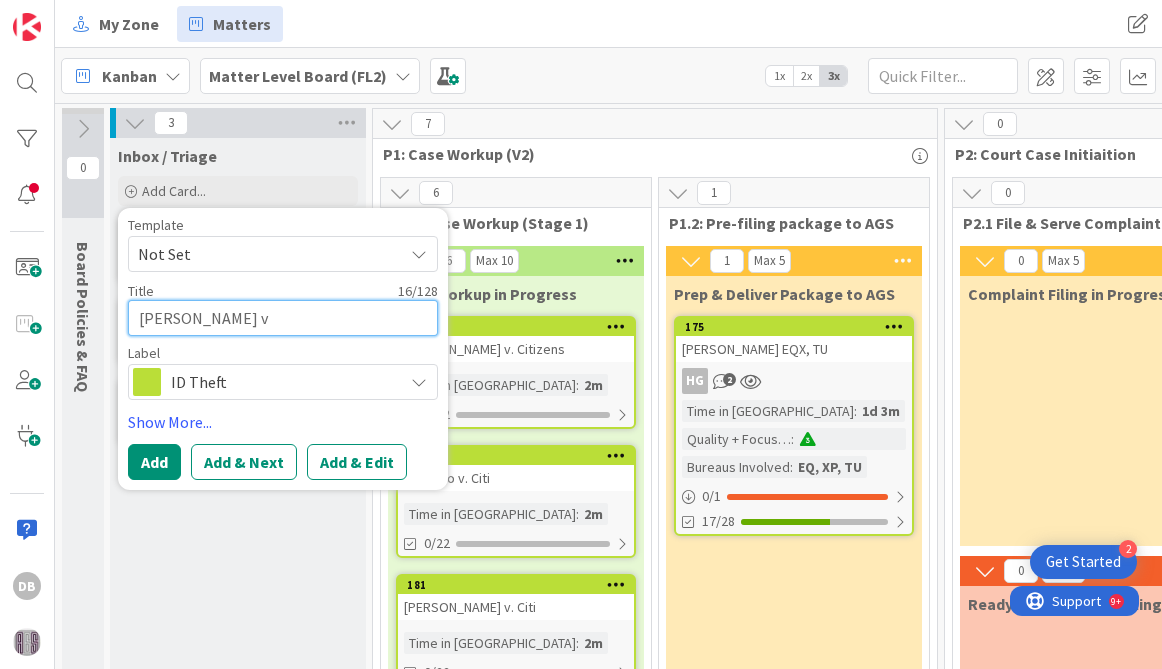 type on "x" 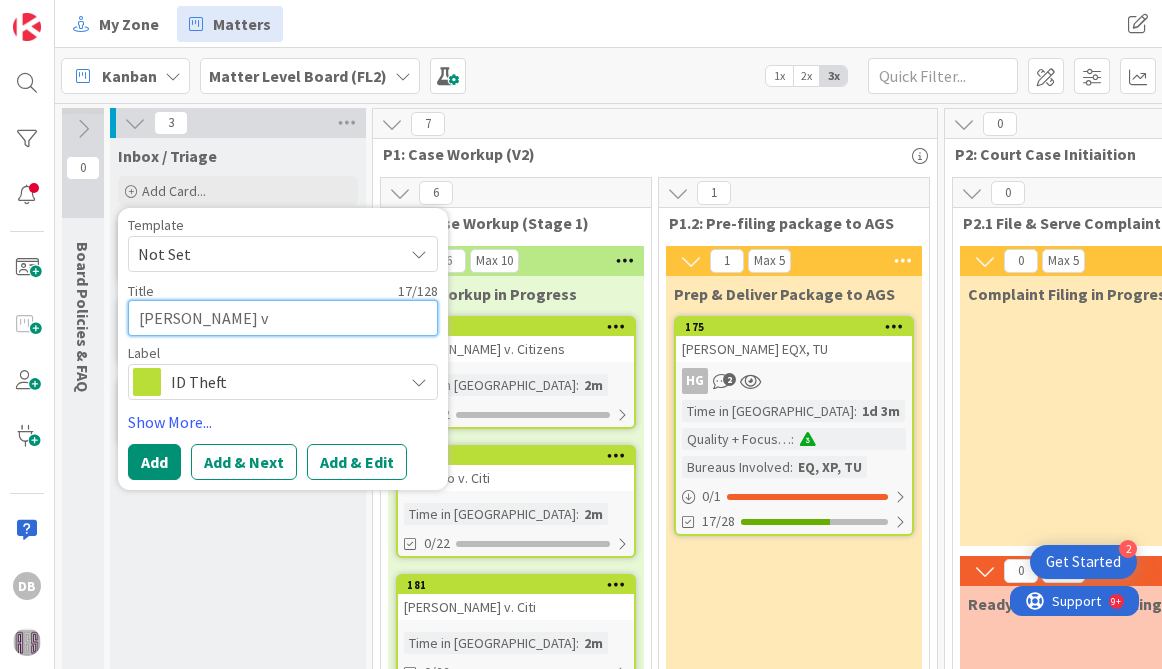 type on "x" 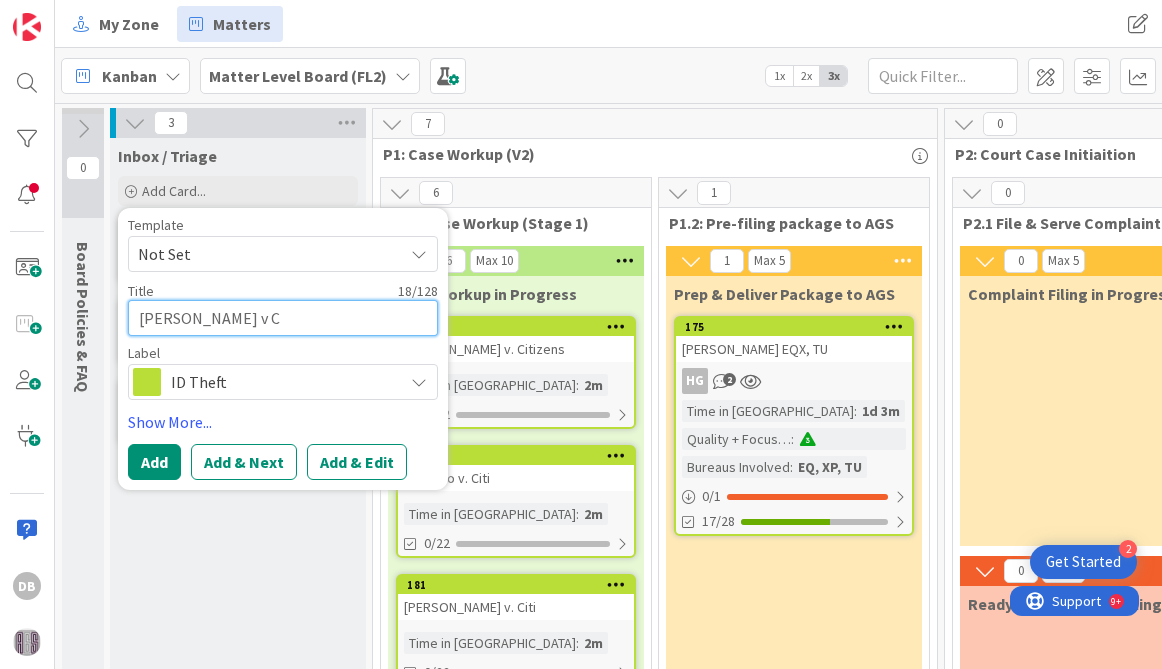 type on "x" 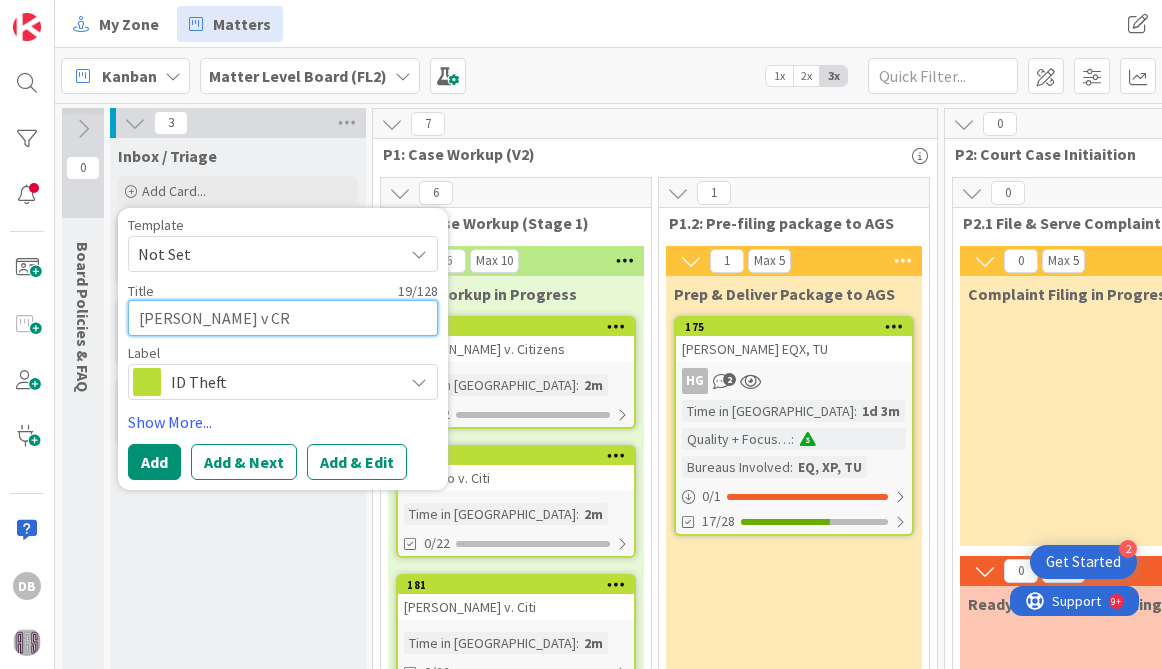 type on "x" 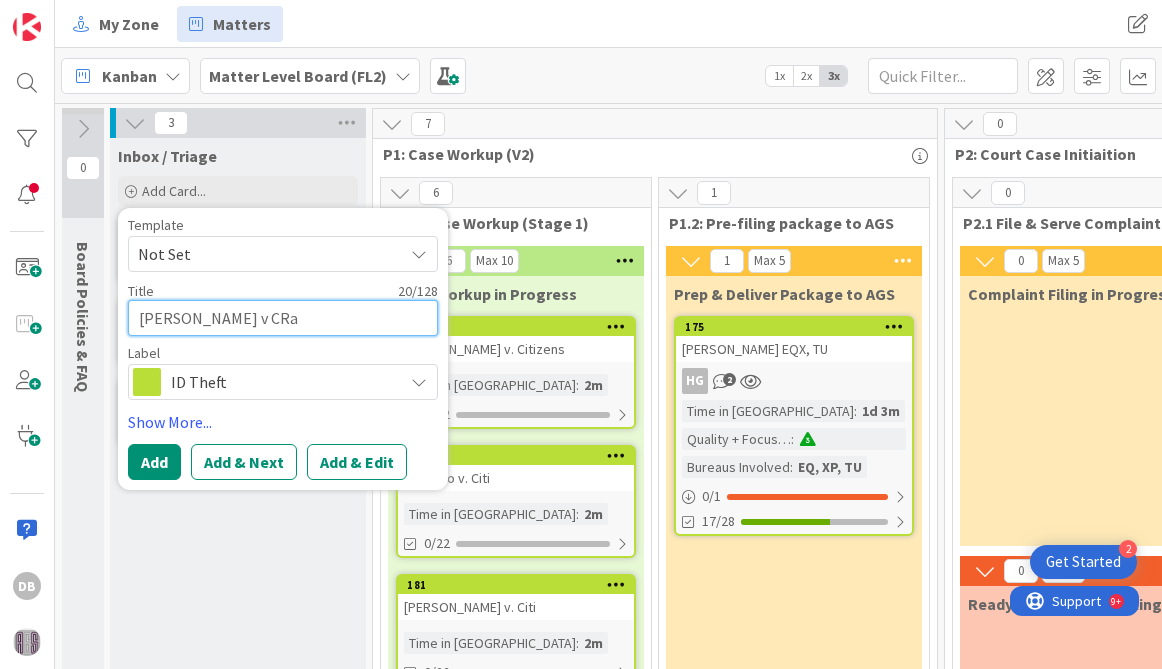 type on "x" 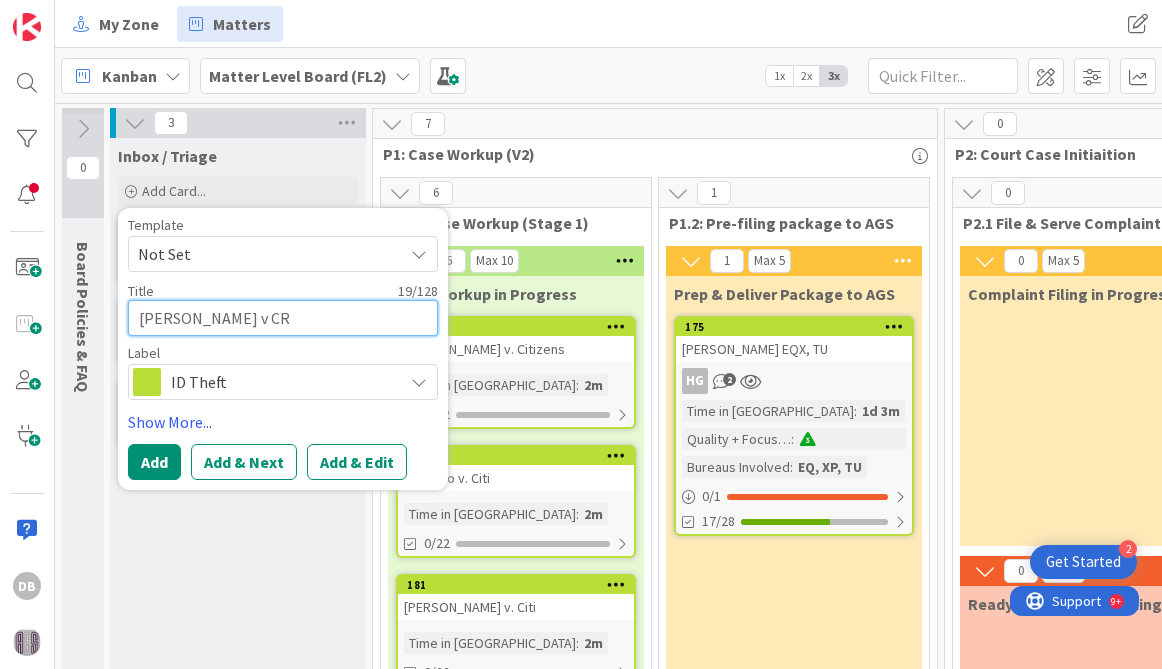 type on "x" 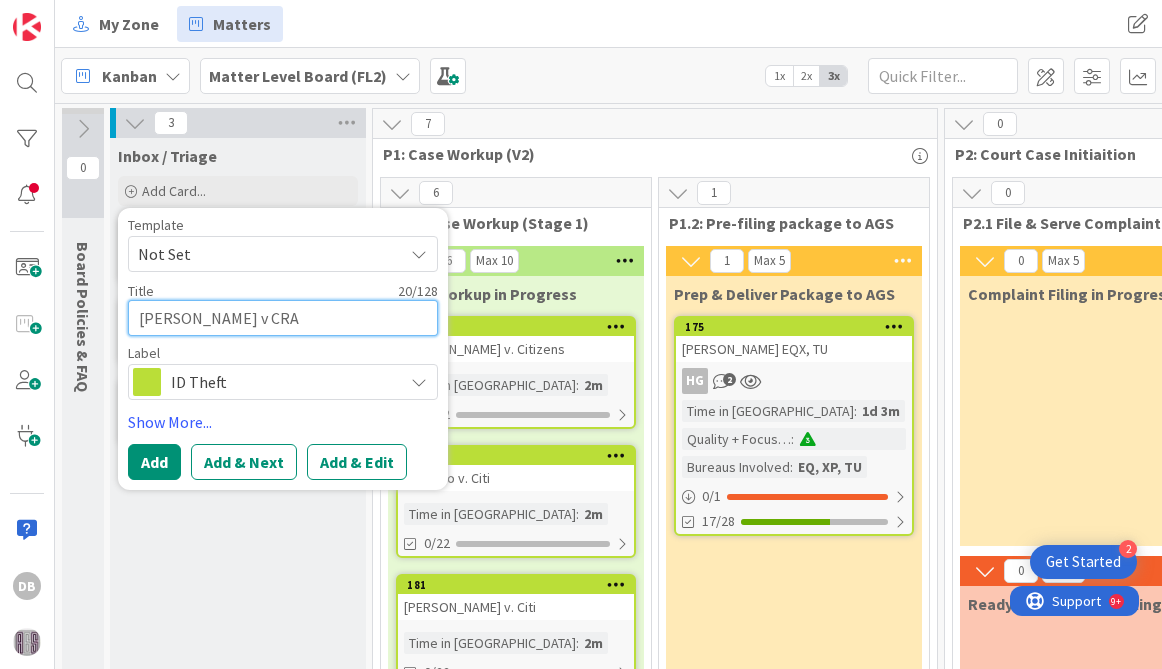 type on "x" 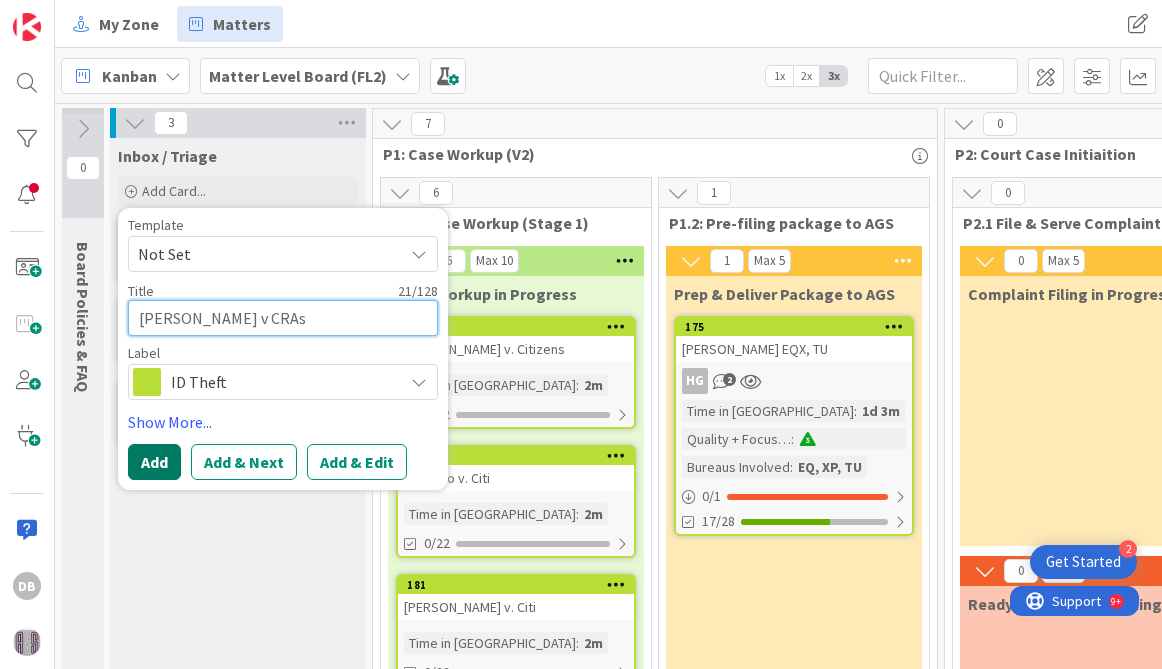type on "Stacey Stevens v CRAs" 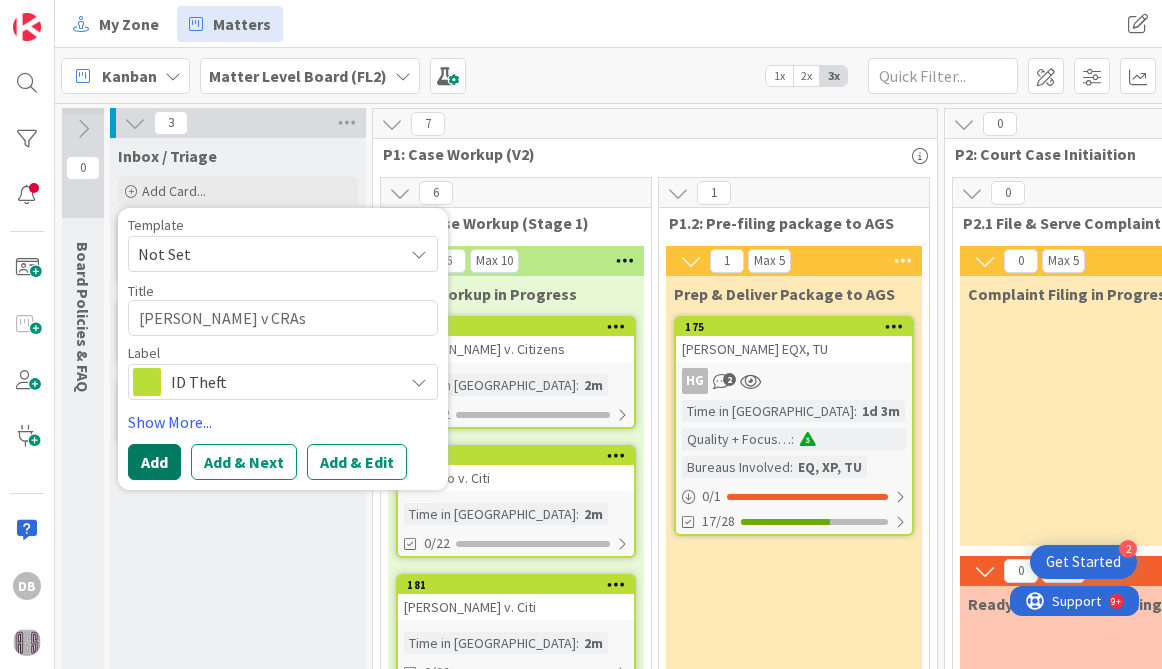 click on "Add" at bounding box center [154, 462] 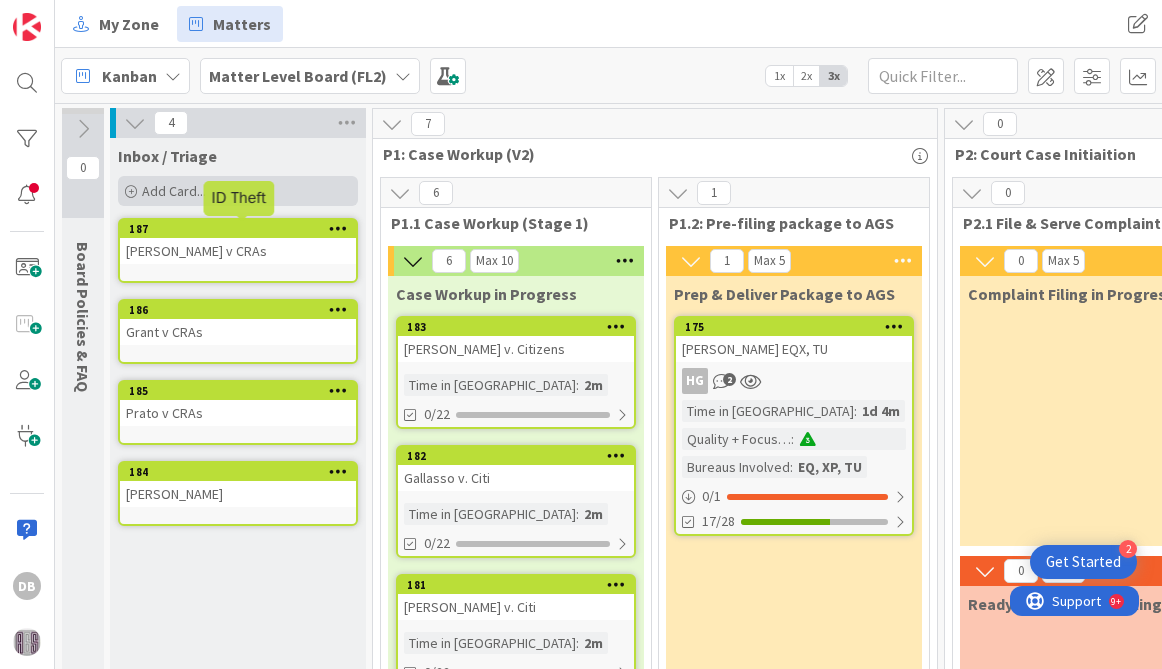 click on "Add Card..." at bounding box center [174, 191] 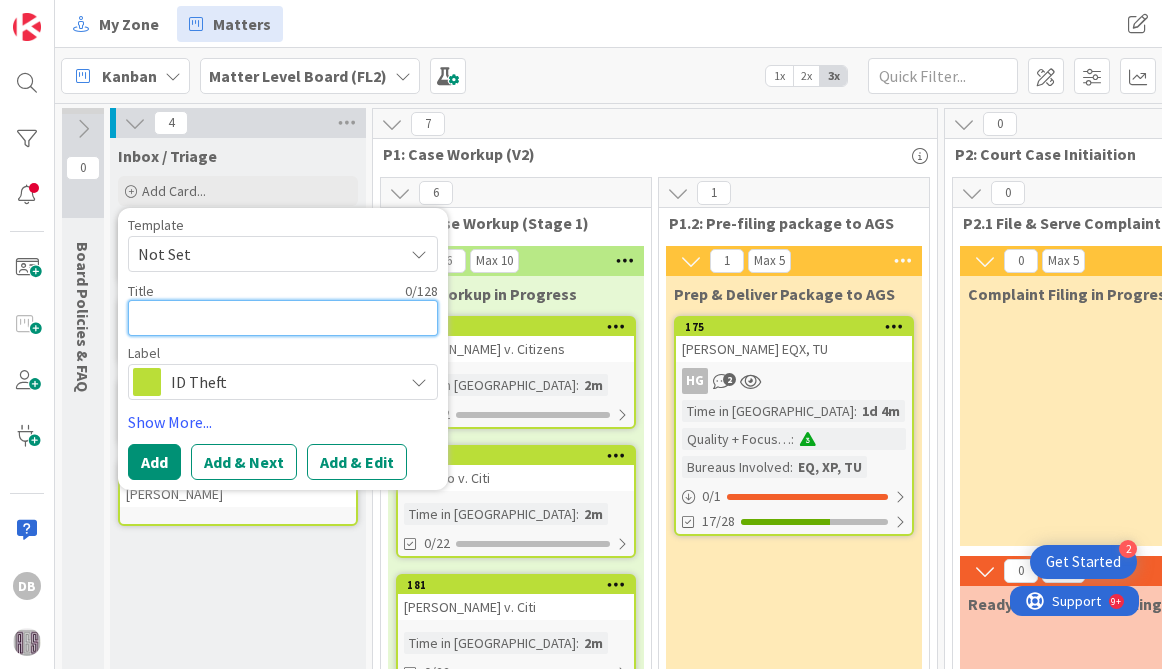 click at bounding box center [283, 318] 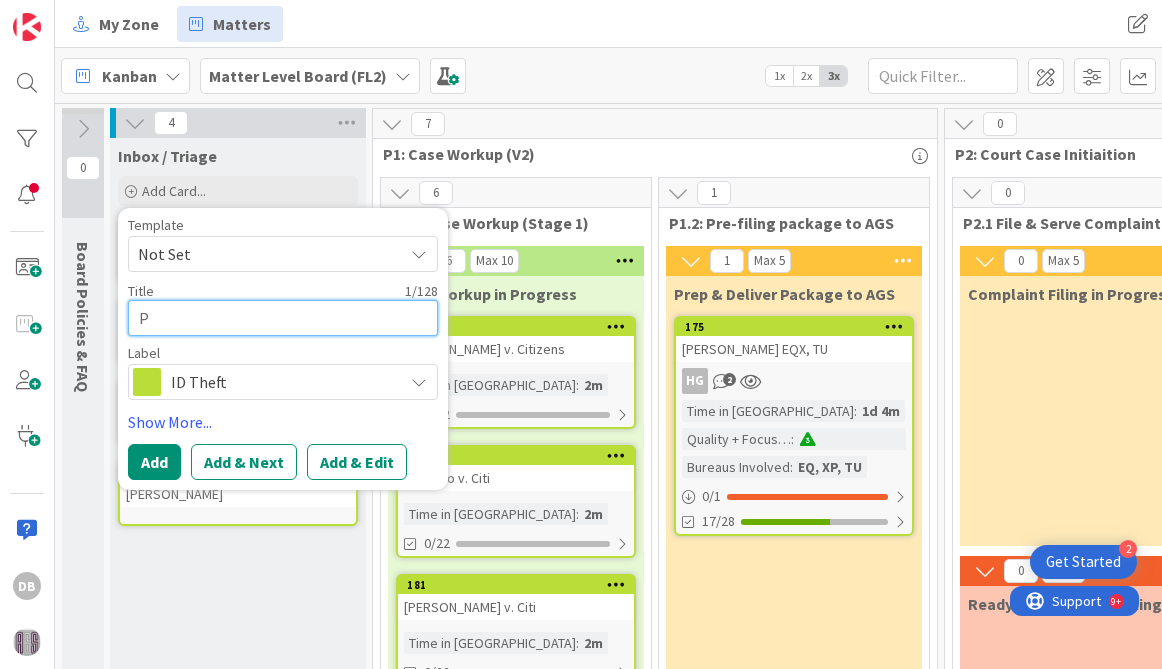 type on "x" 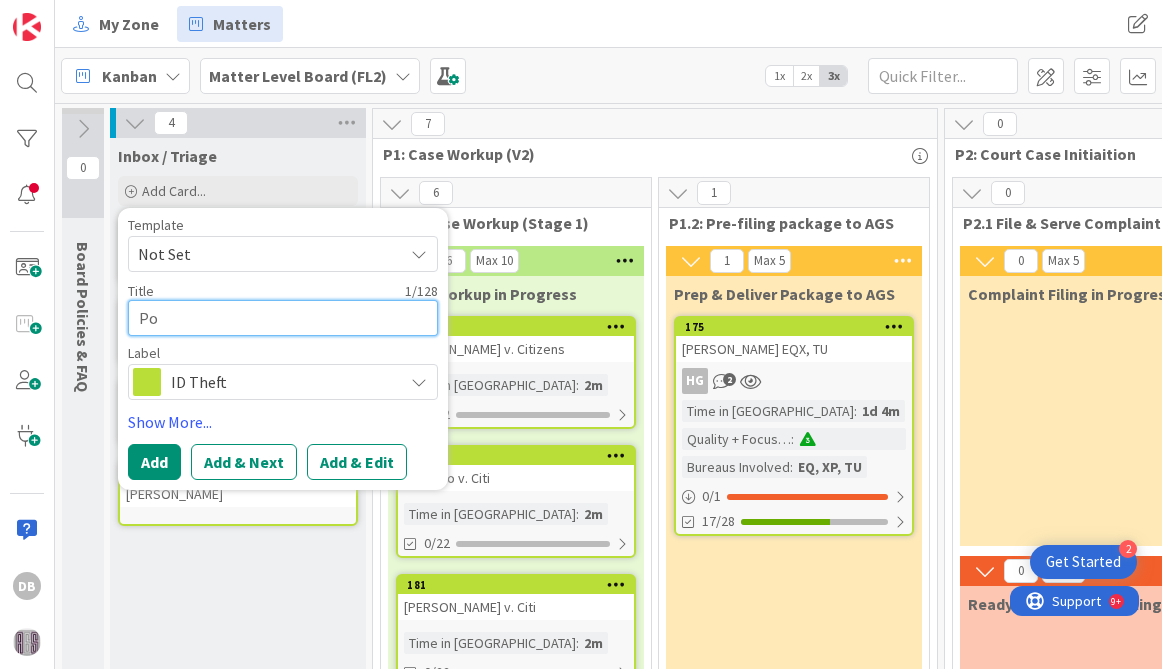 type on "x" 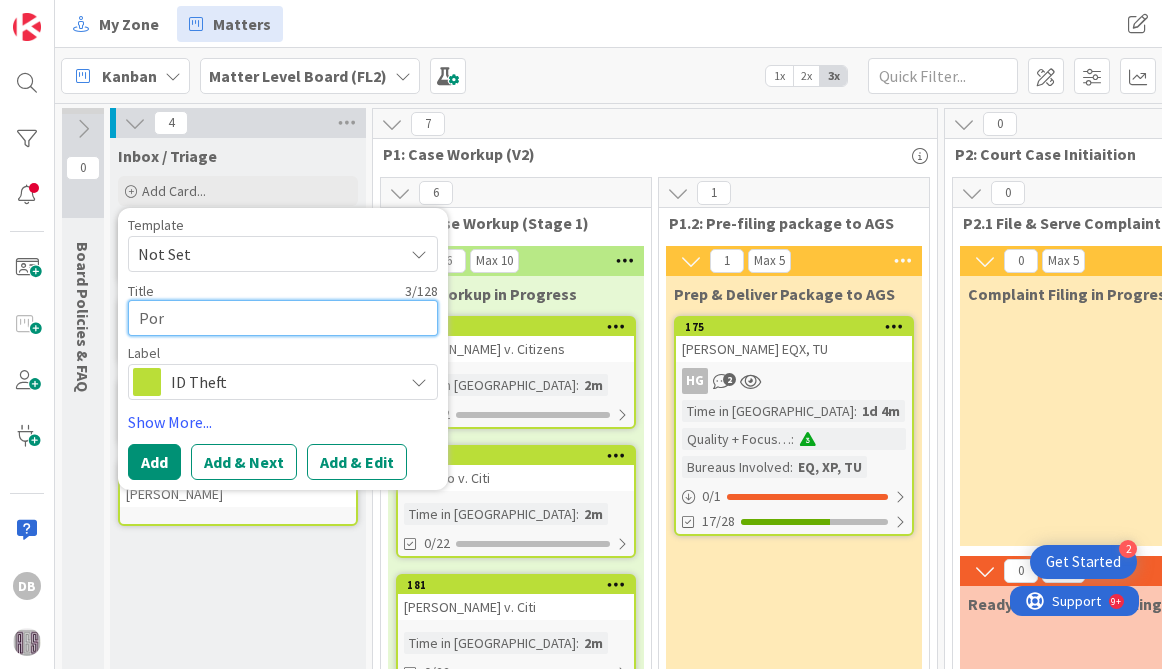 type on "x" 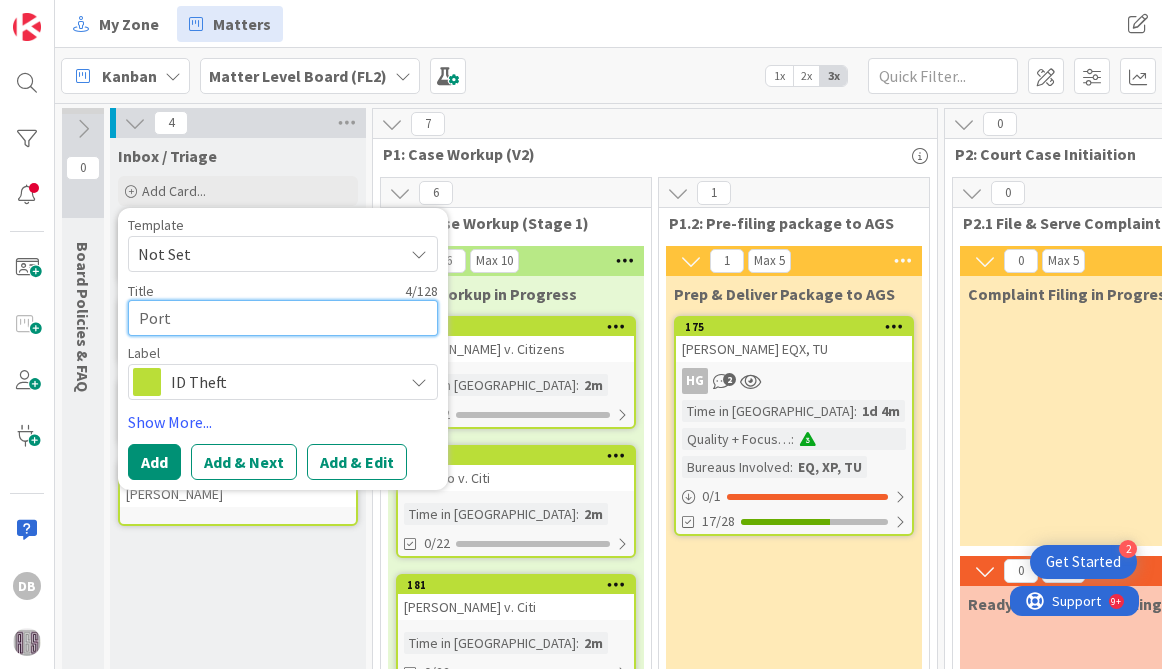 type on "x" 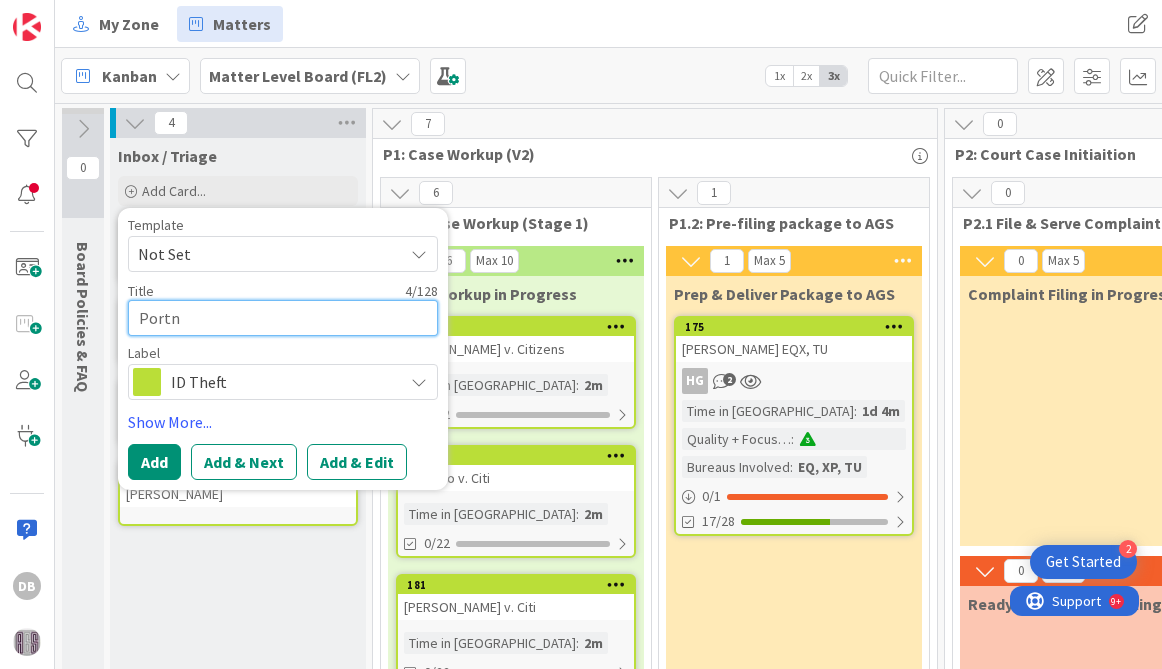 type on "x" 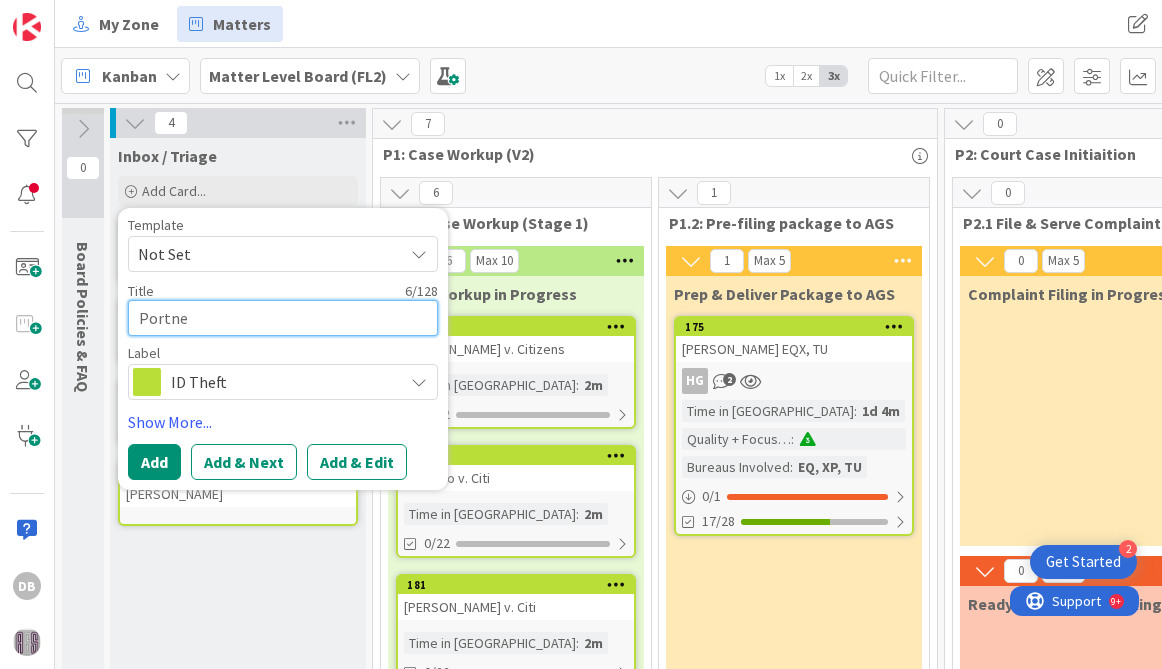 type on "x" 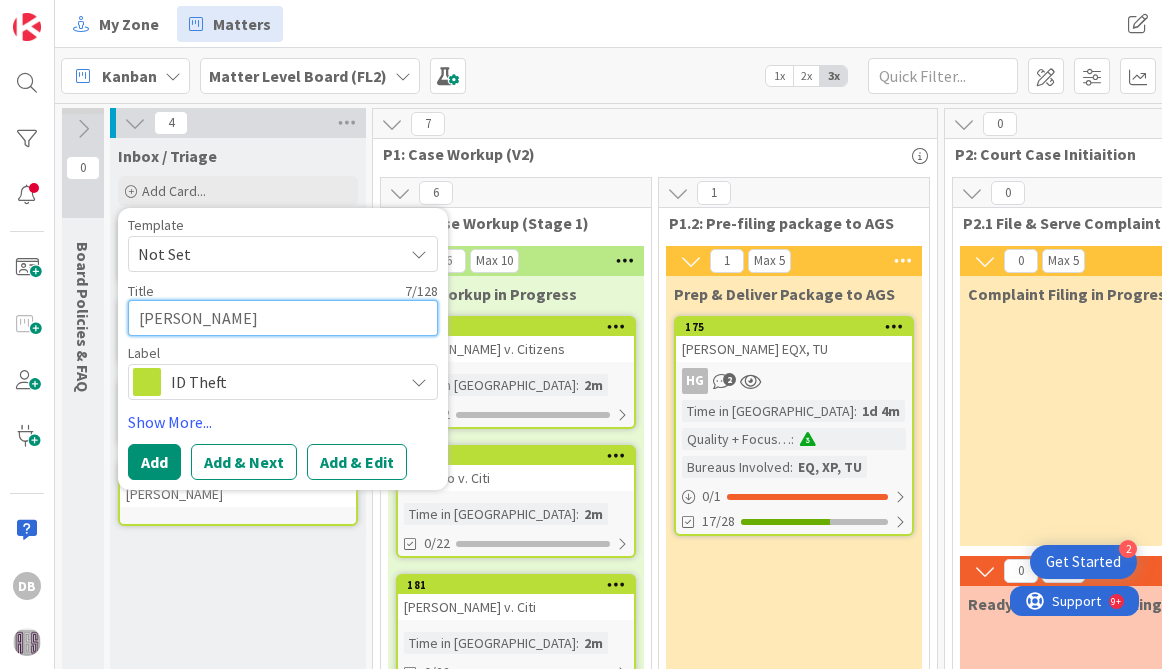 type on "x" 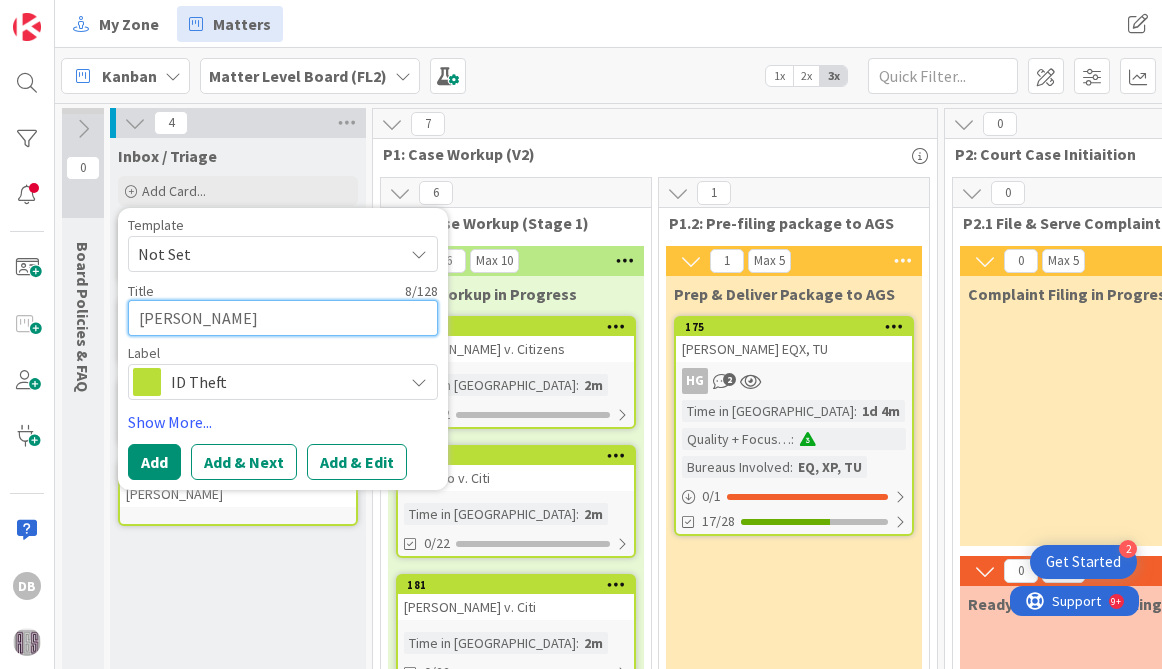 type on "x" 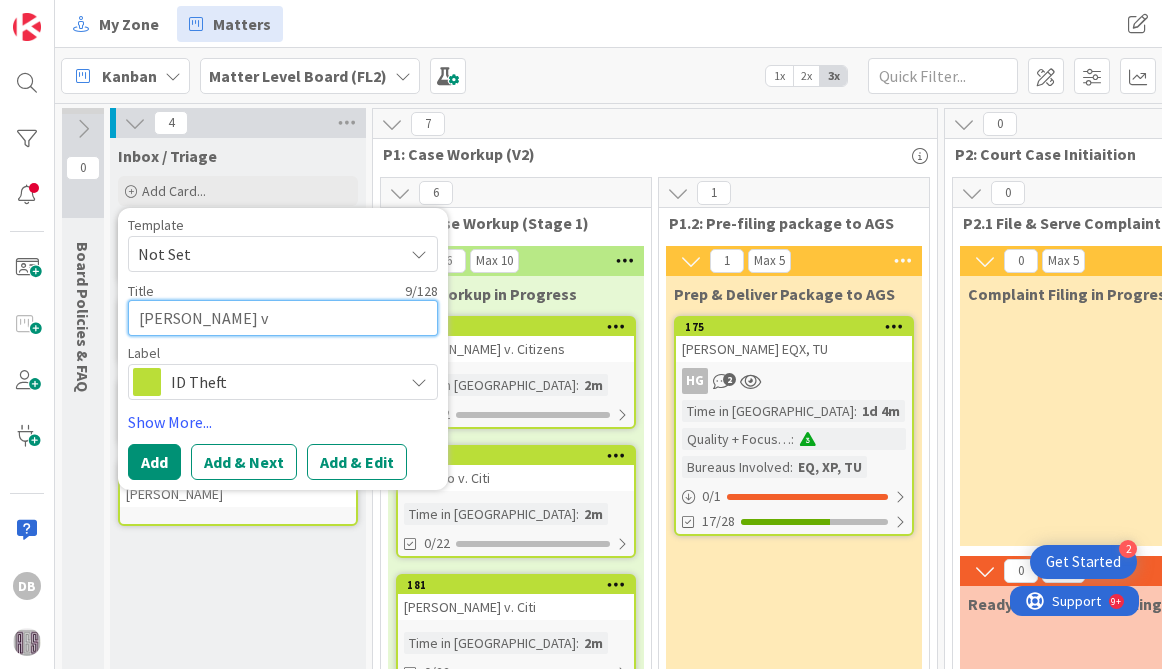 type on "x" 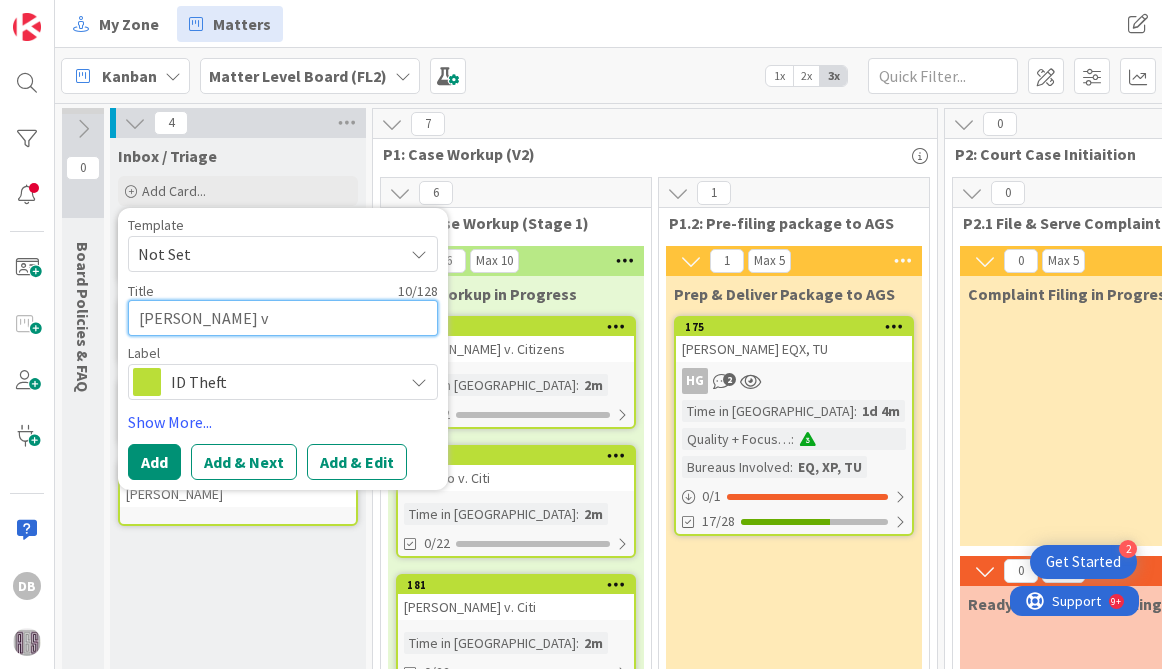 type on "x" 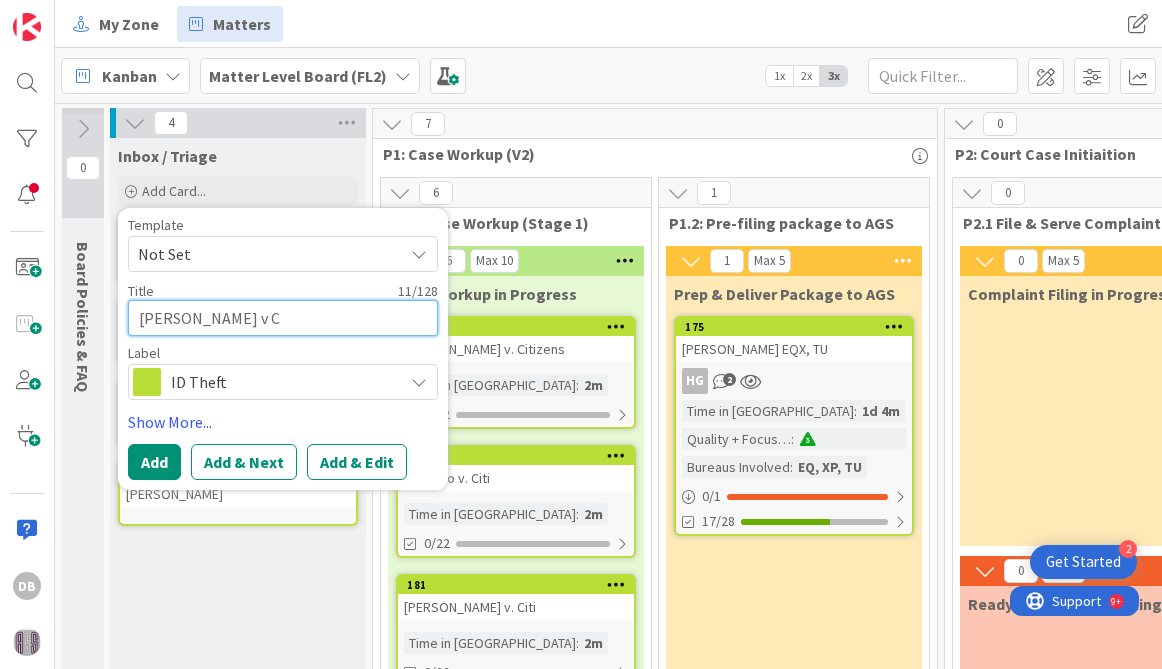 type on "x" 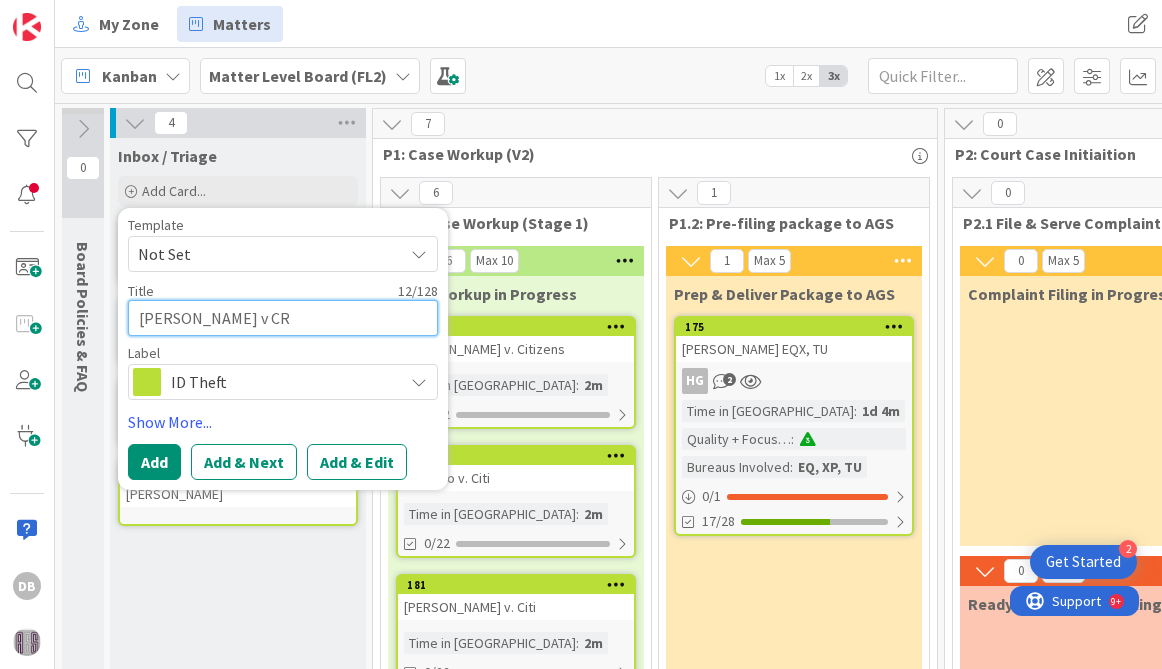 type on "x" 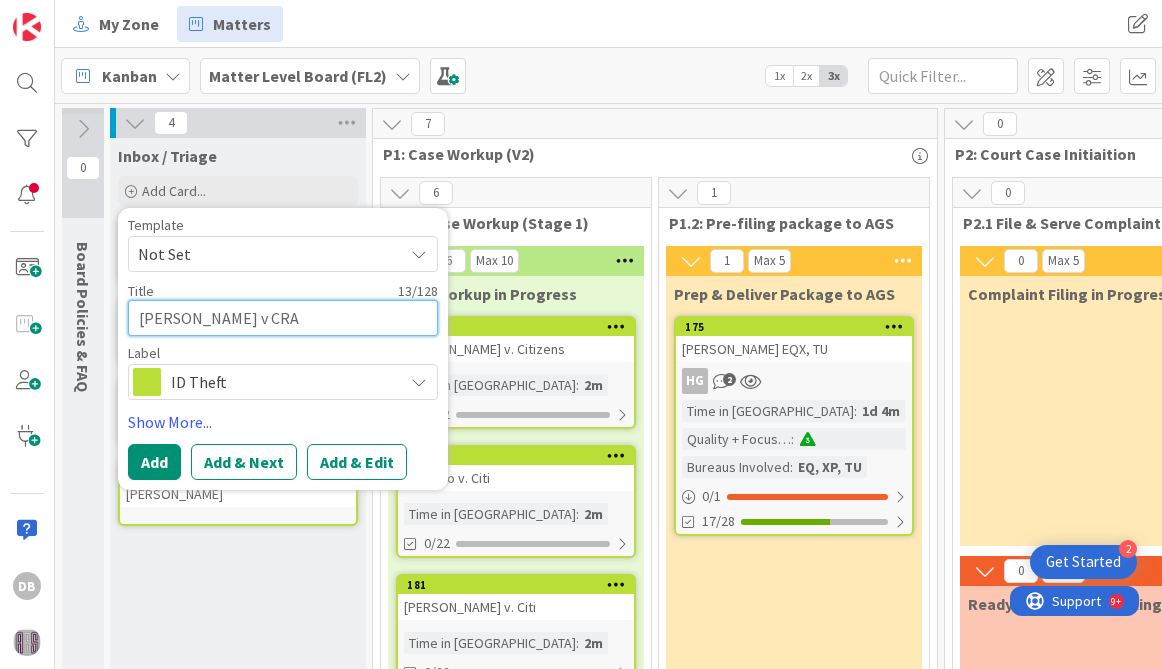 type on "x" 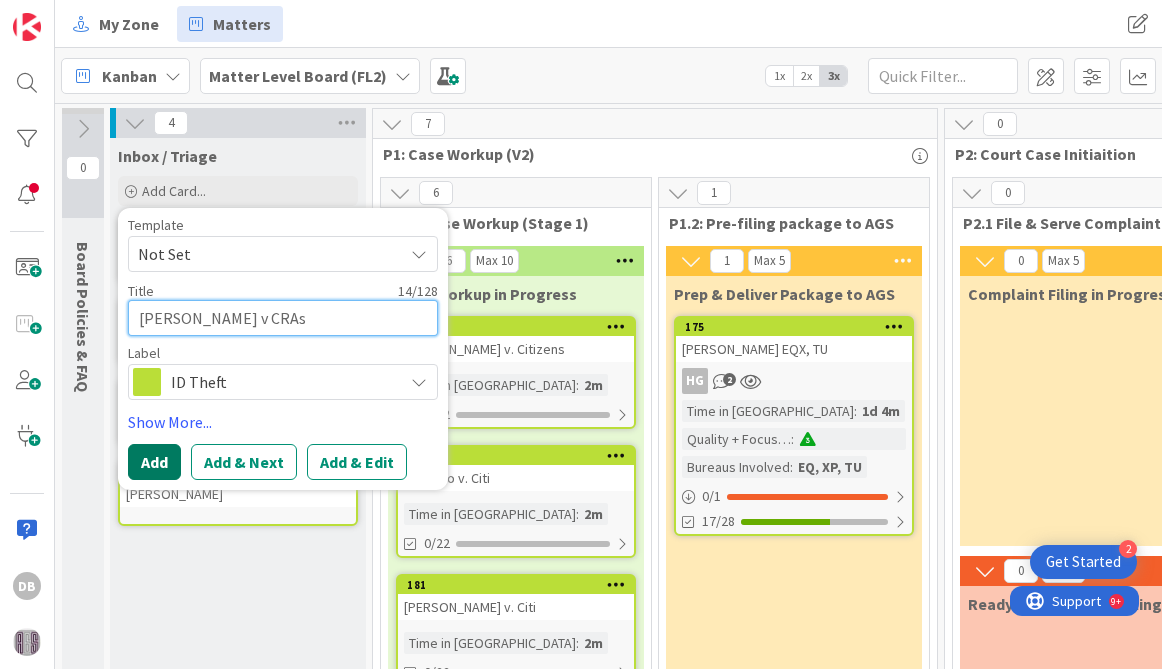 type on "Portner v CRAs" 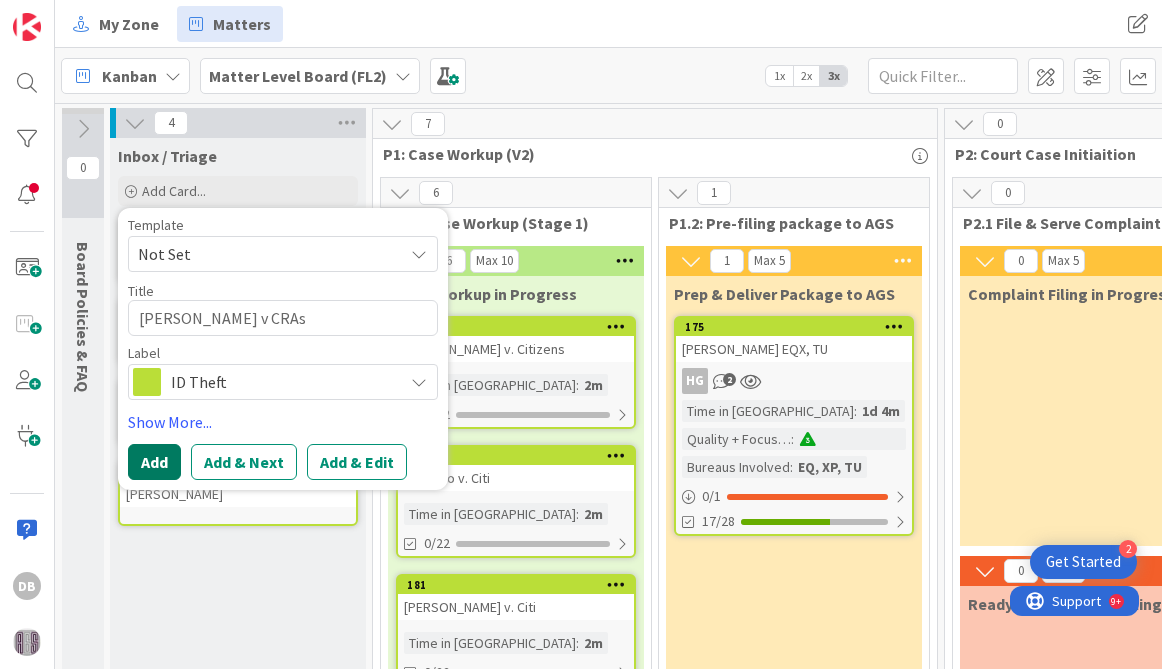 click on "Add" at bounding box center (154, 462) 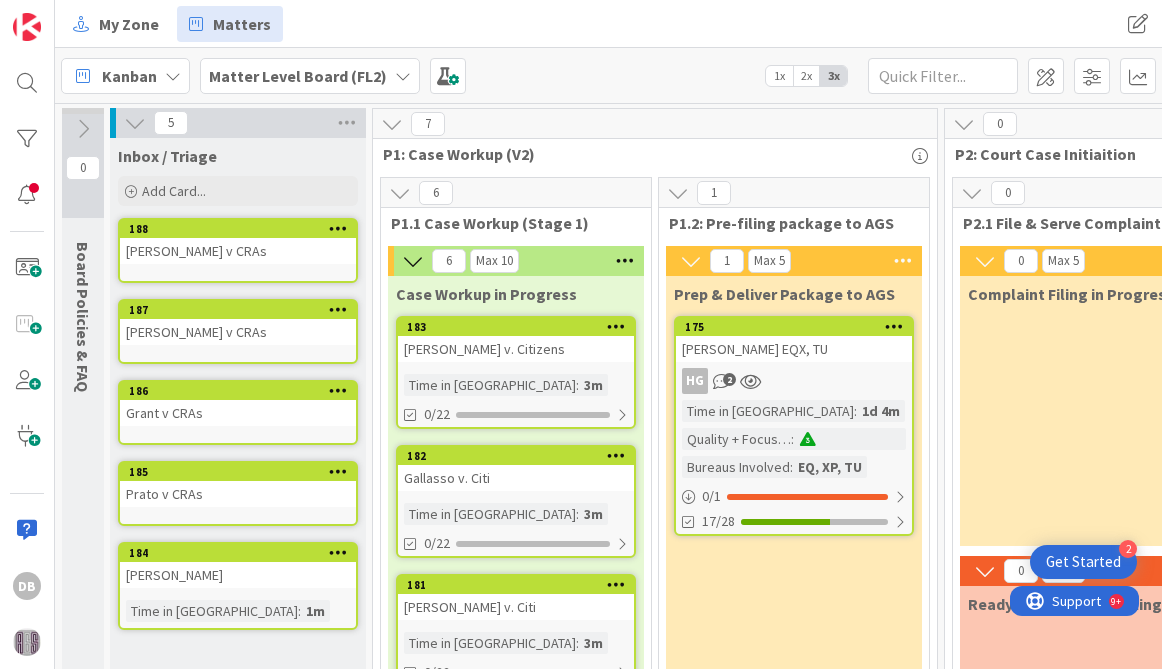 click on "Grant v CRAs" at bounding box center (238, 413) 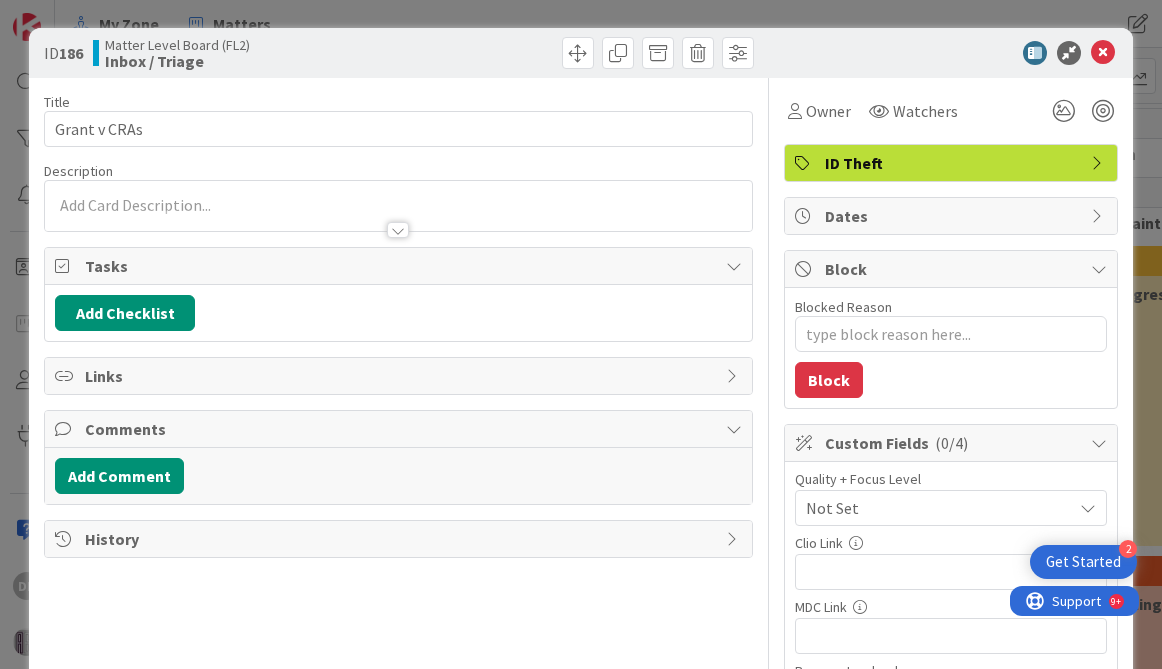 scroll, scrollTop: 0, scrollLeft: 0, axis: both 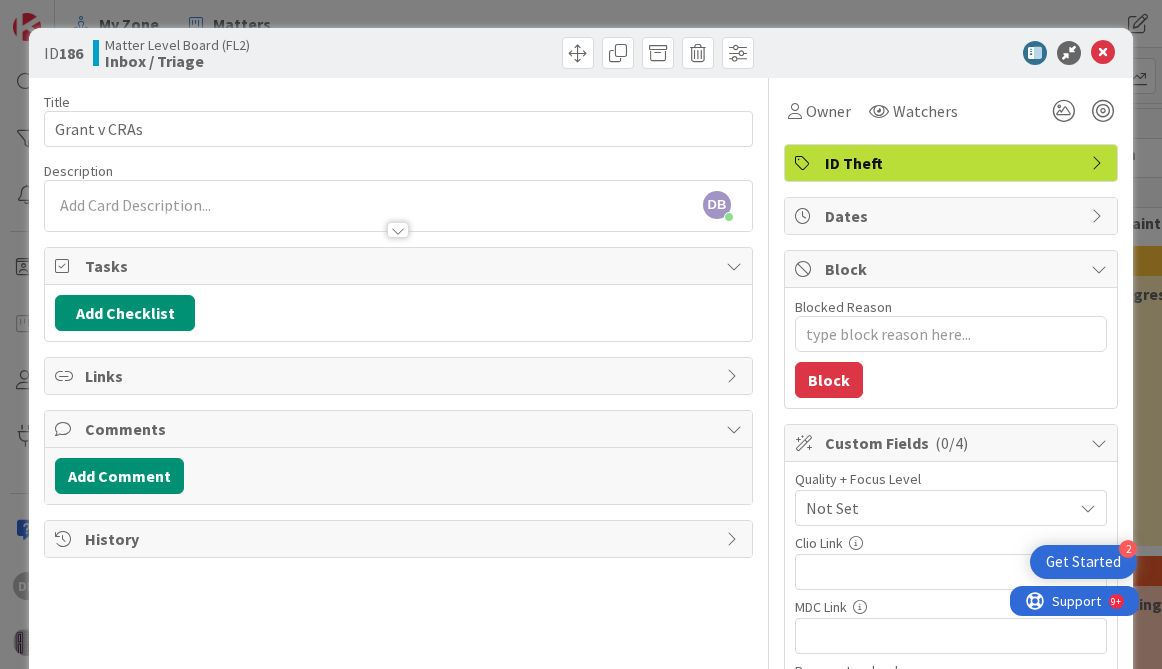 click at bounding box center (1099, 163) 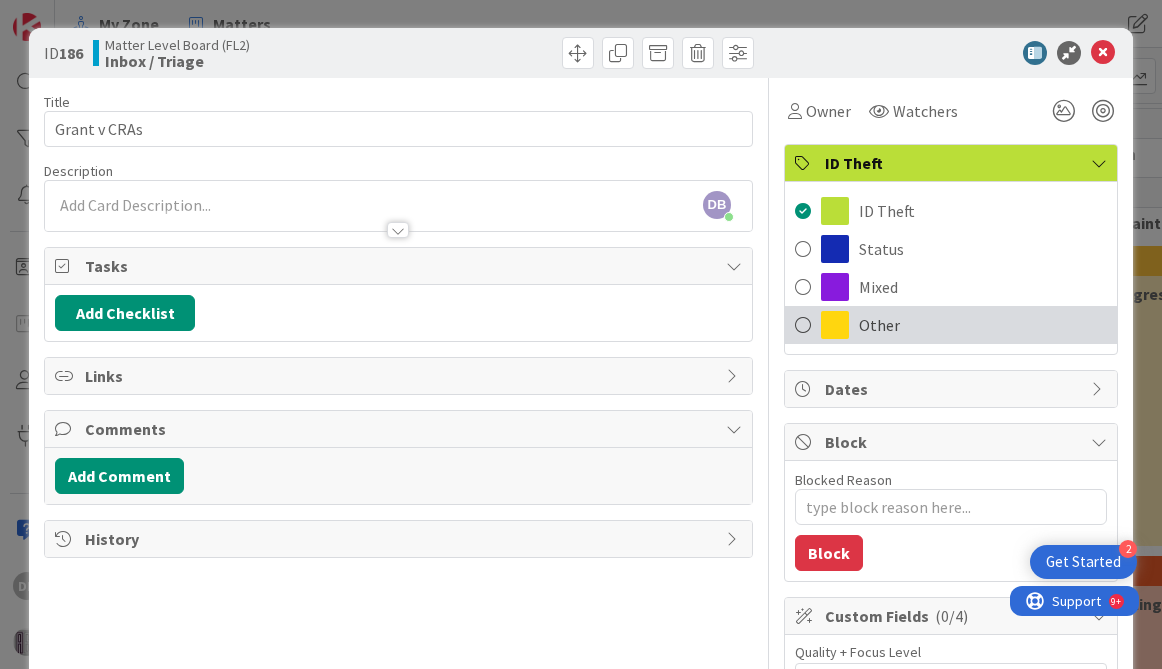 click at bounding box center [803, 325] 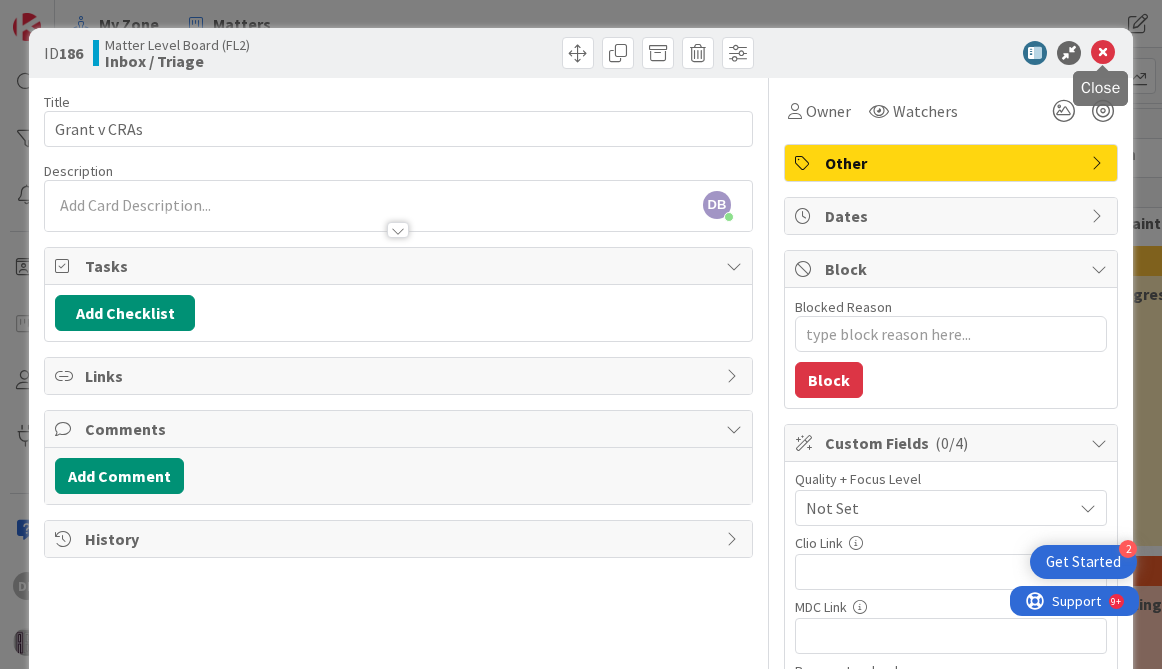 click at bounding box center [1103, 53] 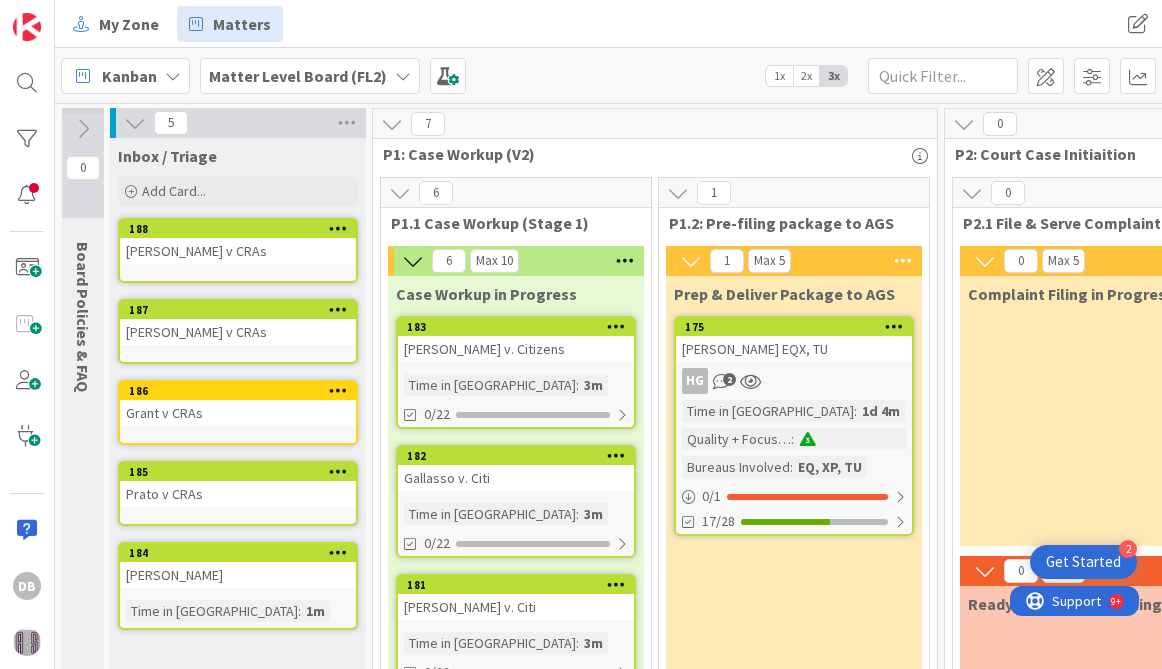 scroll, scrollTop: 0, scrollLeft: 0, axis: both 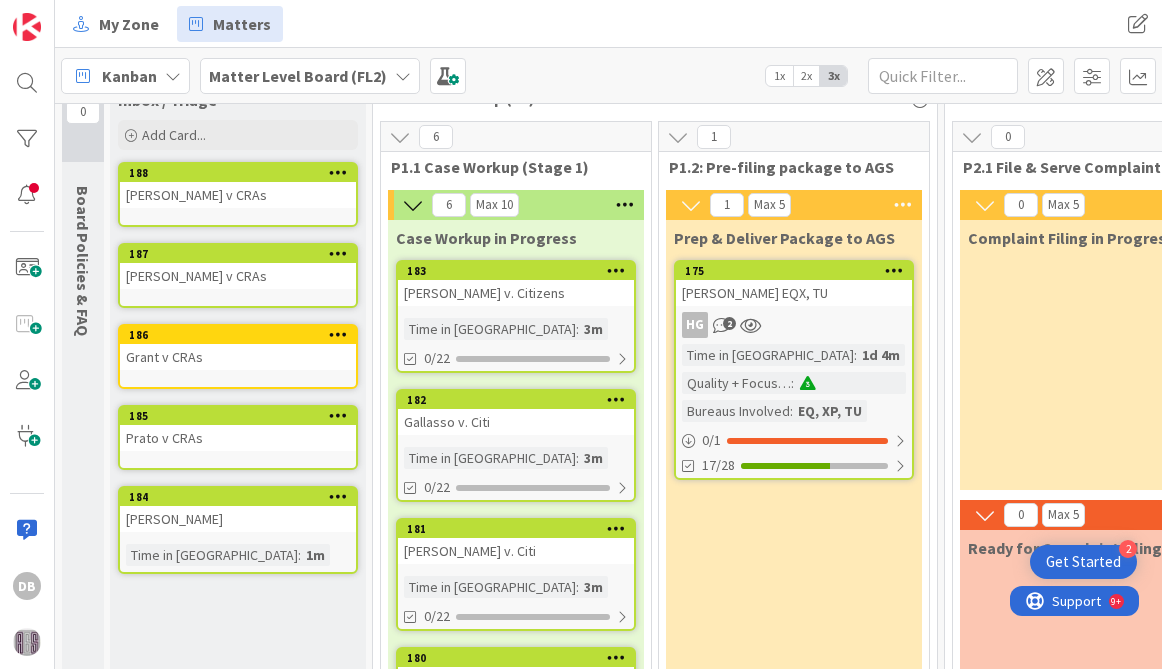 click on "Prato v CRAs" at bounding box center (238, 438) 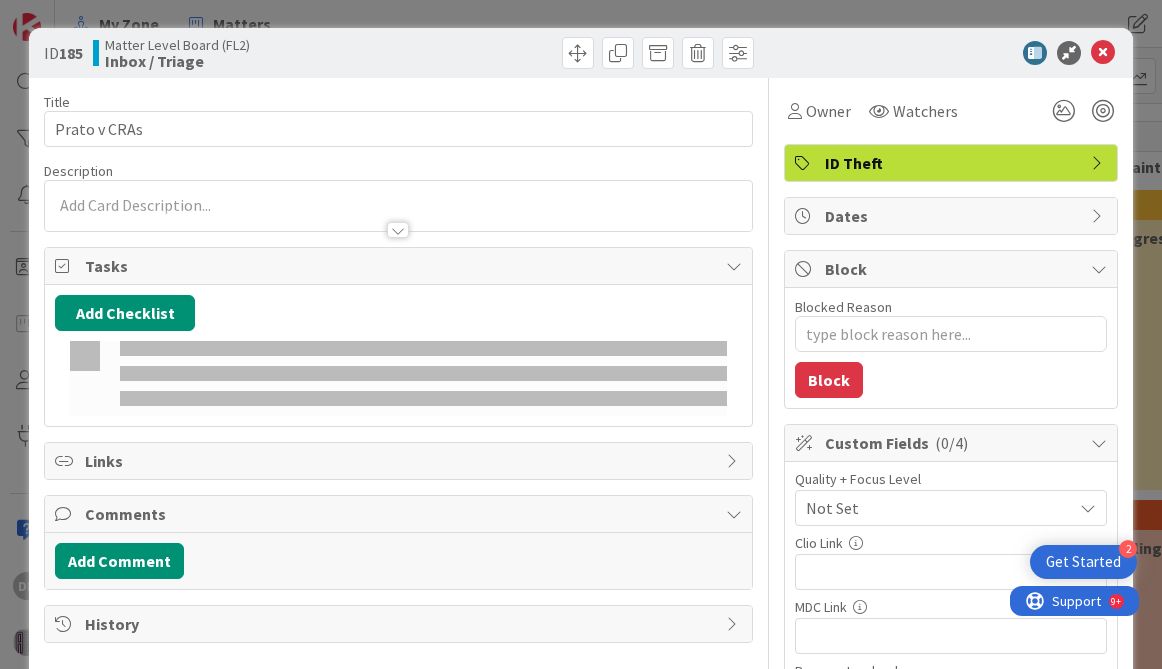scroll, scrollTop: 0, scrollLeft: 0, axis: both 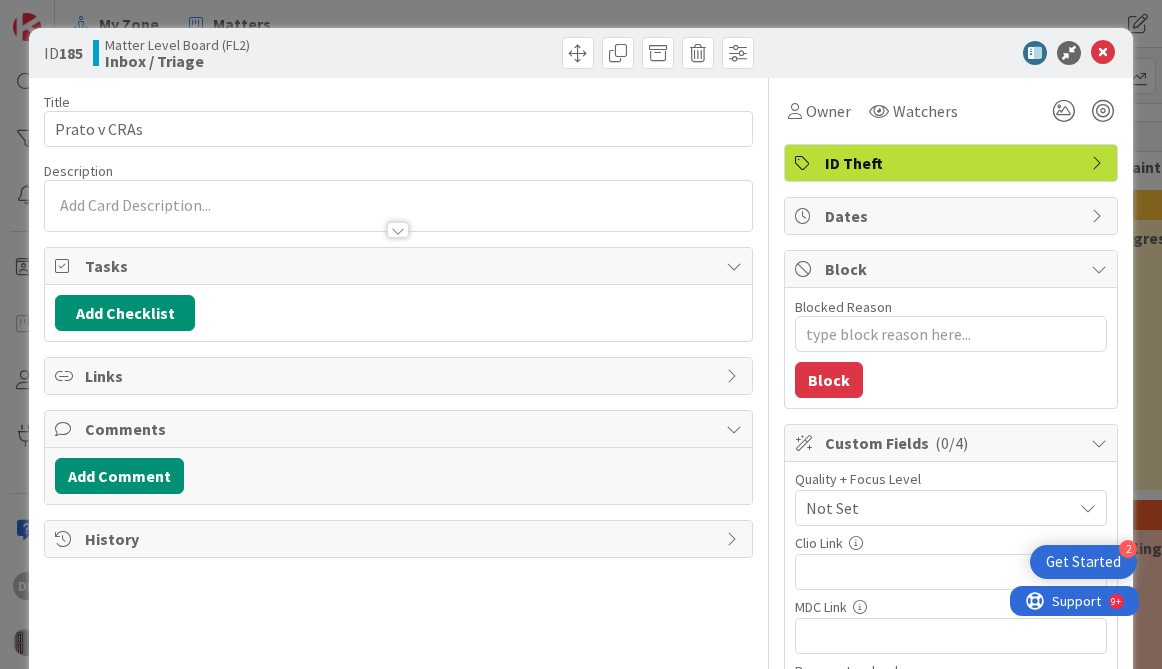 click on "ID Theft" at bounding box center [953, 163] 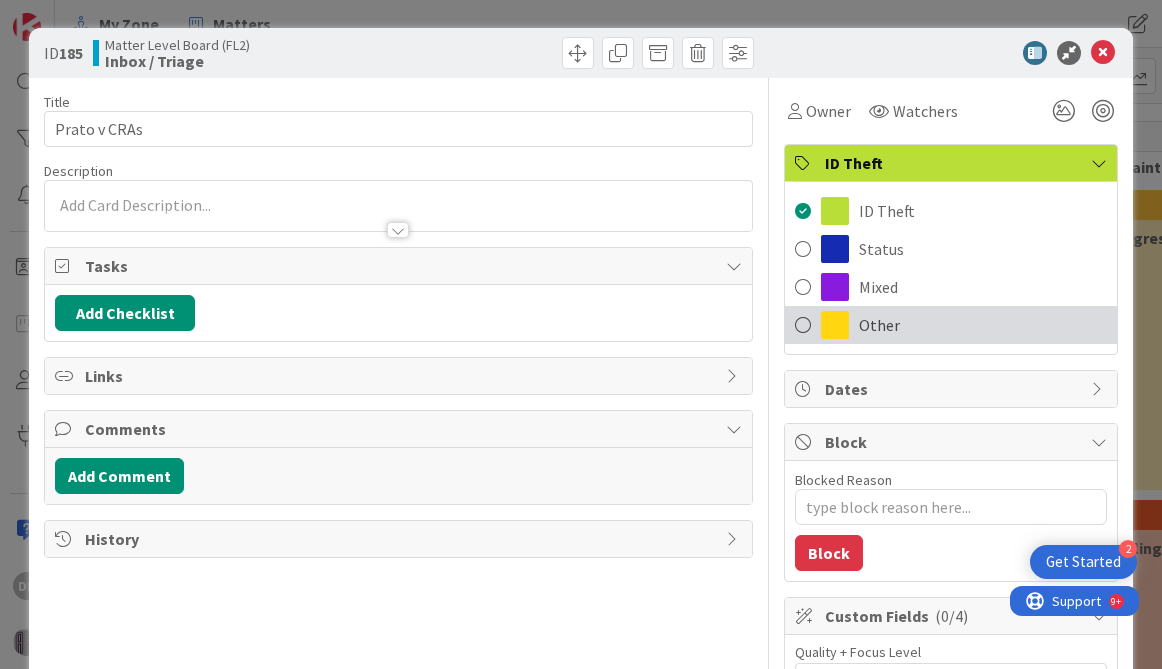 click on "Other" at bounding box center [951, 325] 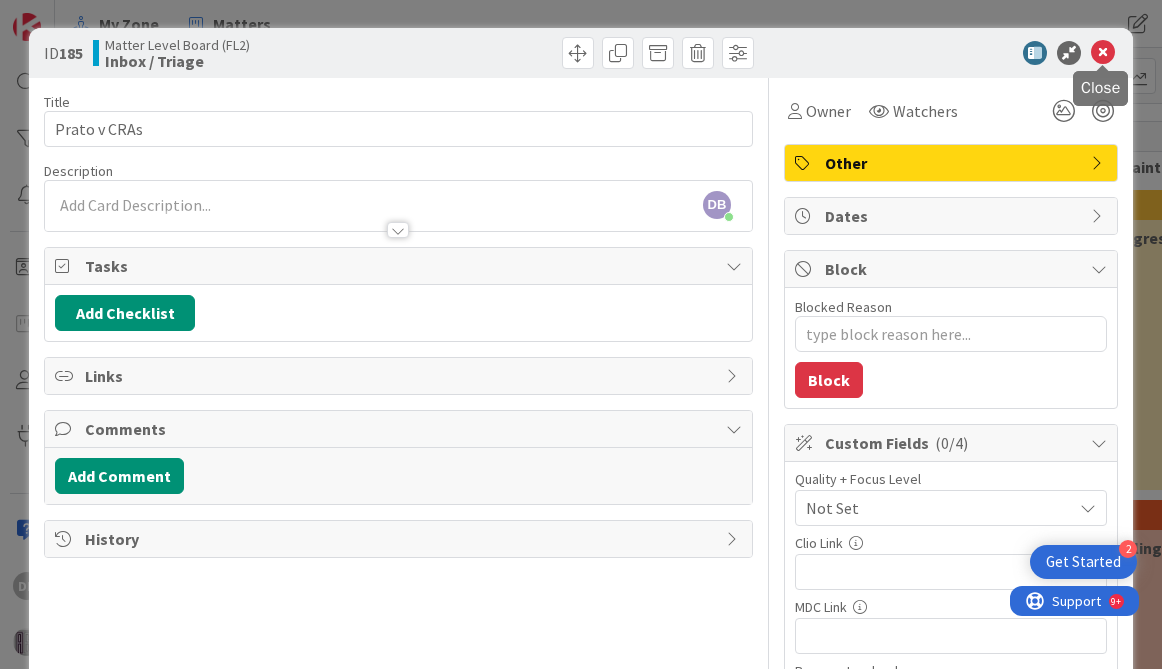 click at bounding box center (1103, 53) 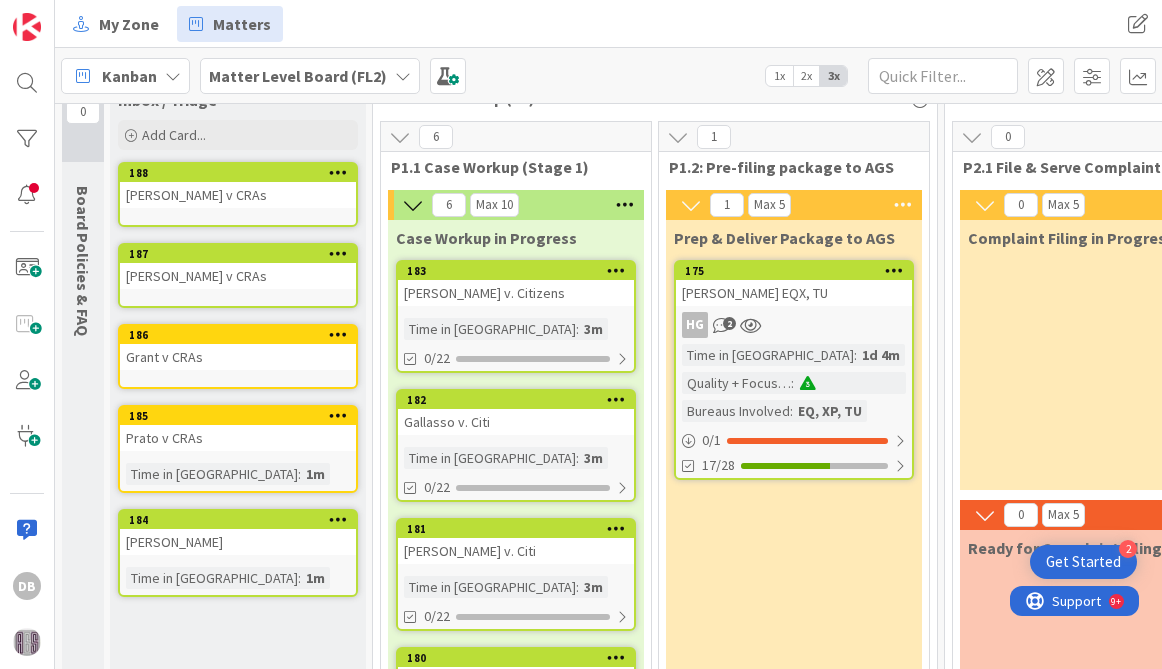 scroll, scrollTop: 0, scrollLeft: 0, axis: both 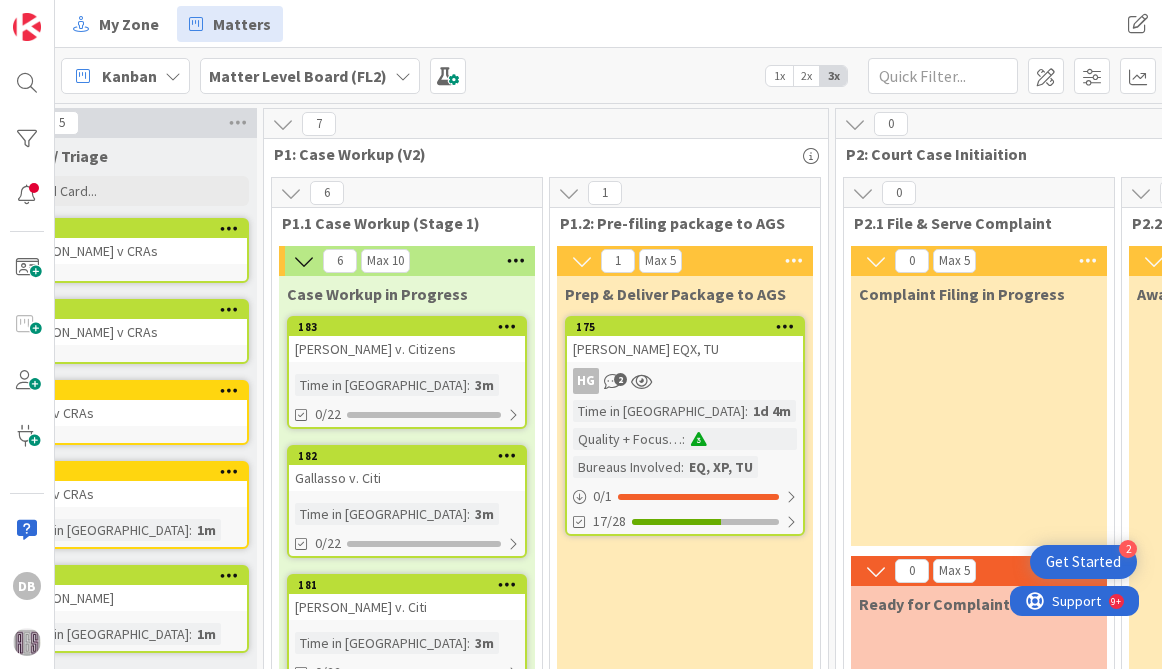click at bounding box center (516, 261) 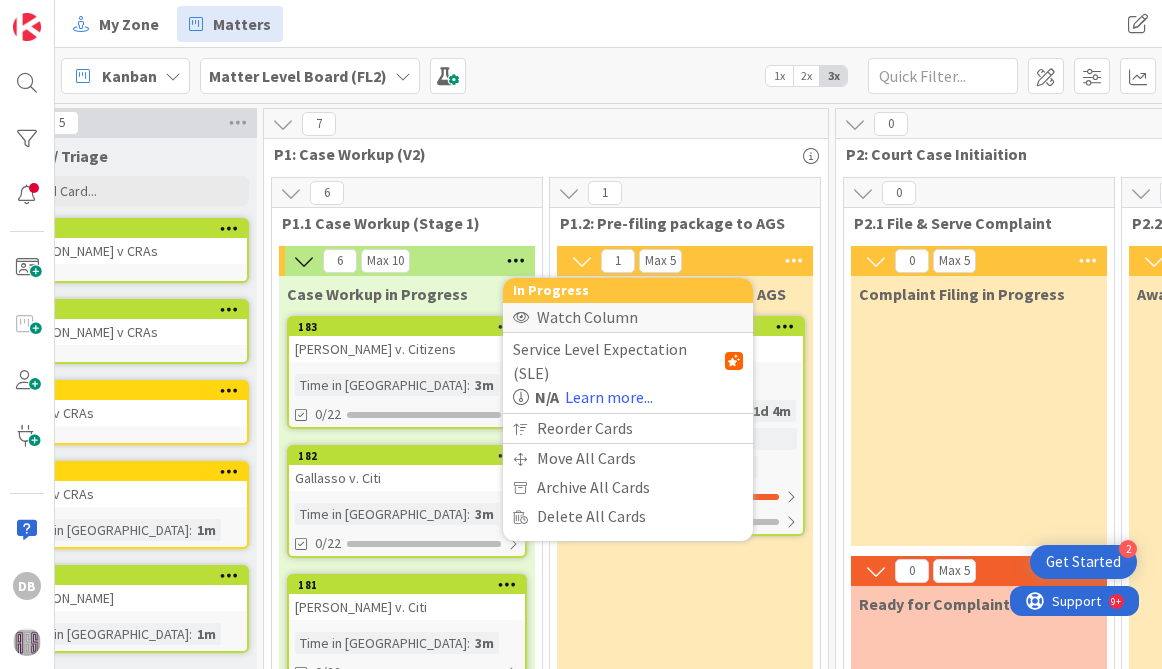 click on "Watch Column" at bounding box center (628, 317) 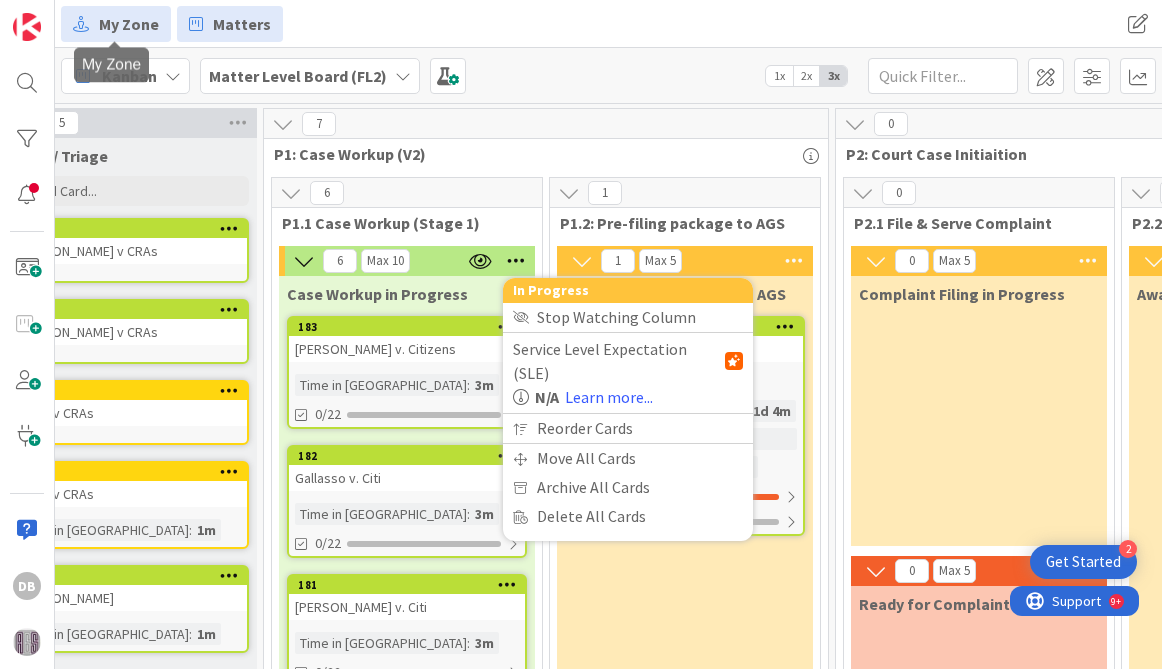 click on "My Zone" at bounding box center [129, 24] 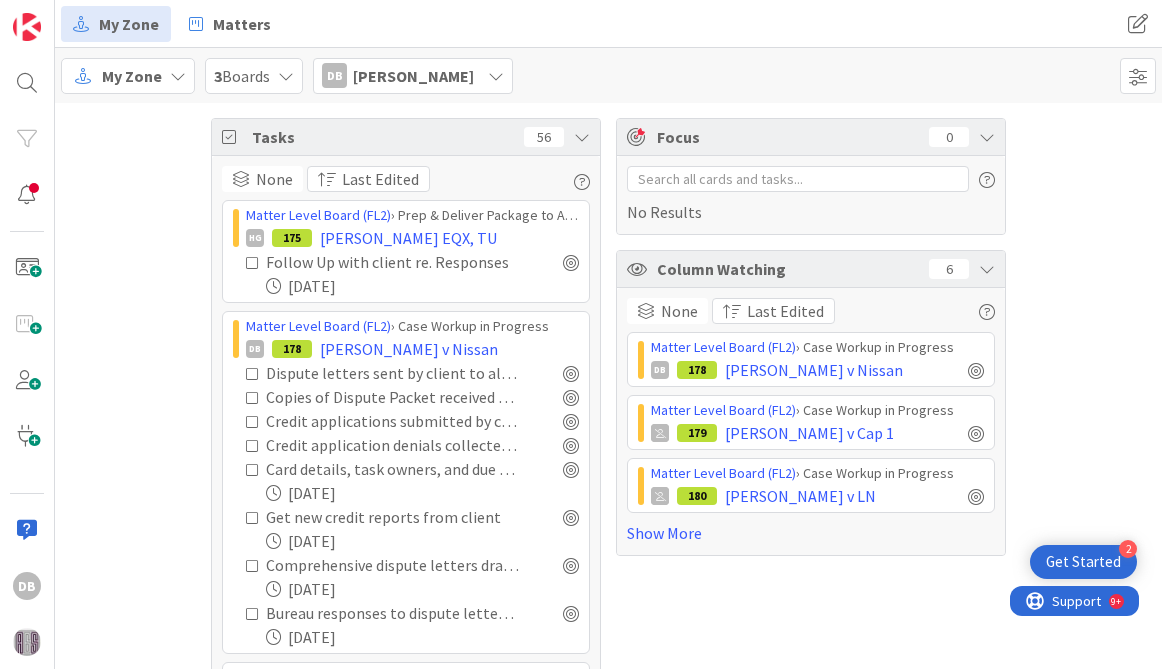 scroll, scrollTop: 0, scrollLeft: 0, axis: both 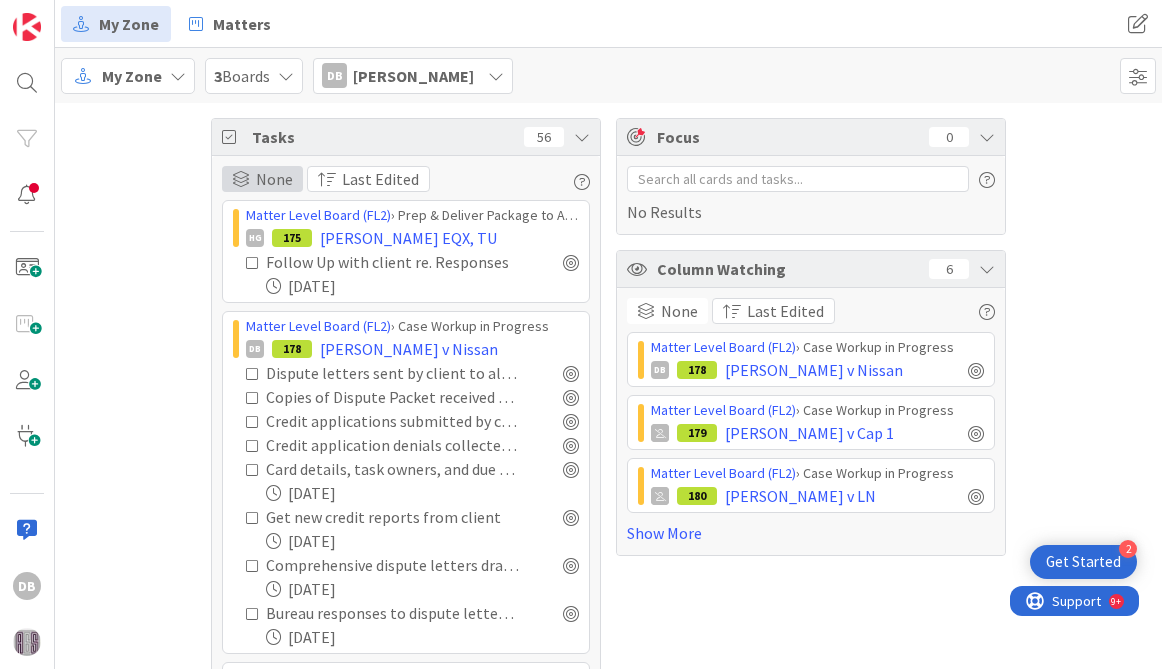 click on "None" at bounding box center [262, 179] 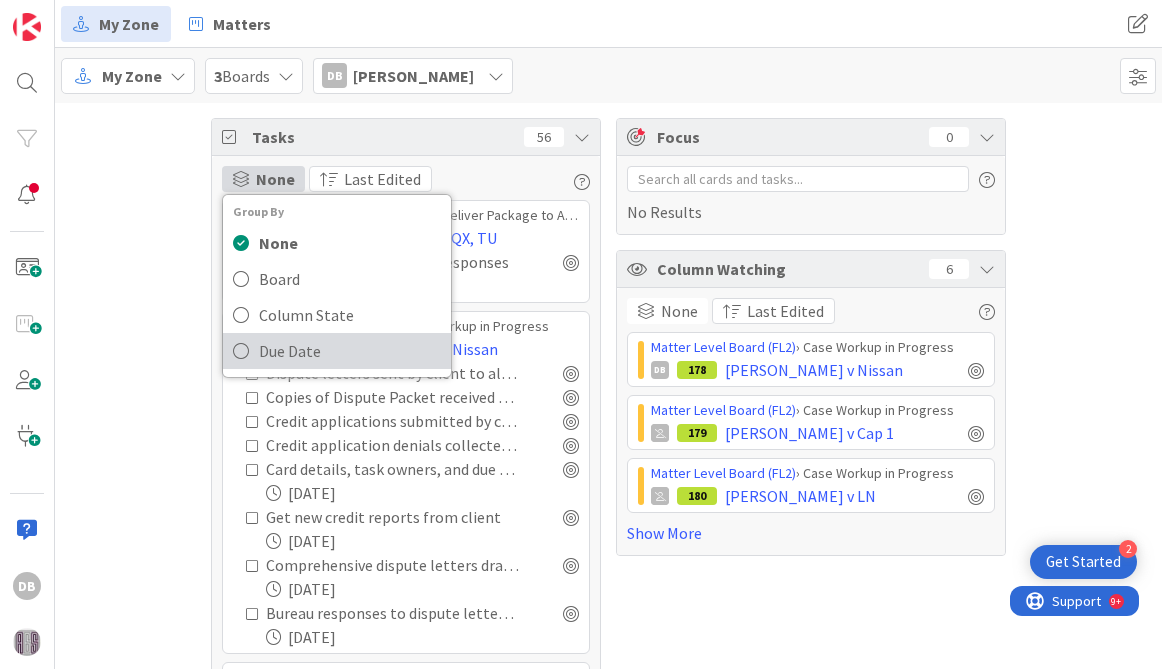 click at bounding box center [241, 351] 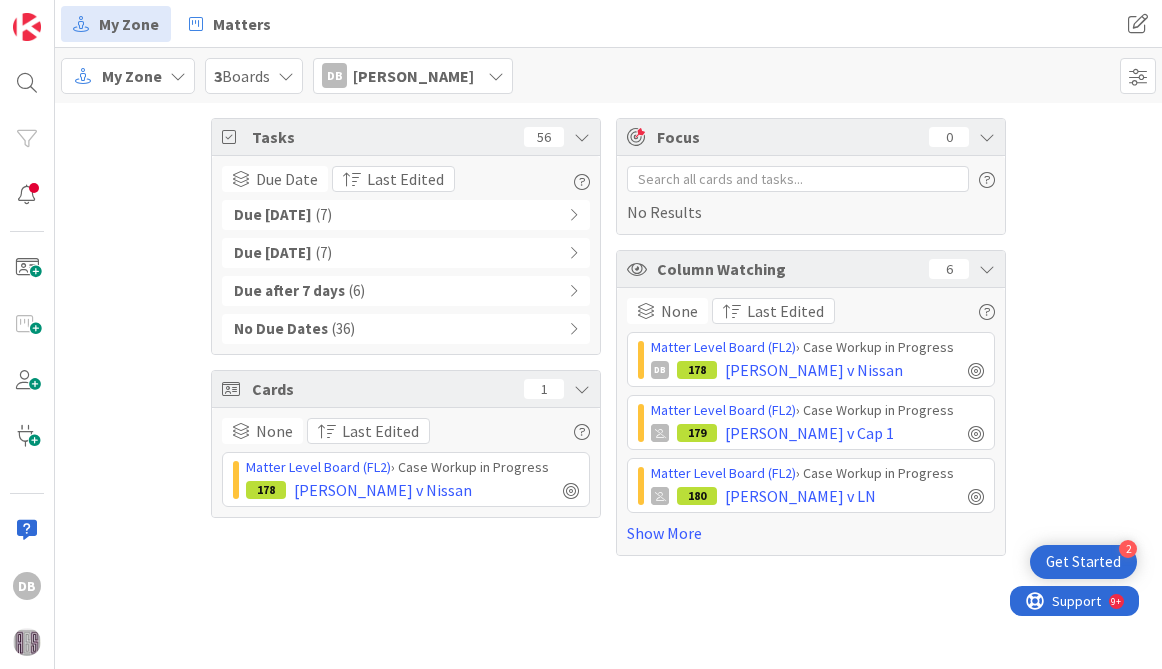 click on "No Due Dates ( 36 )" at bounding box center (406, 329) 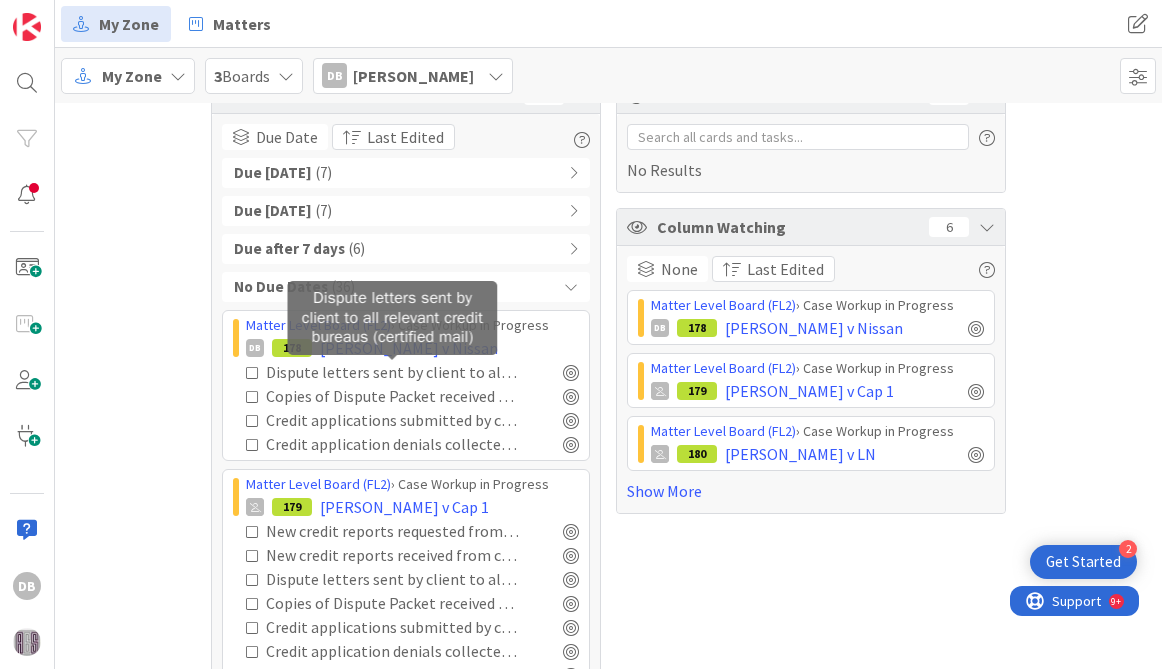 scroll, scrollTop: 41, scrollLeft: 0, axis: vertical 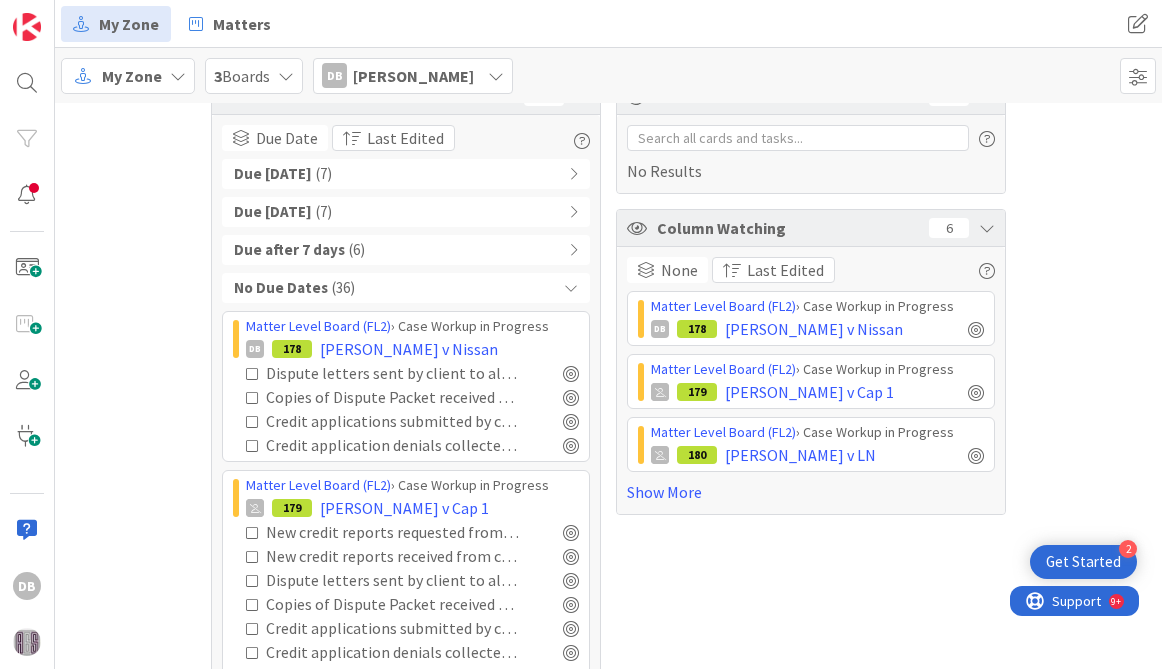 click on "Due in 7 days ( 7 )" at bounding box center (406, 212) 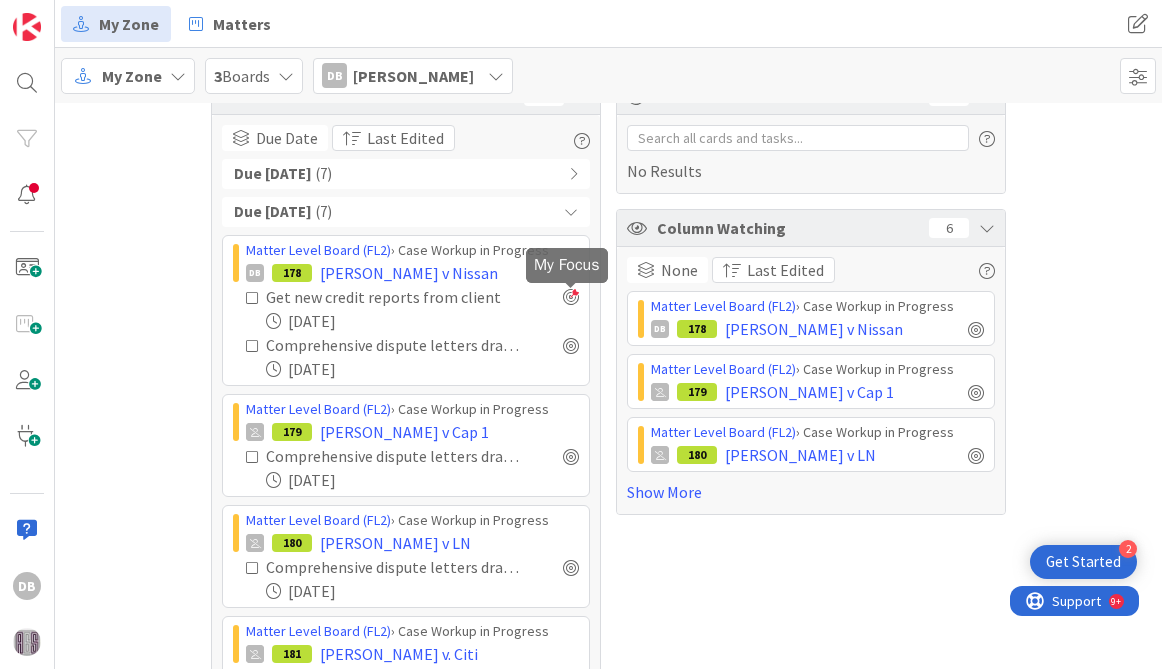click at bounding box center [571, 297] 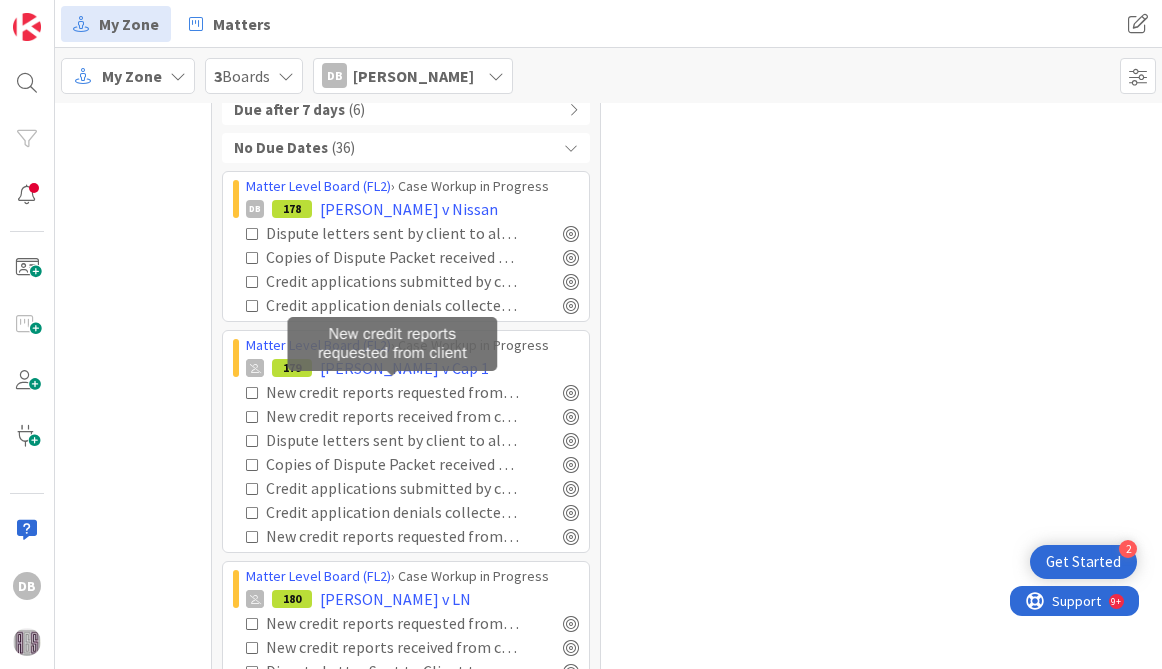 scroll, scrollTop: 920, scrollLeft: 0, axis: vertical 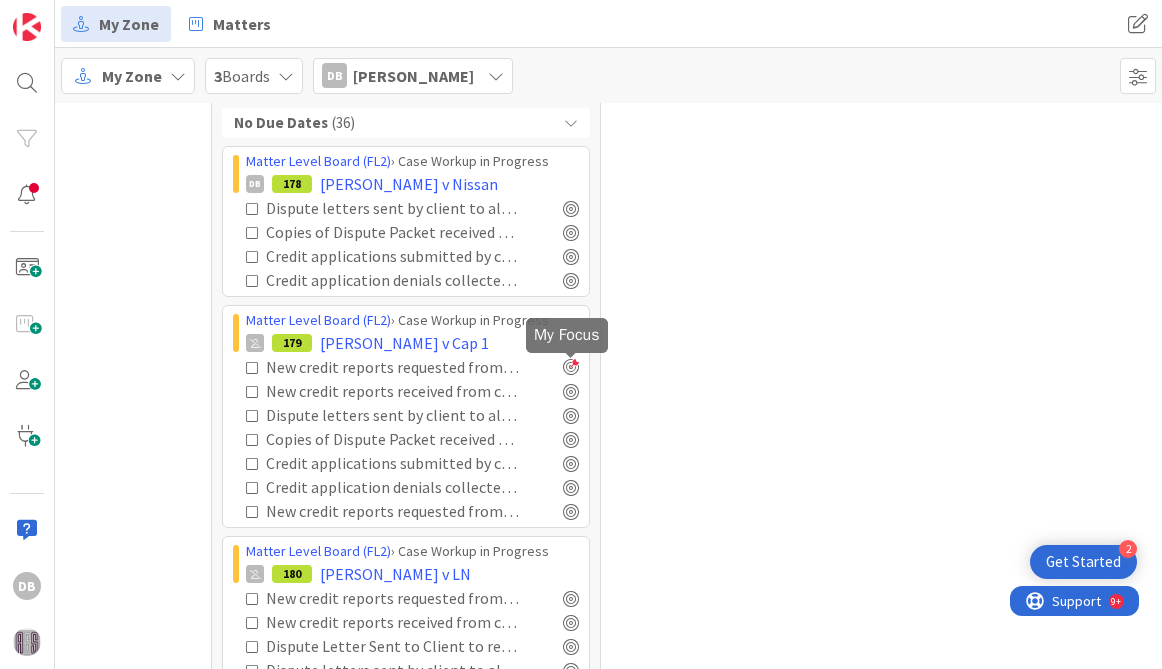 click at bounding box center [571, 367] 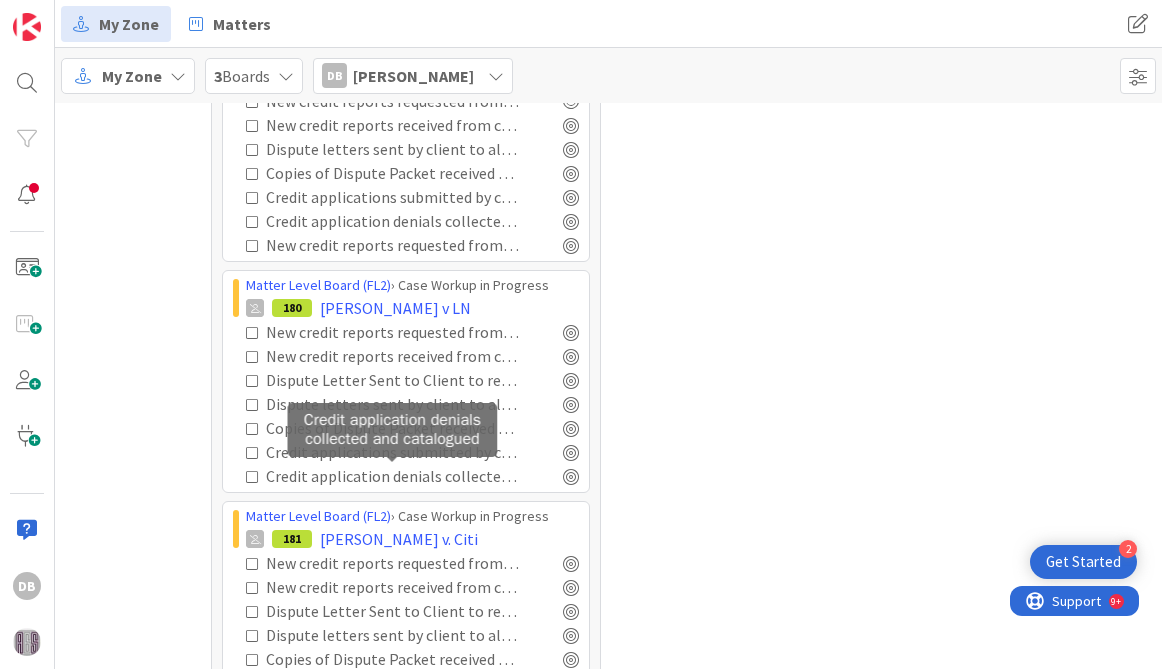 scroll, scrollTop: 1187, scrollLeft: 0, axis: vertical 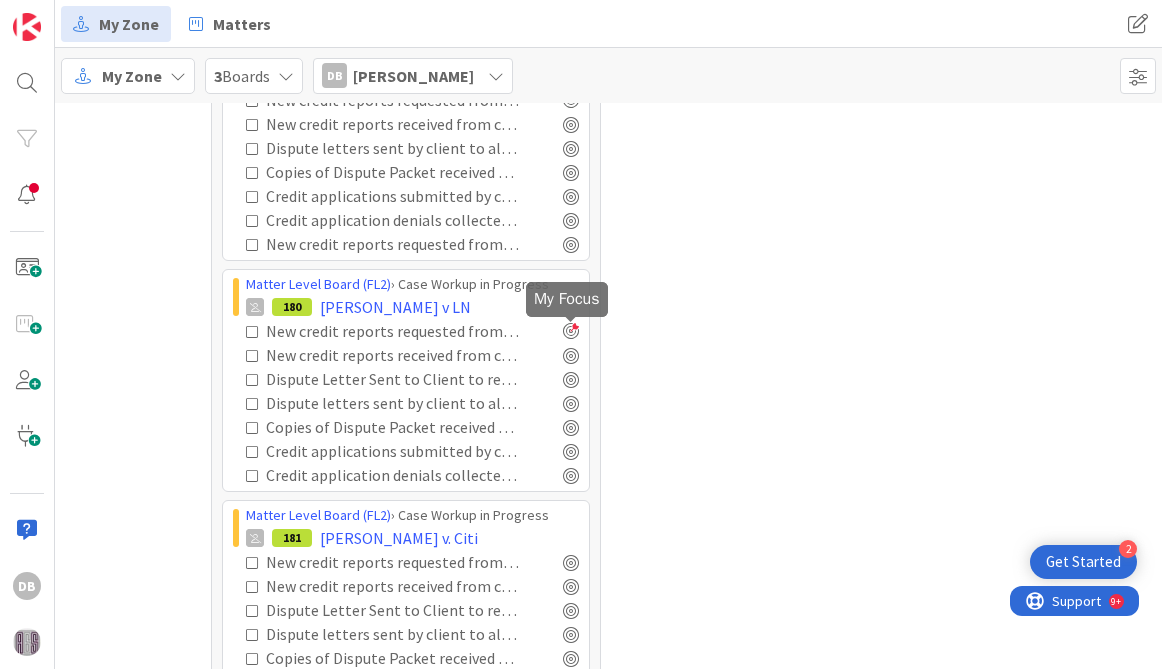 click at bounding box center [571, 331] 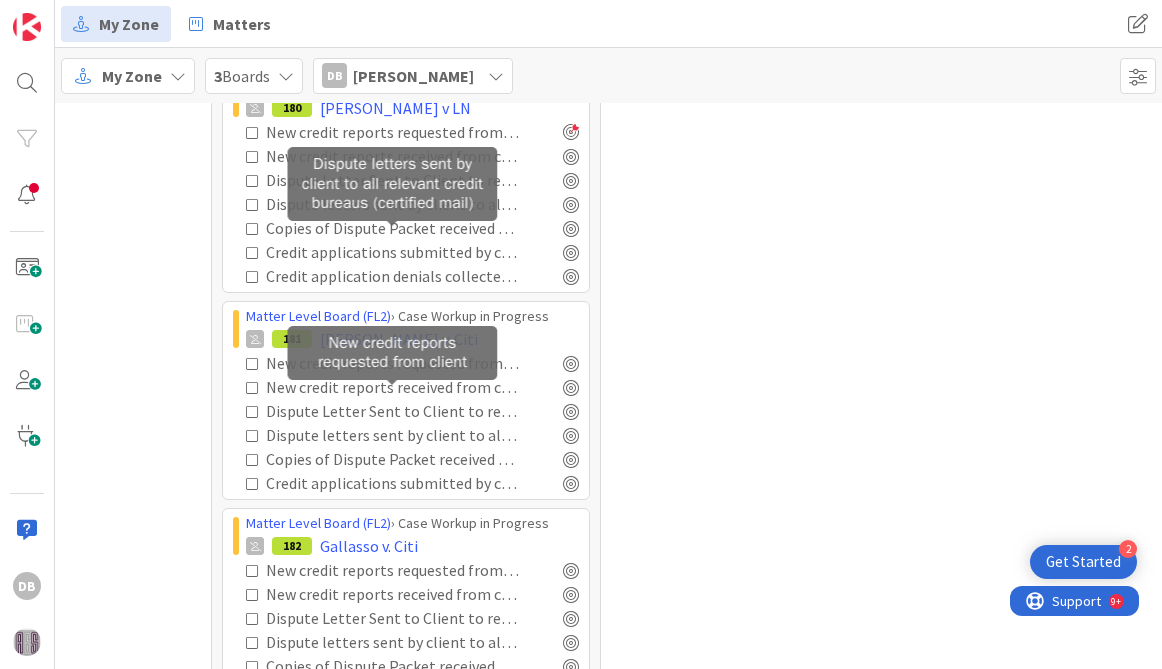 scroll, scrollTop: 1394, scrollLeft: 0, axis: vertical 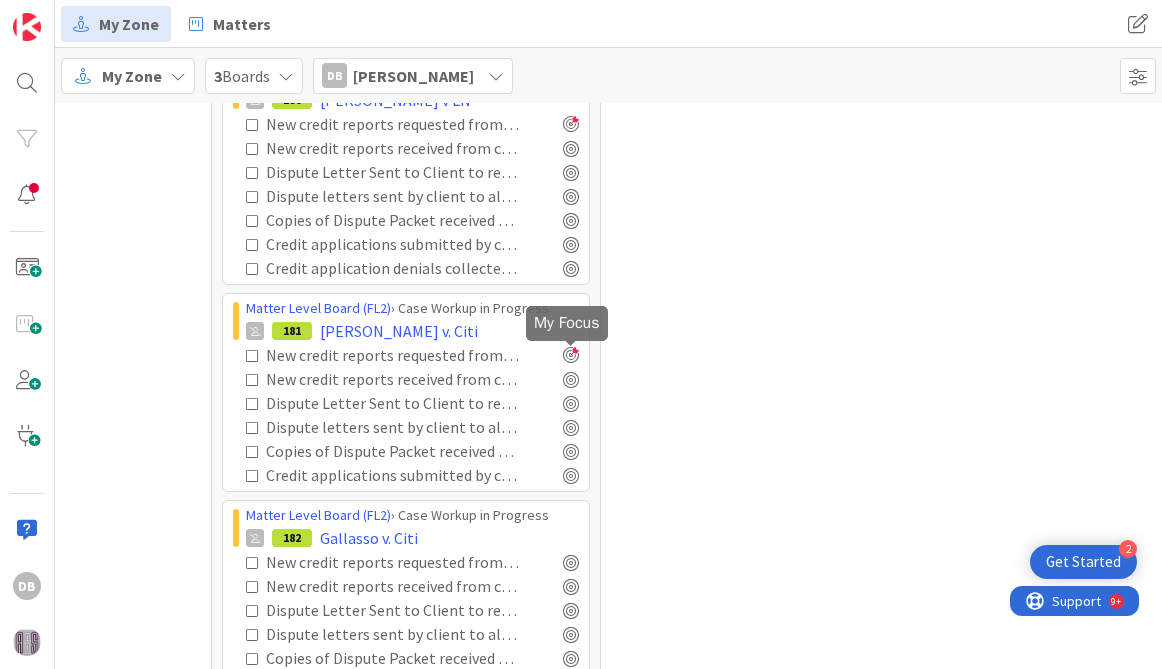 click at bounding box center [571, 355] 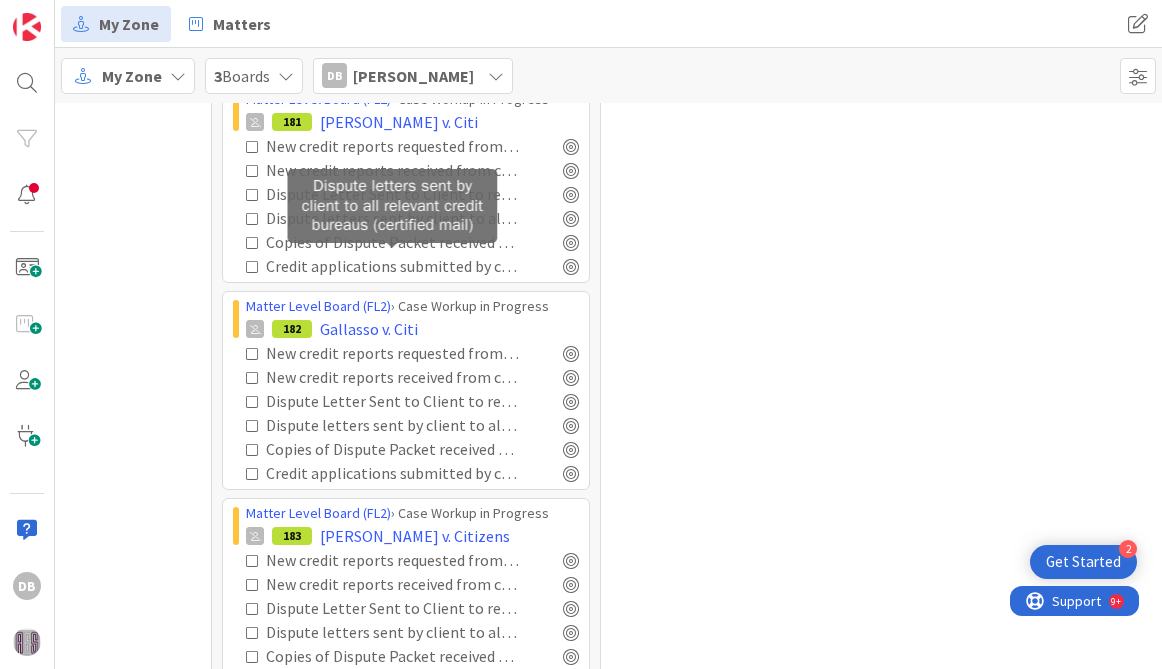 scroll, scrollTop: 1711, scrollLeft: 0, axis: vertical 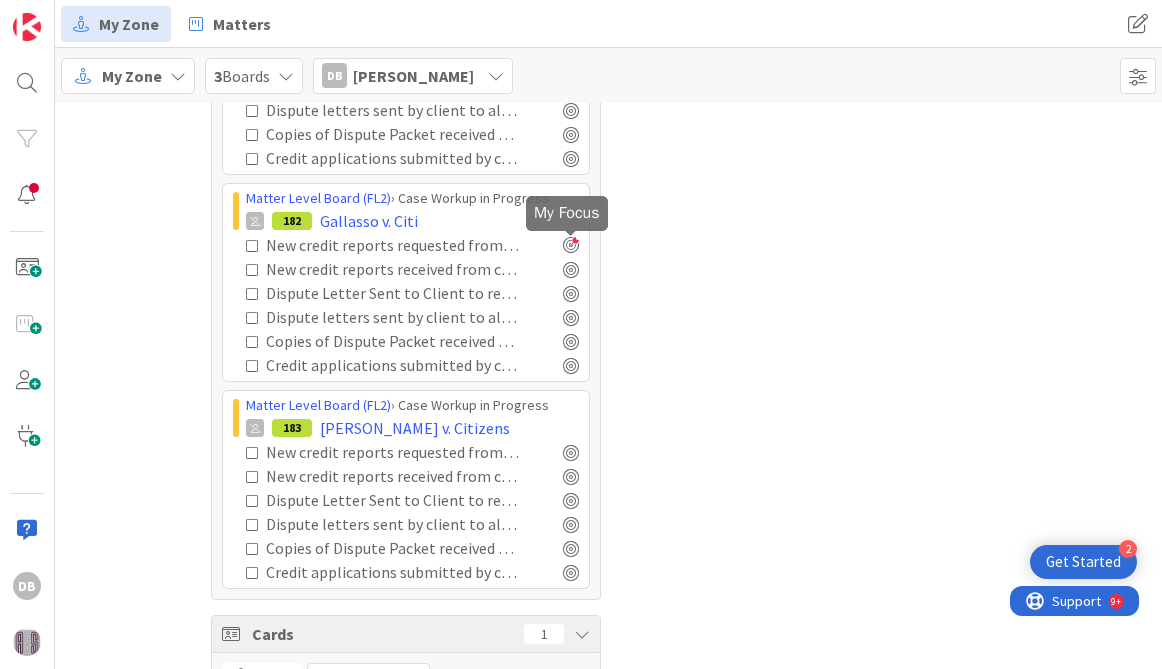 click at bounding box center (571, 245) 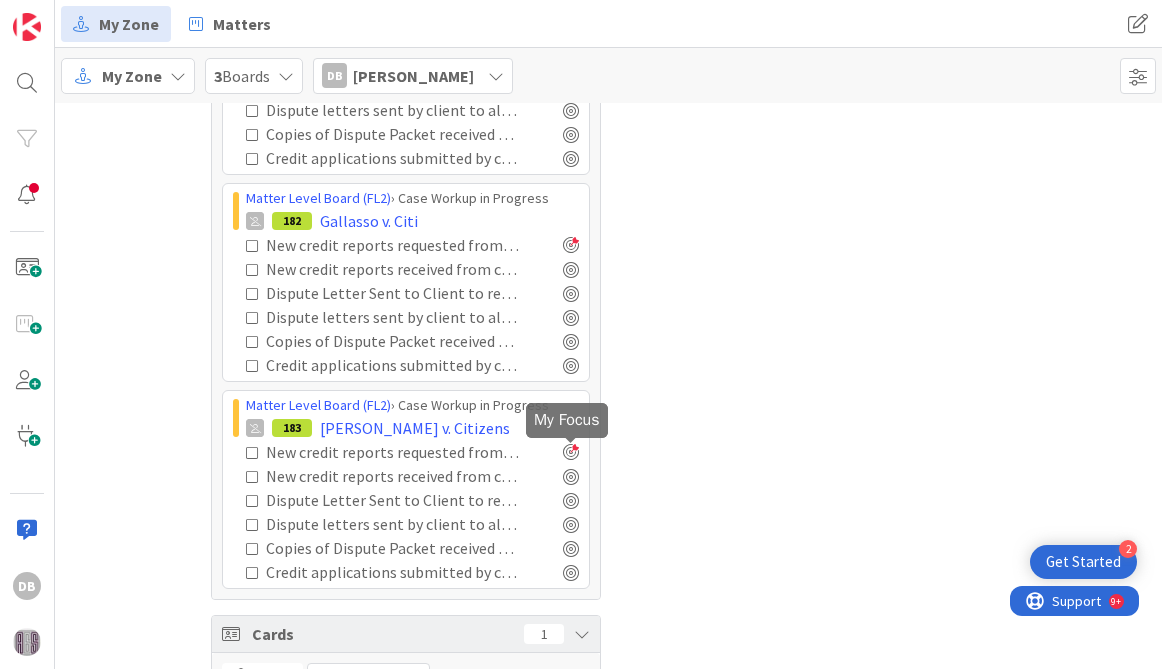 click at bounding box center [571, 452] 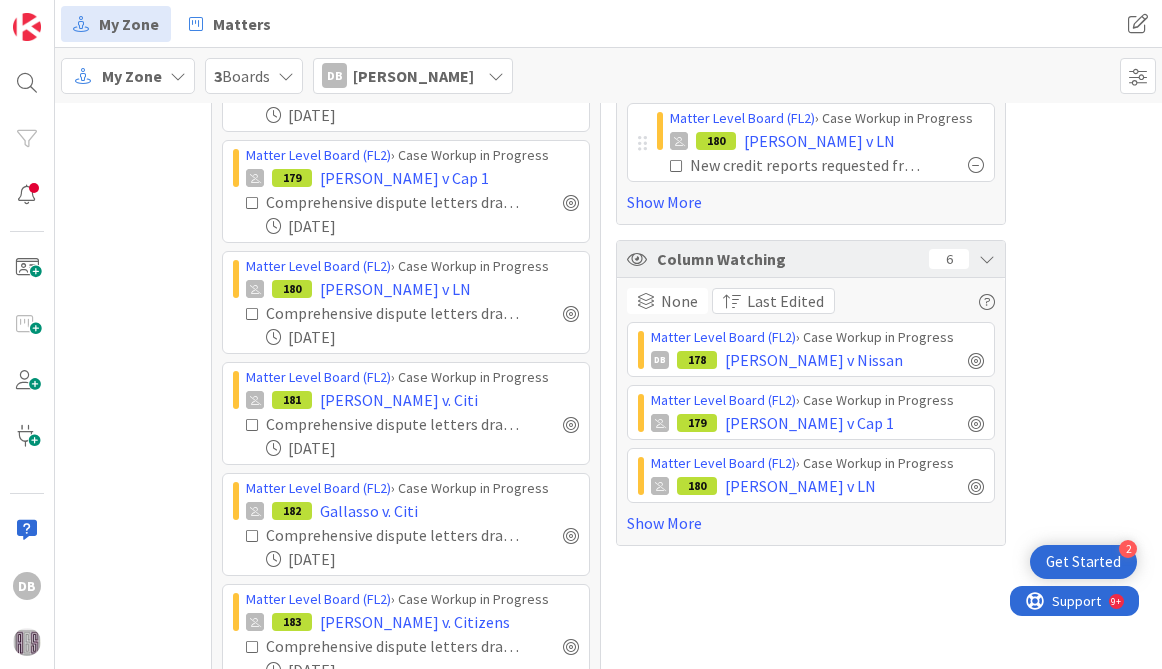 scroll, scrollTop: 0, scrollLeft: 0, axis: both 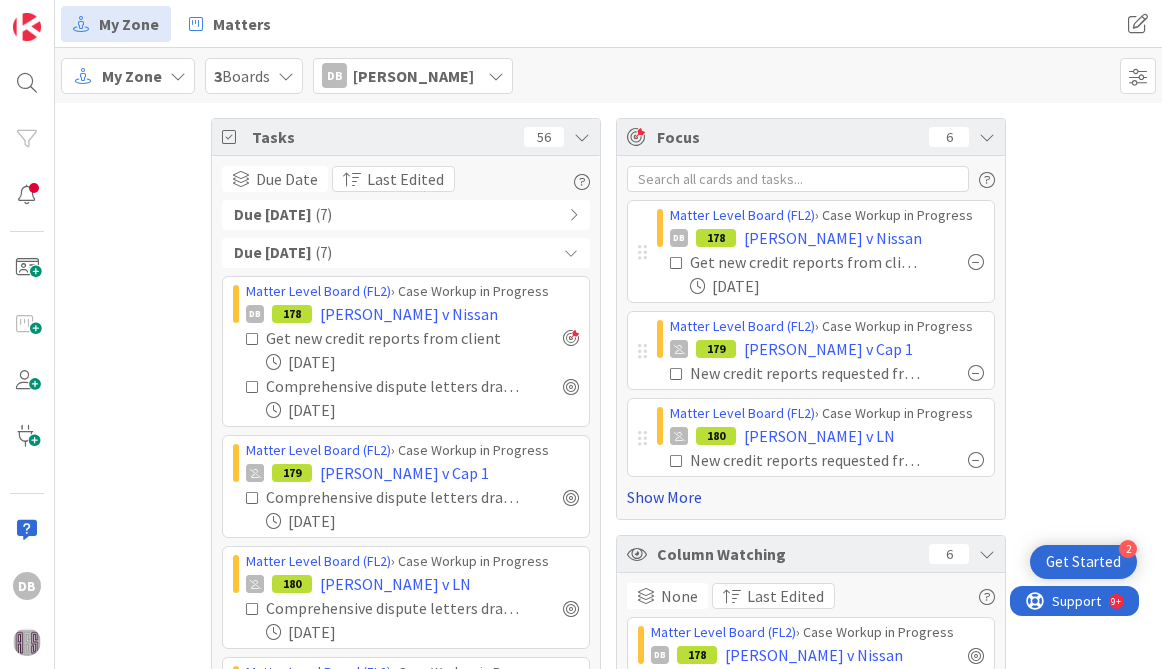 click on "Show More" at bounding box center (811, 497) 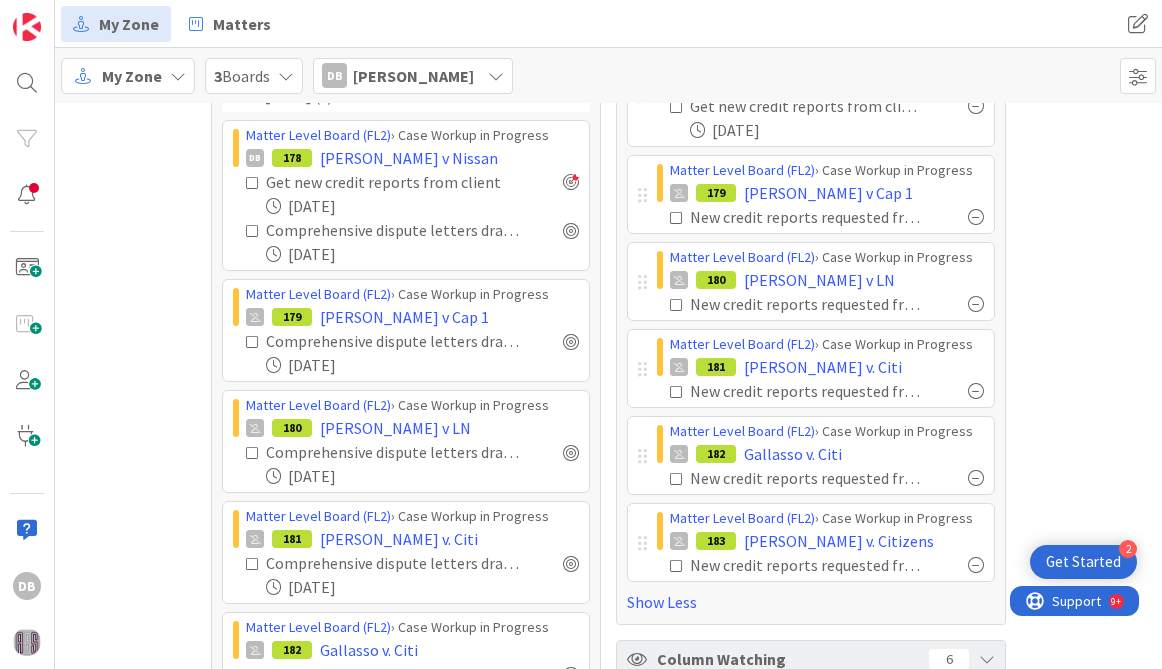 scroll, scrollTop: 0, scrollLeft: 0, axis: both 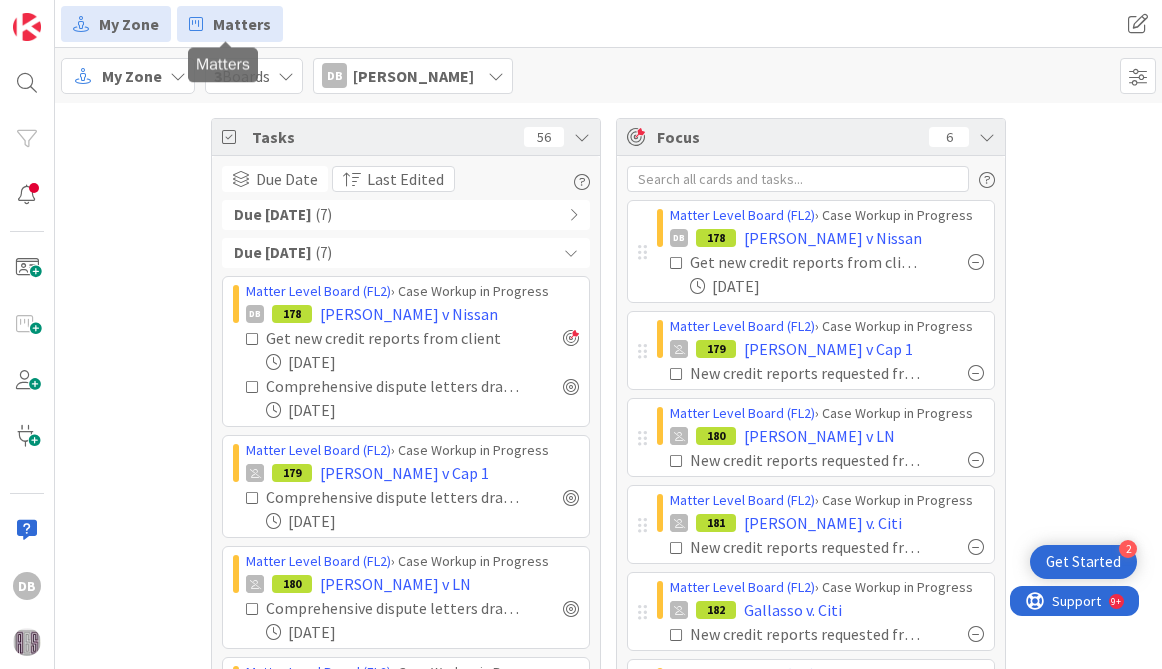 click on "Matters" at bounding box center (242, 24) 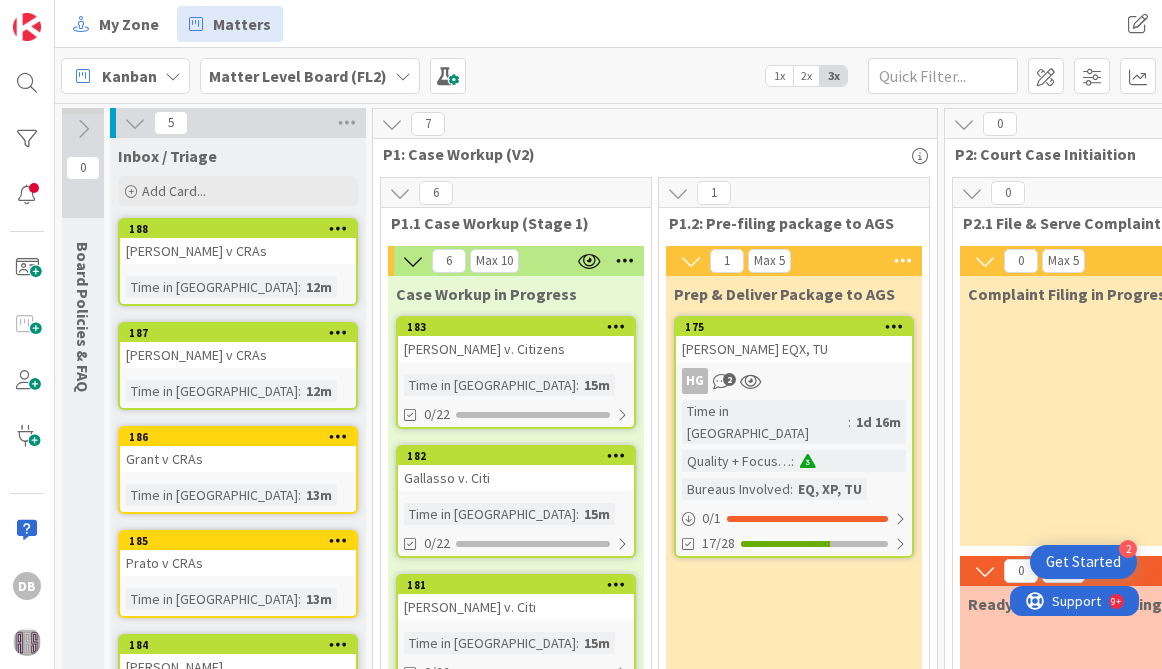 scroll, scrollTop: 0, scrollLeft: 0, axis: both 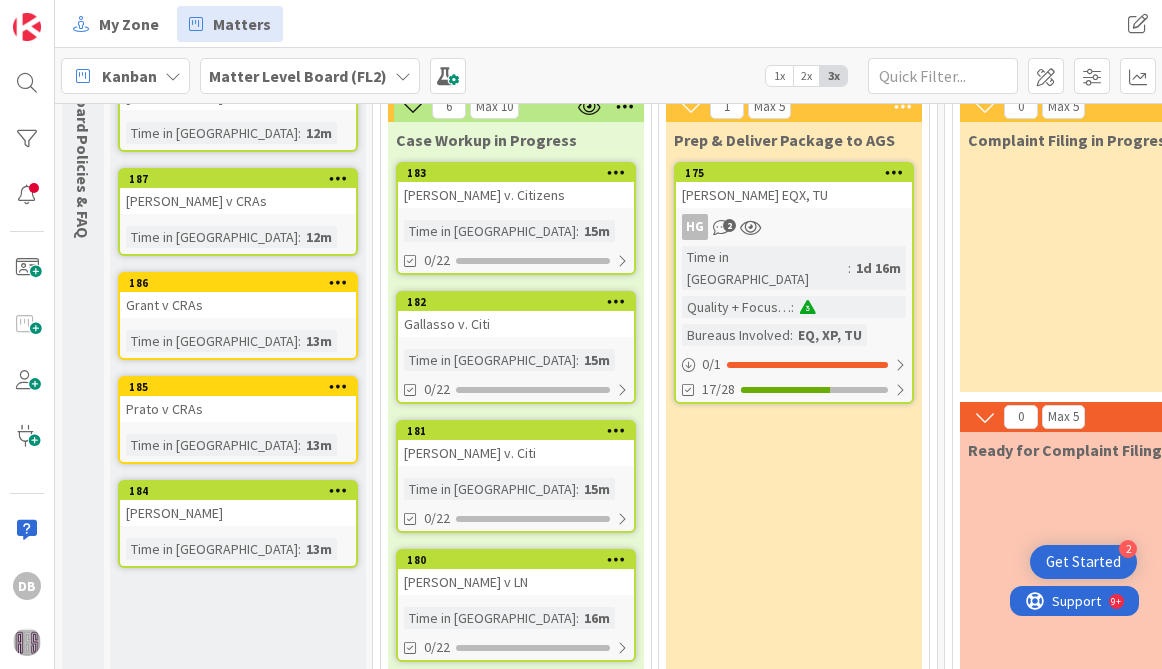 click on "Galasso v. Citizens" at bounding box center [516, 195] 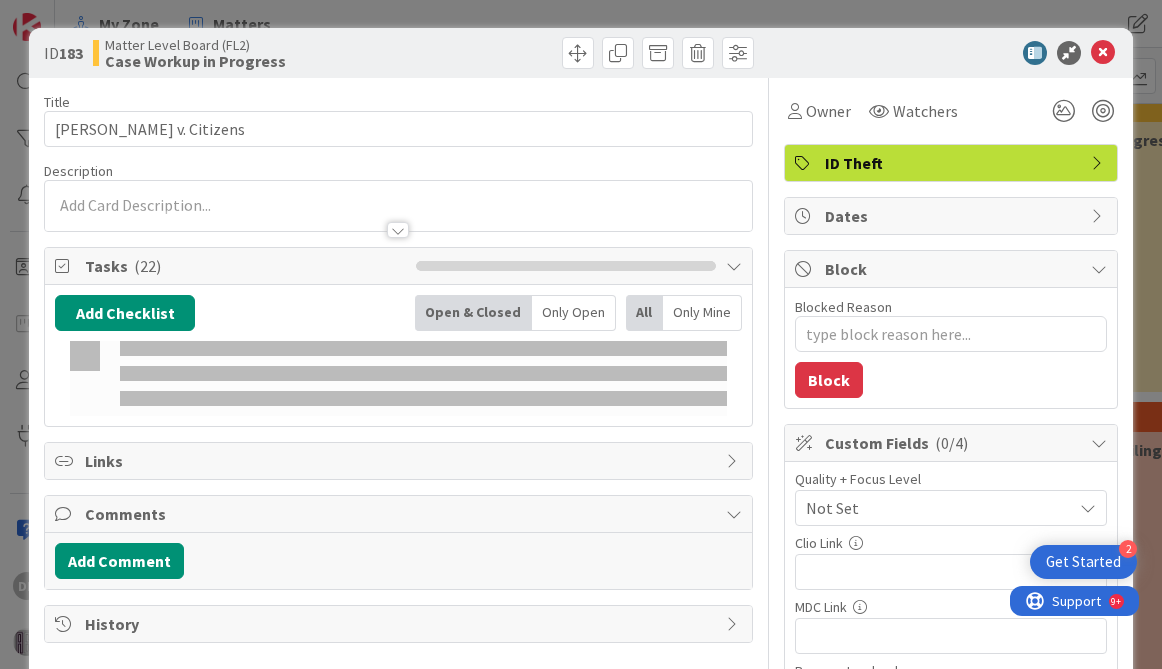 scroll, scrollTop: 0, scrollLeft: 0, axis: both 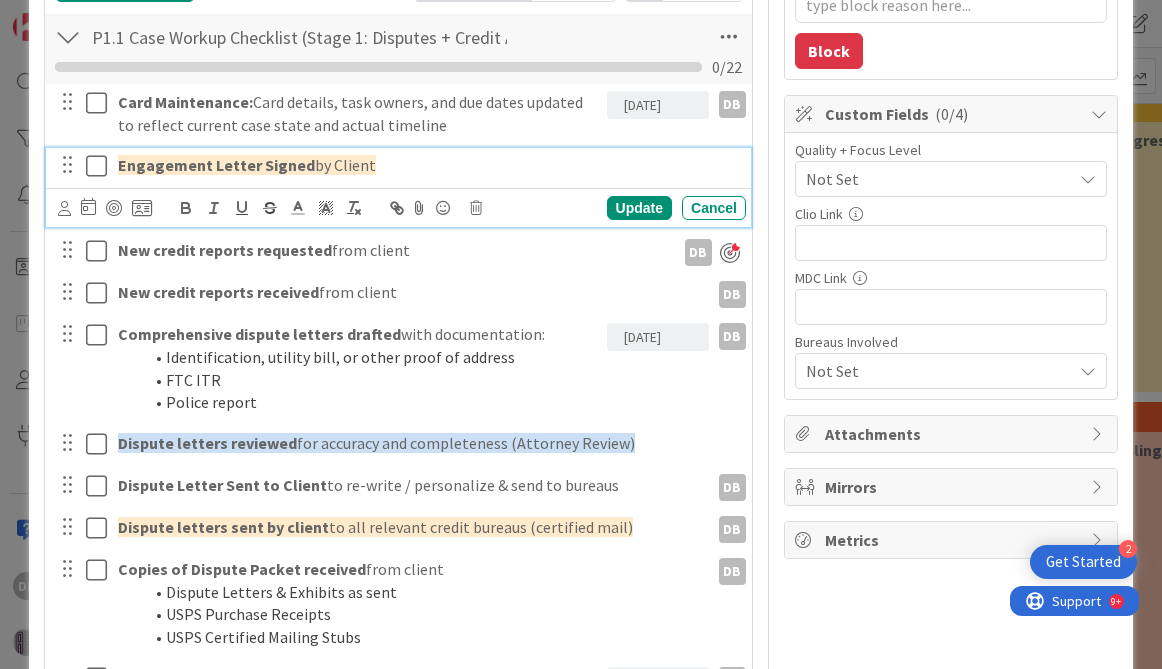click at bounding box center (101, 166) 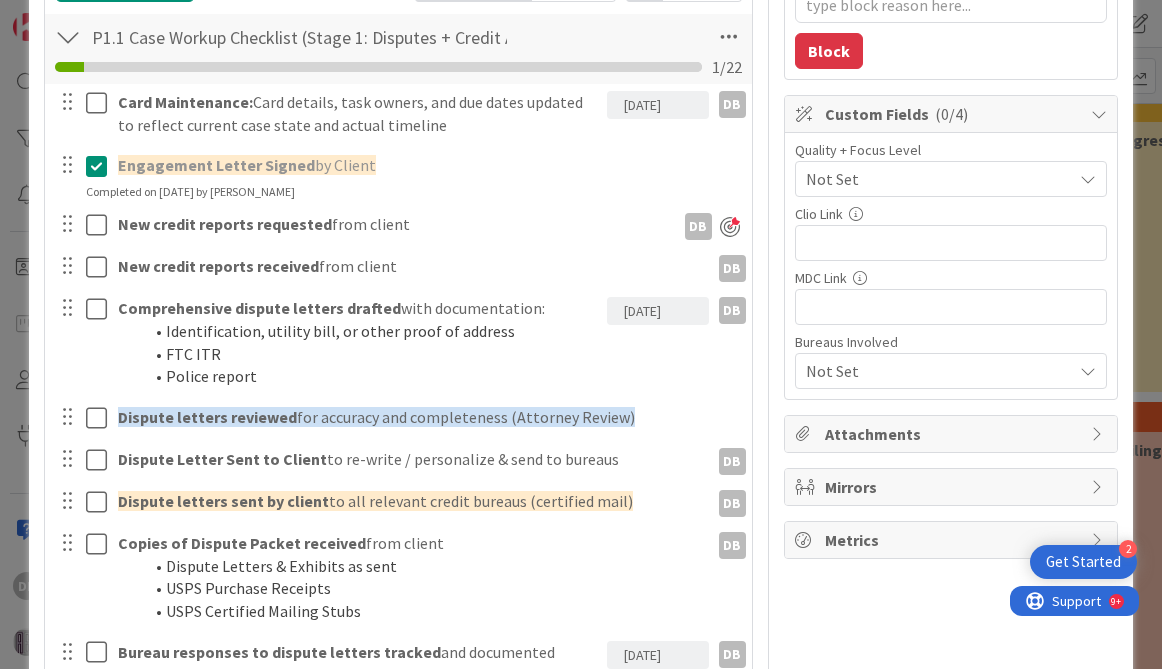 scroll, scrollTop: 0, scrollLeft: 0, axis: both 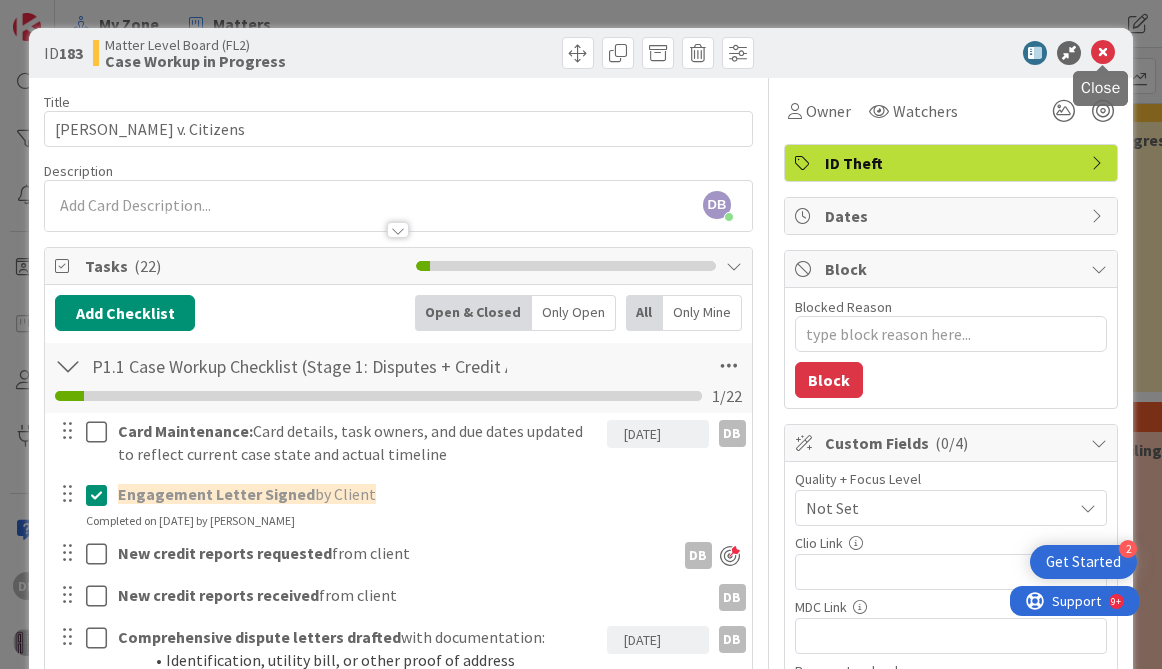 click at bounding box center (1103, 53) 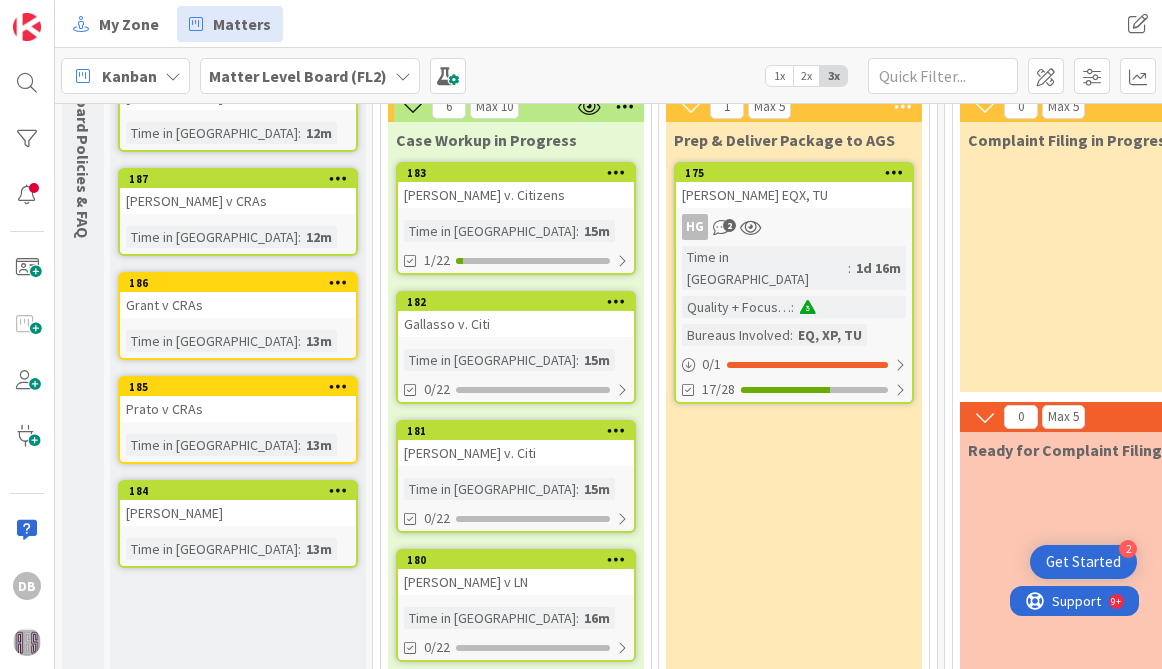 scroll, scrollTop: 63, scrollLeft: 0, axis: vertical 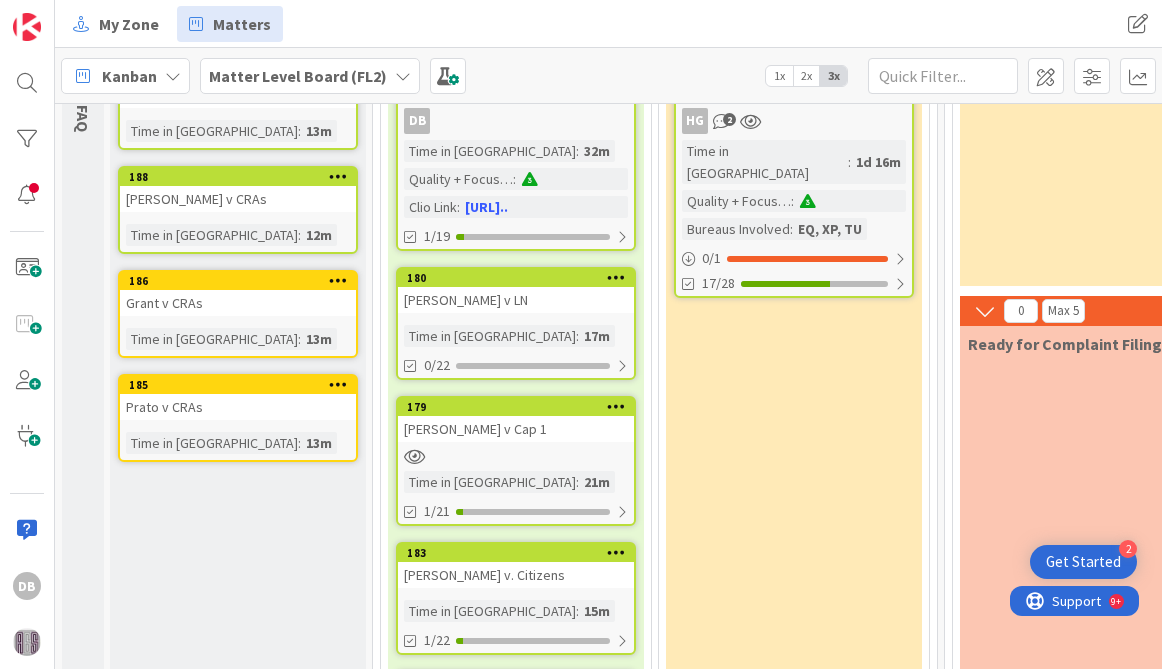 click on "Hansen v LN" at bounding box center [516, 300] 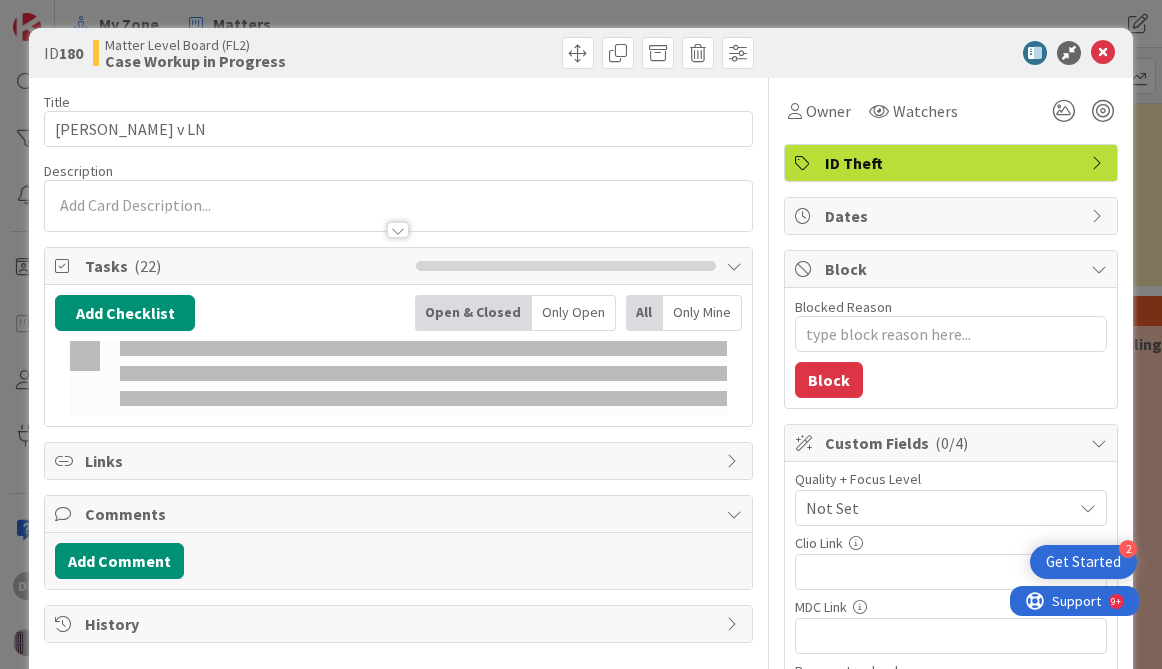 scroll, scrollTop: 0, scrollLeft: 0, axis: both 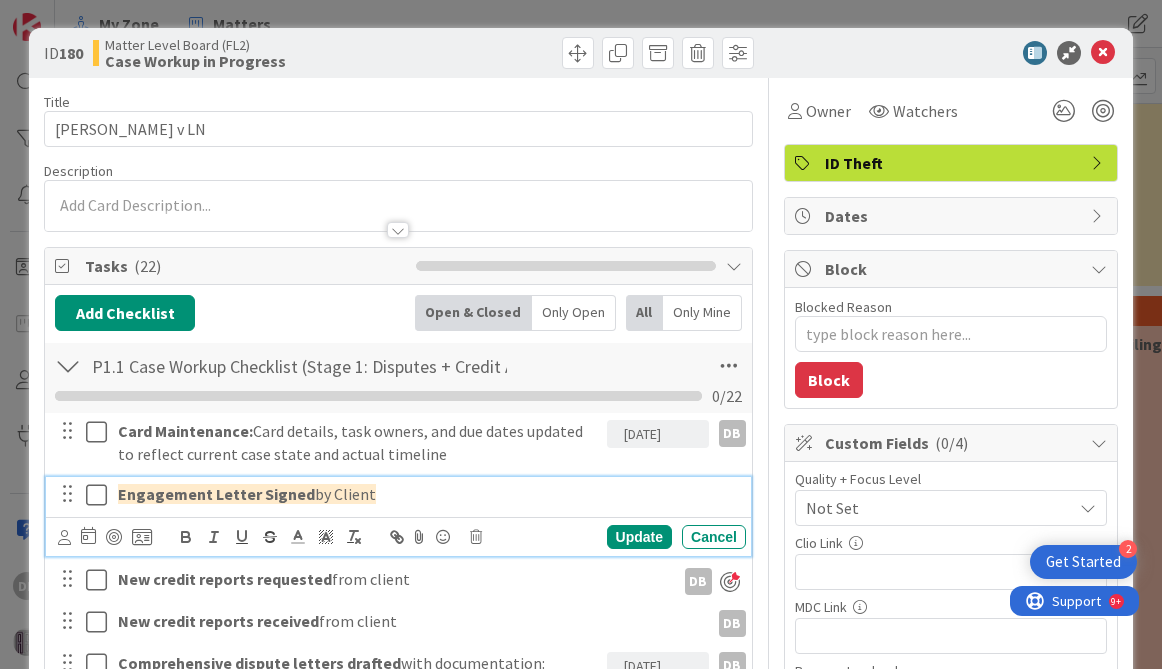 click at bounding box center (101, 495) 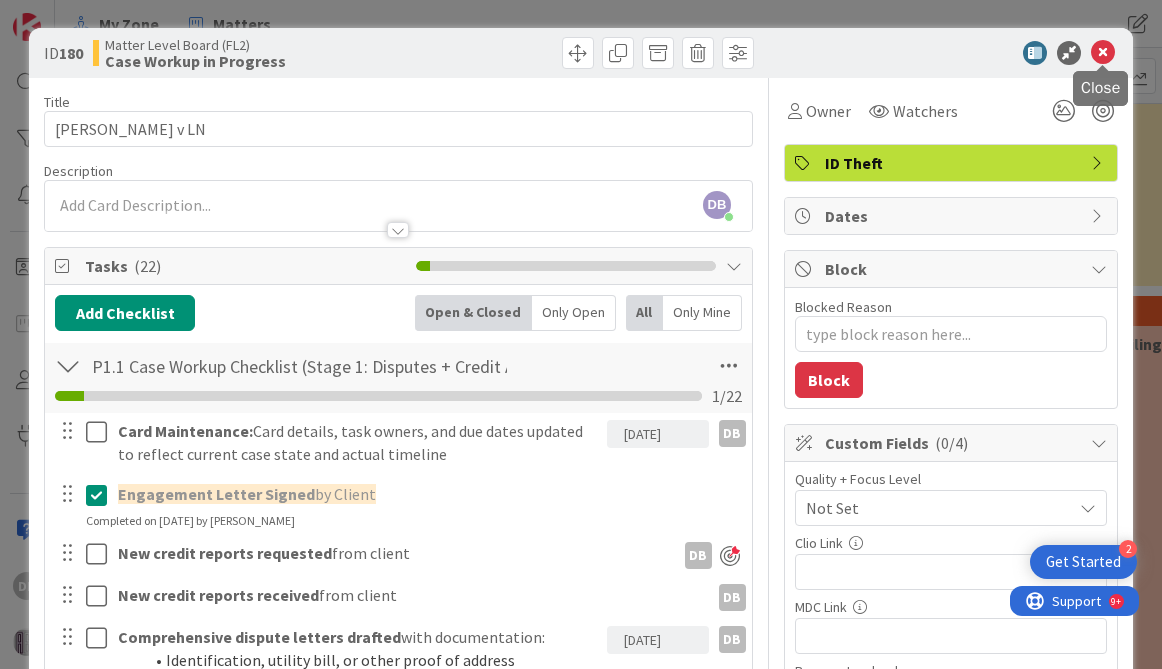 click at bounding box center (1103, 53) 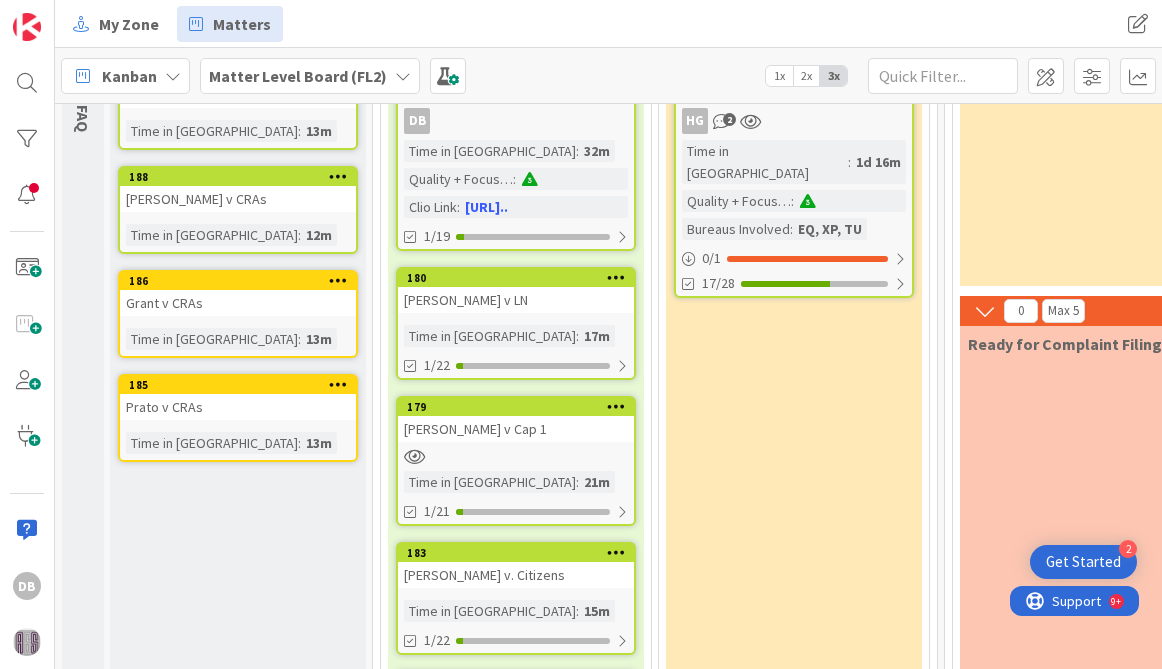 scroll, scrollTop: 164, scrollLeft: 0, axis: vertical 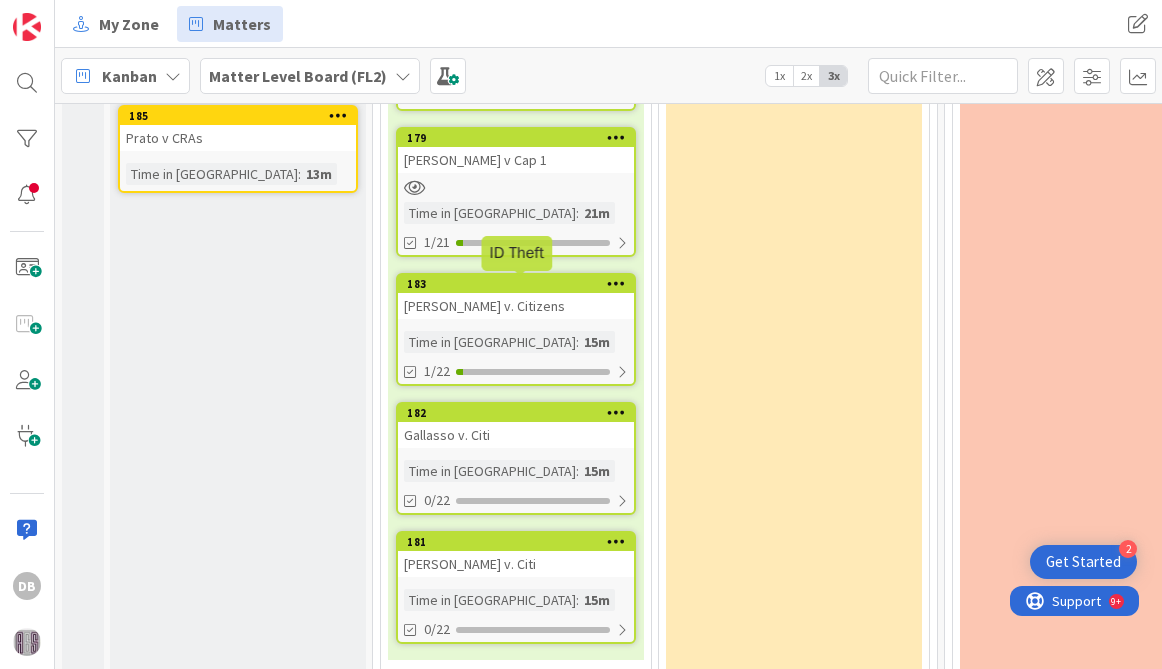 click on "183" at bounding box center [520, 284] 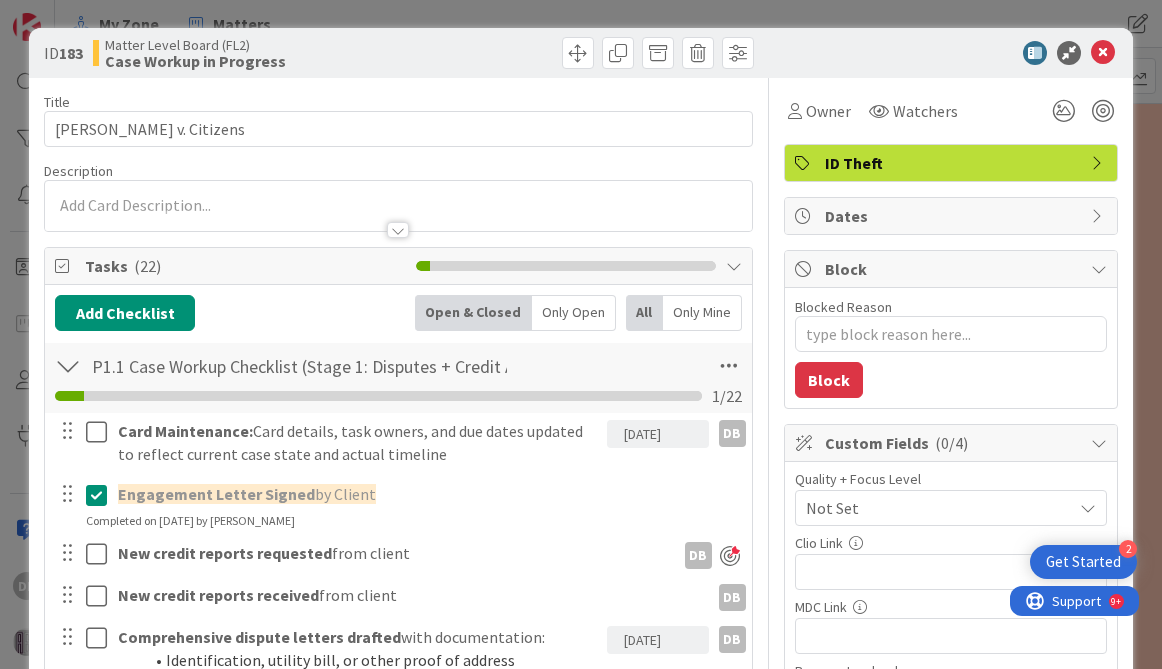 scroll, scrollTop: 0, scrollLeft: 0, axis: both 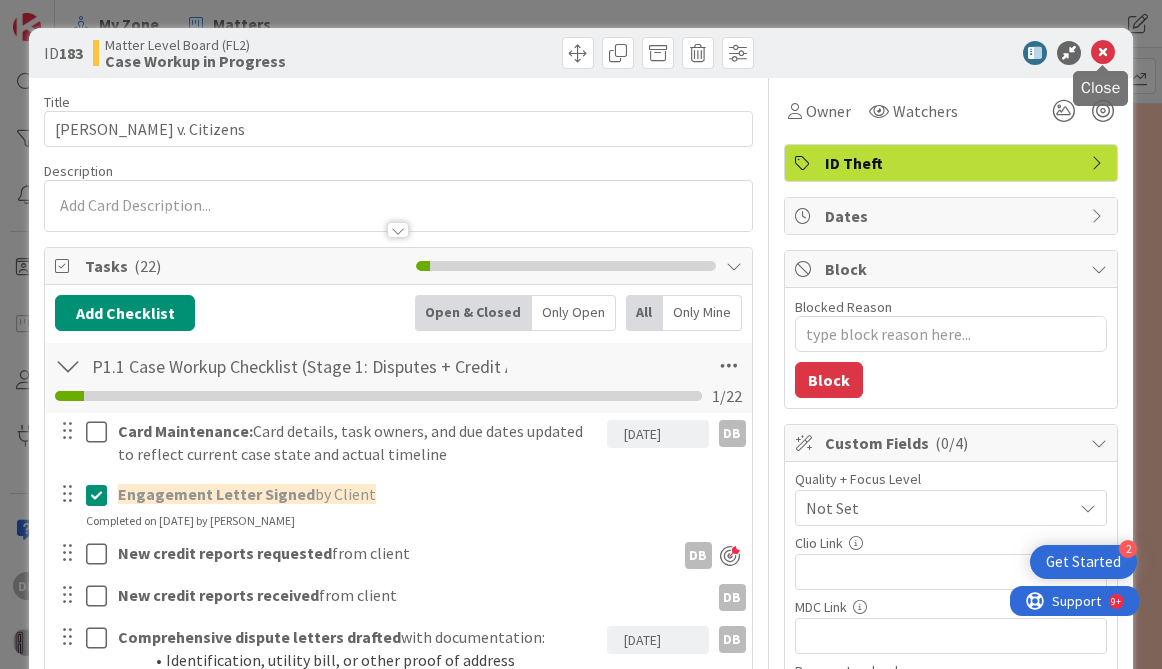 click at bounding box center (1103, 53) 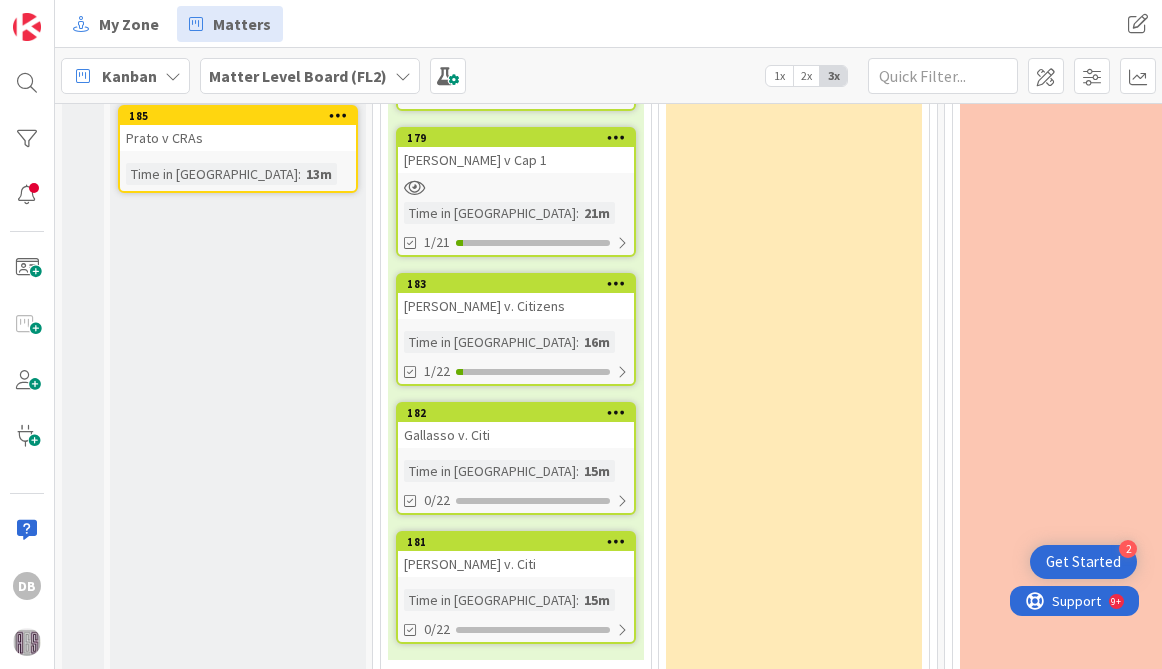 scroll, scrollTop: 0, scrollLeft: 0, axis: both 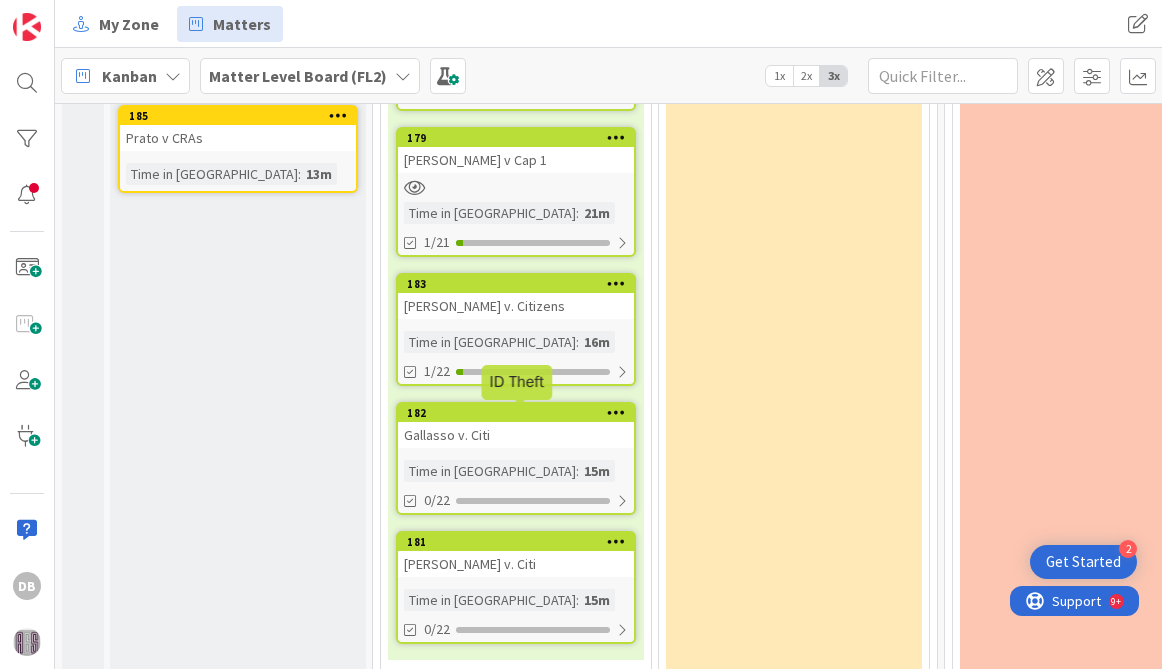 click on "182" at bounding box center (520, 413) 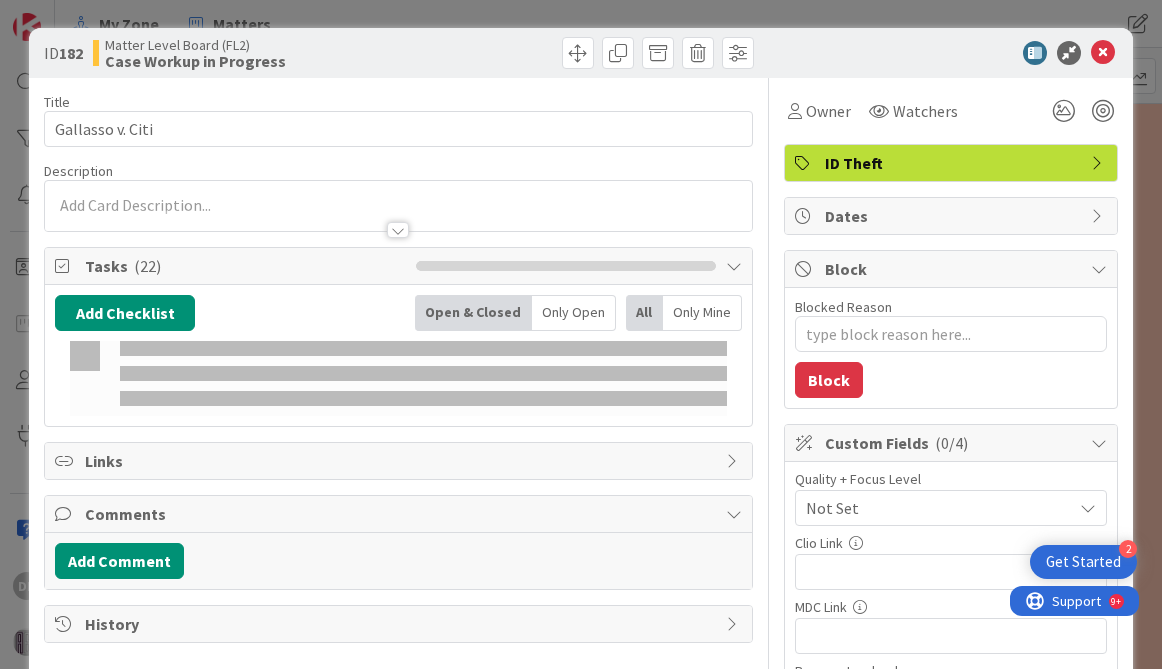 scroll, scrollTop: 0, scrollLeft: 0, axis: both 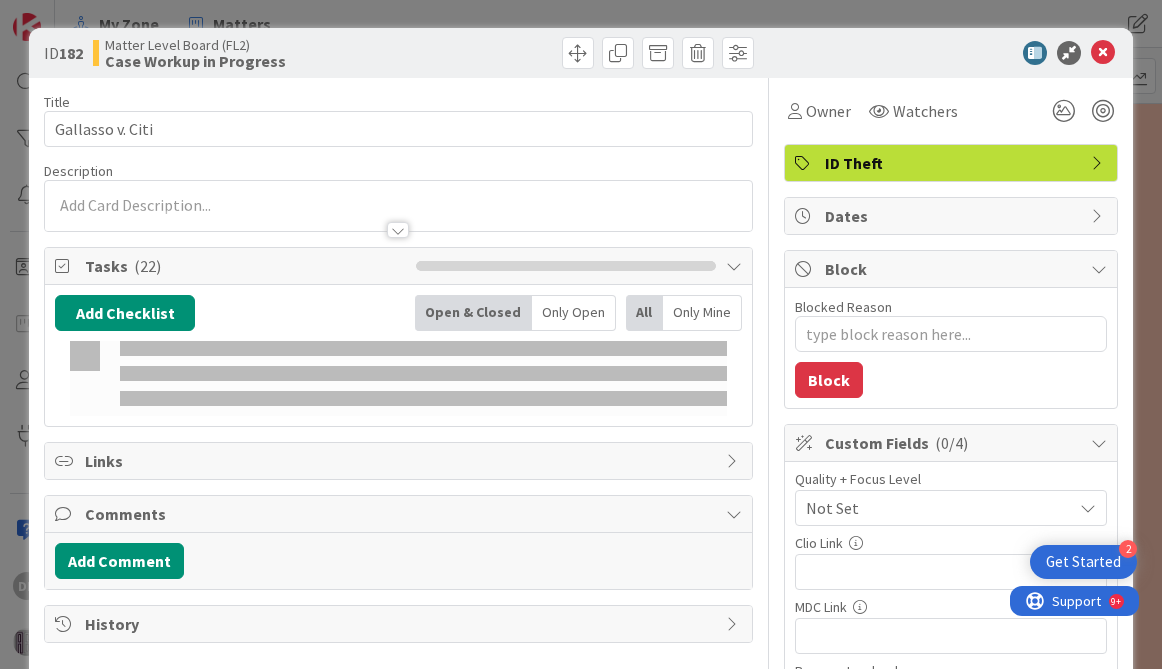 type on "x" 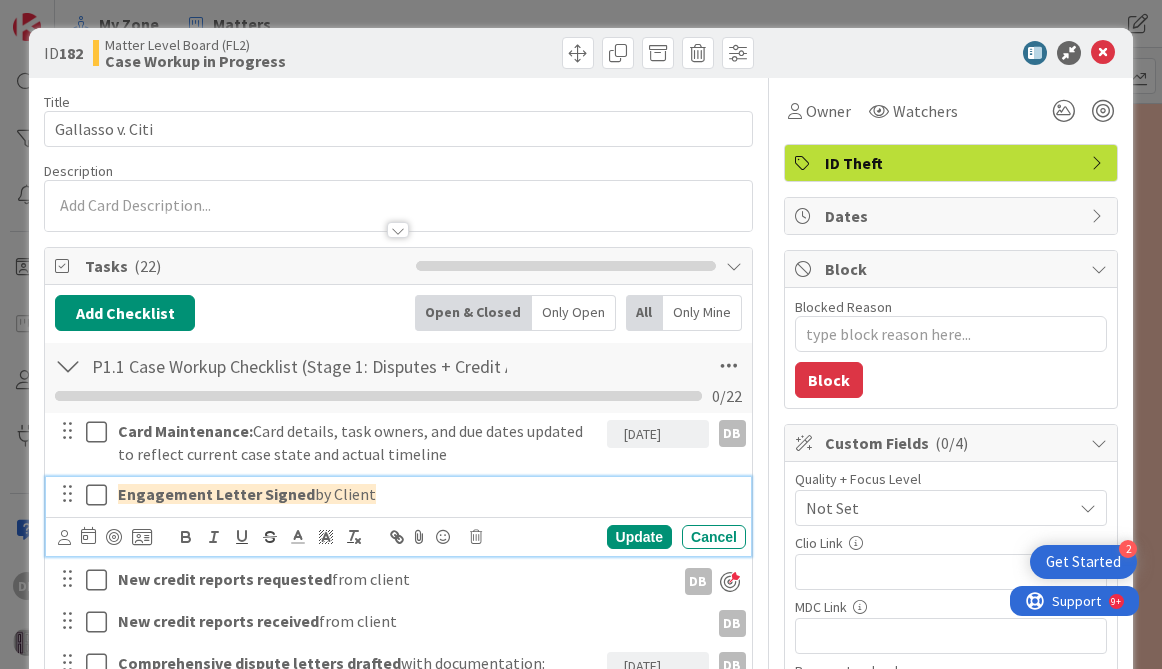 click at bounding box center [101, 495] 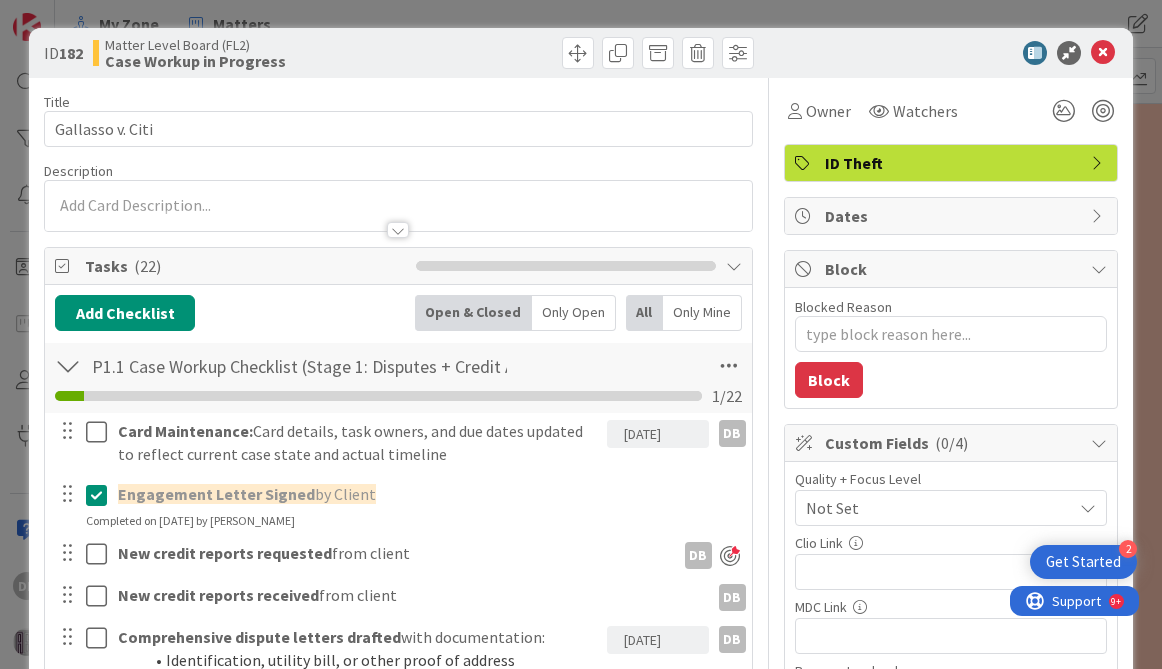 type on "x" 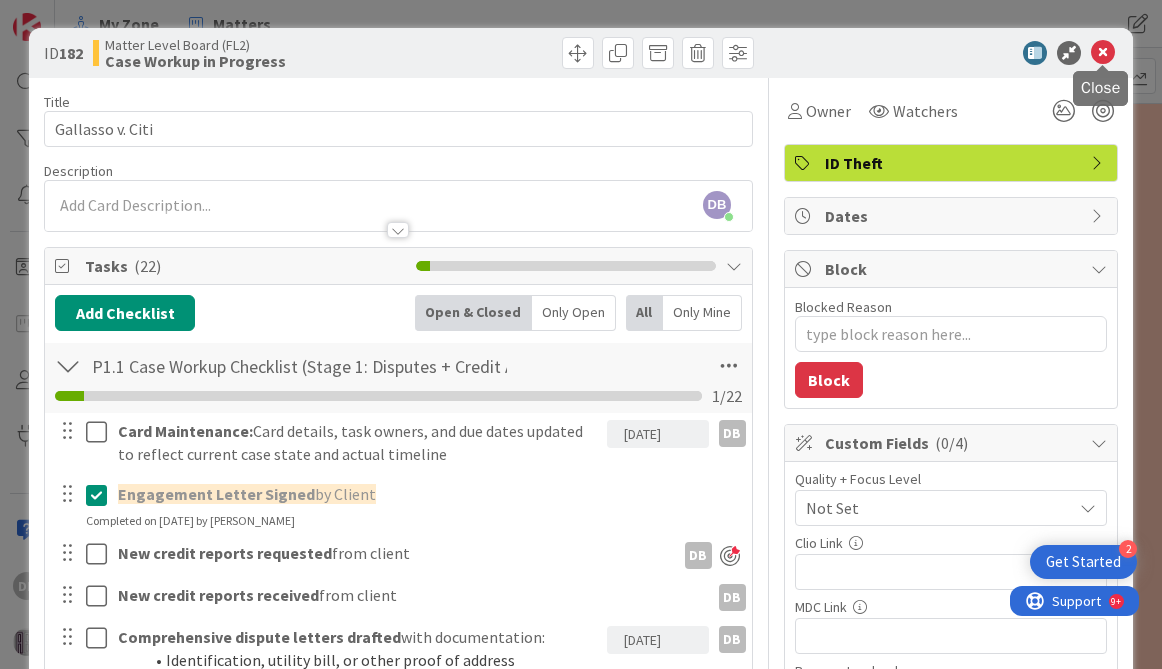 click at bounding box center [1103, 53] 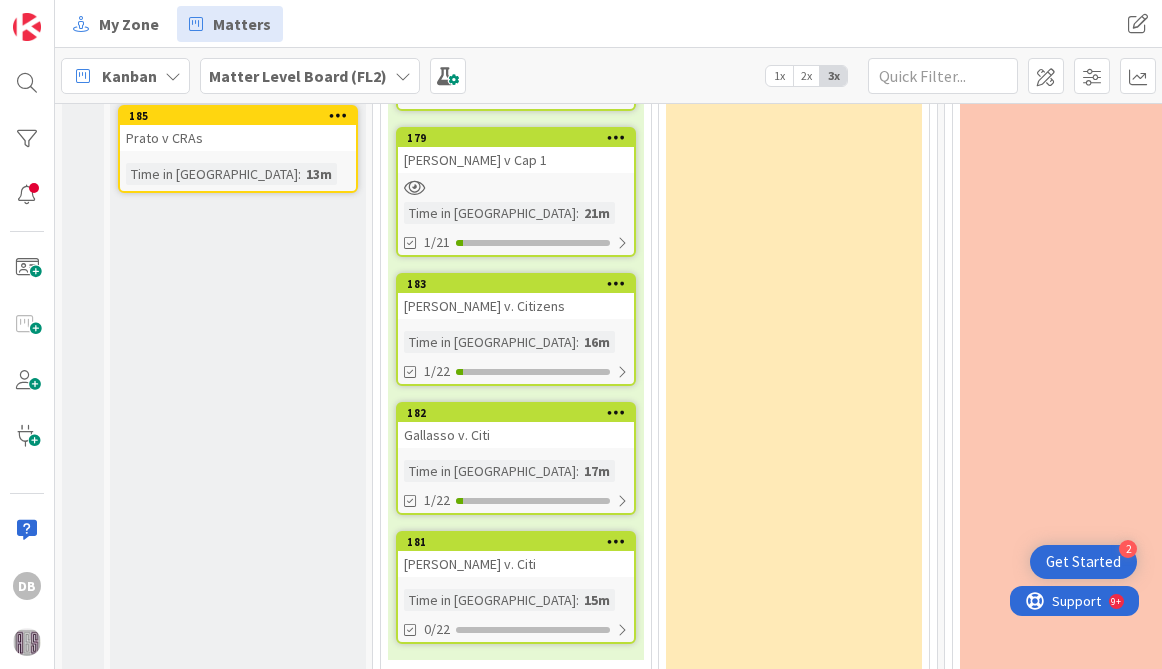 scroll, scrollTop: 0, scrollLeft: 0, axis: both 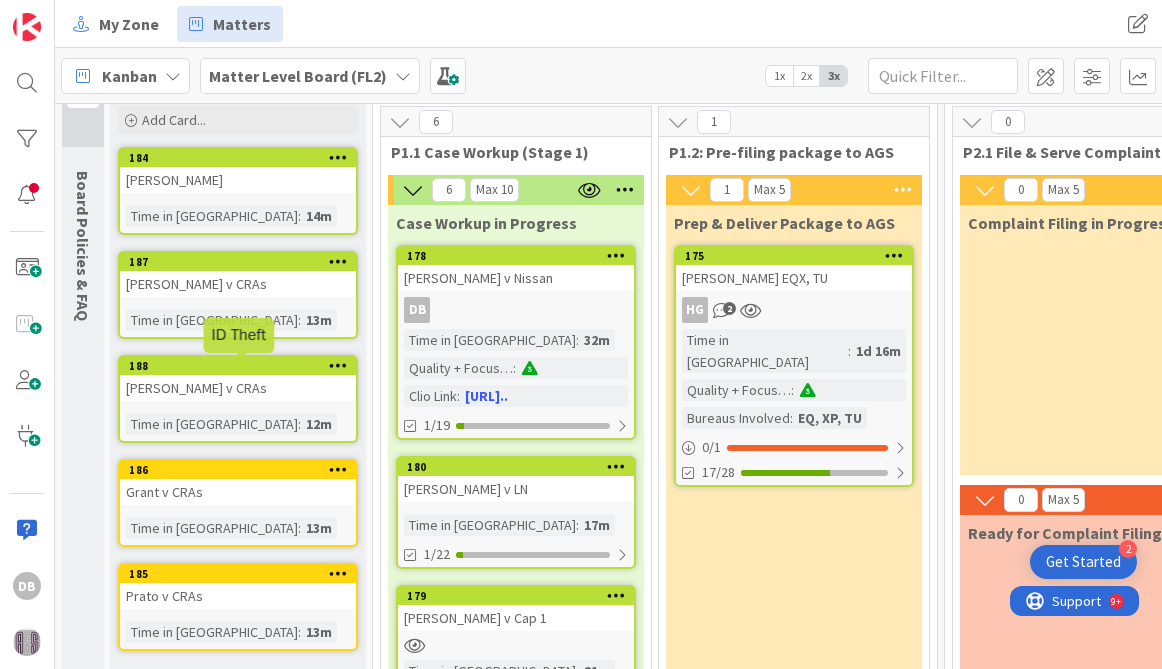 click on "188" at bounding box center (242, 366) 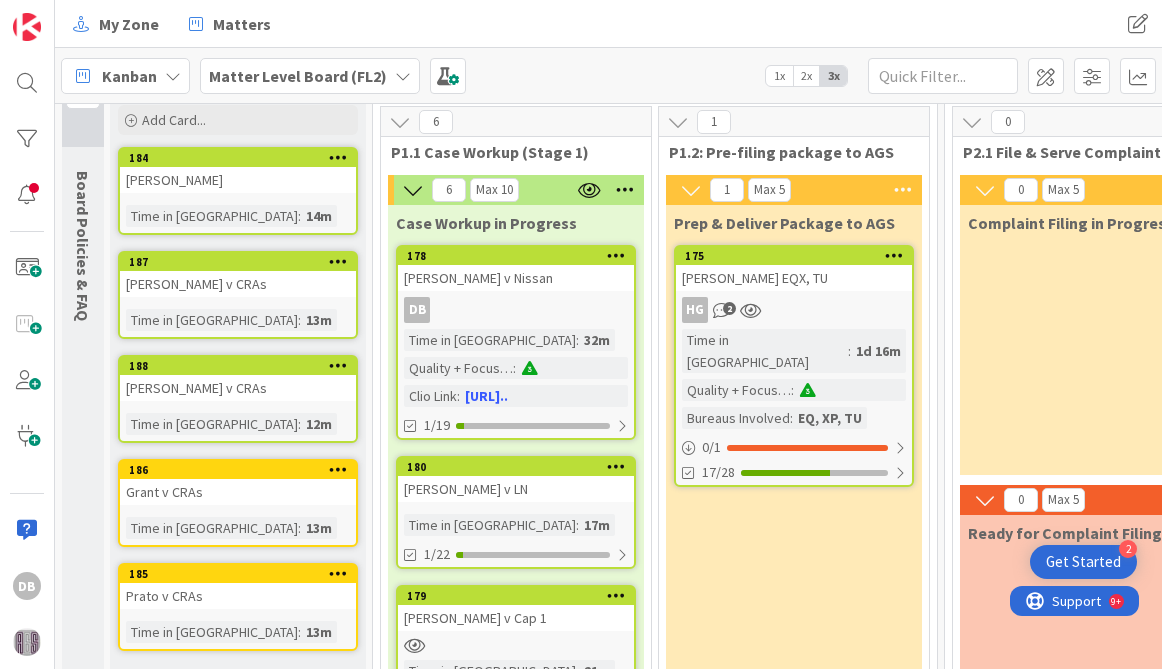 scroll, scrollTop: 0, scrollLeft: 0, axis: both 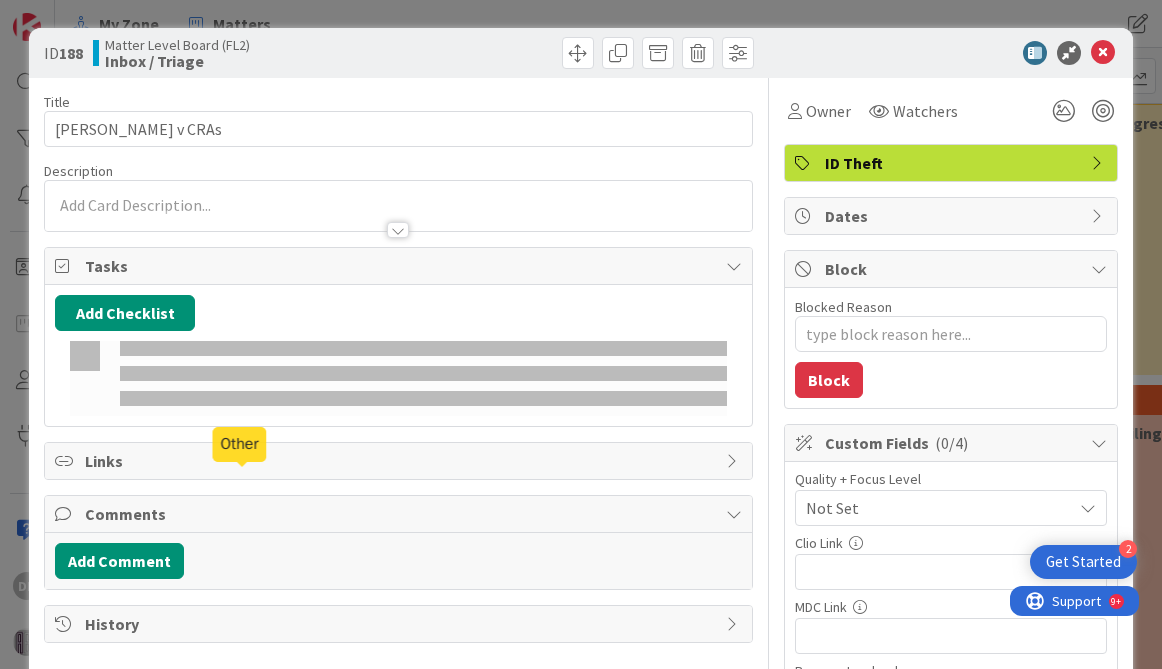 click on "Title 14 / 128 Portner v CRAs Description Owner Watchers ID Theft Tasks Add Checklist Links Comments Add Comment History" at bounding box center [398, 483] 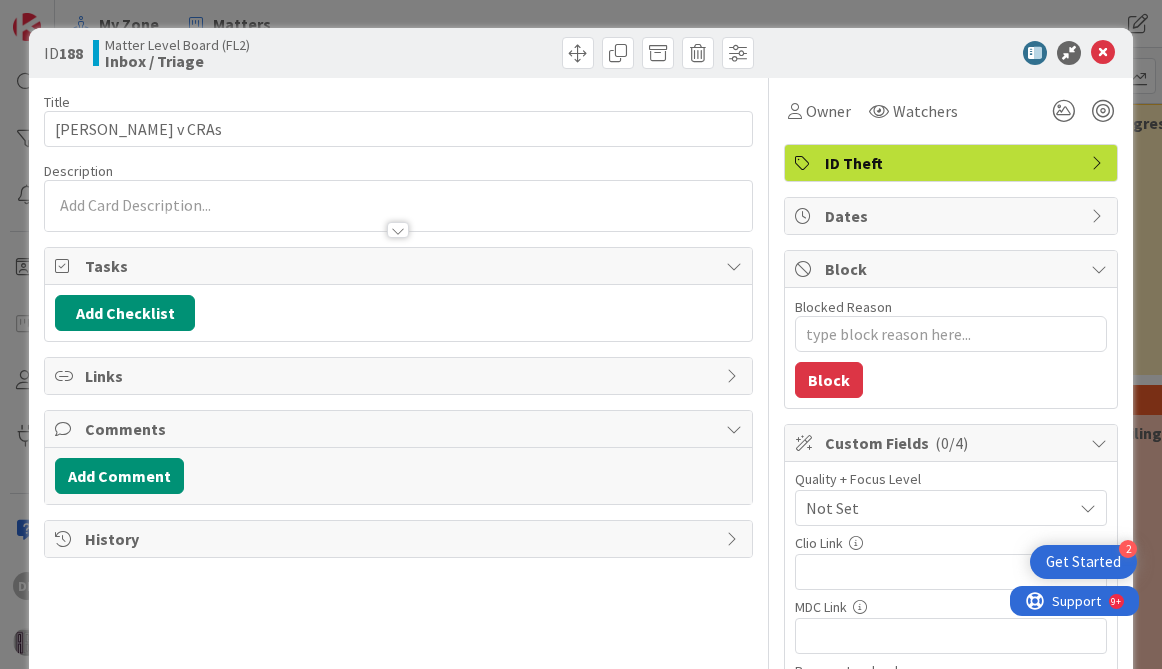 click on "Tasks" at bounding box center [400, 266] 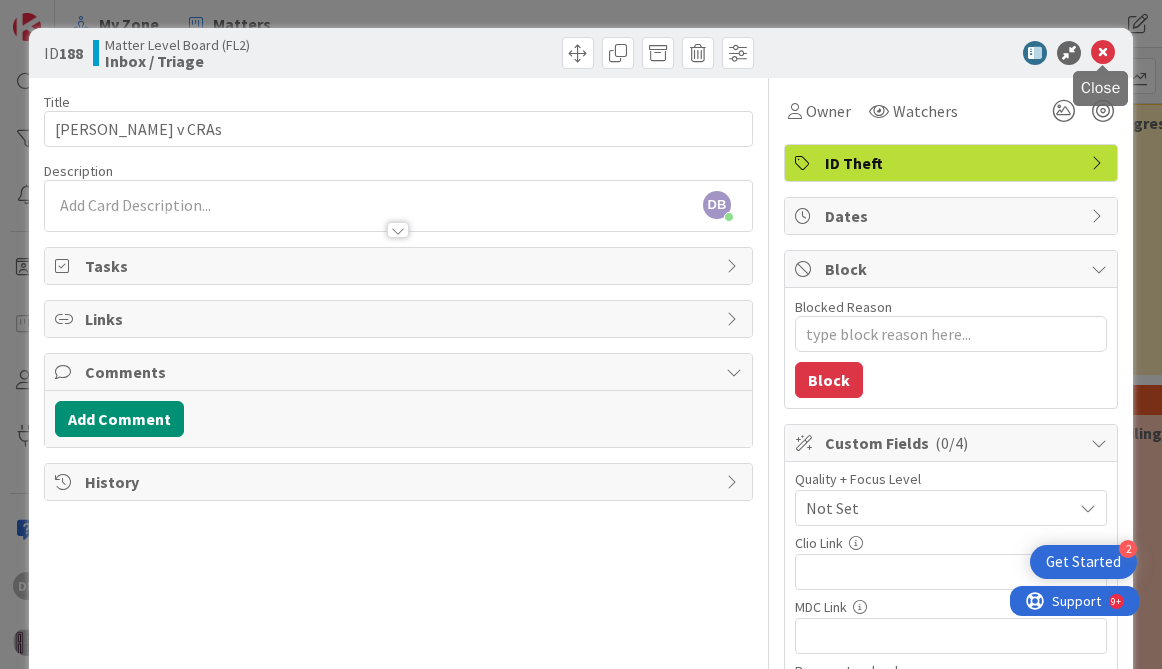 click at bounding box center [1103, 53] 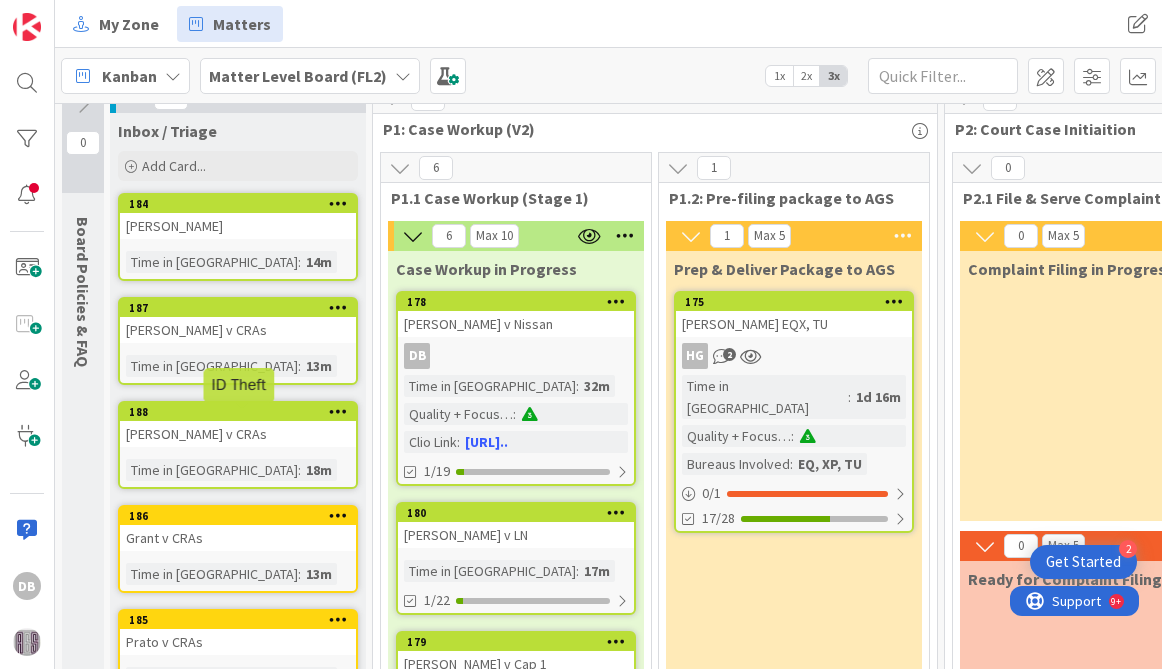 scroll, scrollTop: 14, scrollLeft: 0, axis: vertical 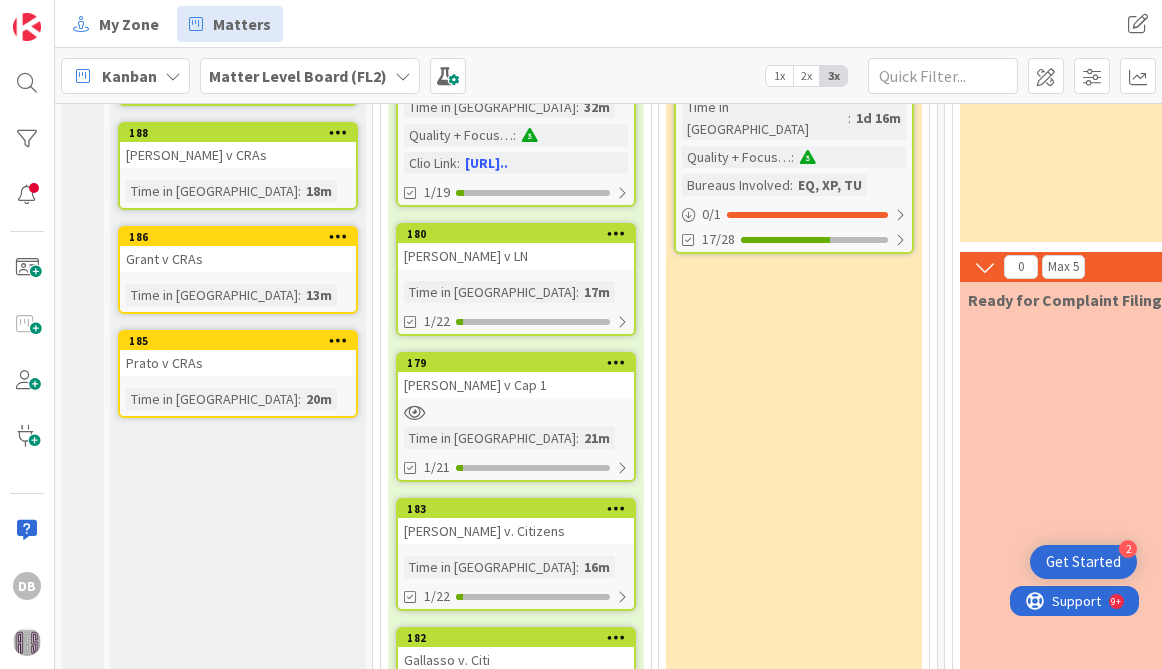 click at bounding box center (338, 340) 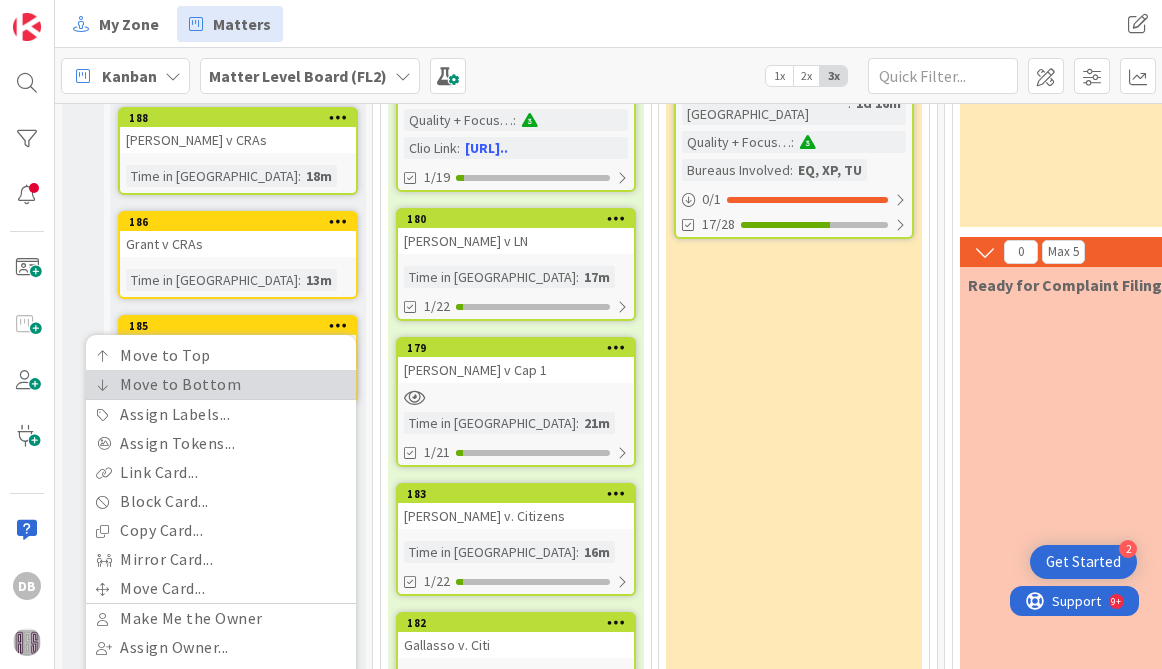 scroll, scrollTop: 307, scrollLeft: 0, axis: vertical 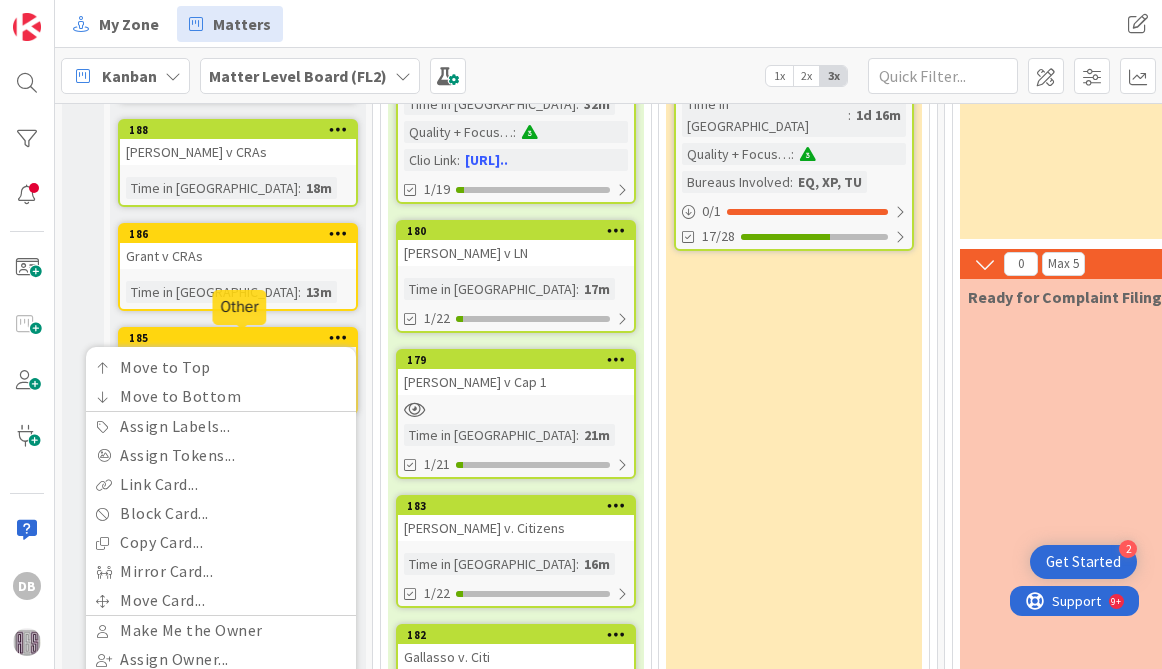 click on "185" at bounding box center [242, 338] 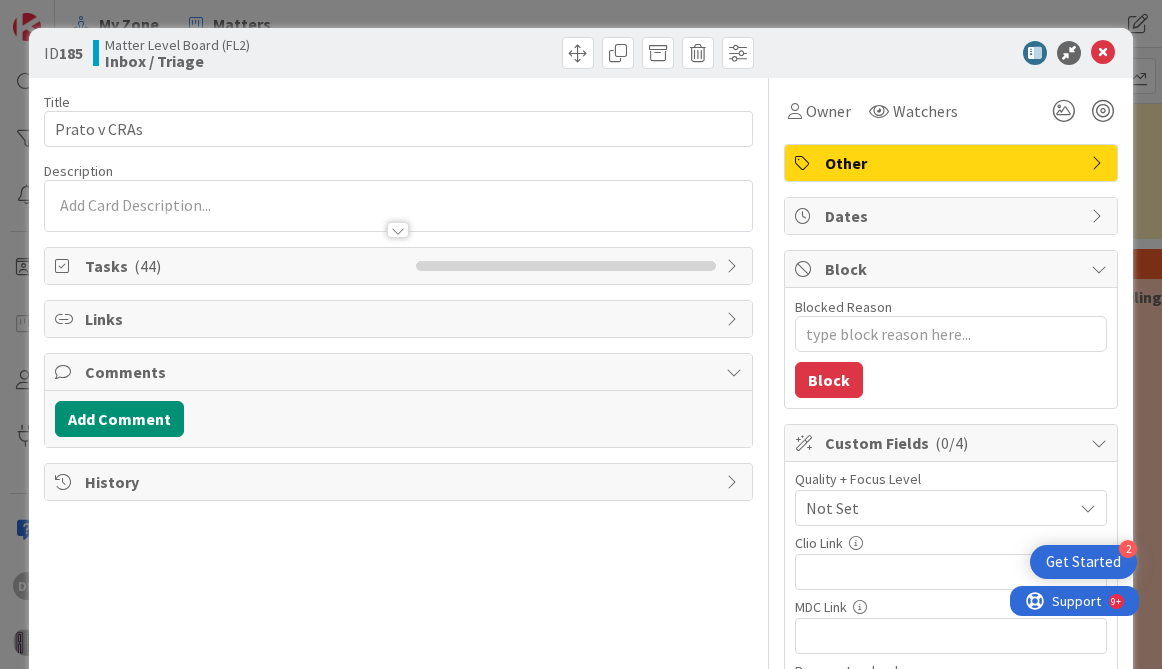 scroll, scrollTop: 0, scrollLeft: 0, axis: both 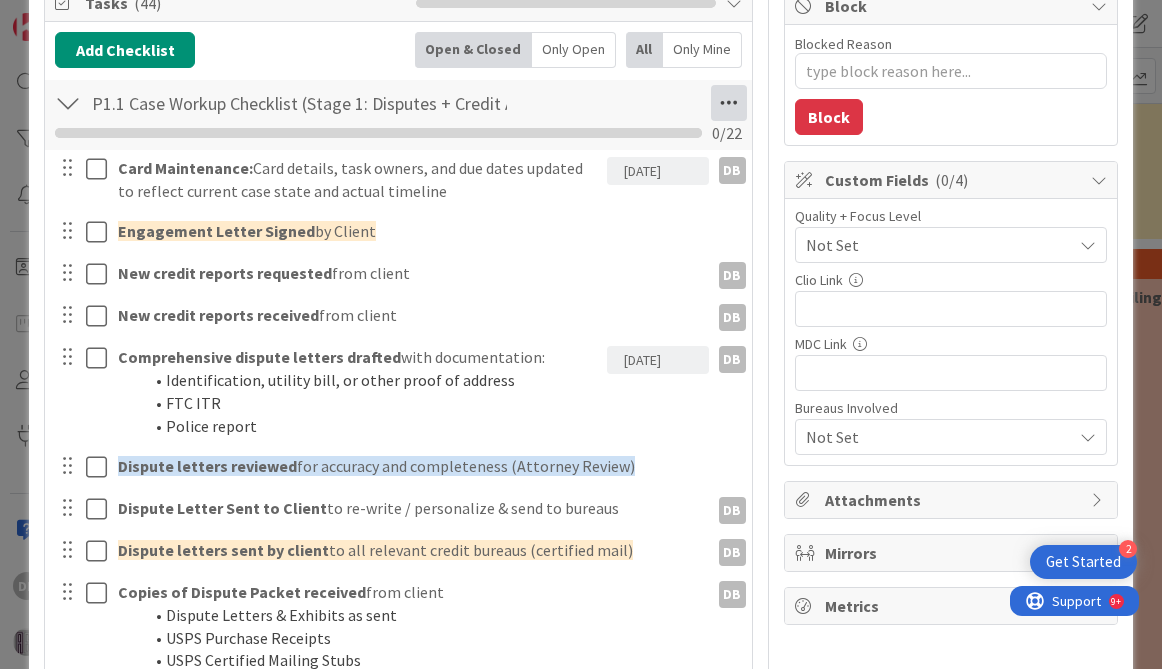 click at bounding box center [729, 103] 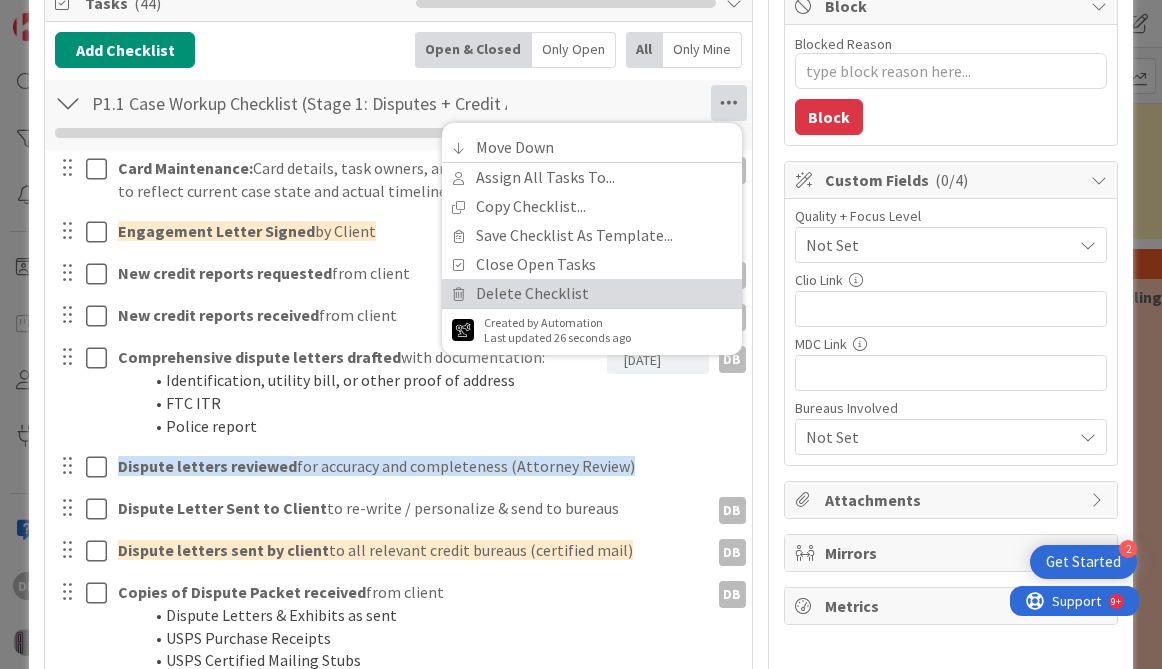click on "Delete Checklist" at bounding box center [592, 293] 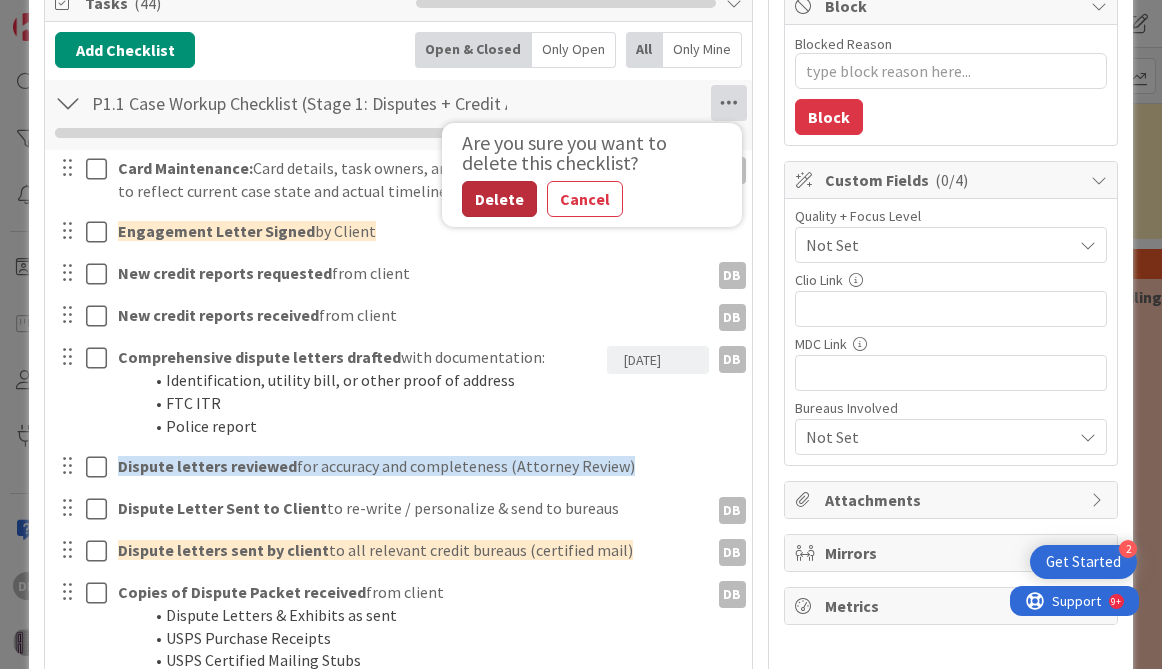 click on "Delete" at bounding box center (499, 199) 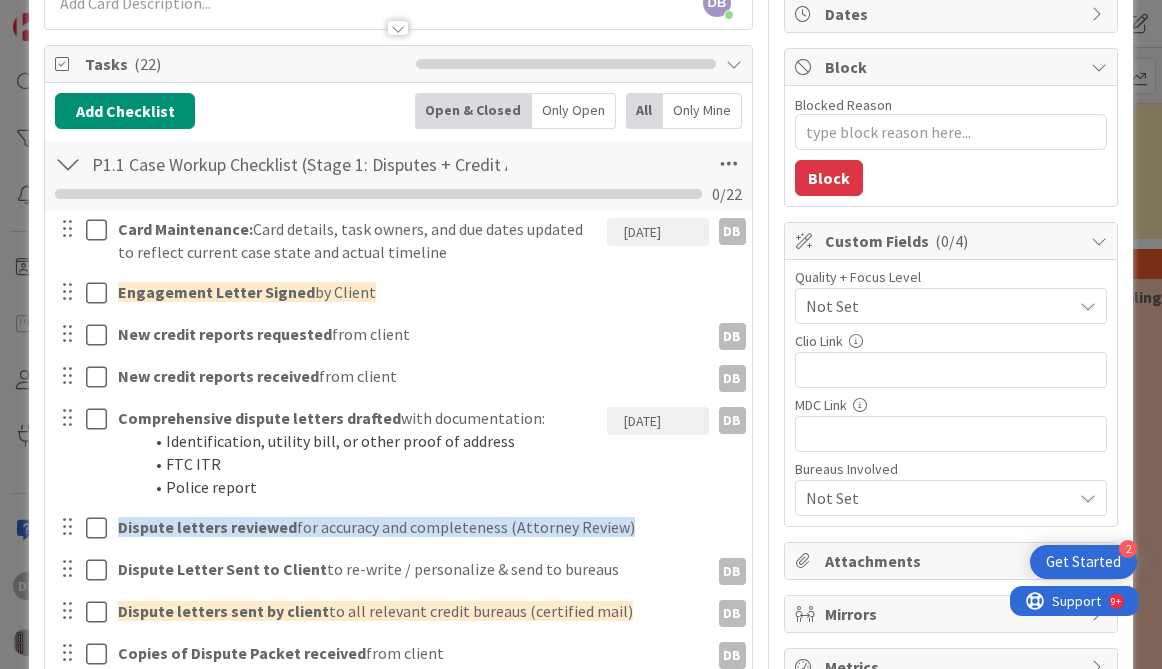 scroll, scrollTop: 159, scrollLeft: 0, axis: vertical 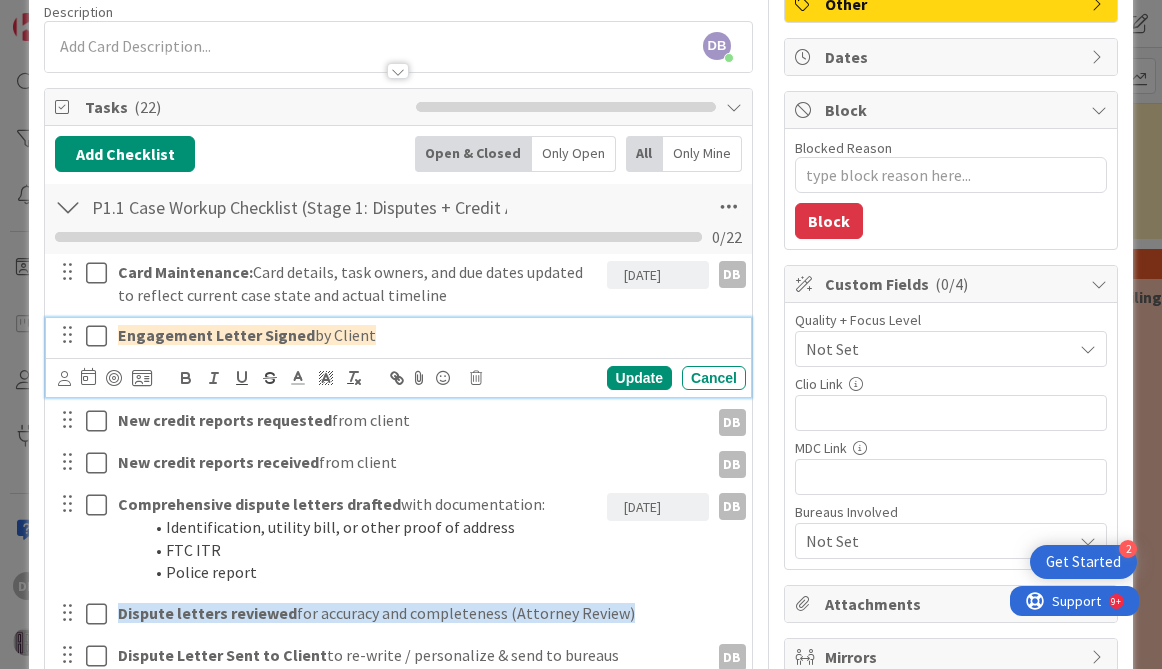 click at bounding box center (101, 336) 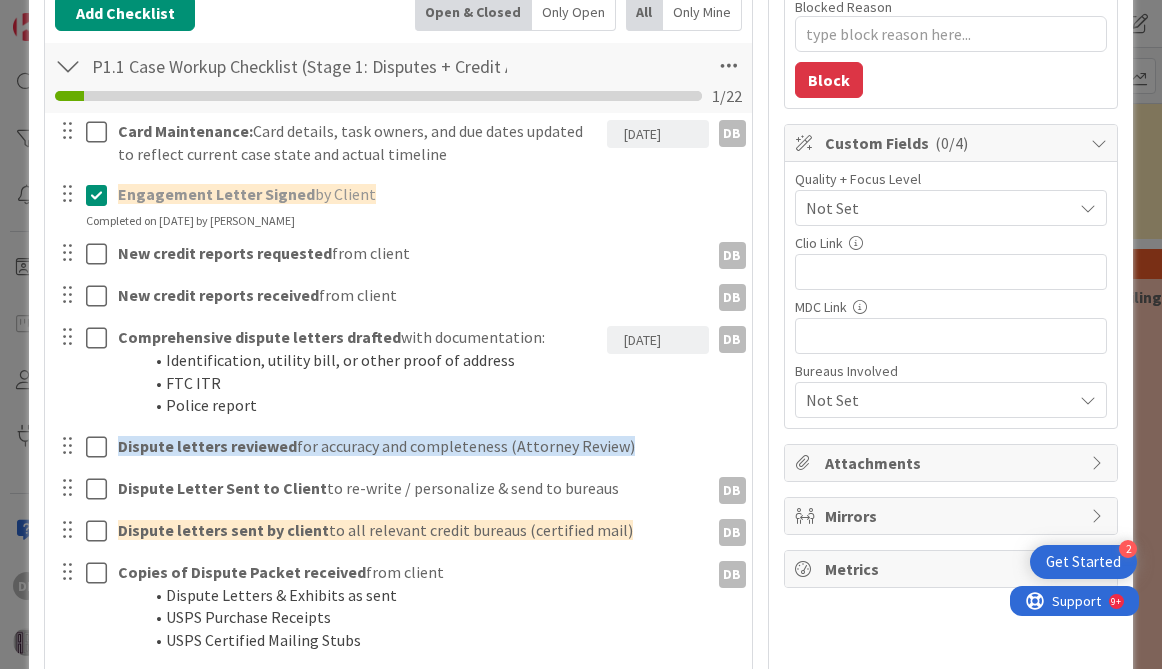 scroll, scrollTop: 301, scrollLeft: 0, axis: vertical 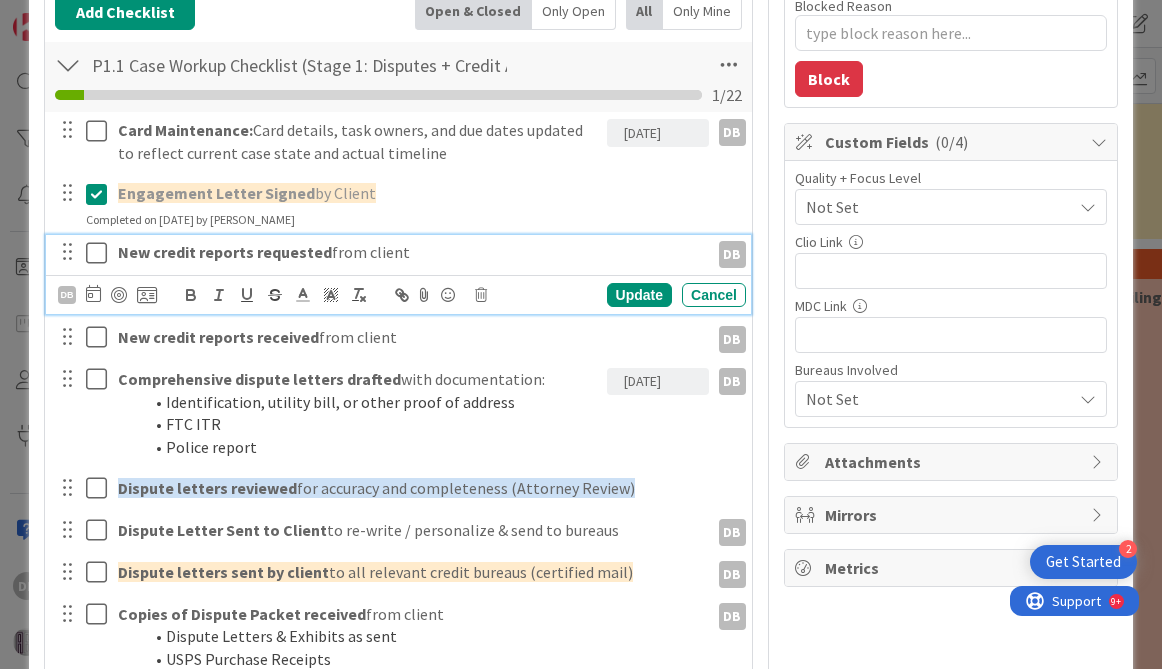 click at bounding box center (101, 253) 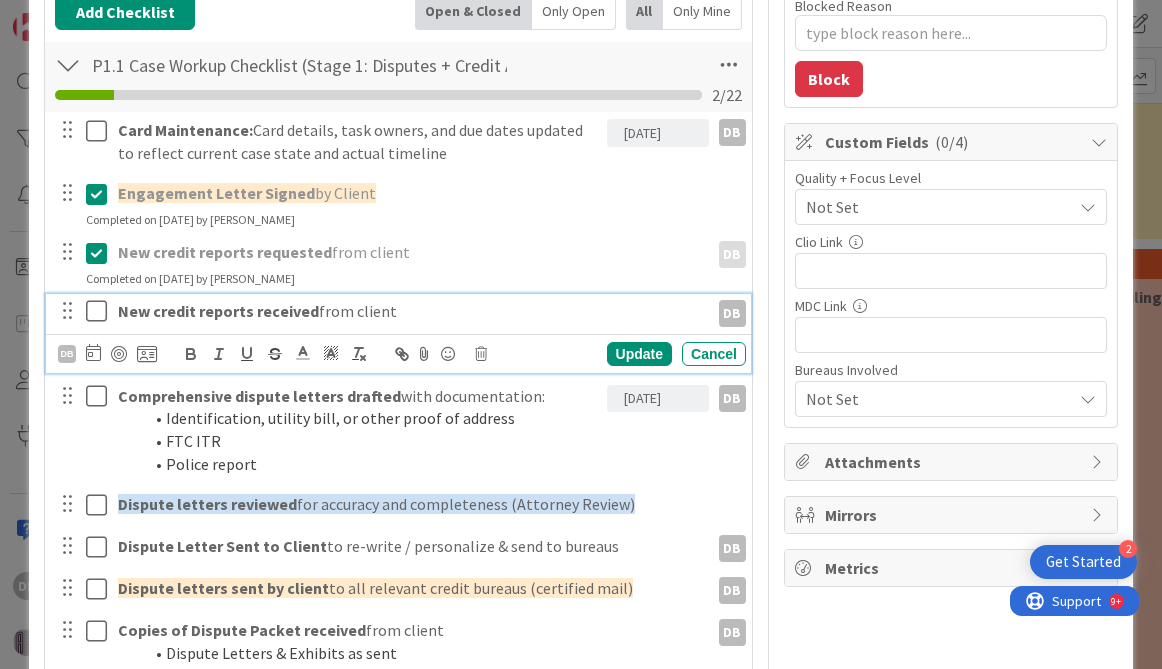 click at bounding box center (101, 311) 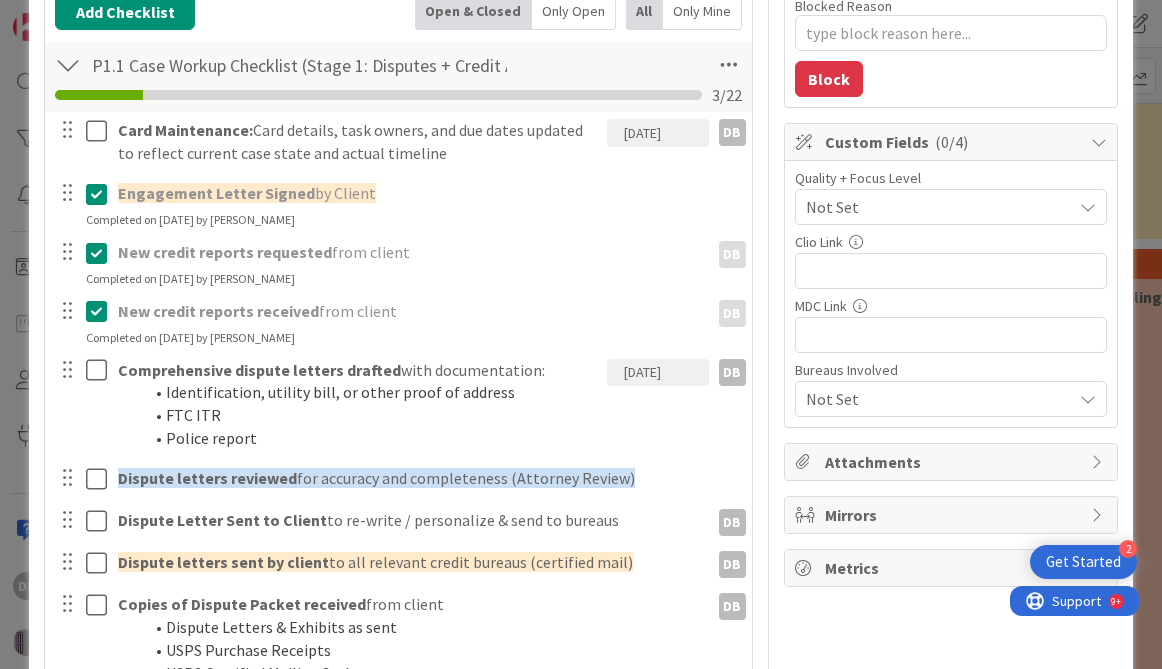 scroll, scrollTop: 372, scrollLeft: 0, axis: vertical 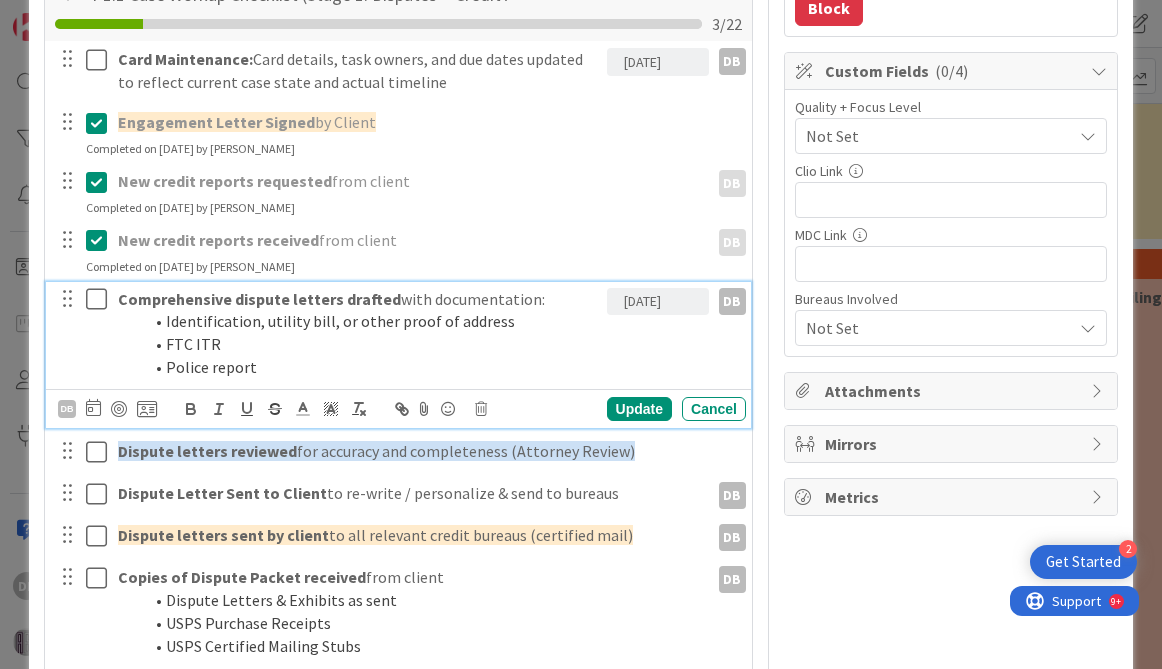 click at bounding box center (101, 299) 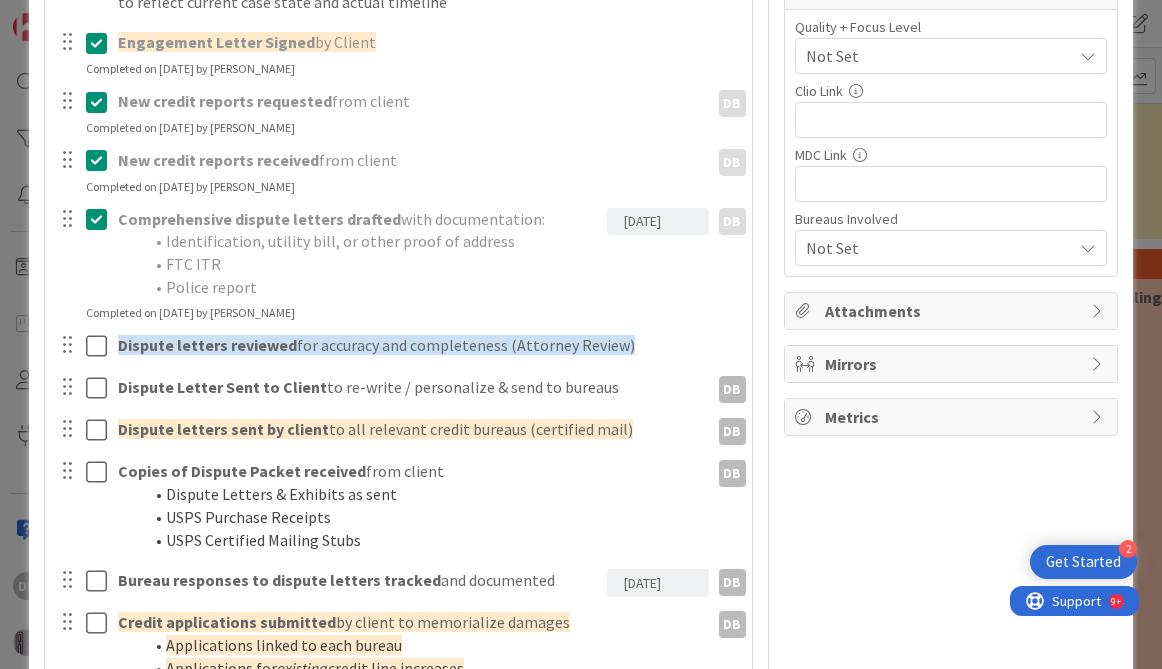 scroll, scrollTop: 459, scrollLeft: 0, axis: vertical 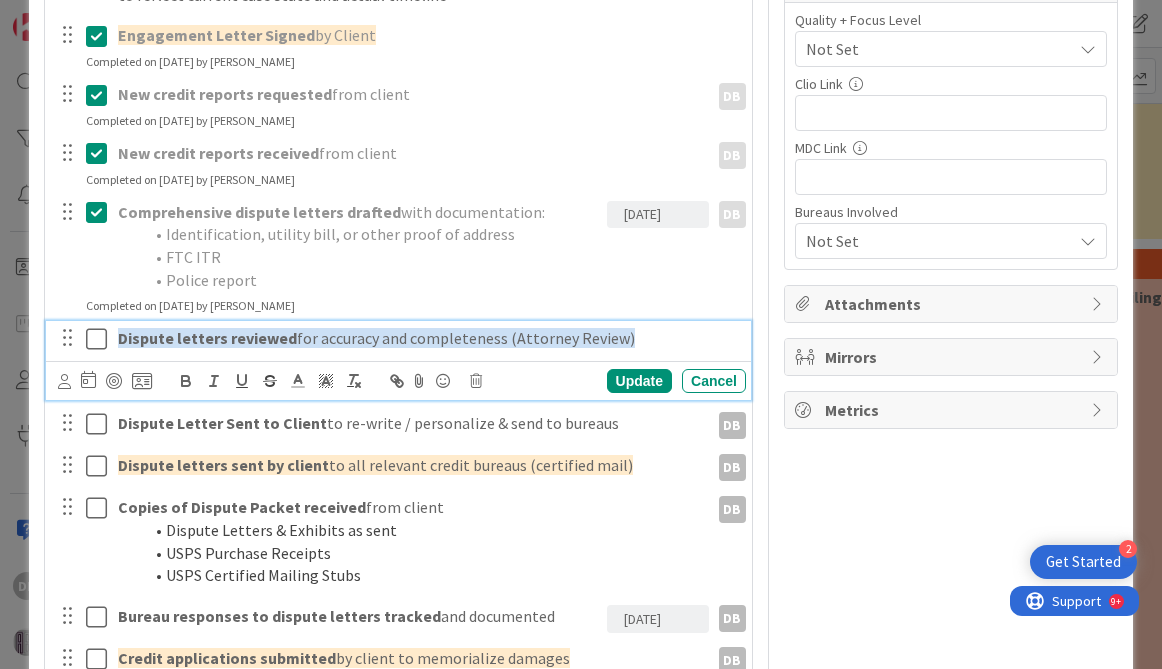 click at bounding box center [101, 339] 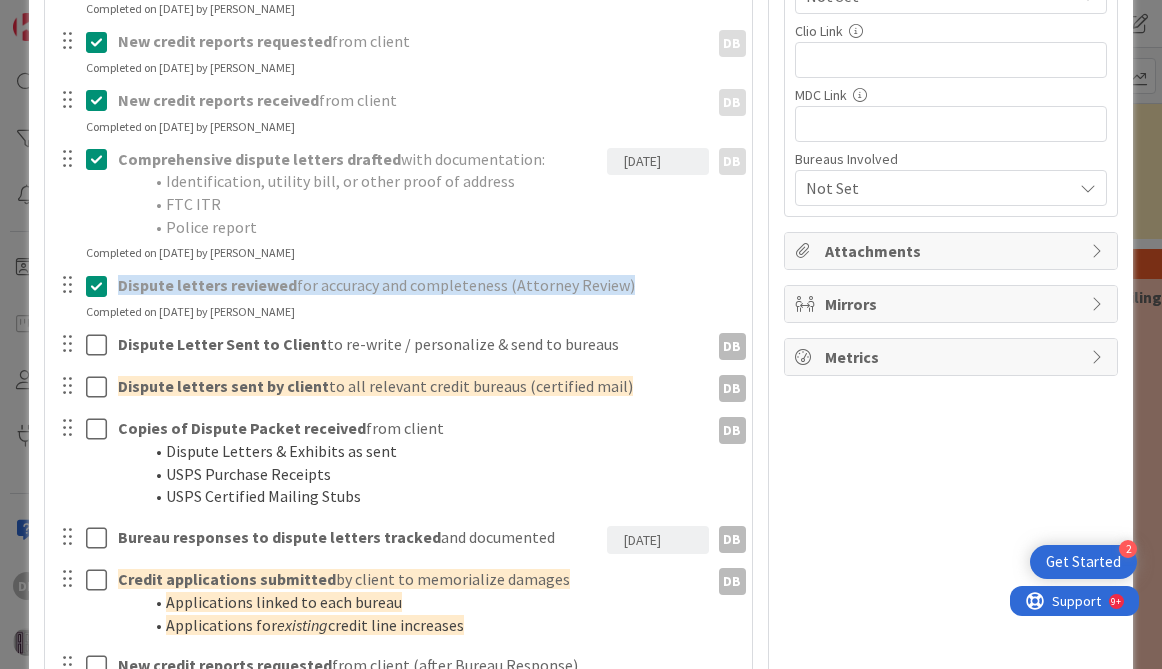 scroll, scrollTop: 516, scrollLeft: 0, axis: vertical 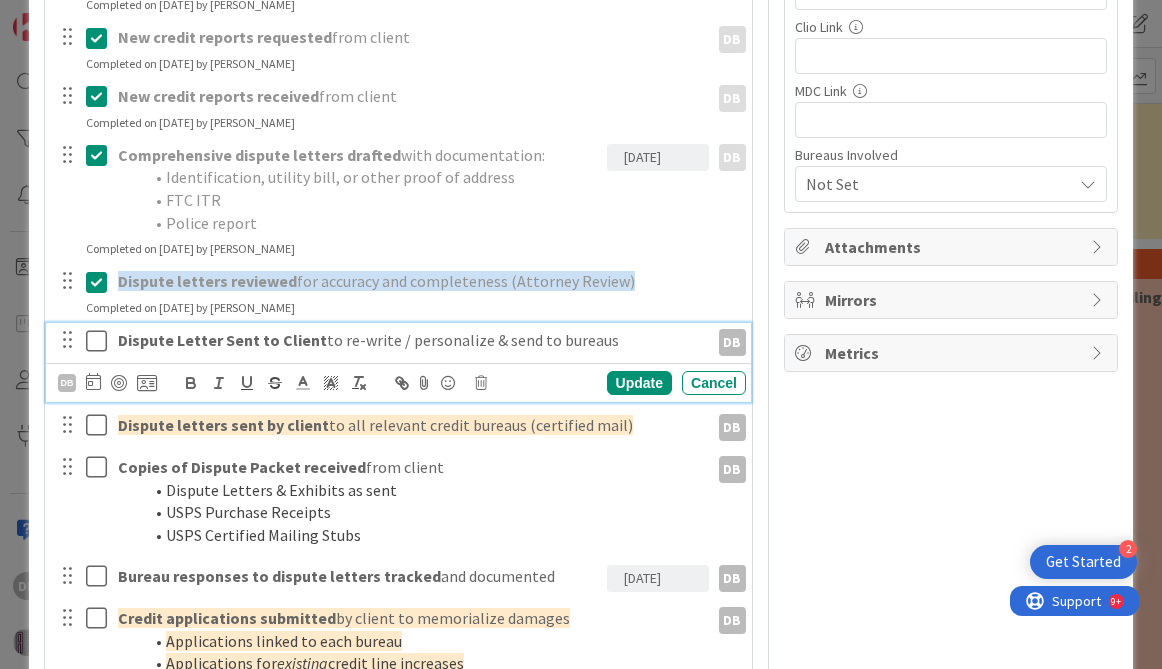 click at bounding box center [101, 341] 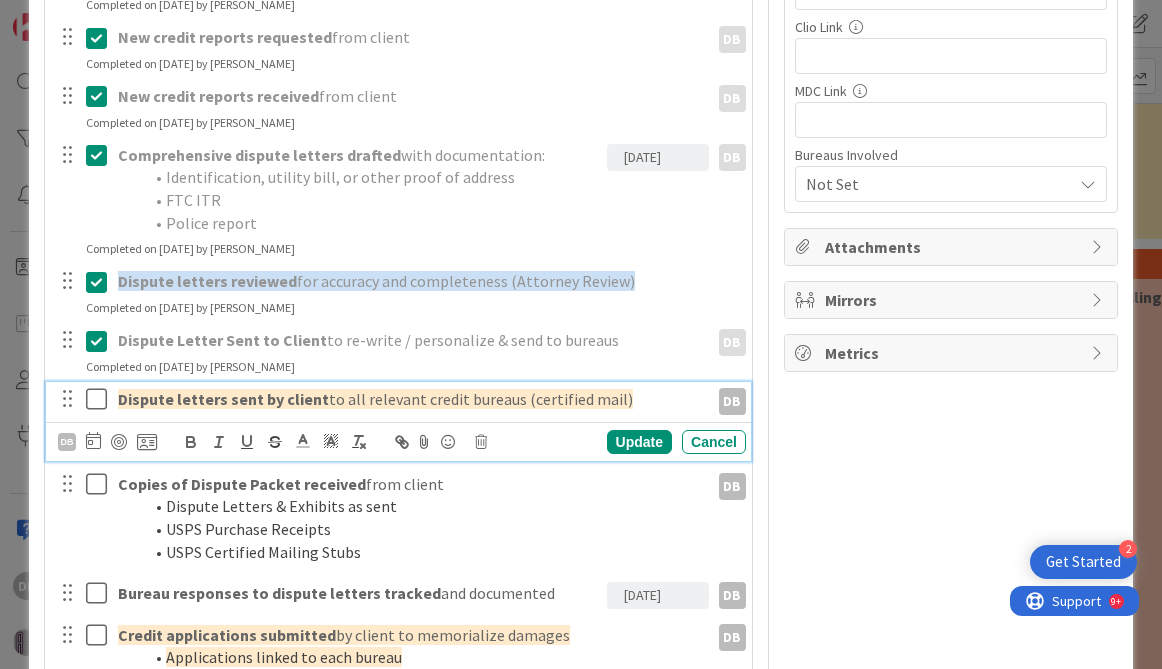 click at bounding box center [101, 399] 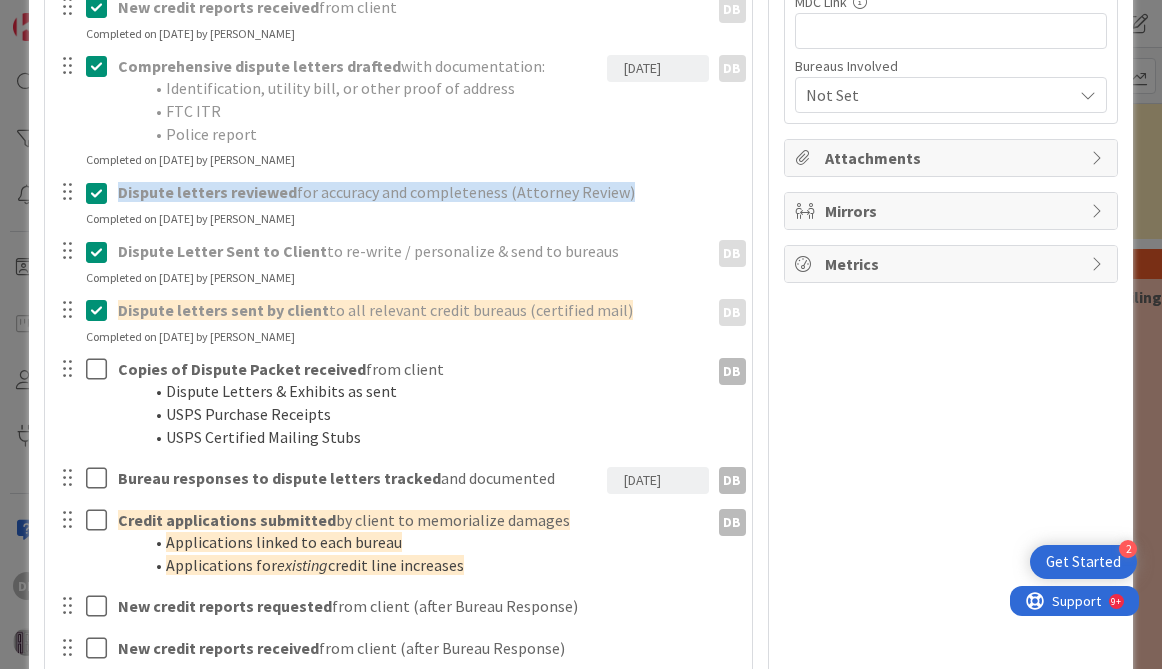 scroll, scrollTop: 608, scrollLeft: 0, axis: vertical 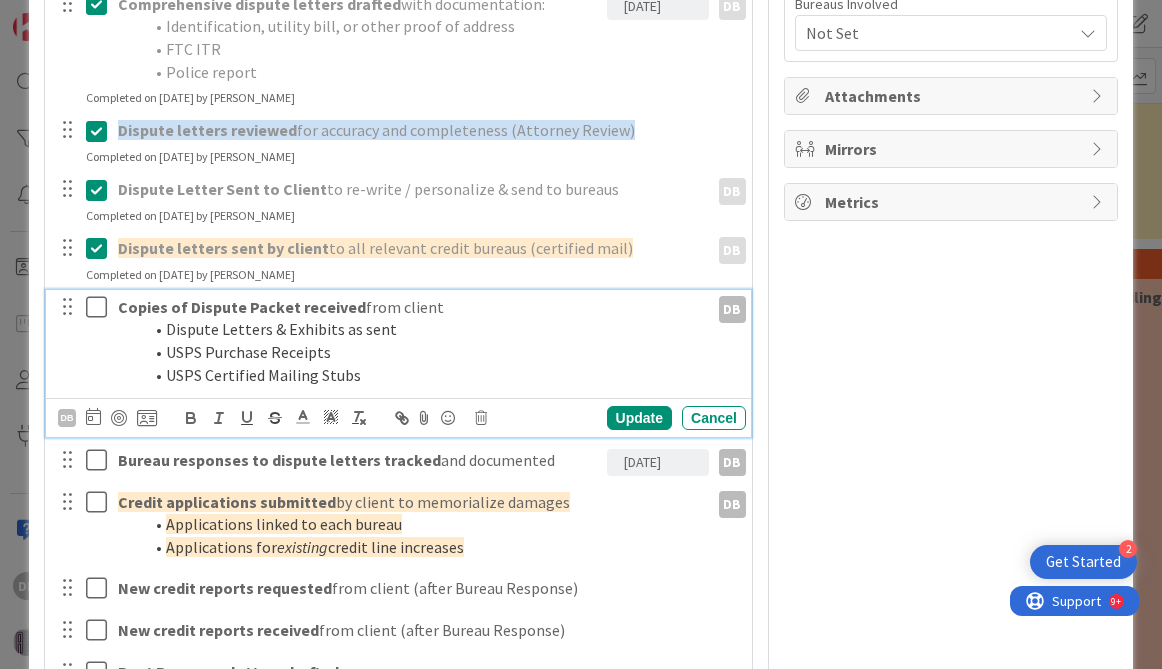 click at bounding box center [101, 307] 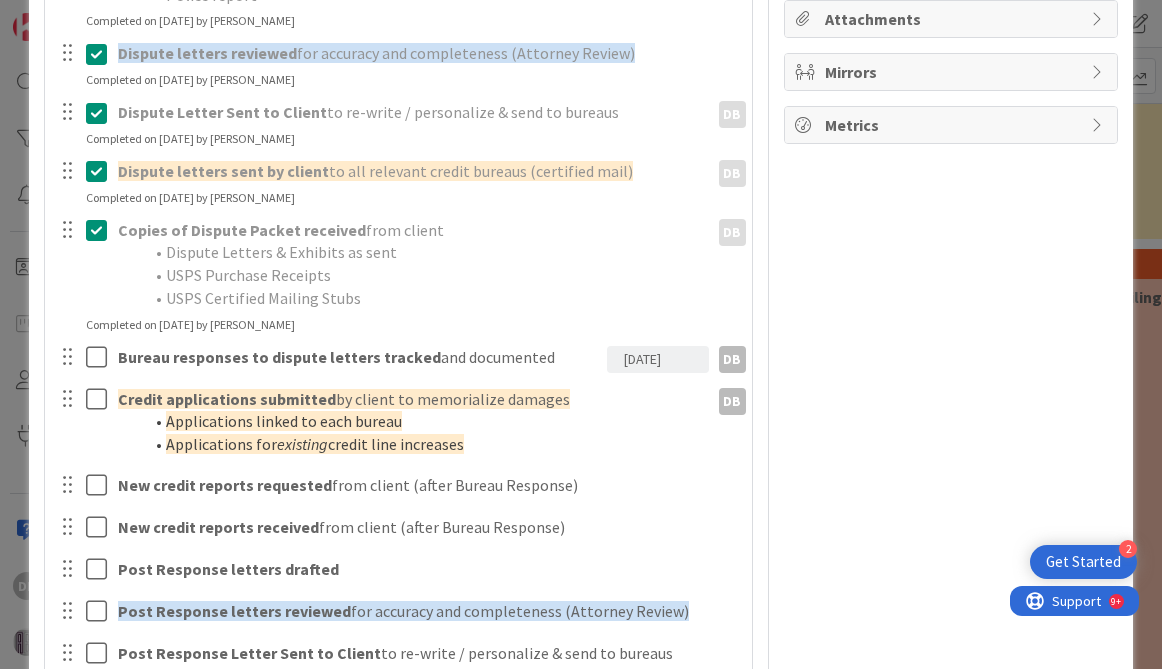 scroll, scrollTop: 747, scrollLeft: 0, axis: vertical 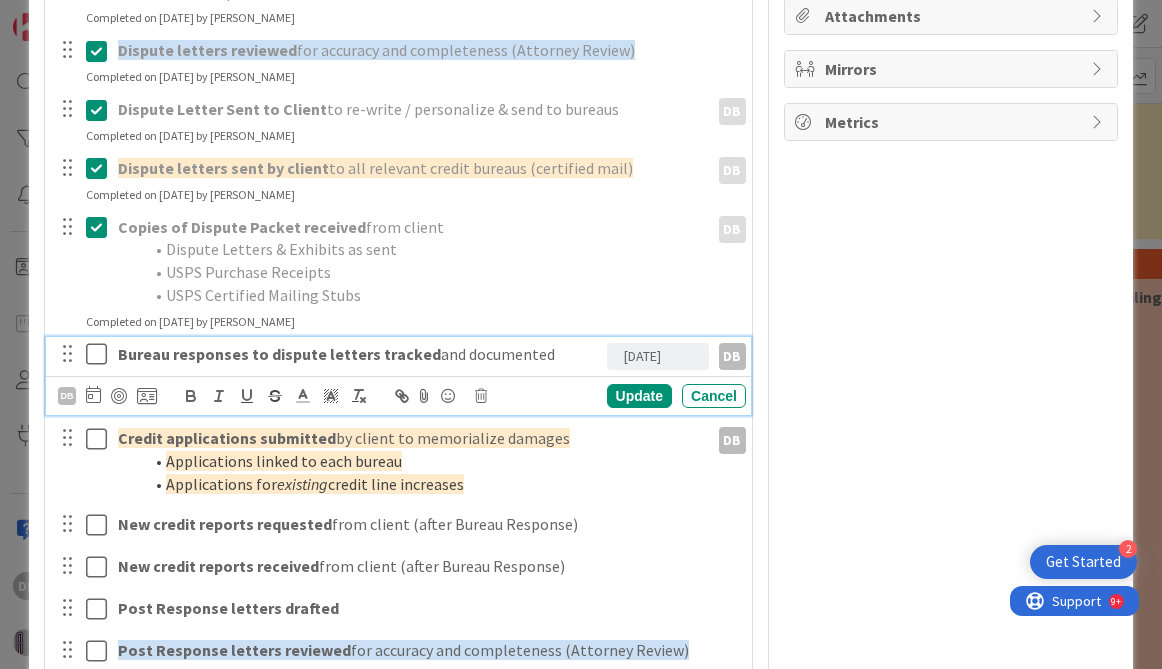click at bounding box center (101, 354) 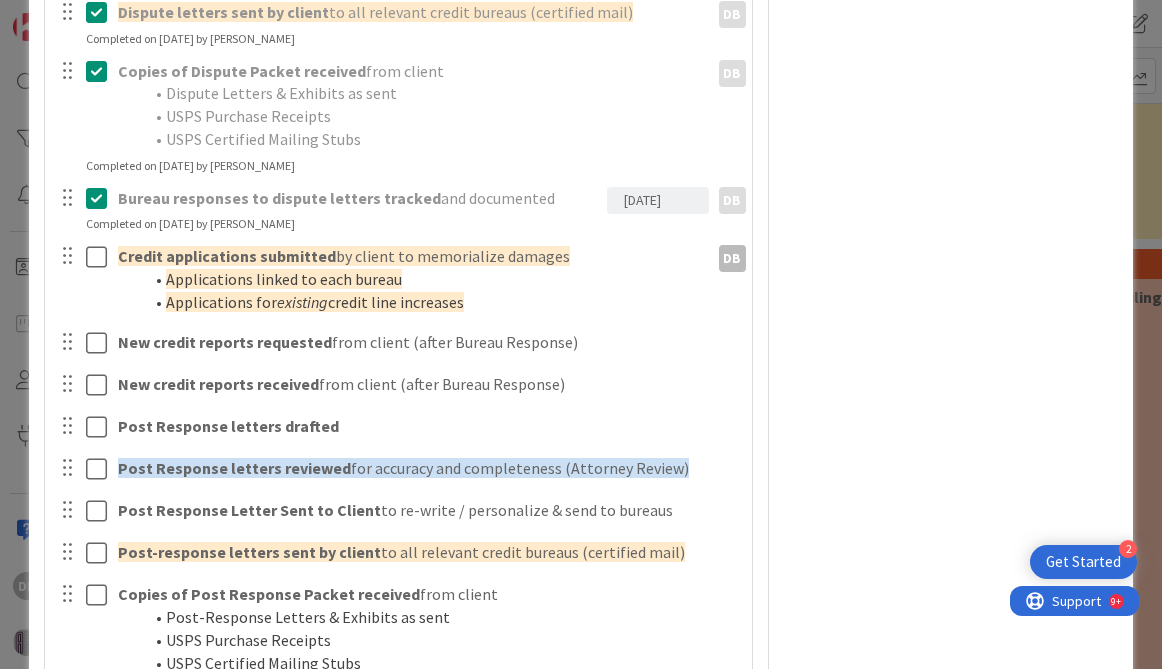 scroll, scrollTop: 935, scrollLeft: 0, axis: vertical 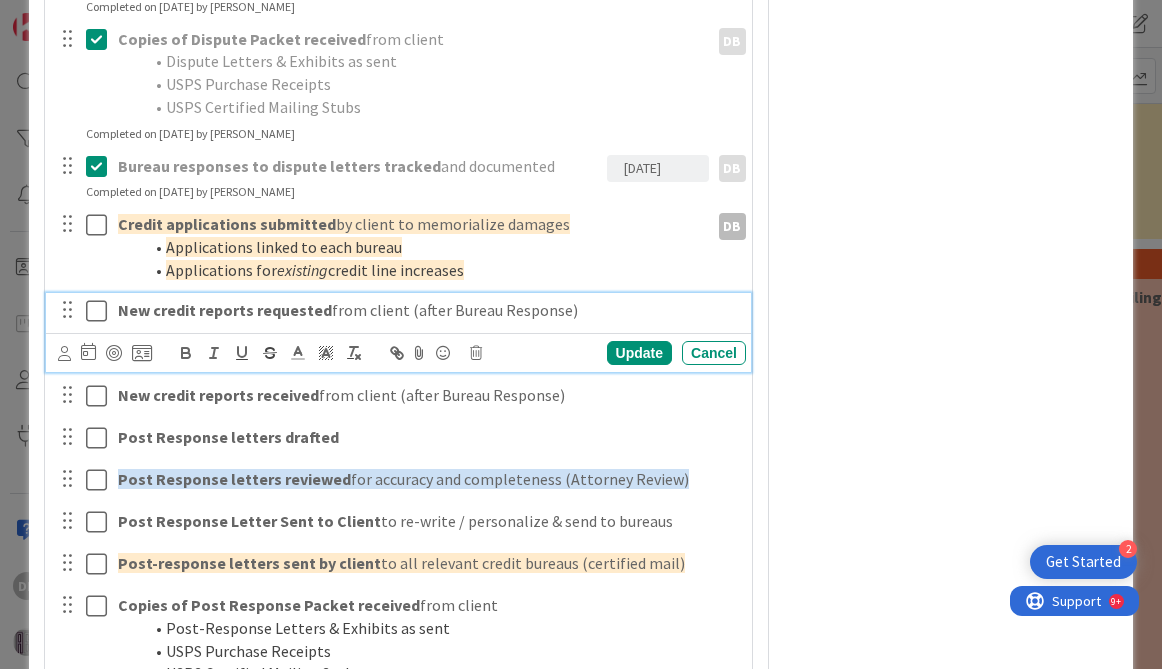 click at bounding box center [101, 311] 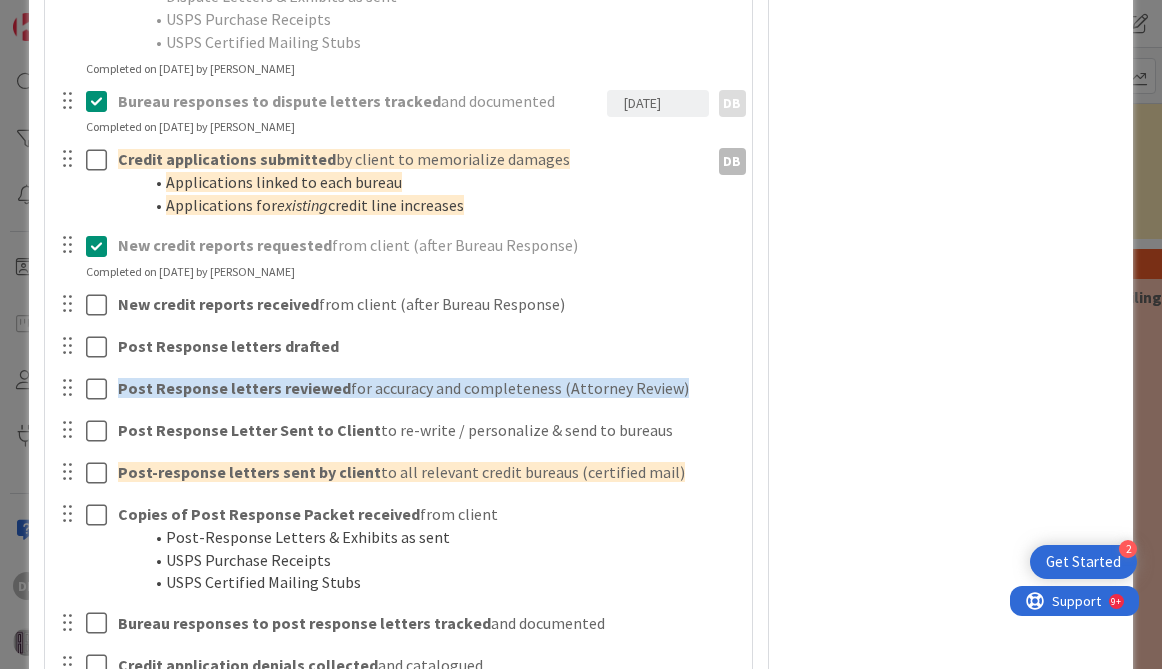 scroll, scrollTop: 1034, scrollLeft: 0, axis: vertical 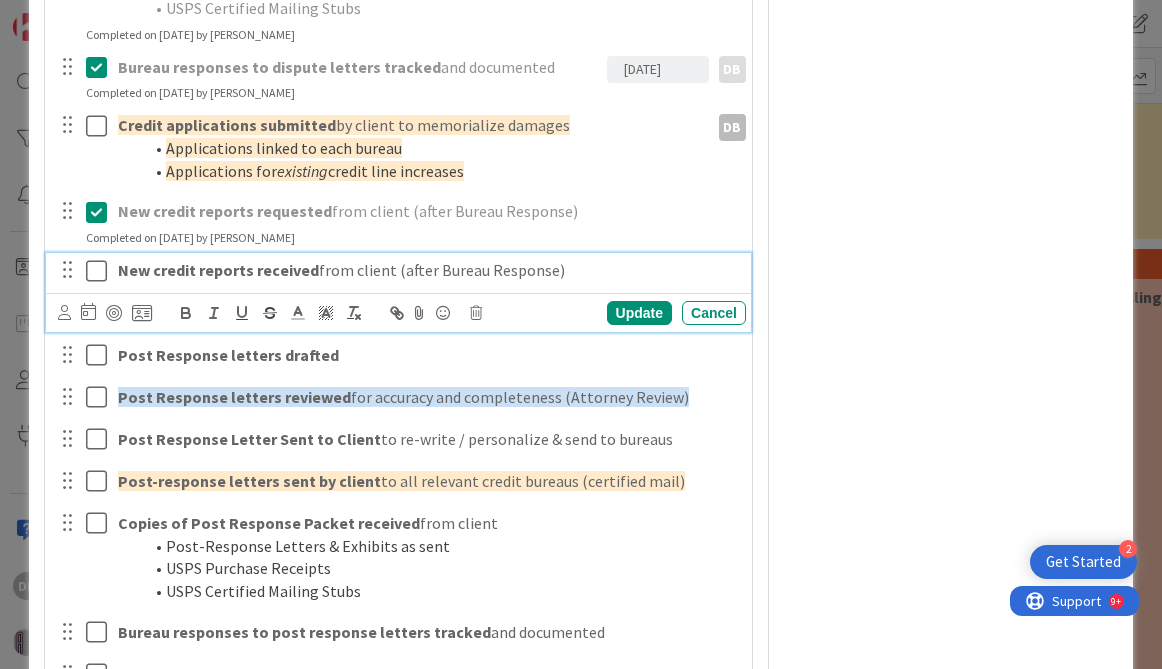 click at bounding box center (101, 271) 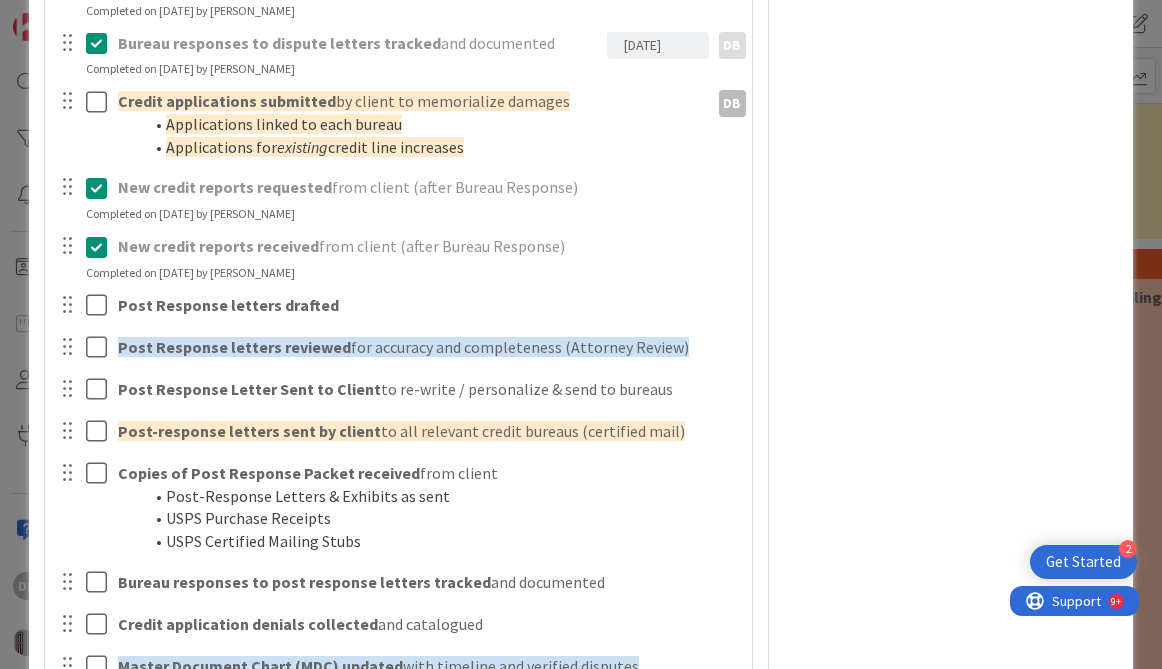 scroll, scrollTop: 1055, scrollLeft: 0, axis: vertical 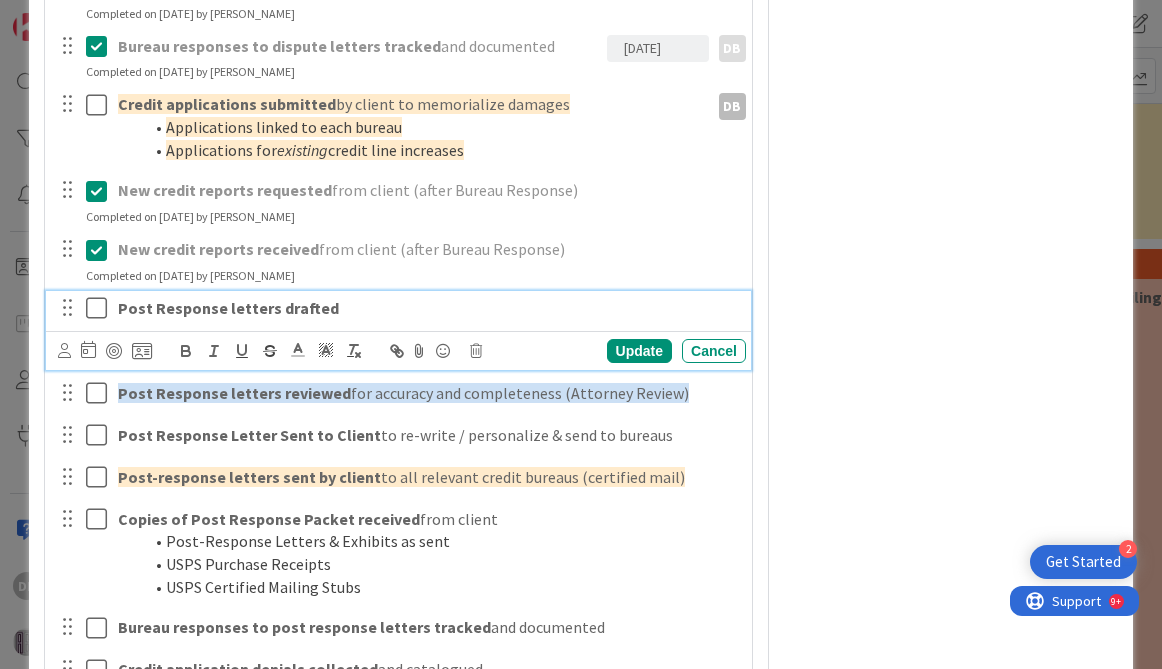 click on "Post Response letters drafted" at bounding box center (428, 308) 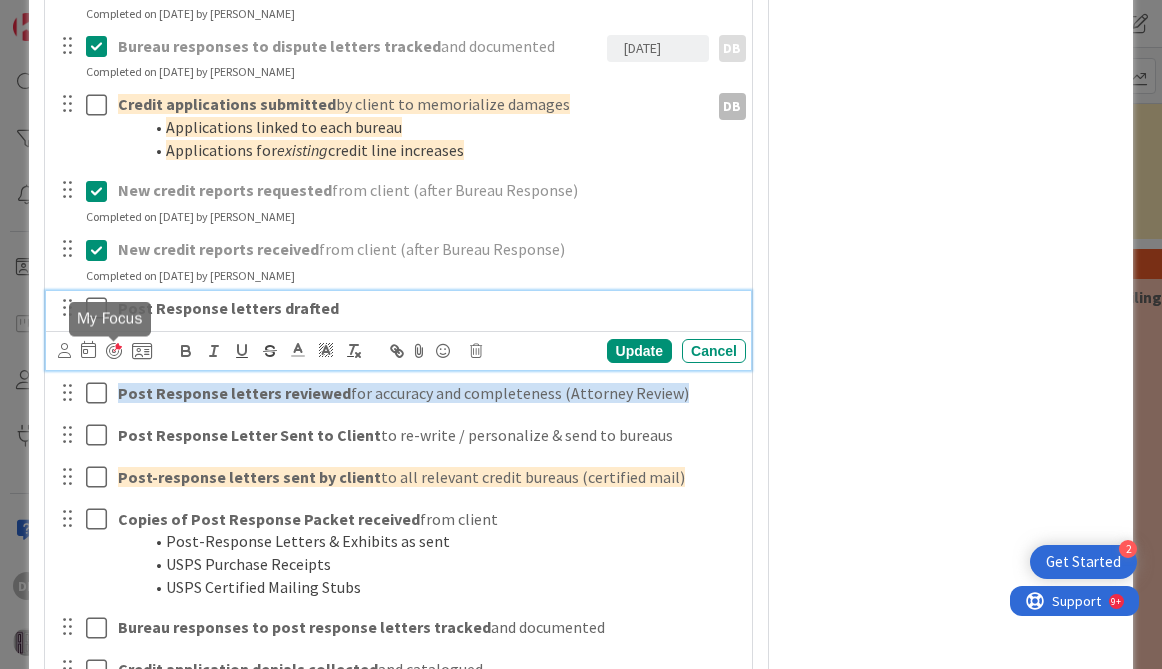 click at bounding box center (114, 351) 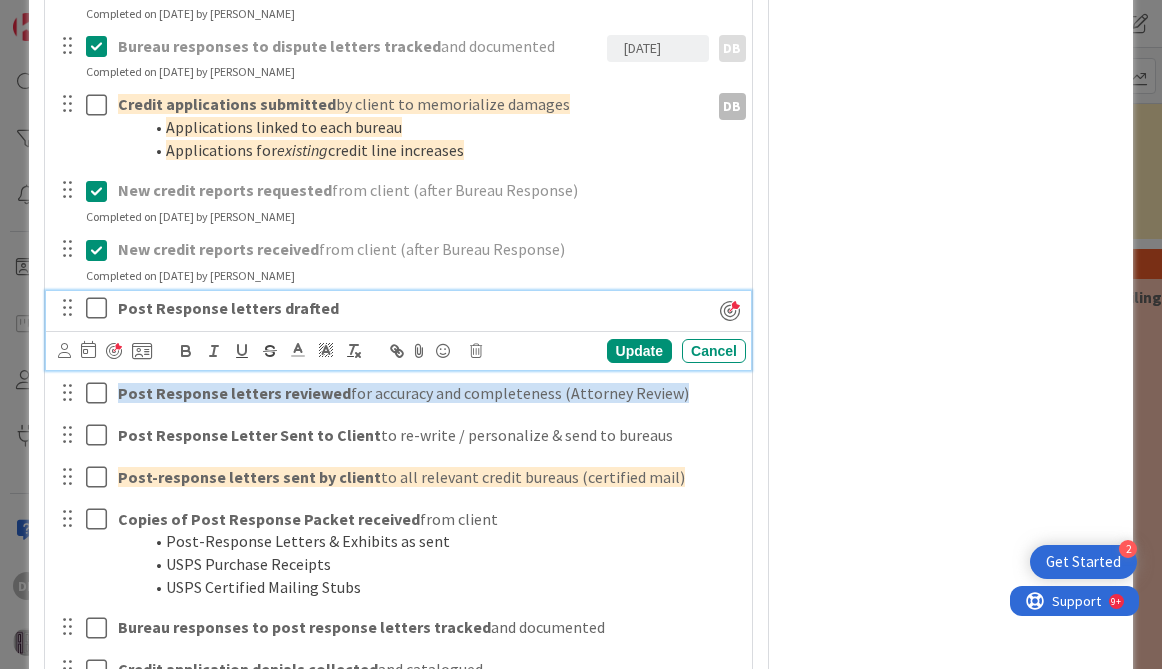 click on "Owner DB Other Dates Block Blocked Reason 0 / 256 Block Custom Fields ( 0/4 ) Quality + Focus Level Not Set Clio Link MDC Link Bureaus Involved Not Set Attachments Mirrors Metrics" at bounding box center (951, 70) 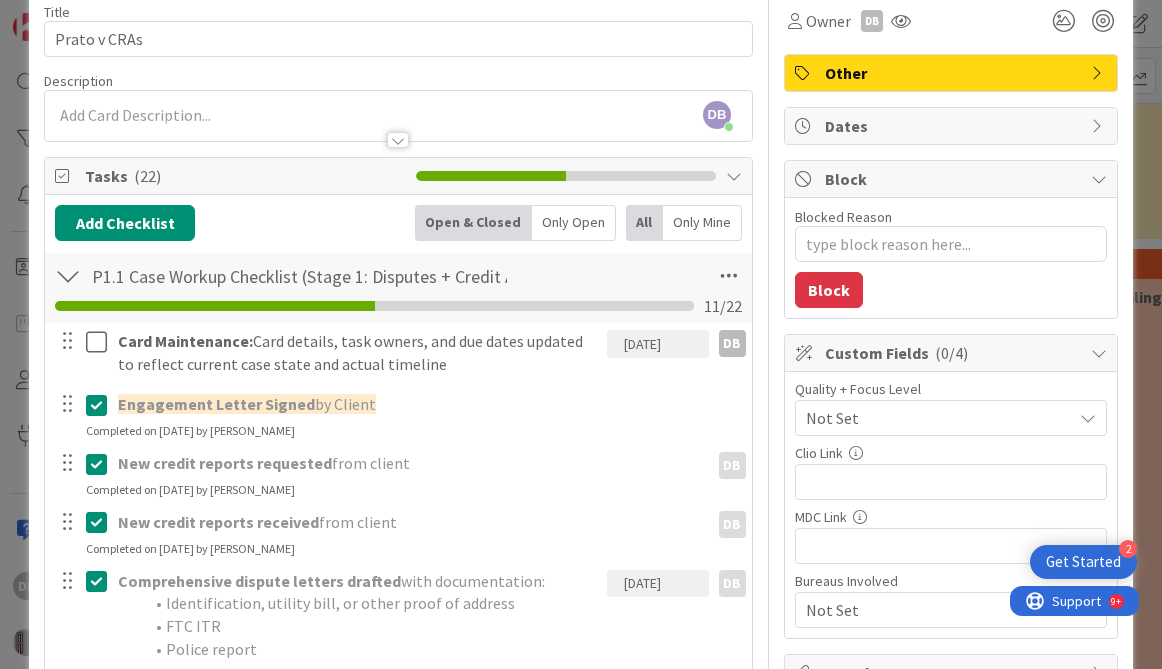 scroll, scrollTop: 0, scrollLeft: 0, axis: both 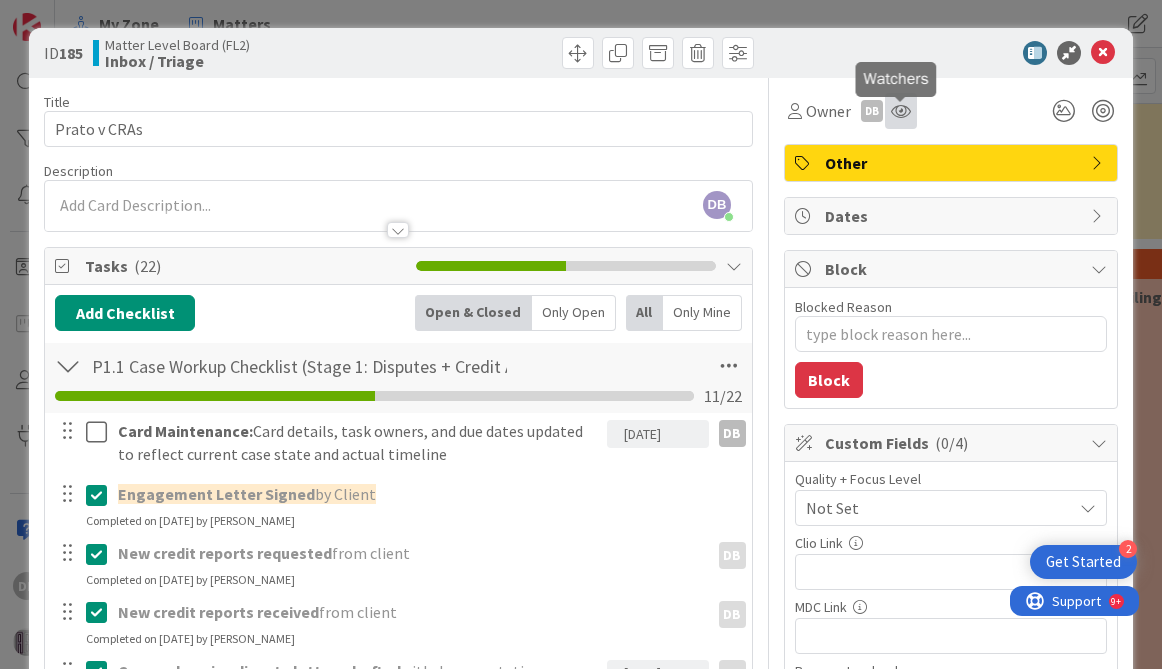 click at bounding box center [901, 111] 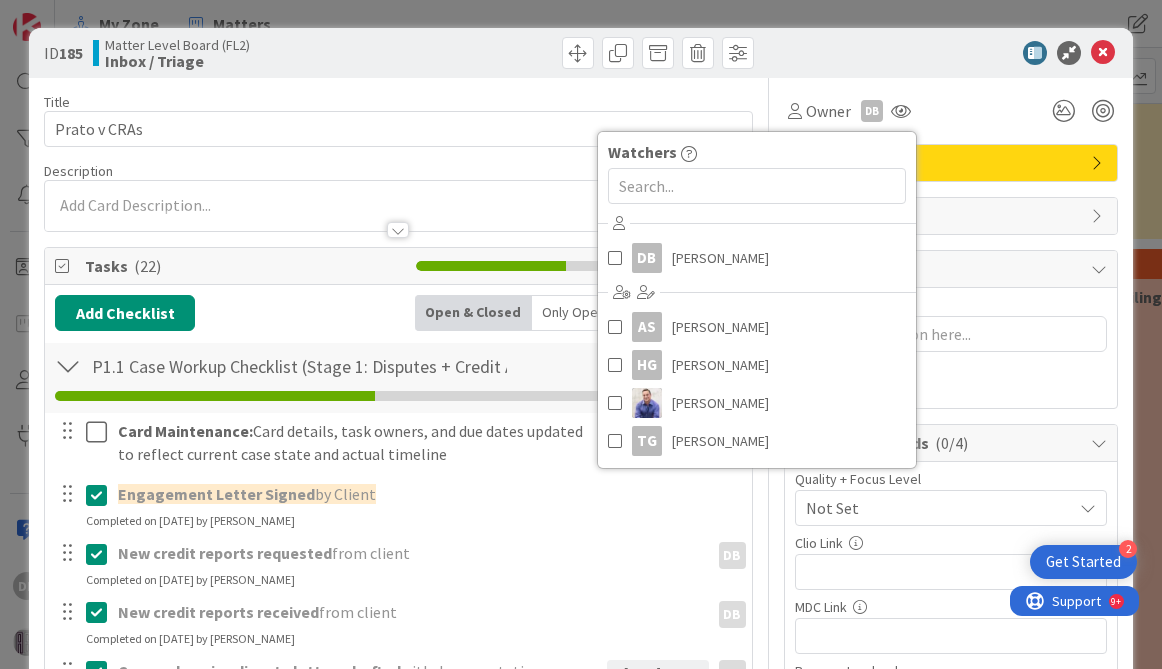 click on "Owner DB Watchers DB Devorah Butler AS Adam Singer HG Howard Goralnick John Grant TG Thomas Guarino" at bounding box center [951, 111] 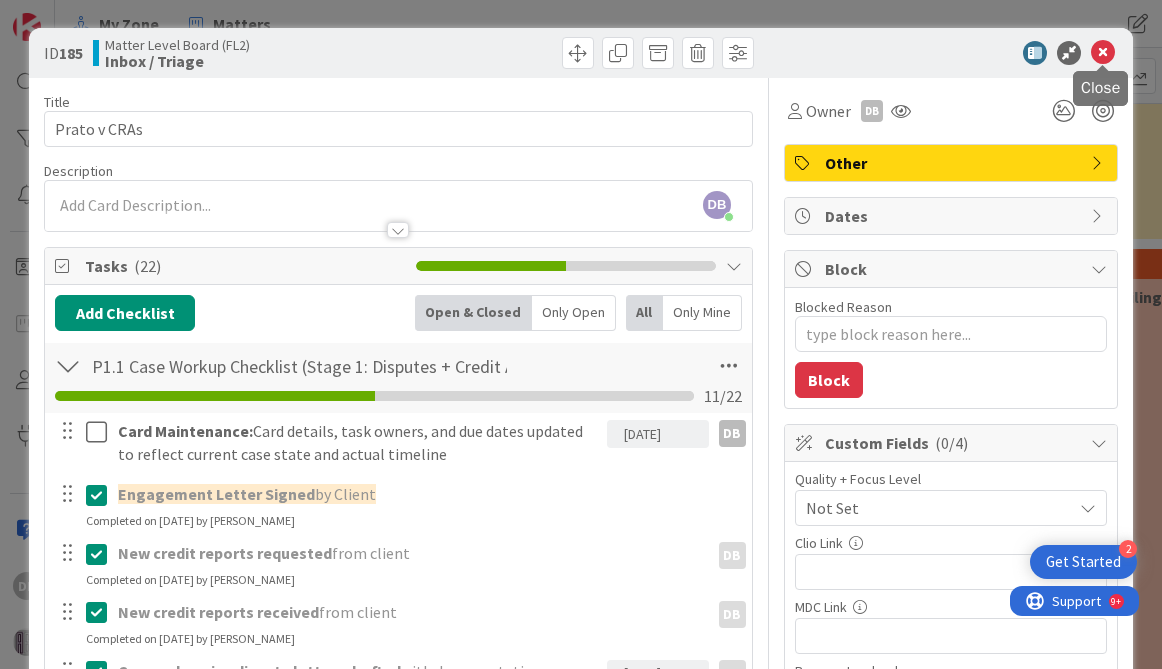click at bounding box center (1103, 53) 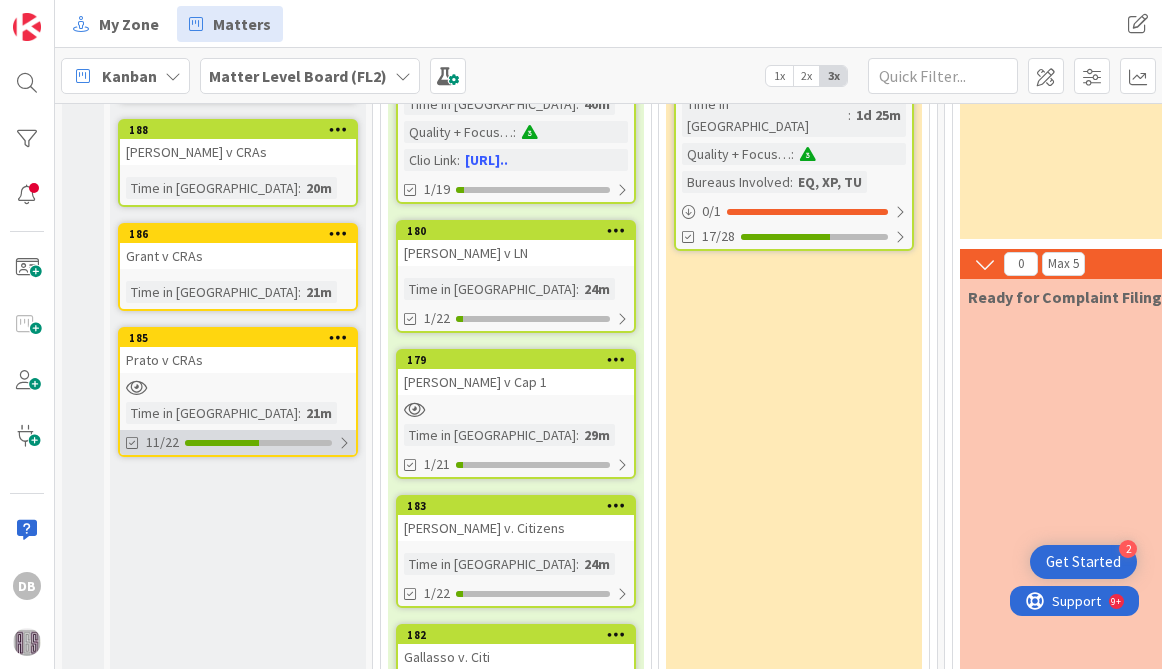 scroll, scrollTop: 274, scrollLeft: 0, axis: vertical 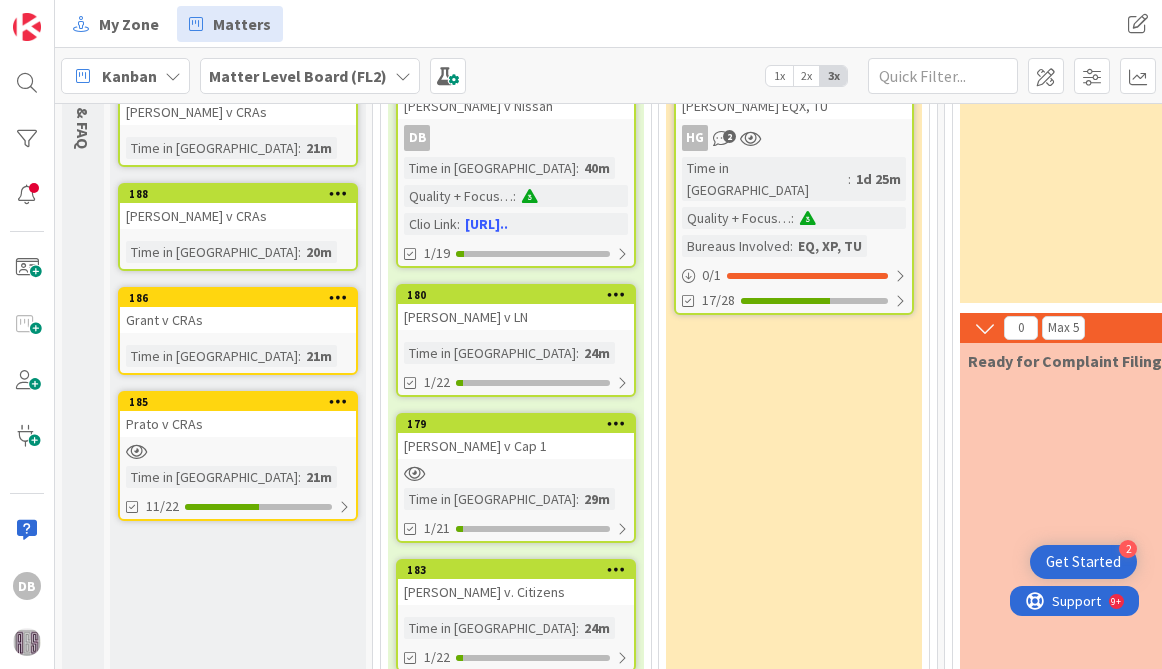click on "186" at bounding box center [238, 298] 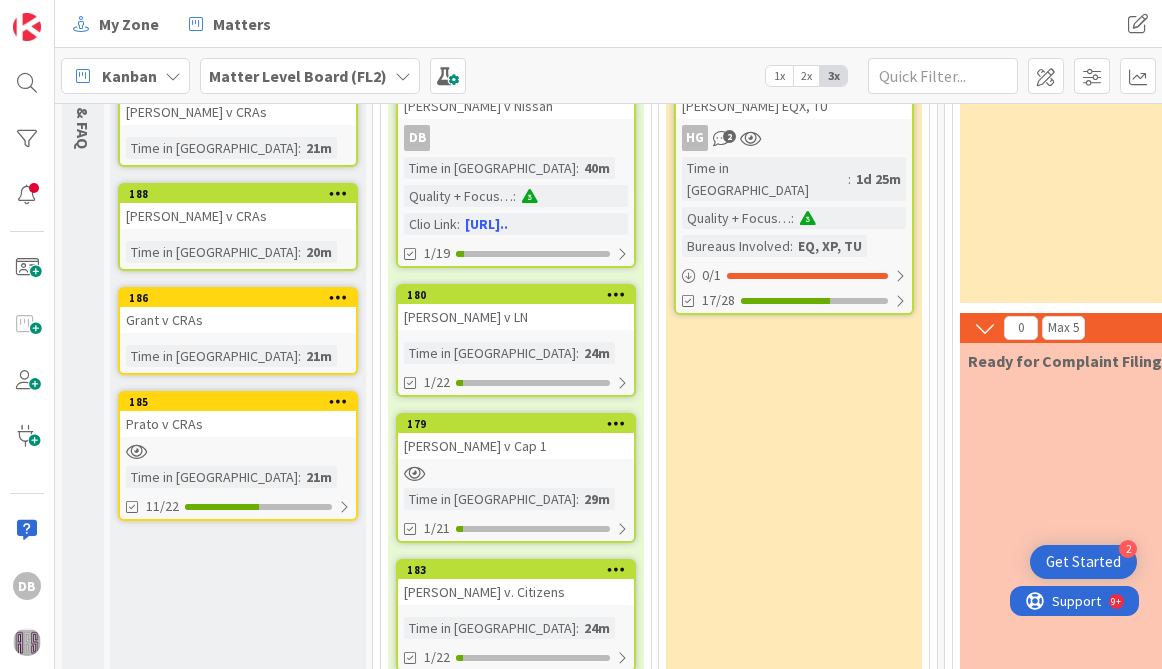 scroll, scrollTop: 0, scrollLeft: 0, axis: both 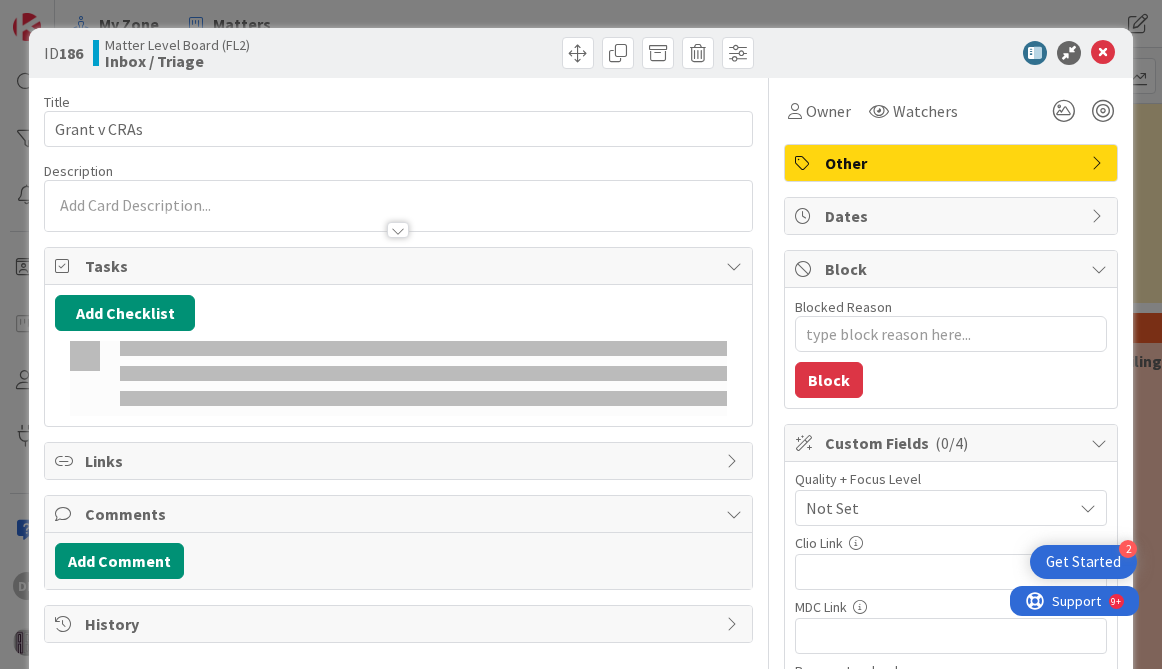 type on "x" 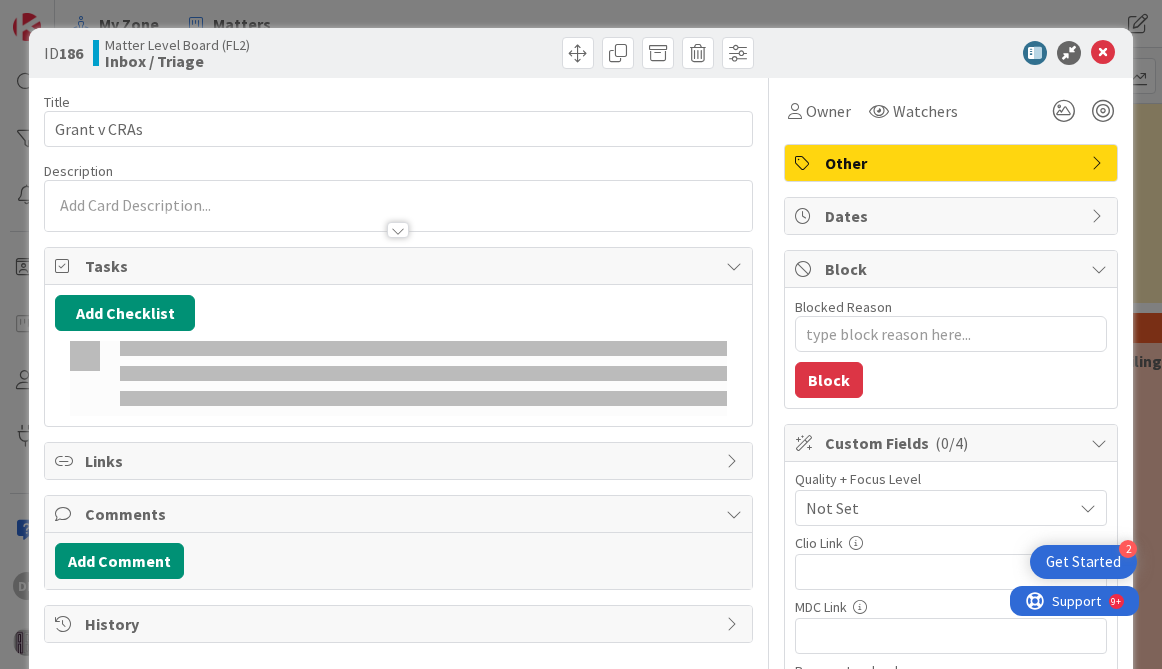 scroll, scrollTop: 0, scrollLeft: 0, axis: both 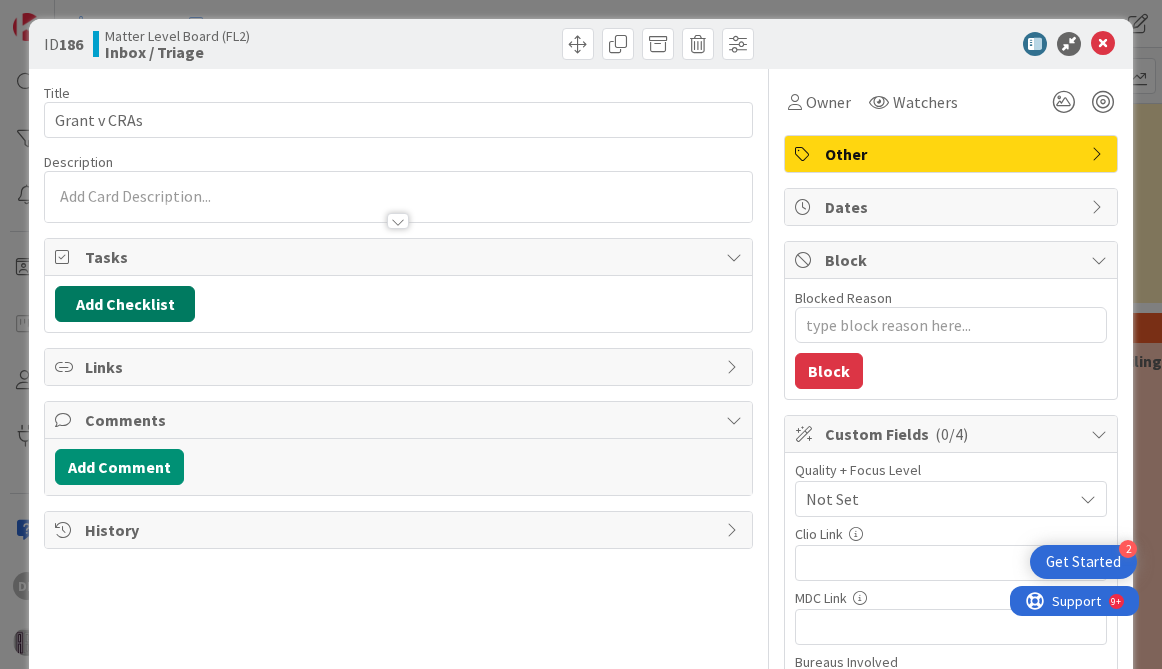click on "Add Checklist" at bounding box center (125, 304) 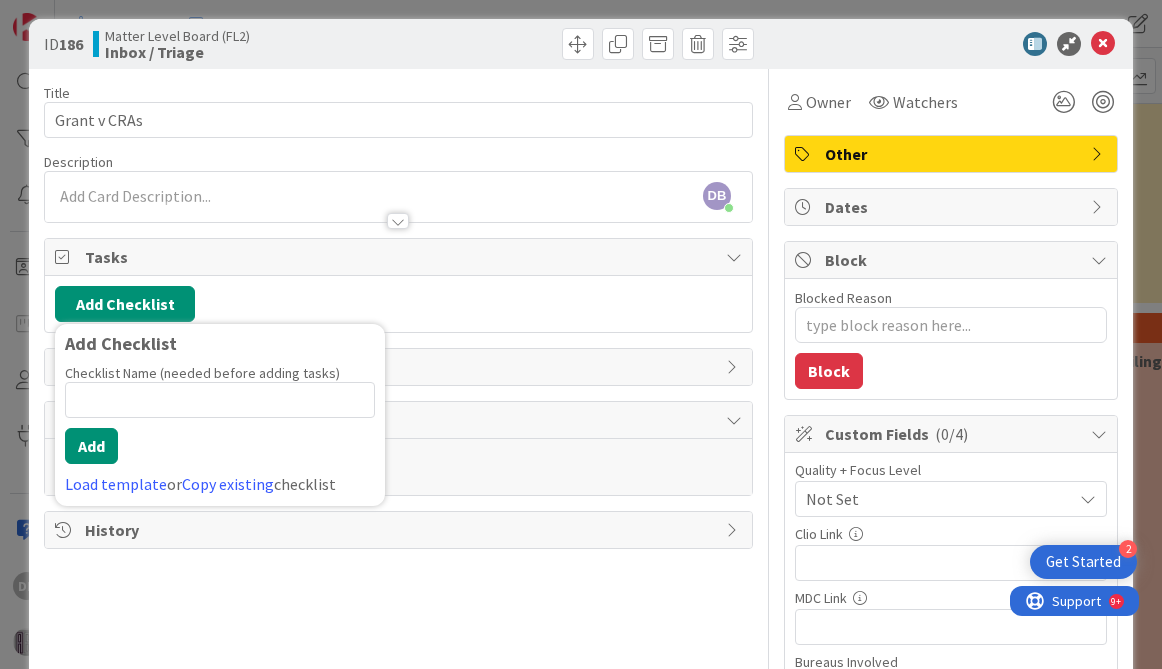 type on "p" 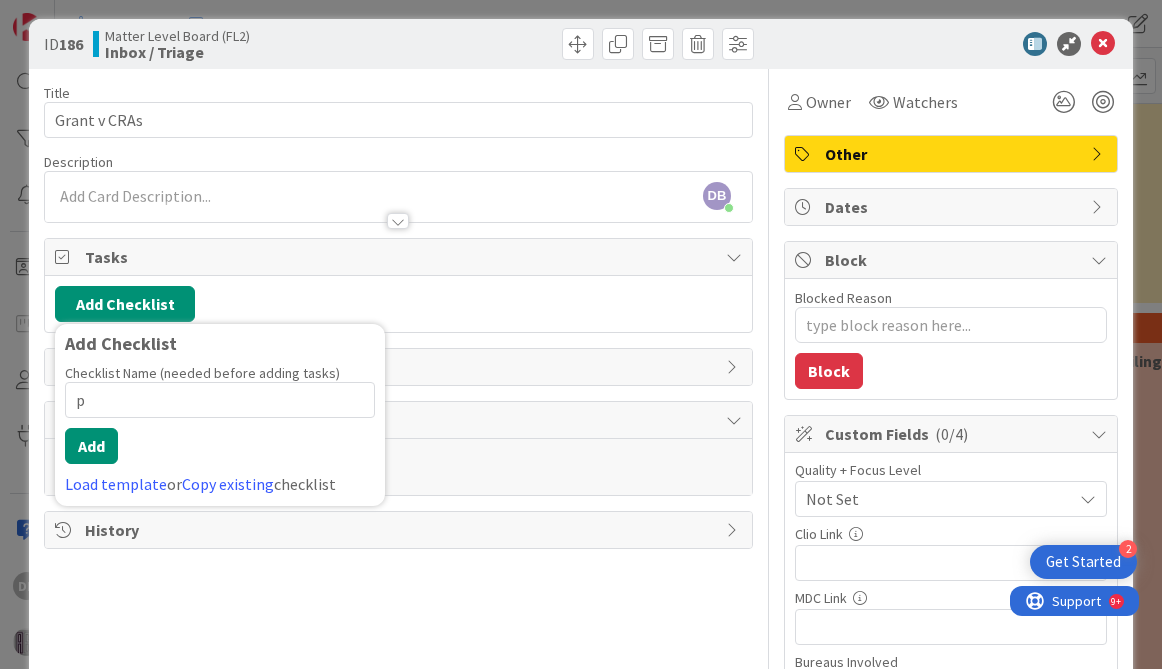type 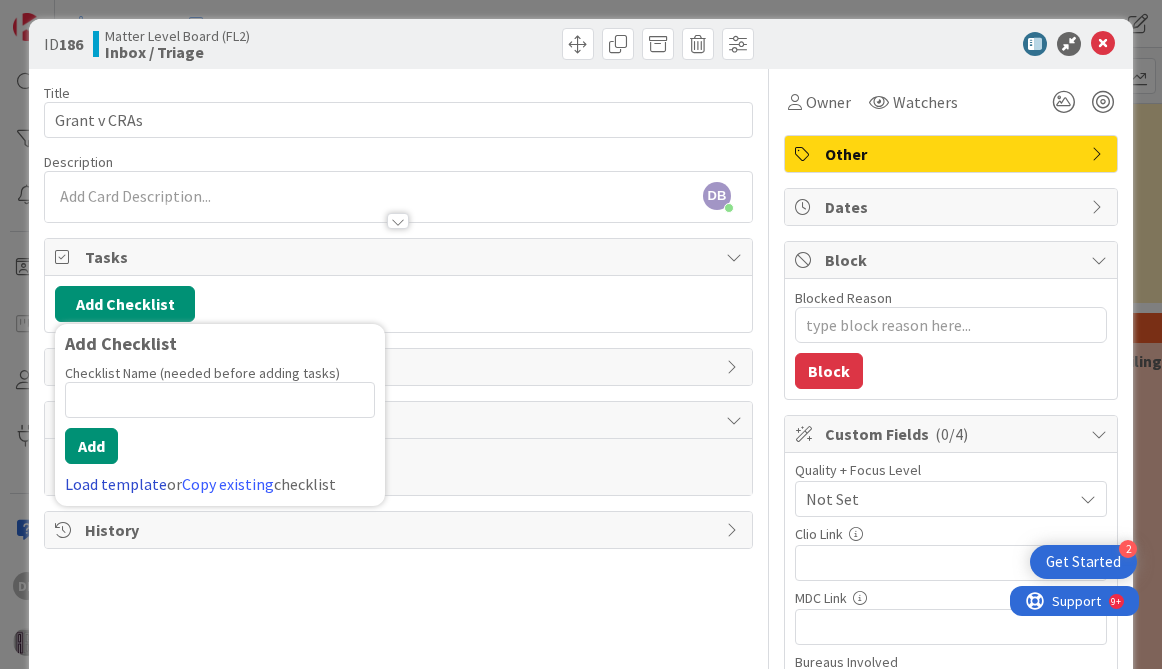 click on "Load template" at bounding box center [116, 484] 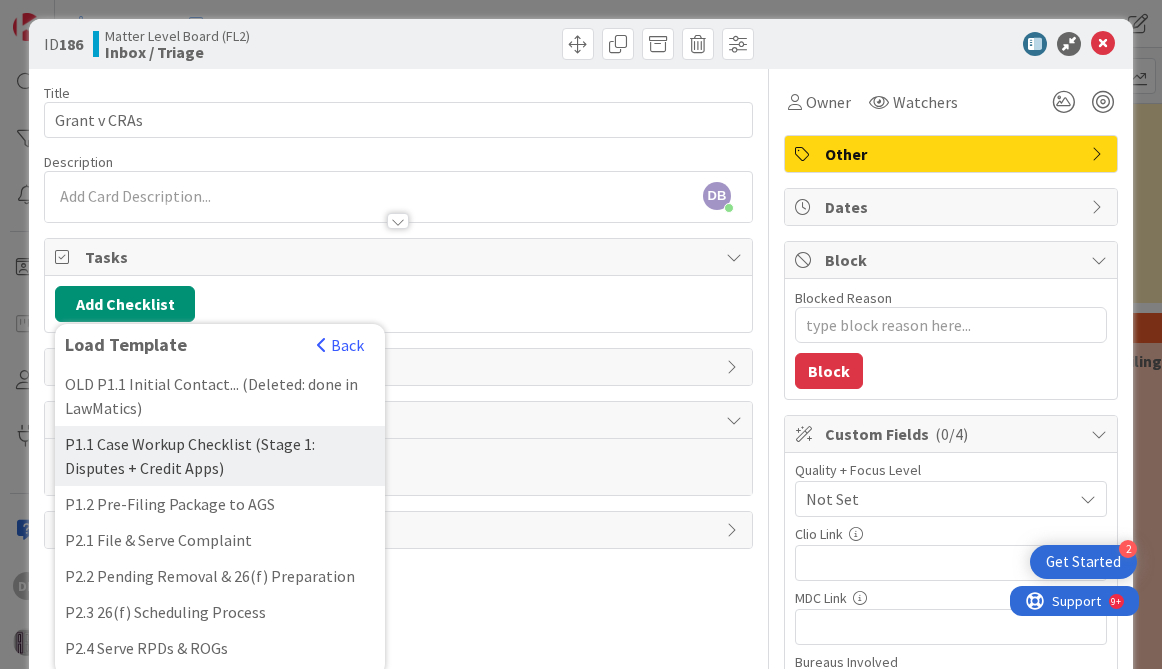 click on "P1.1 Case Workup Checklist (Stage 1: Disputes + Credit Apps)" at bounding box center [220, 456] 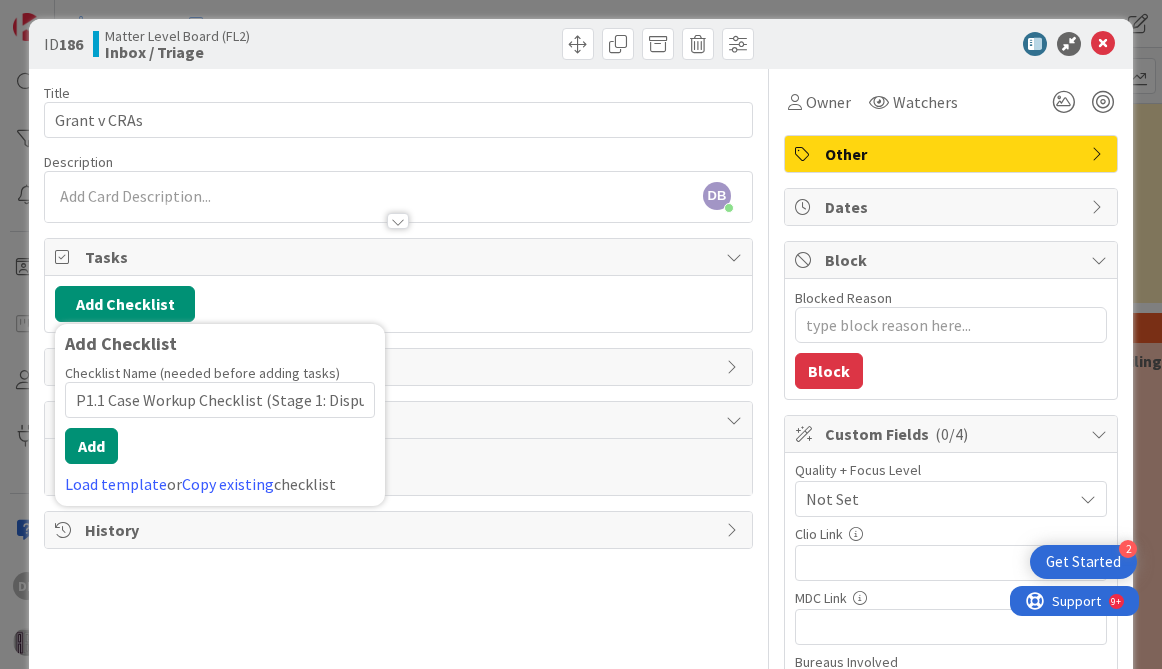 scroll, scrollTop: 0, scrollLeft: 113, axis: horizontal 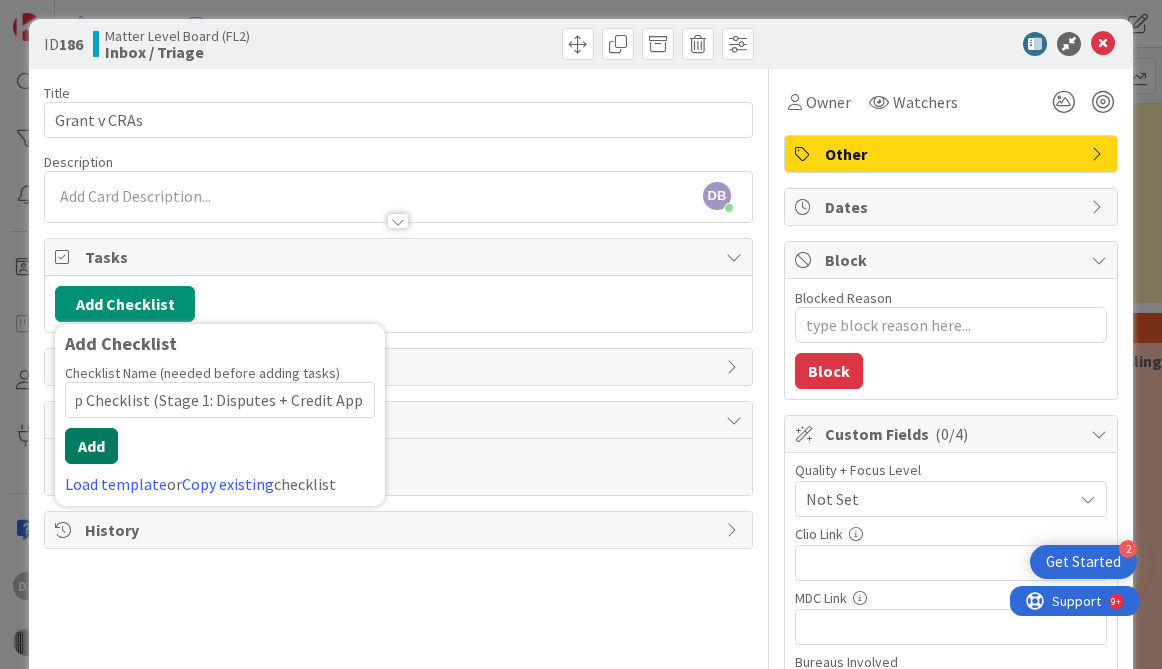 click on "Add" at bounding box center [91, 446] 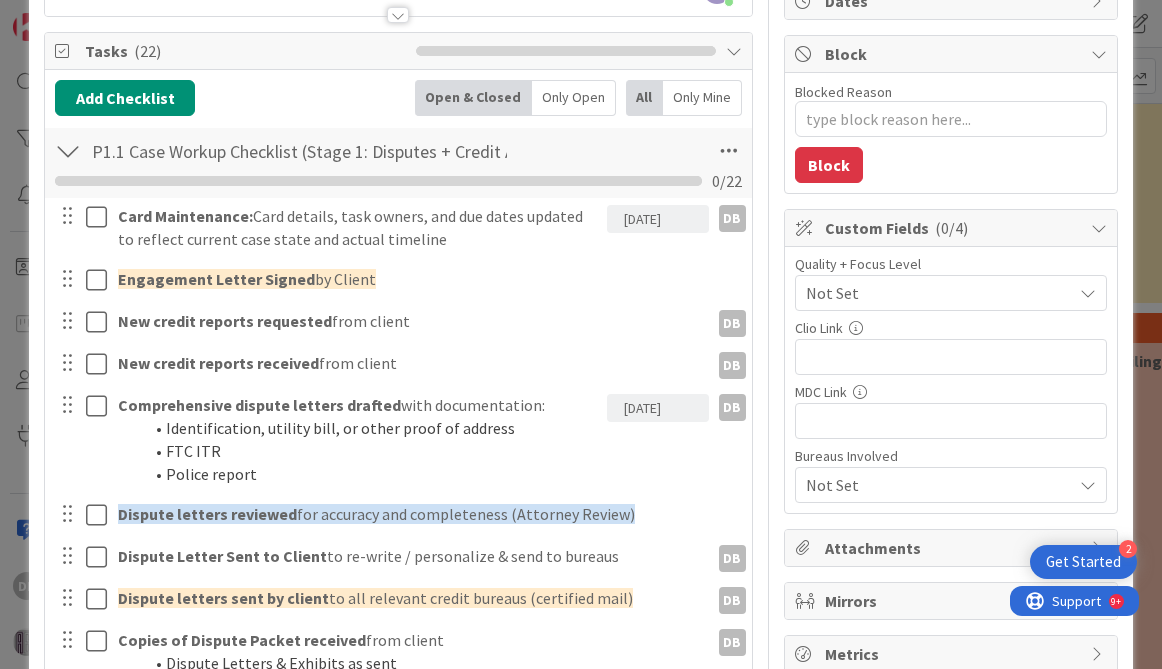 scroll, scrollTop: 212, scrollLeft: 0, axis: vertical 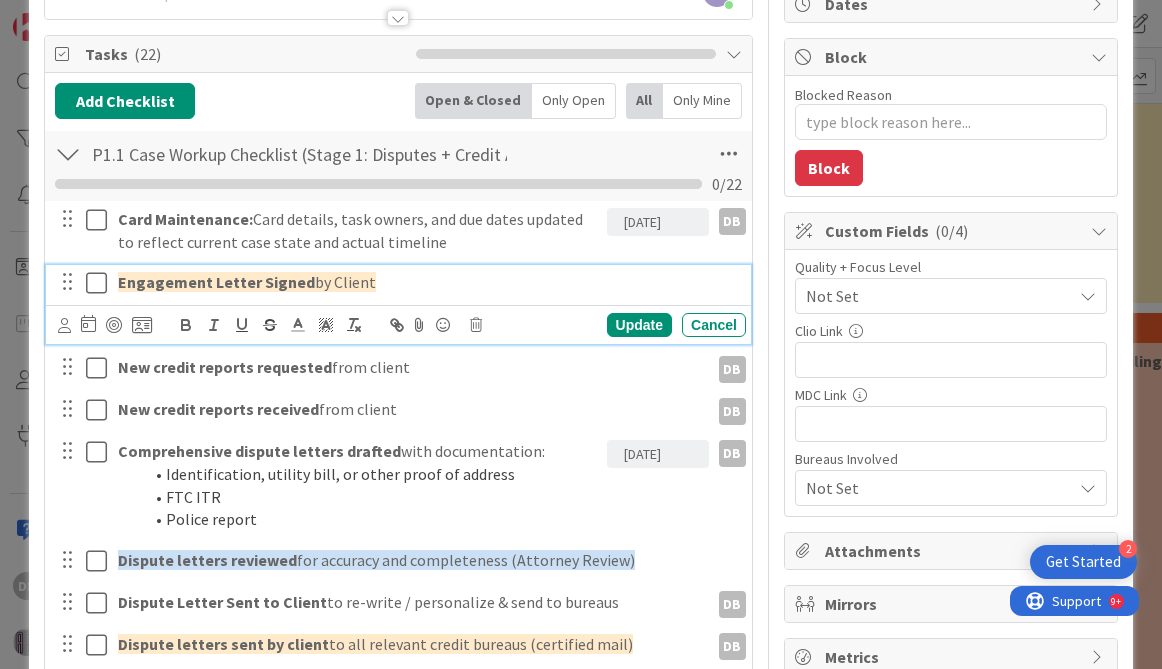 click at bounding box center [101, 283] 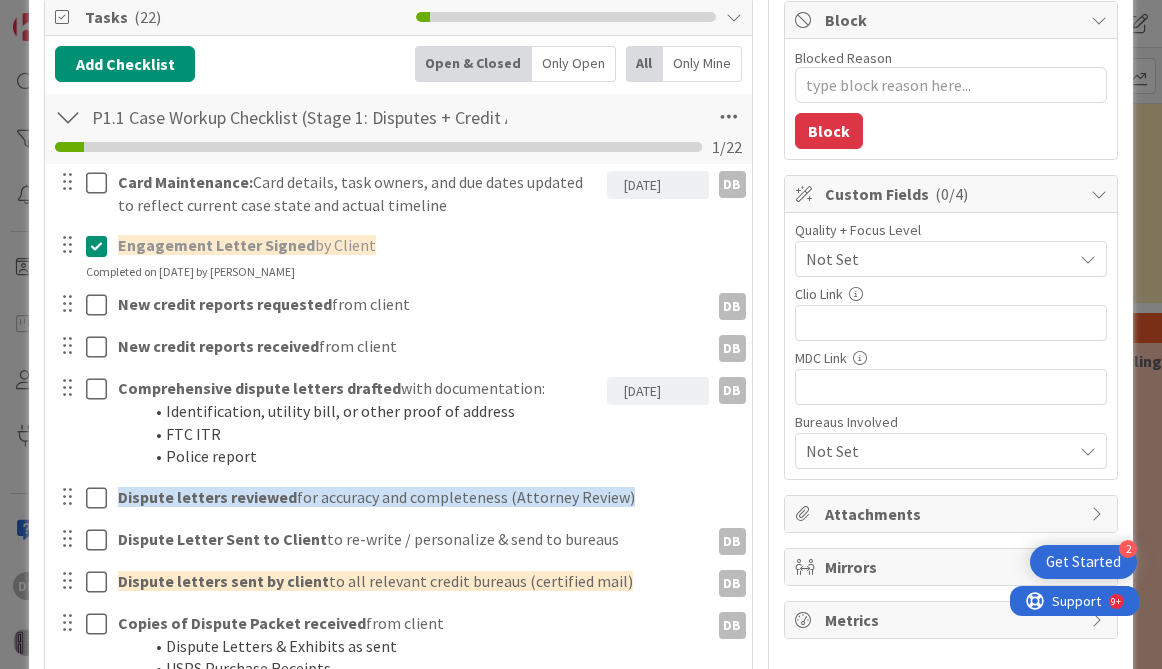 scroll, scrollTop: 273, scrollLeft: 0, axis: vertical 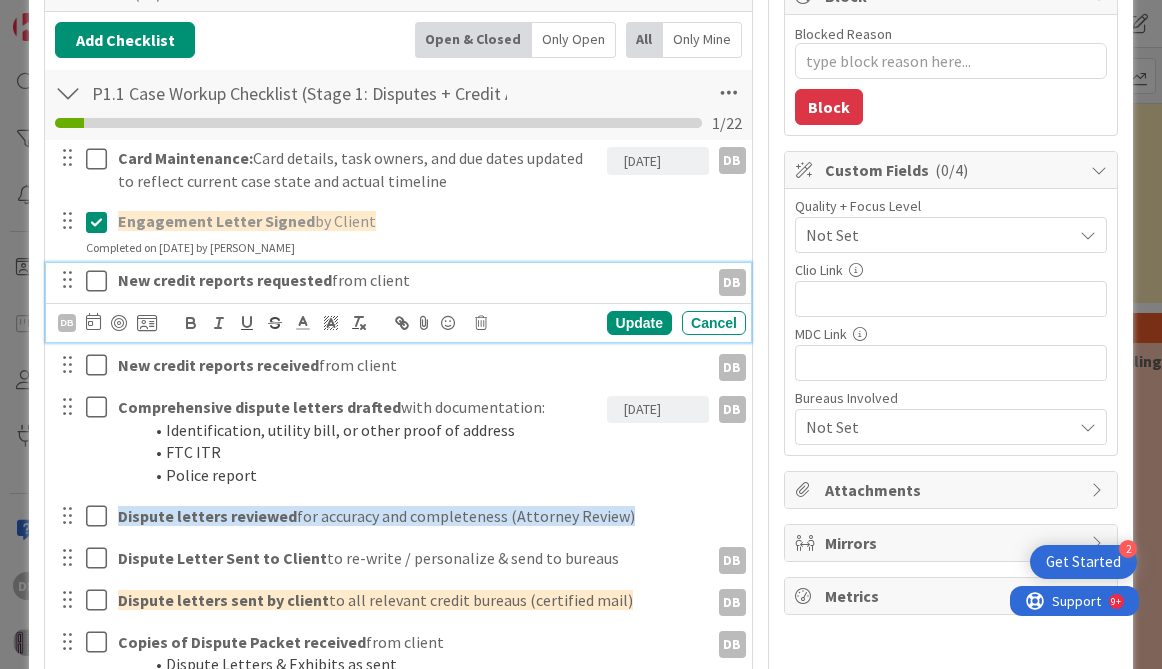 click at bounding box center [101, 281] 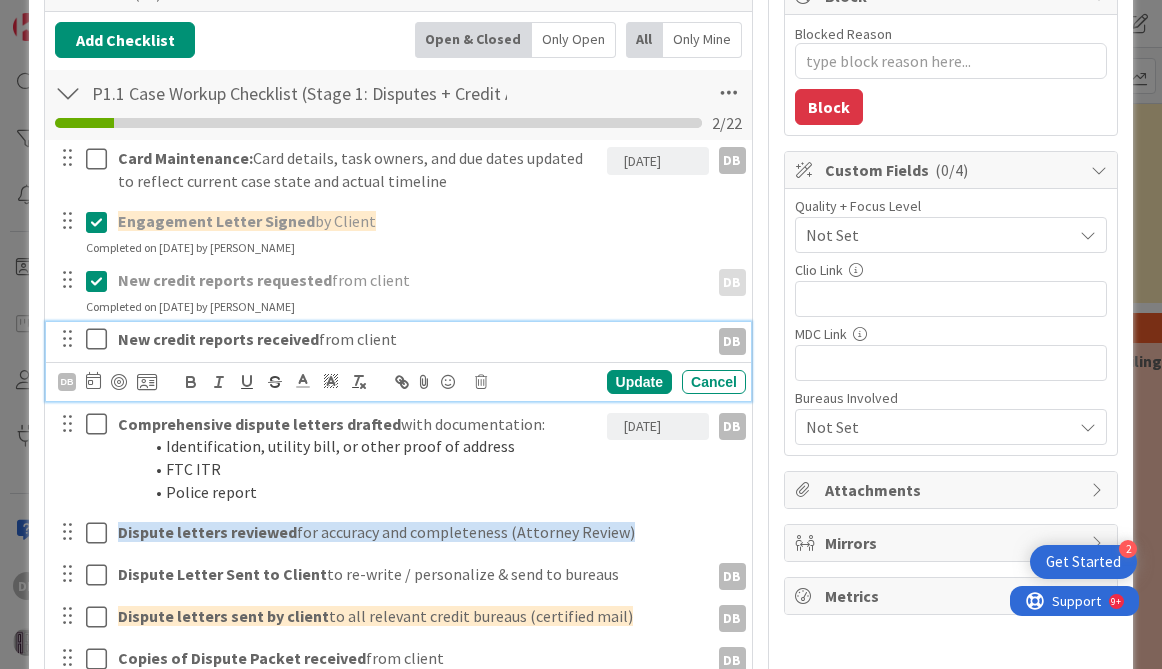 click at bounding box center [101, 339] 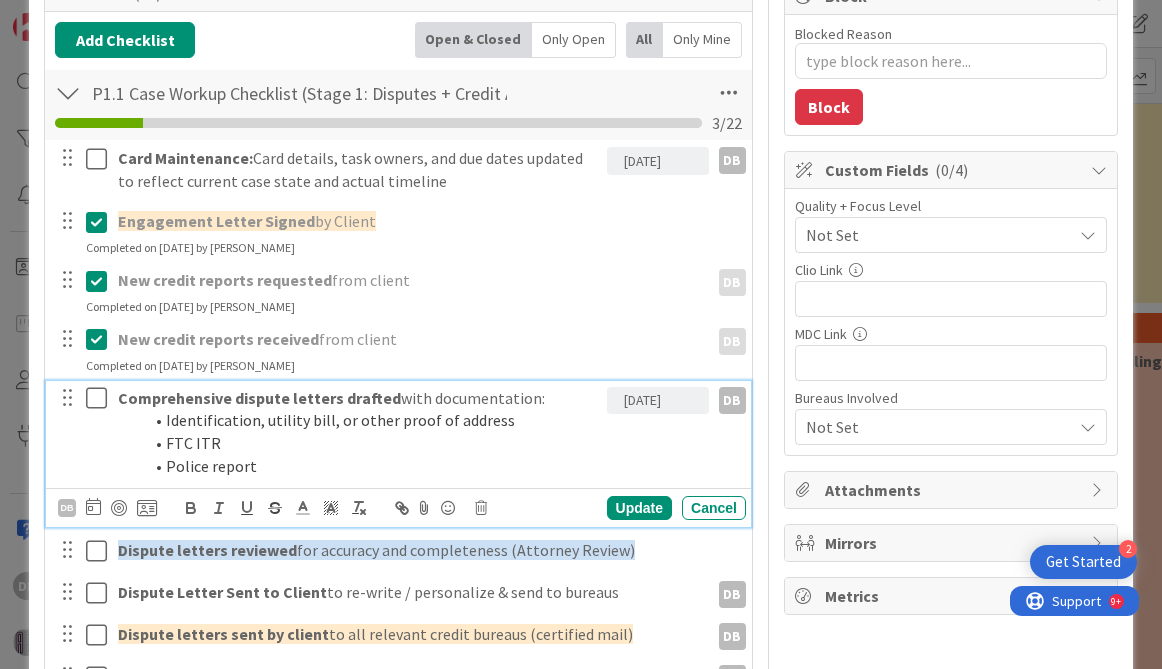 click at bounding box center [101, 398] 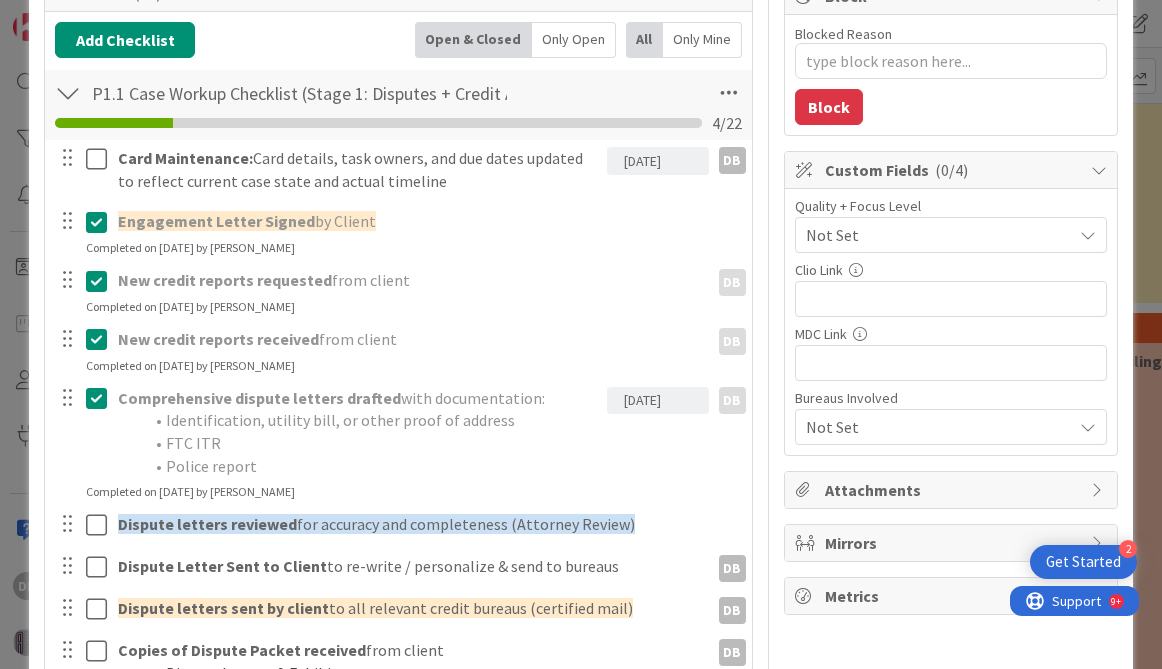 scroll, scrollTop: 400, scrollLeft: 0, axis: vertical 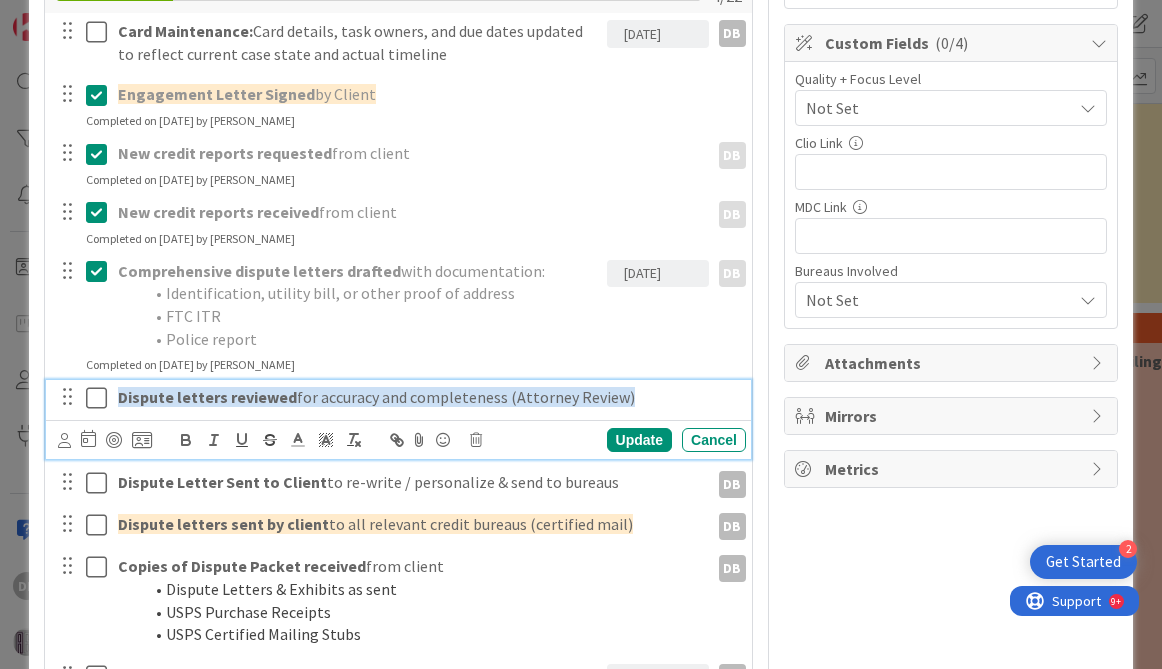click at bounding box center [101, 398] 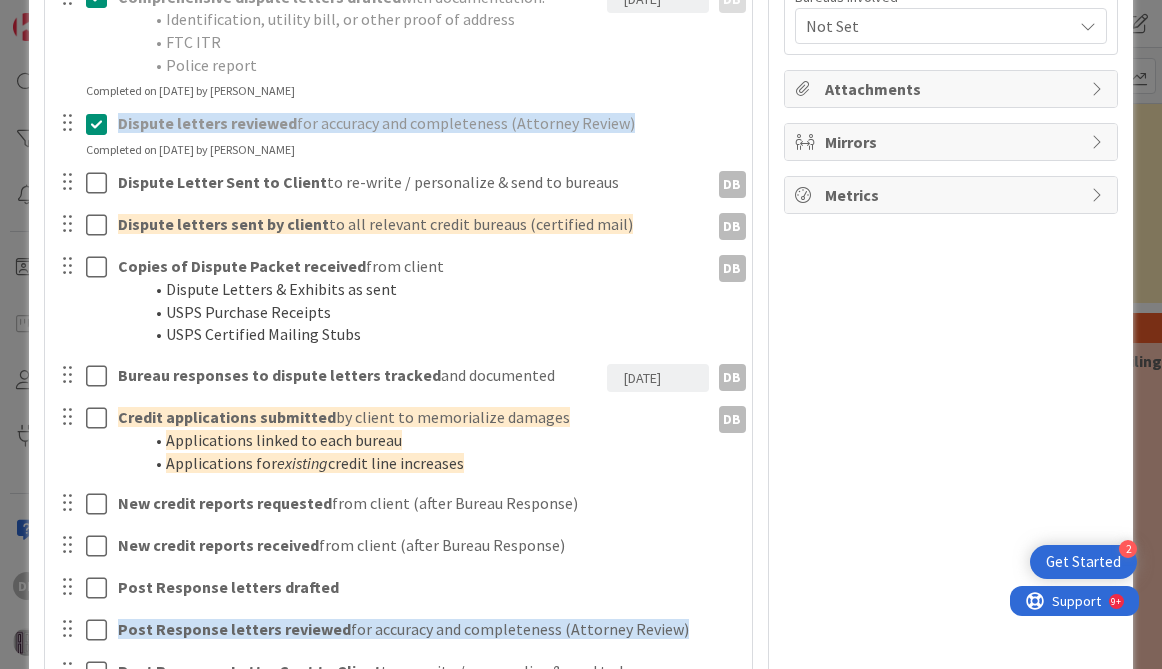 scroll, scrollTop: 697, scrollLeft: 0, axis: vertical 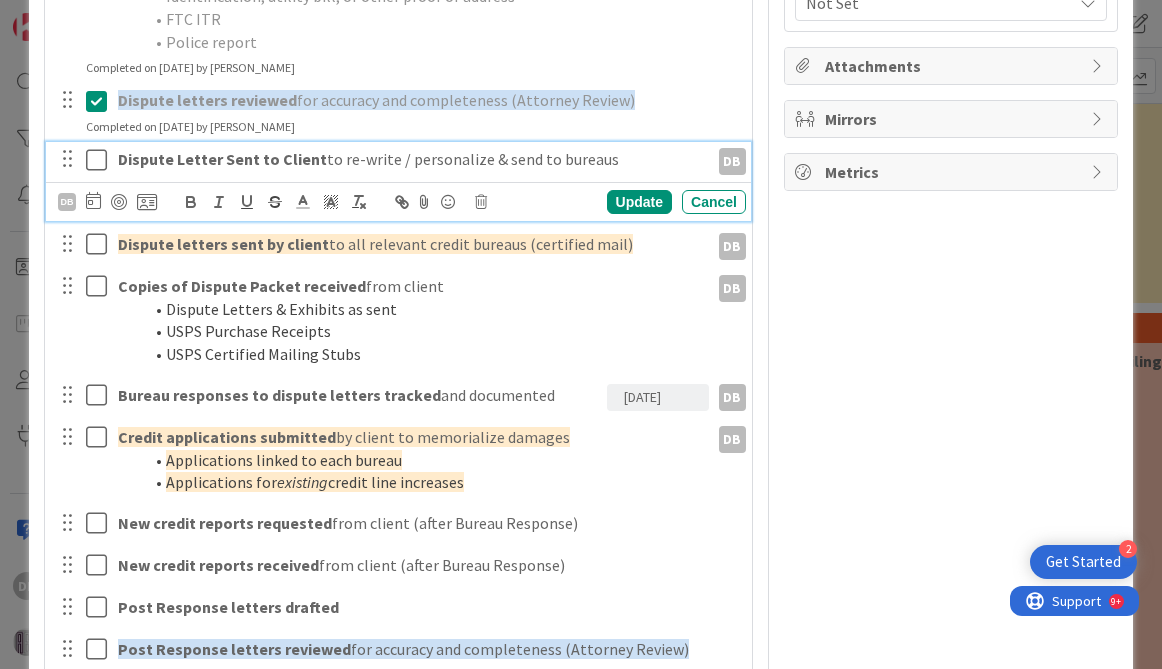 click at bounding box center (101, 160) 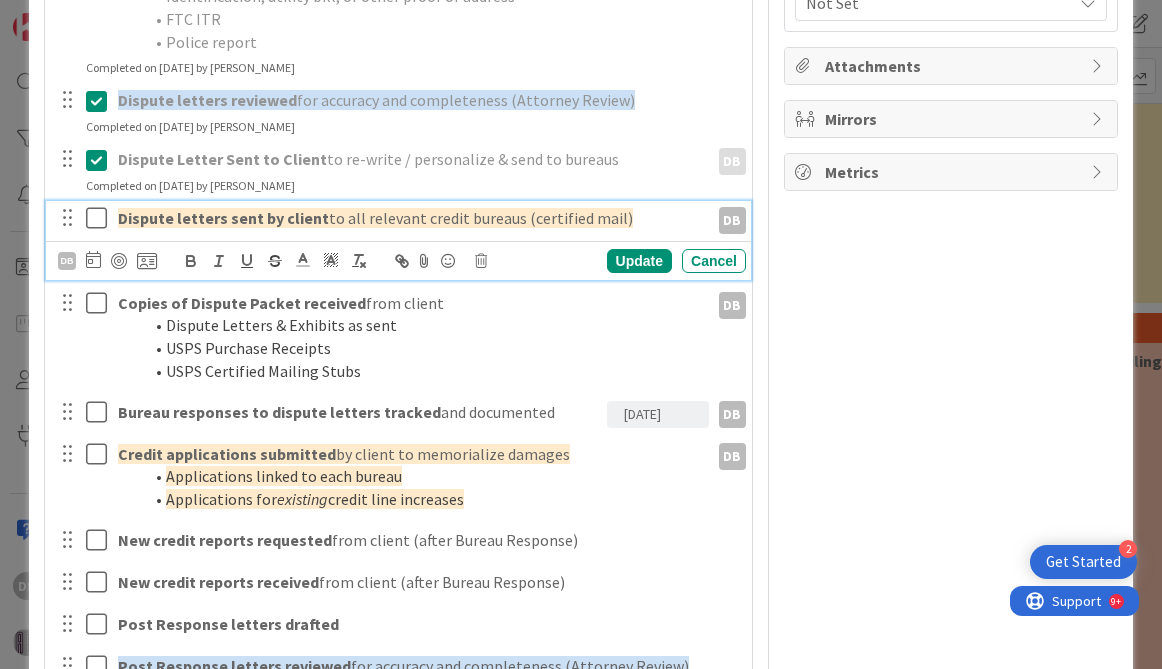 click at bounding box center [101, 218] 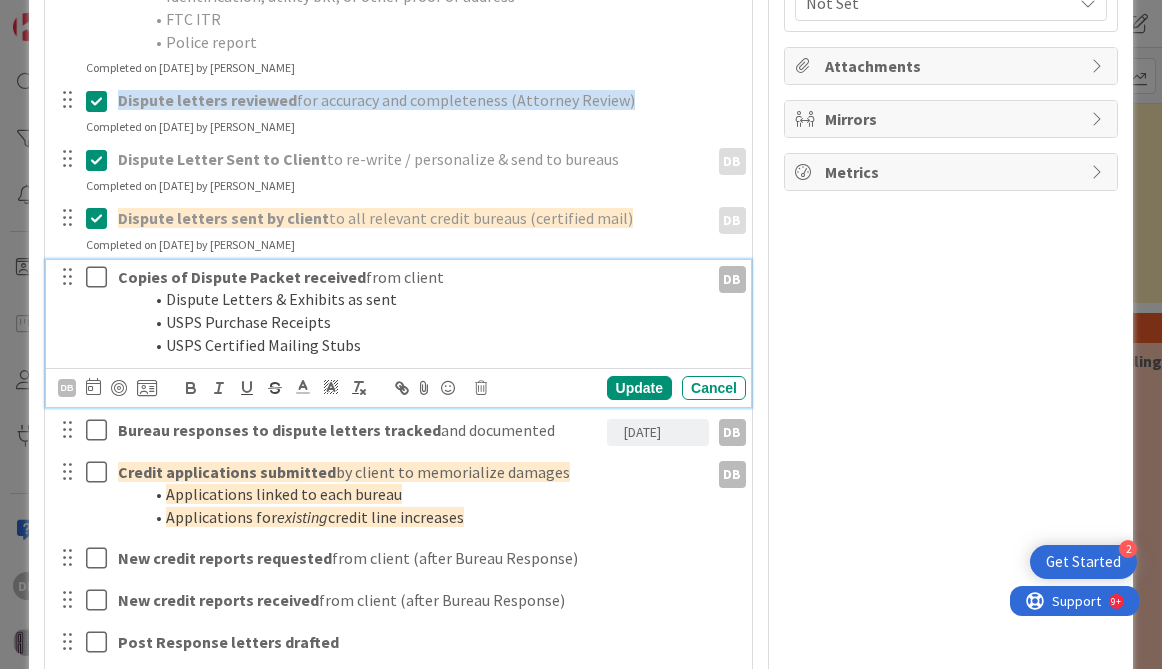 click at bounding box center [101, 277] 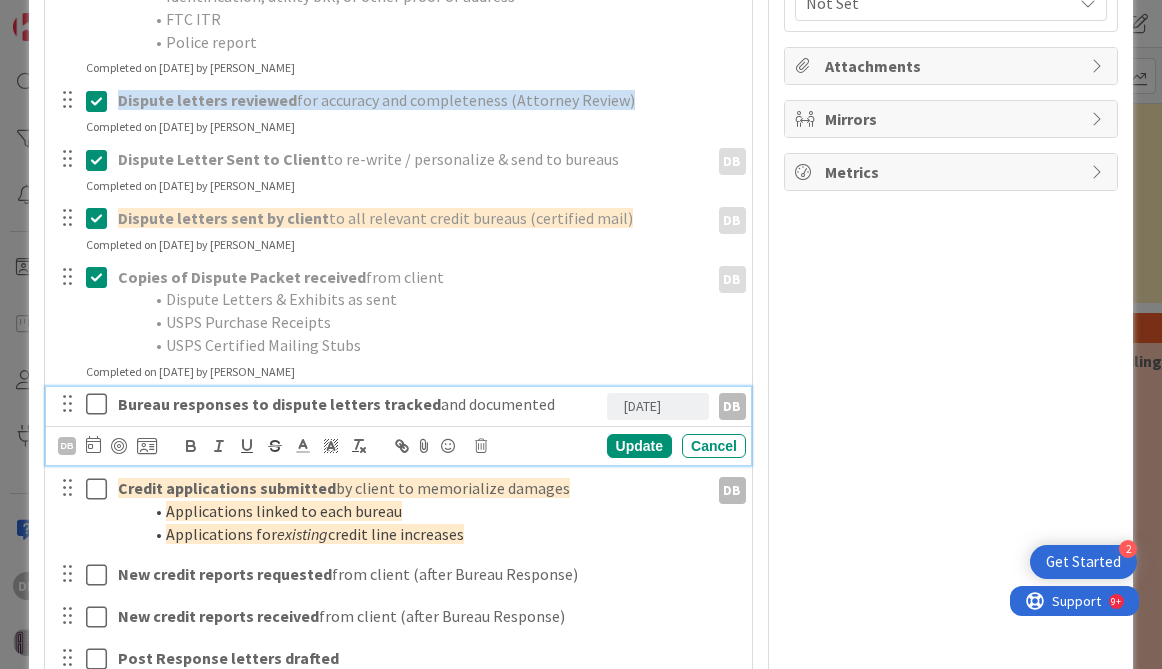 click at bounding box center (101, 404) 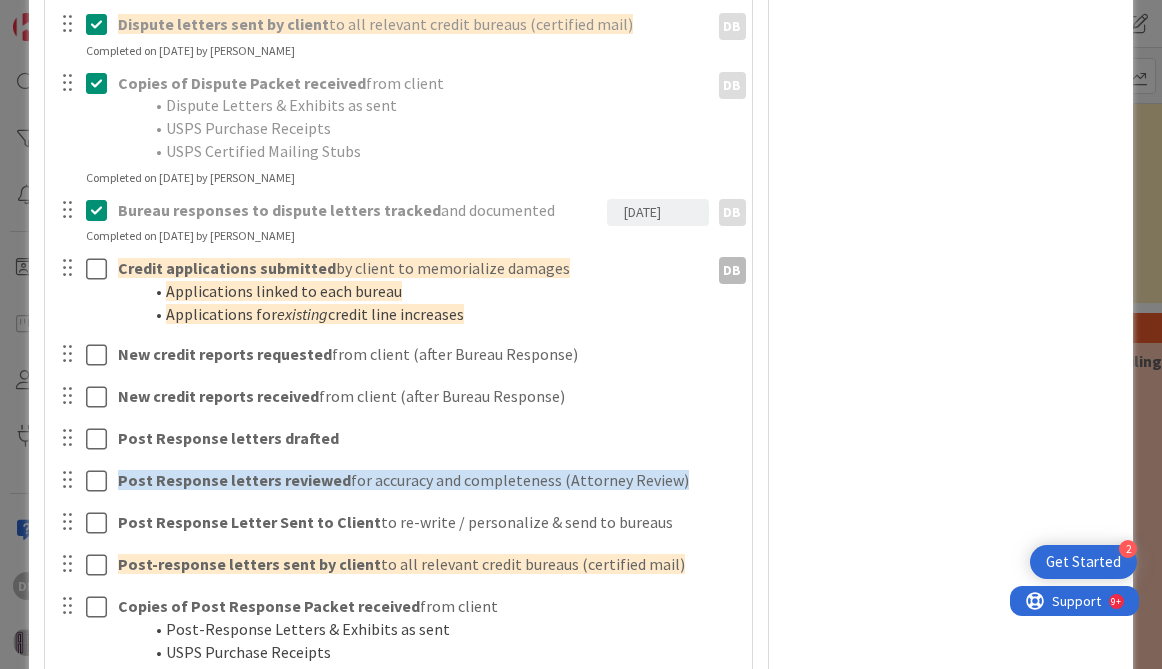scroll, scrollTop: 993, scrollLeft: 0, axis: vertical 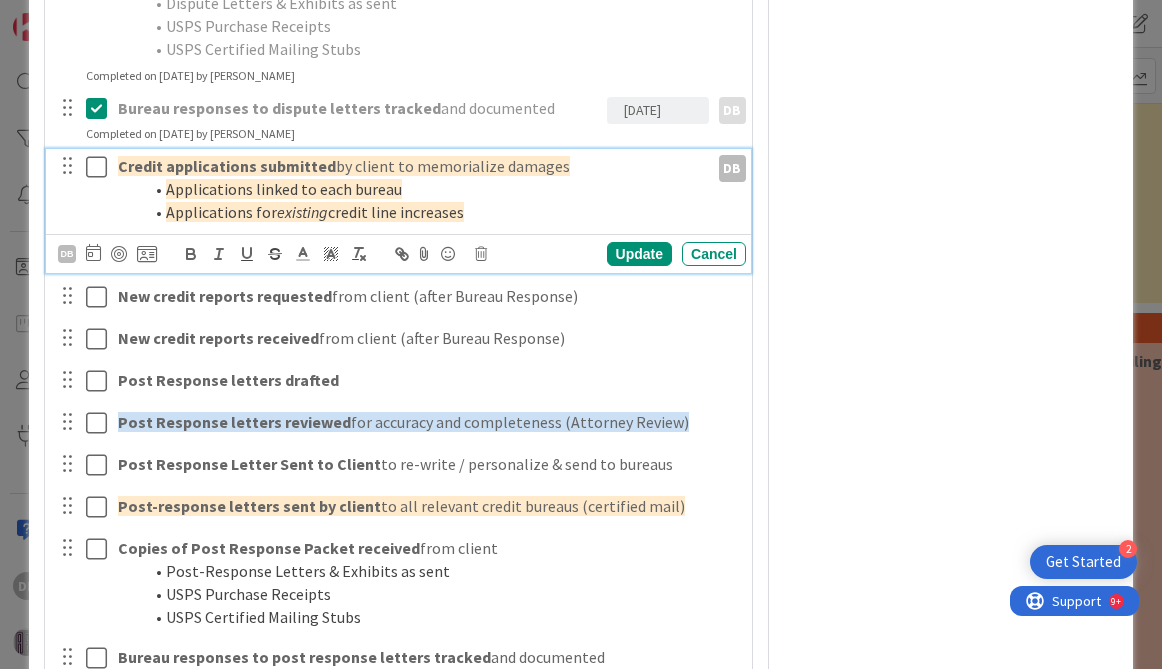 click at bounding box center [101, 167] 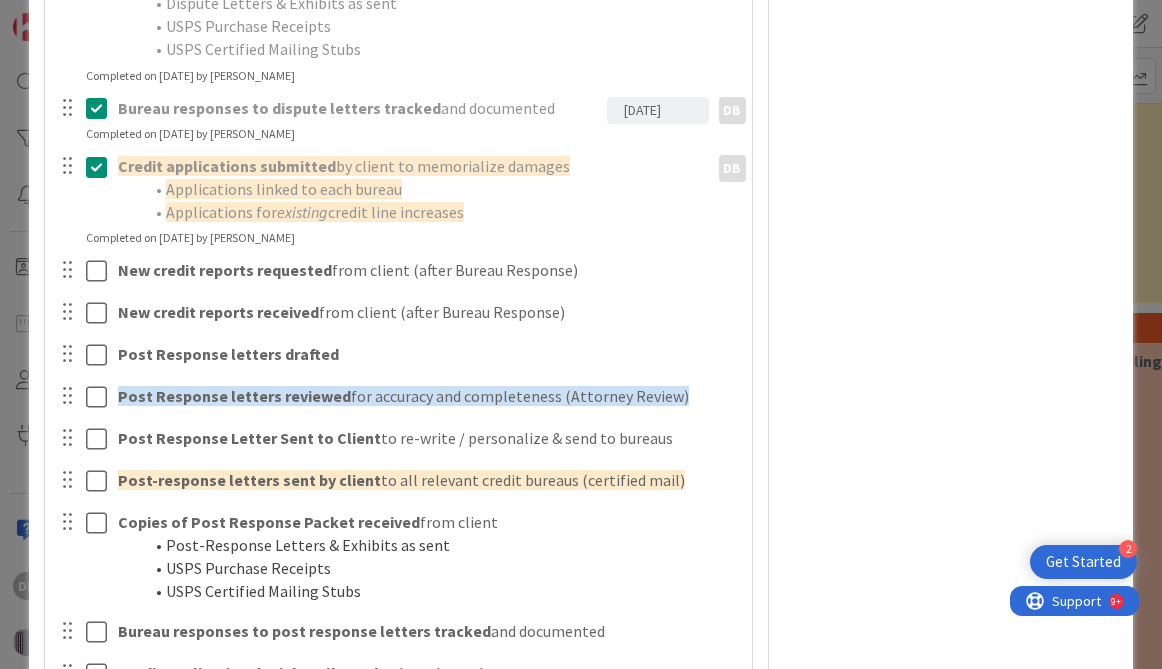 scroll, scrollTop: 999, scrollLeft: 0, axis: vertical 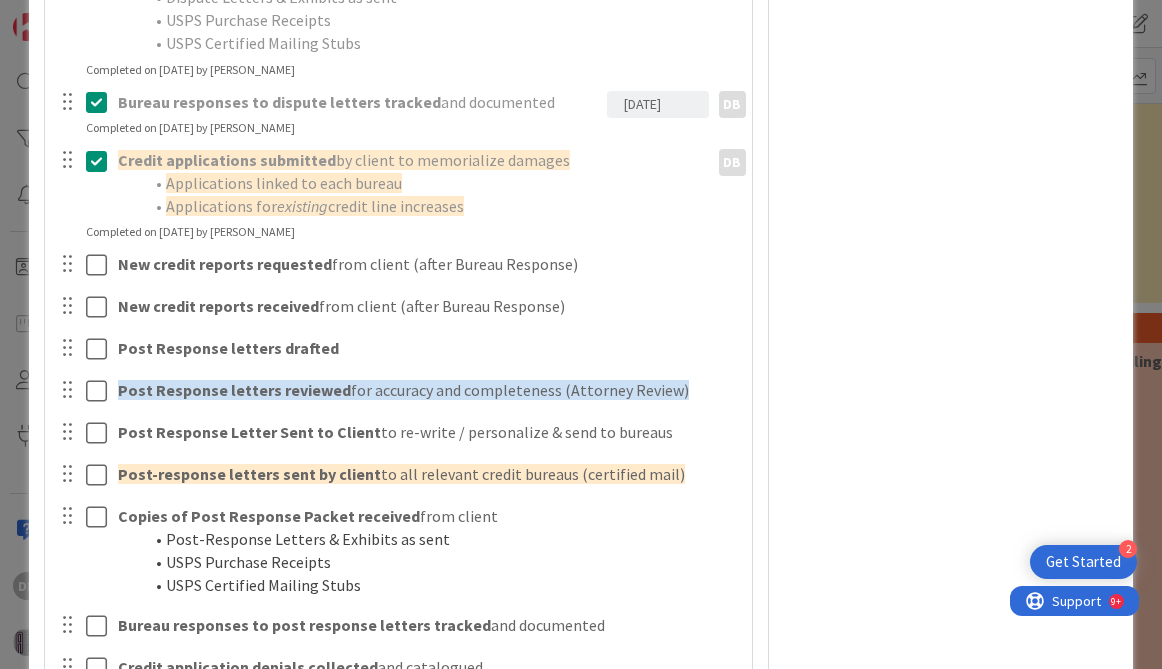 click at bounding box center (101, 161) 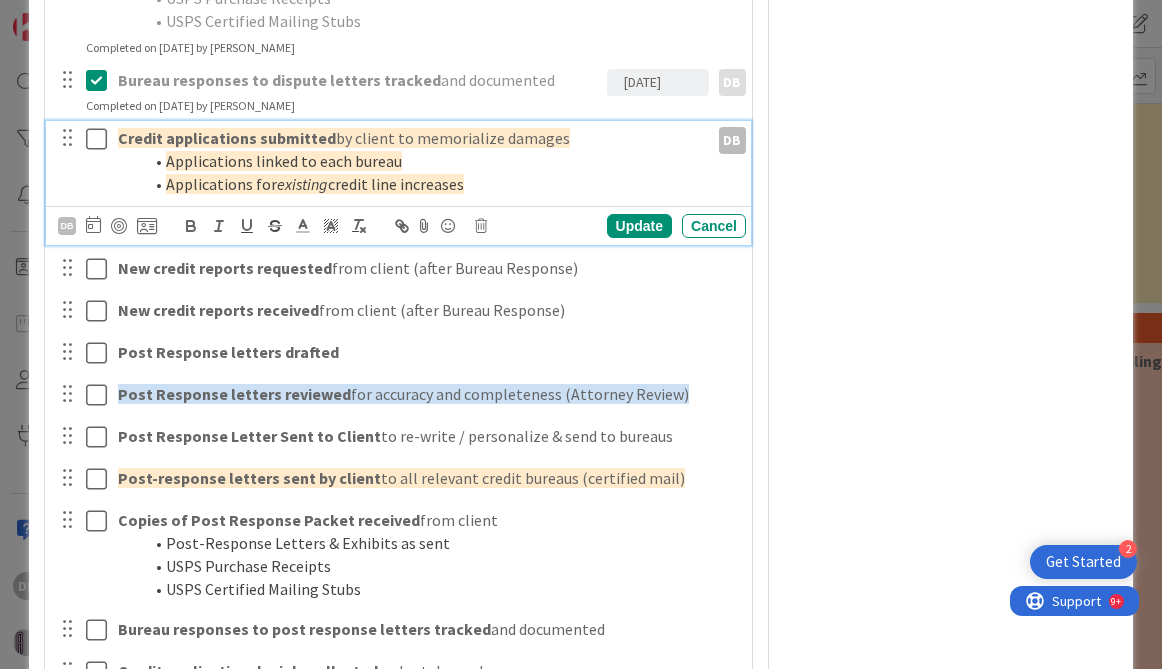 scroll, scrollTop: 1023, scrollLeft: 0, axis: vertical 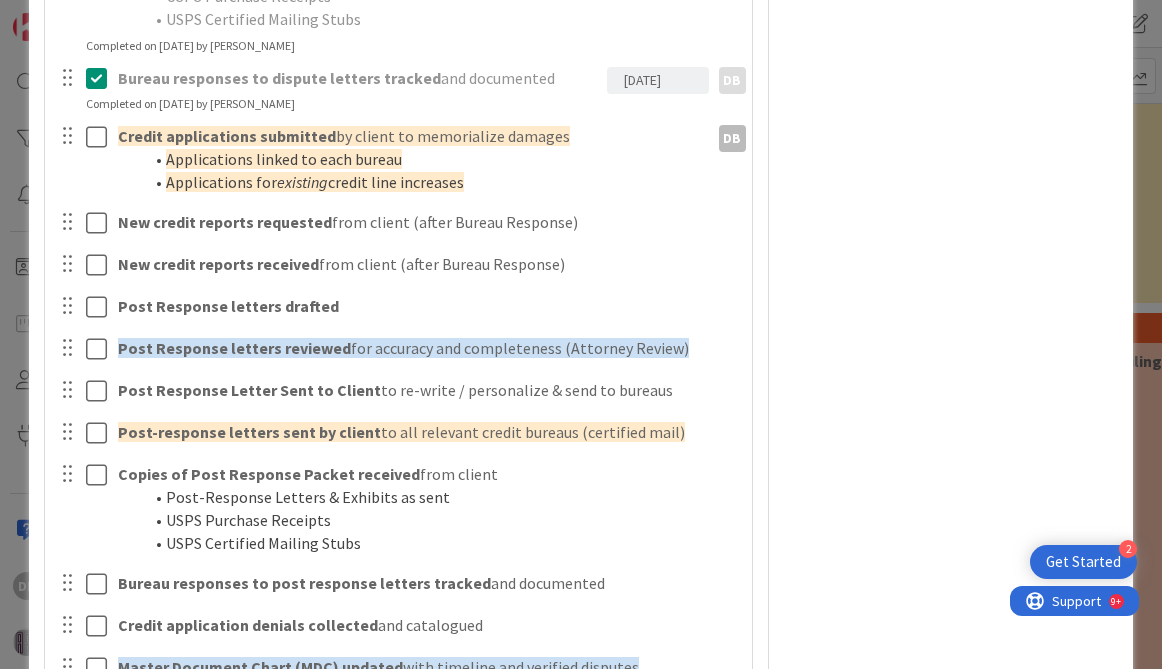click on "Owner DB Other Dates Block Blocked Reason 0 / 256 Block Custom Fields ( 0/4 ) Quality + Focus Level Not Set Clio Link MDC Link Bureaus Involved Not Set Attachments Mirrors Metrics" at bounding box center (951, 64) 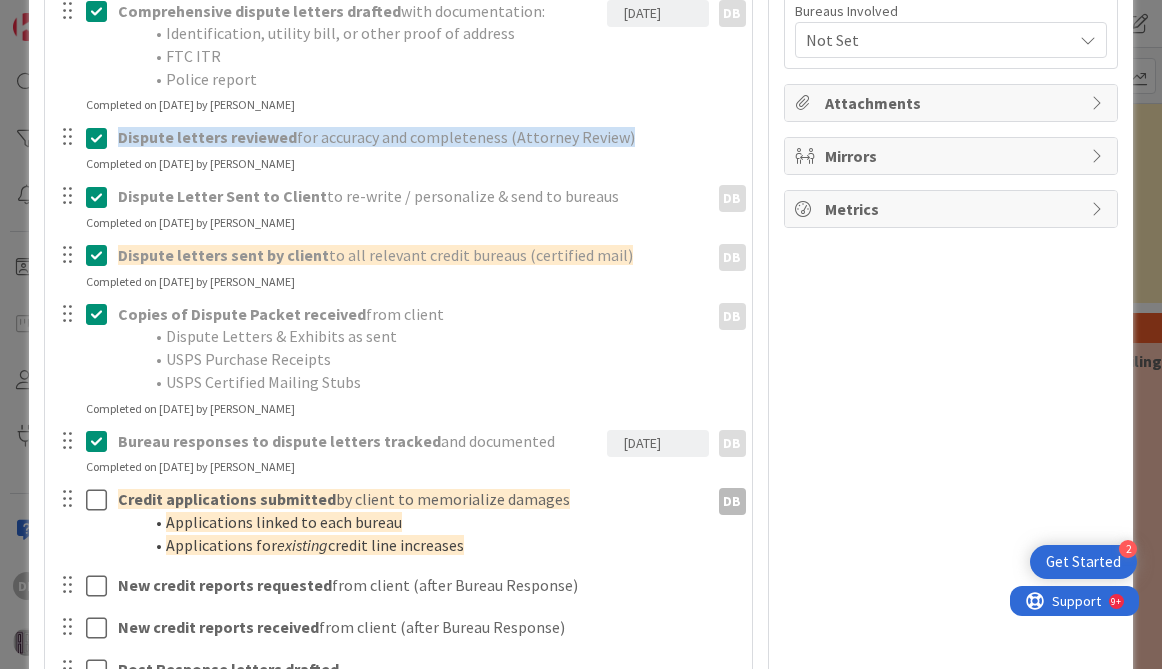 scroll, scrollTop: 662, scrollLeft: 0, axis: vertical 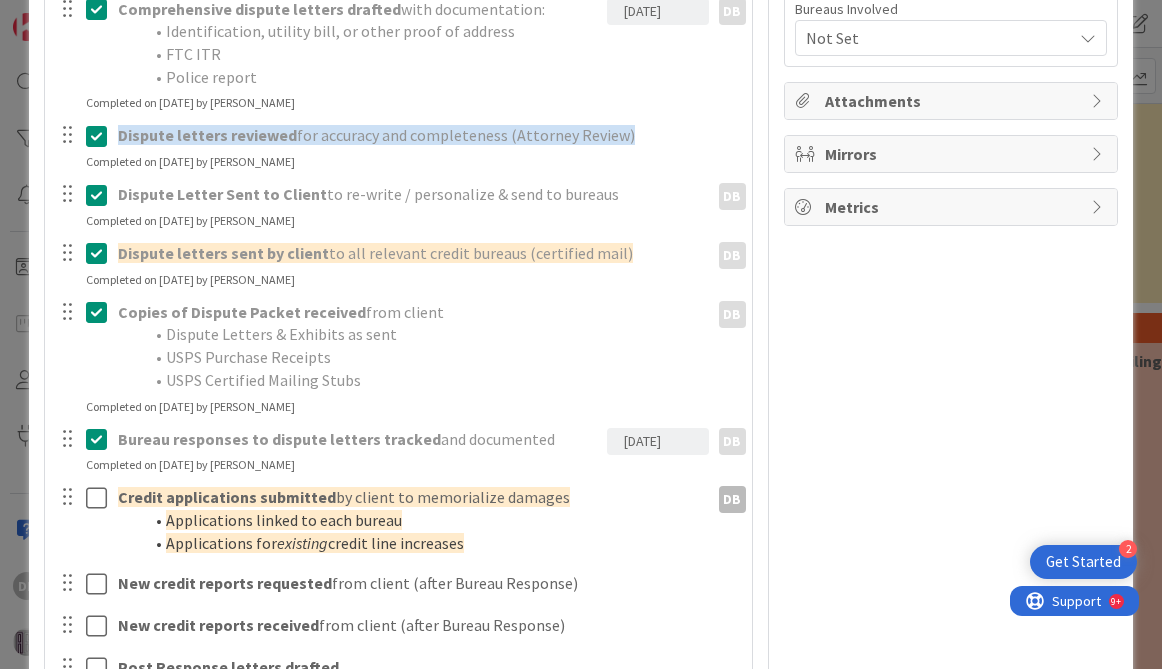 click at bounding box center (101, 439) 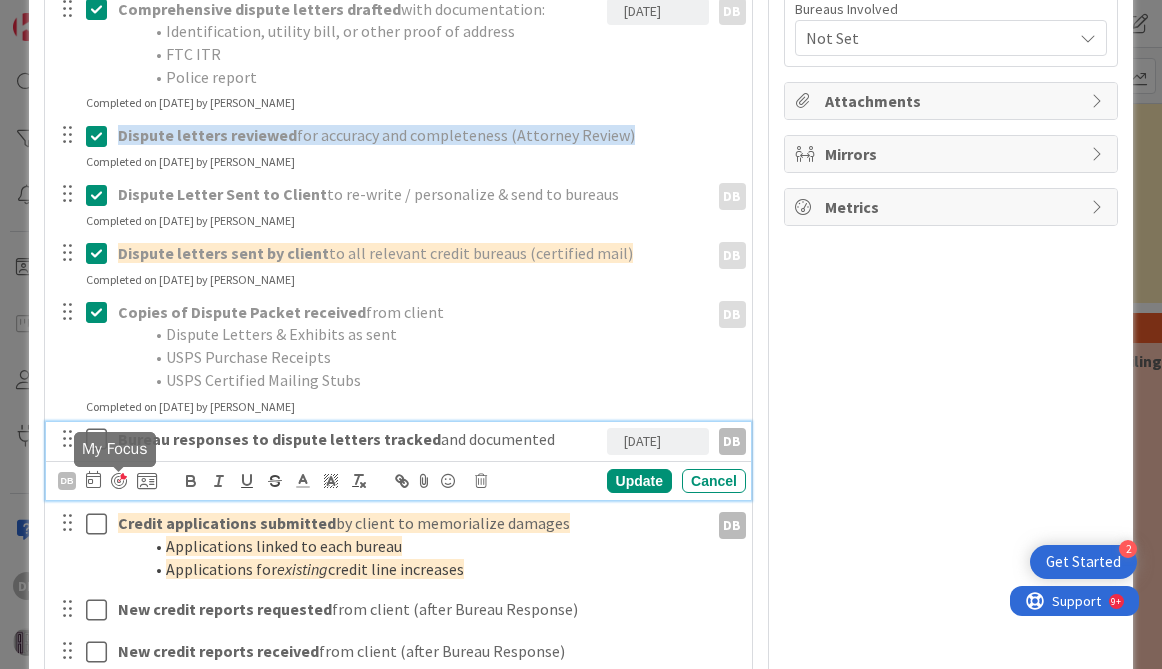 click at bounding box center [119, 481] 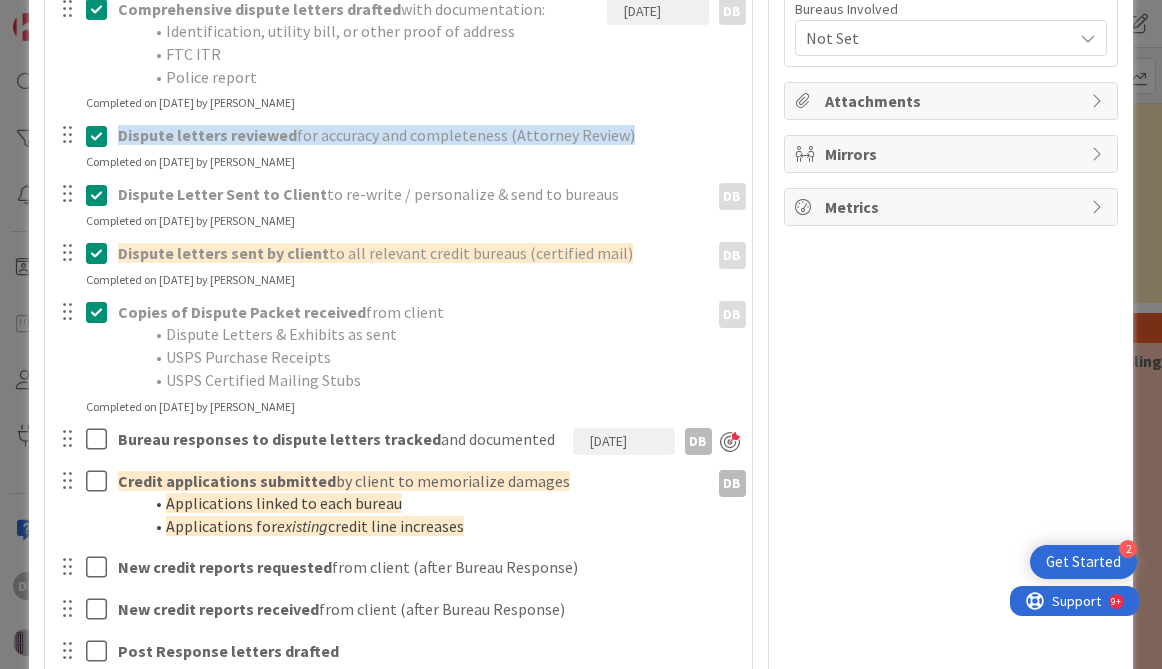 click on "Card Maintenance:  Card details, task owners, and due dates updated to reflect current case state and actual timeline 07/10/2025 Navigate forward to interact with the calendar and select a date. Press the question mark key to get the keyboard shortcuts for changing dates. DB DB 07/10/2025 Navigate forward to interact with the calendar and select a date. Press the question mark key to get the keyboard shortcuts for changing dates. Update Cancel Engagement Letter Signed  by Client Navigate forward to interact with the calendar and select a date. Press the question mark key to get the keyboard shortcuts for changing dates. Update Cancel Completed on 07/10/2025 by Devorah Butler New credit reports requested  from client DB DB Navigate forward to interact with the calendar and select a date. Press the question mark key to get the keyboard shortcuts for changing dates. Update Cancel Completed on 07/10/2025 by Devorah Butler New credit reports received  from client DB DB Update Cancel  with documentation: FTC ITR DB" at bounding box center (398, 469) 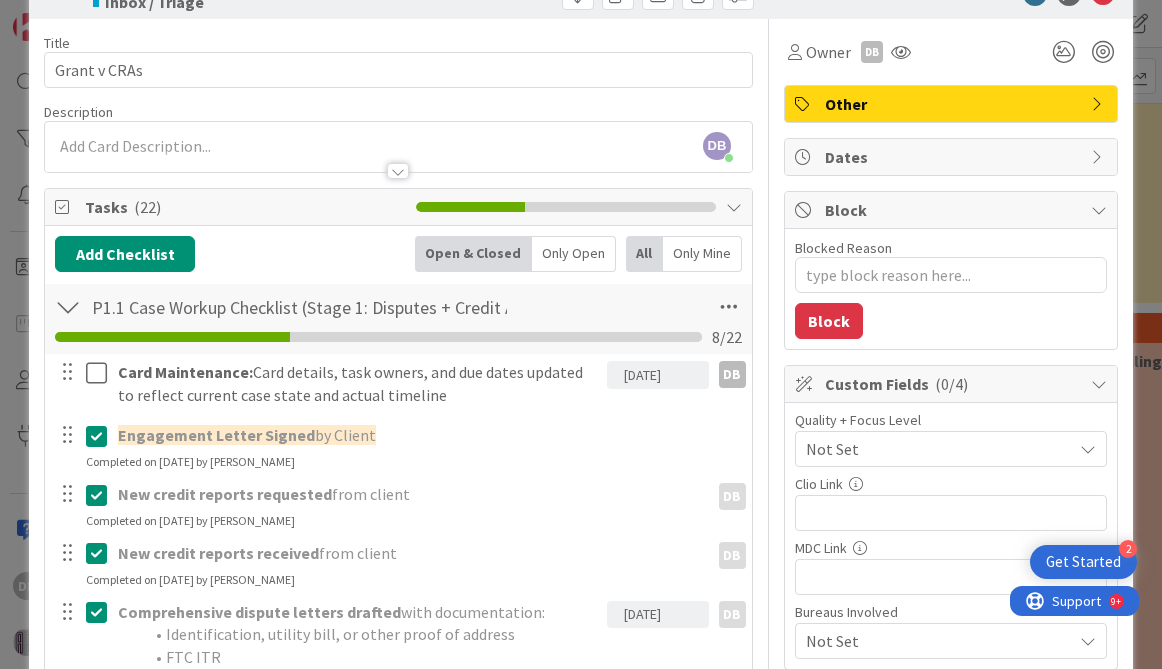 scroll, scrollTop: 0, scrollLeft: 0, axis: both 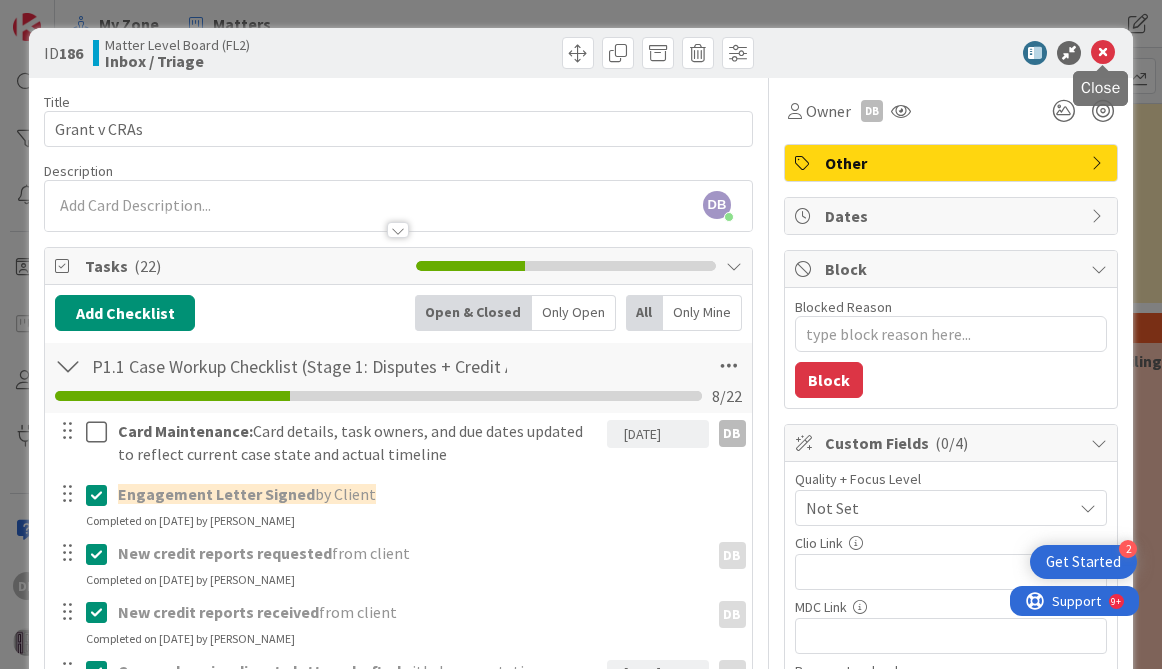 click at bounding box center [1103, 53] 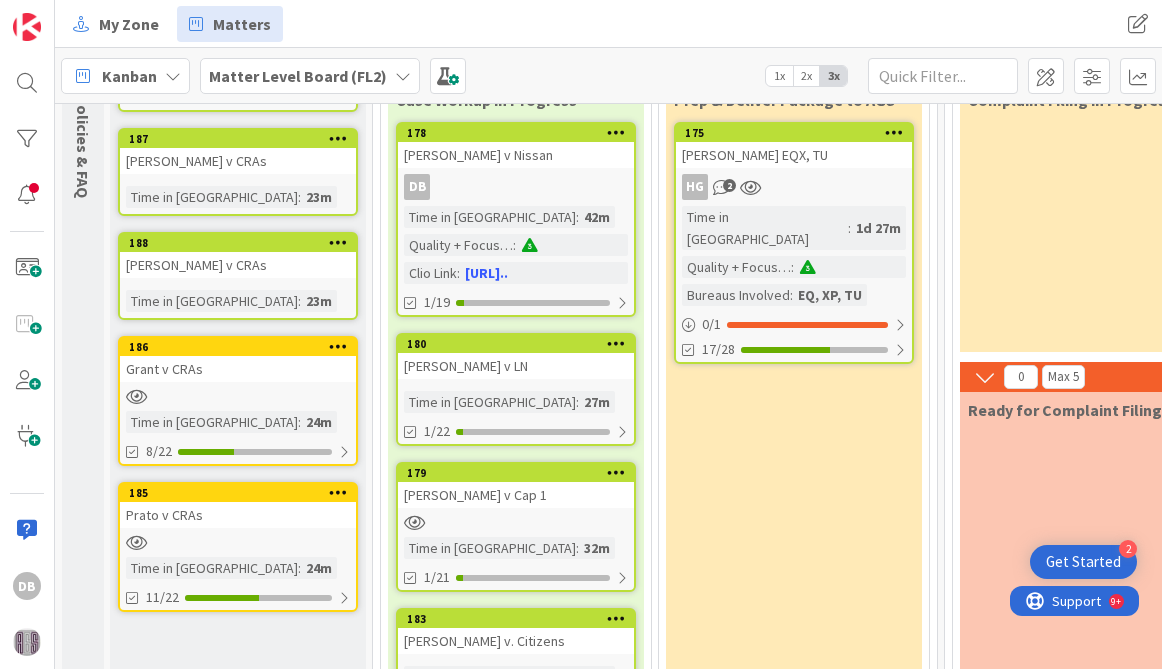 scroll, scrollTop: 133, scrollLeft: 0, axis: vertical 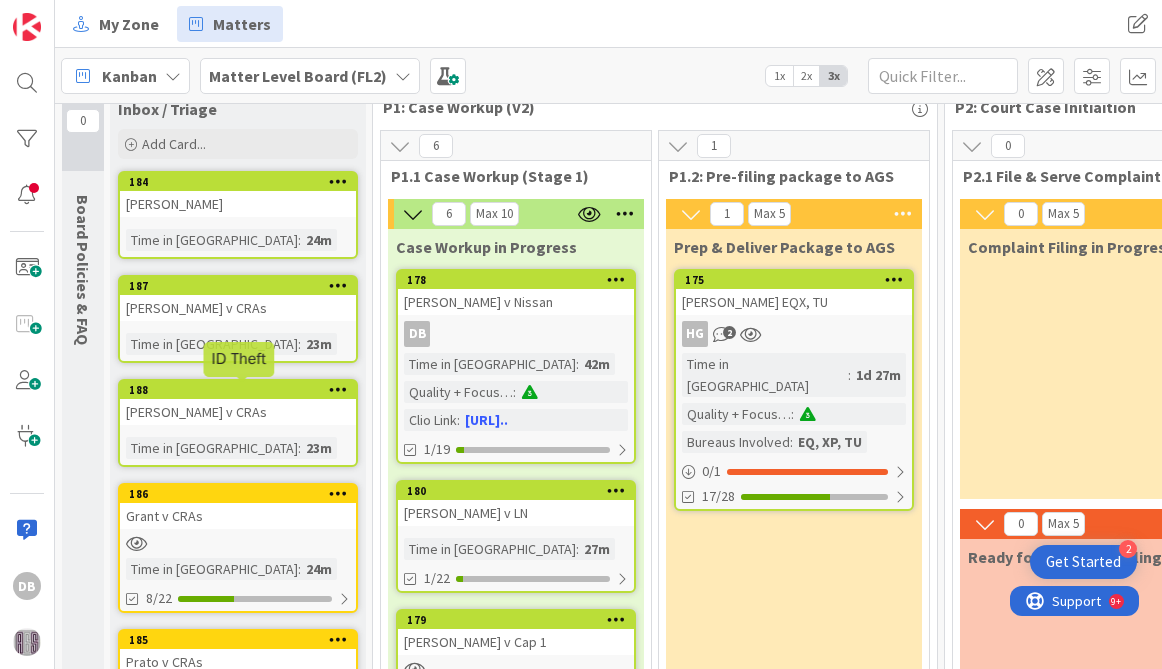 click on "188" at bounding box center [242, 390] 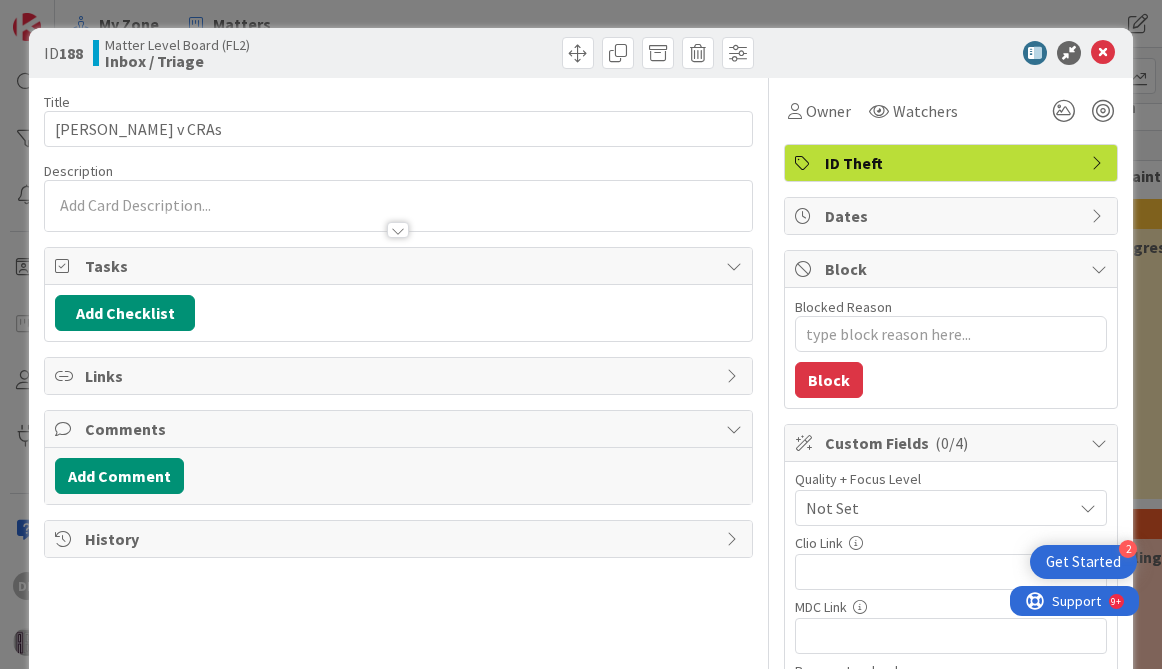 scroll, scrollTop: 0, scrollLeft: 0, axis: both 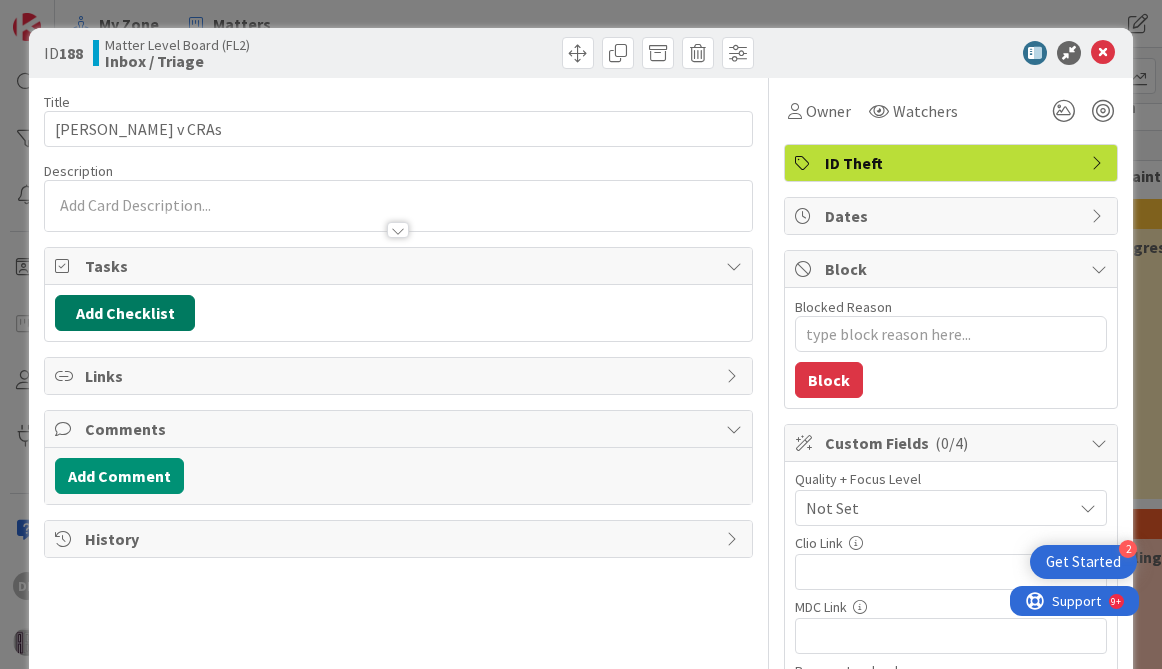 click on "Add Checklist" at bounding box center [125, 313] 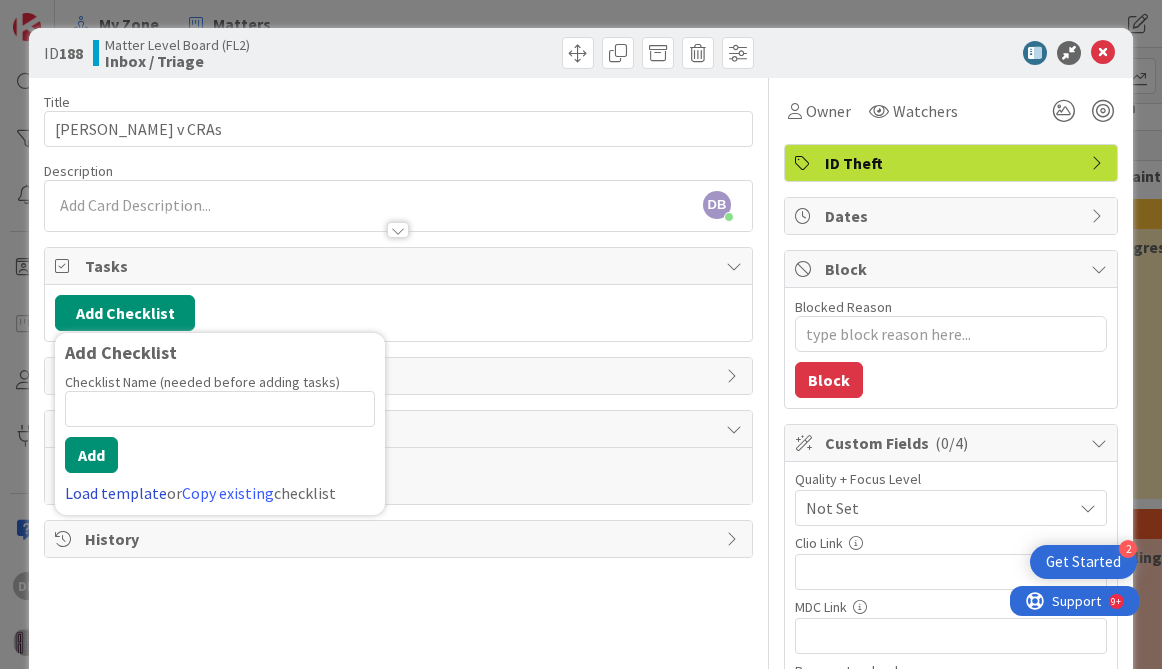 click on "Load template" at bounding box center (116, 493) 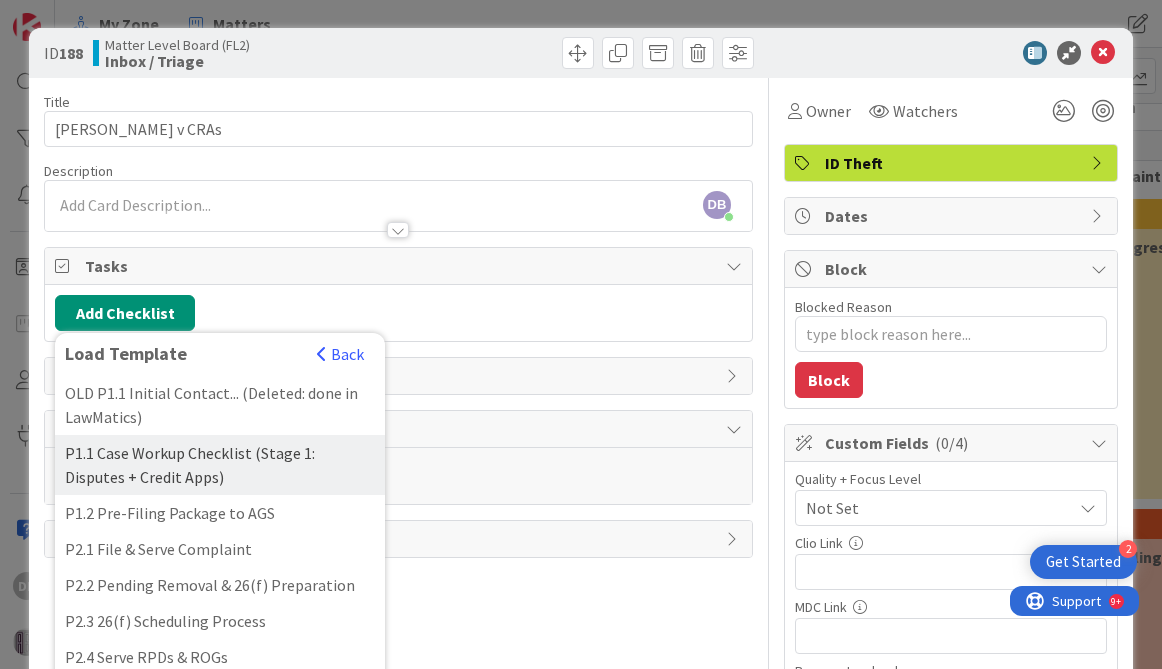 click on "P1.1 Case Workup Checklist (Stage 1: Disputes + Credit Apps)" at bounding box center [220, 465] 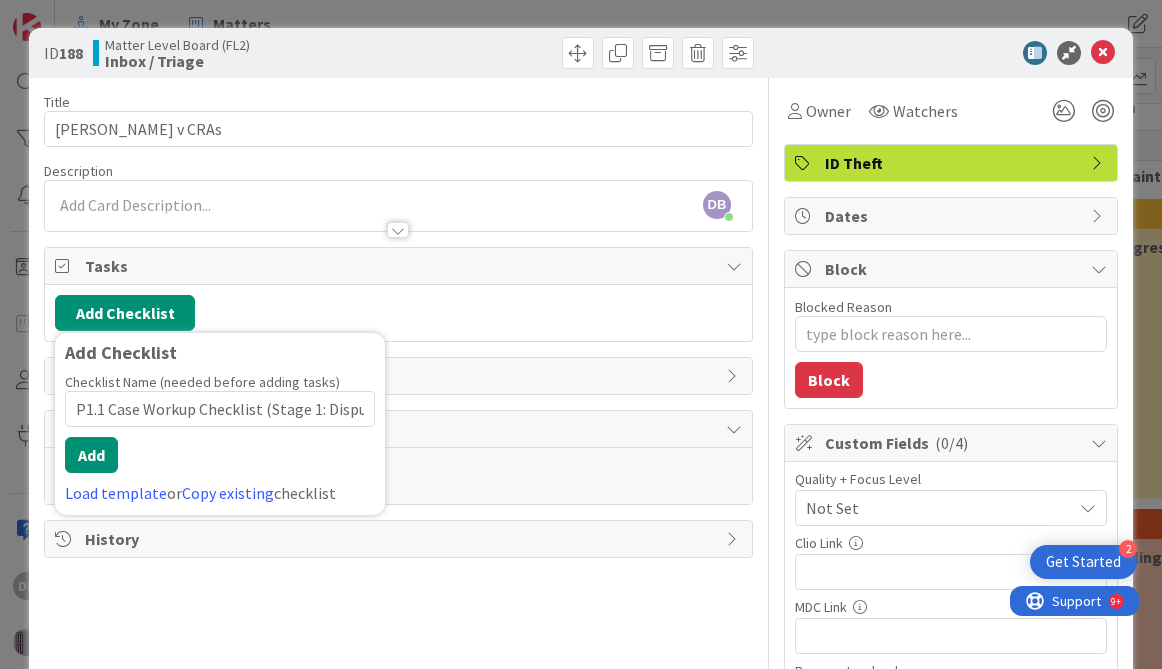 scroll, scrollTop: 0, scrollLeft: 113, axis: horizontal 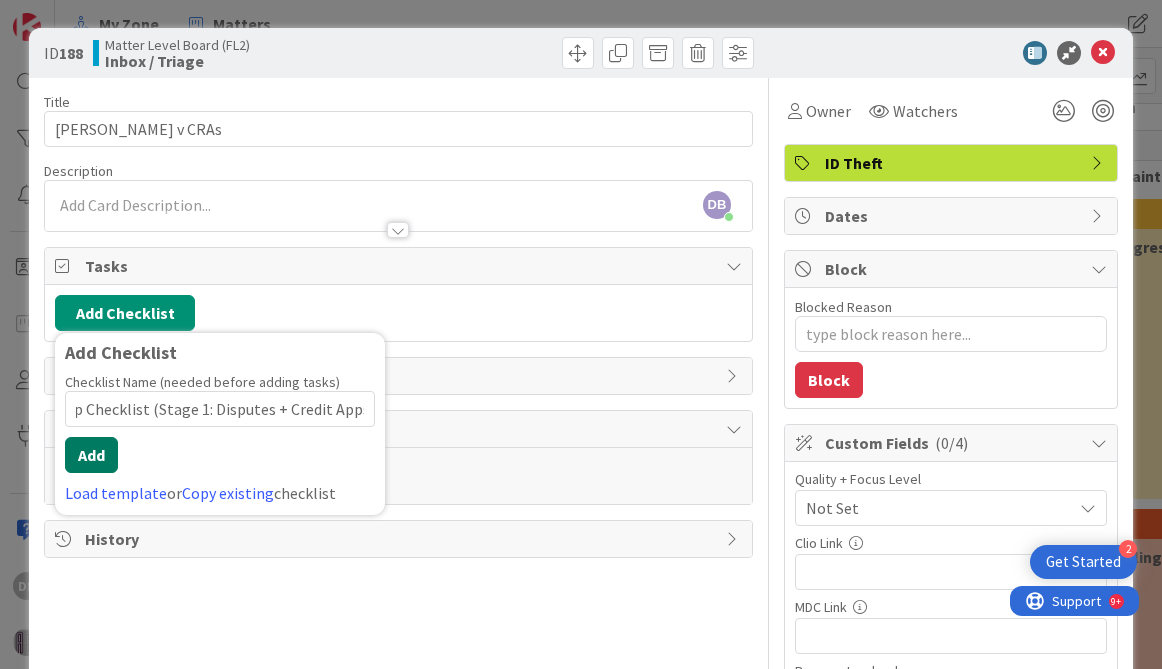 click on "Add" at bounding box center (91, 455) 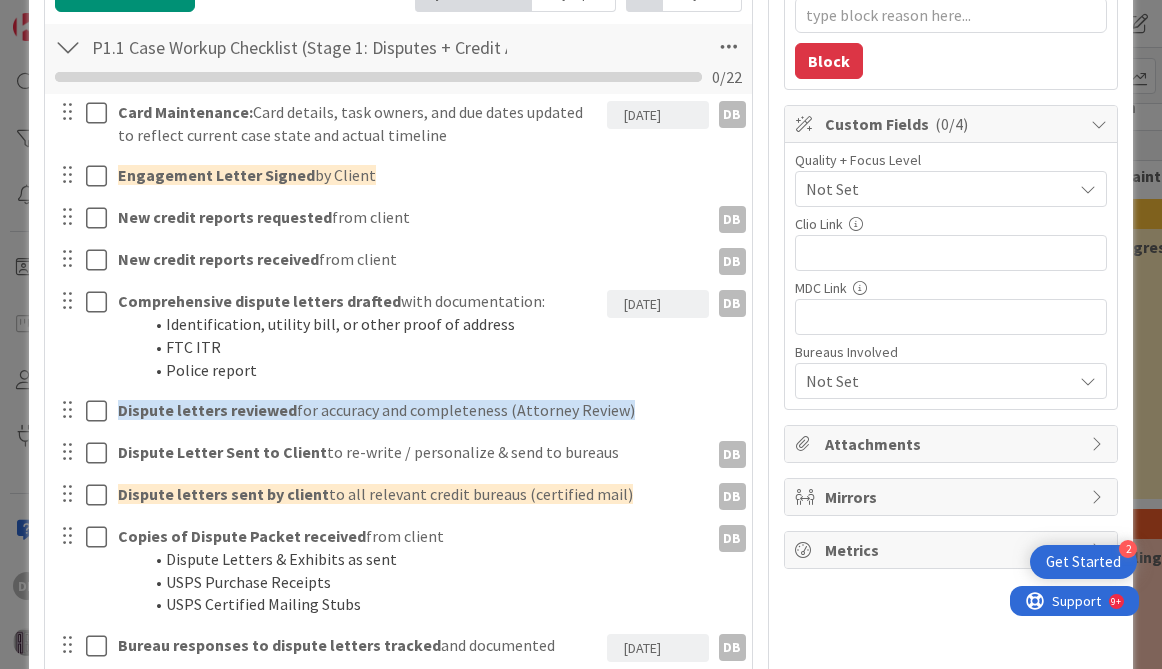 scroll, scrollTop: 270, scrollLeft: 0, axis: vertical 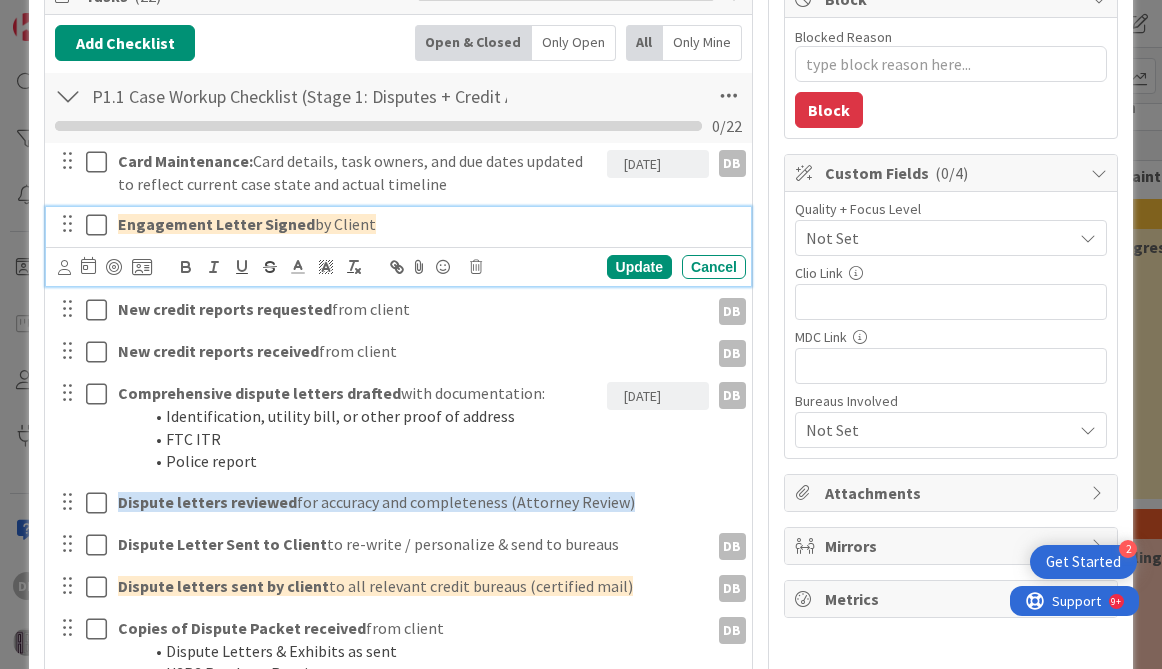 click at bounding box center [98, 225] 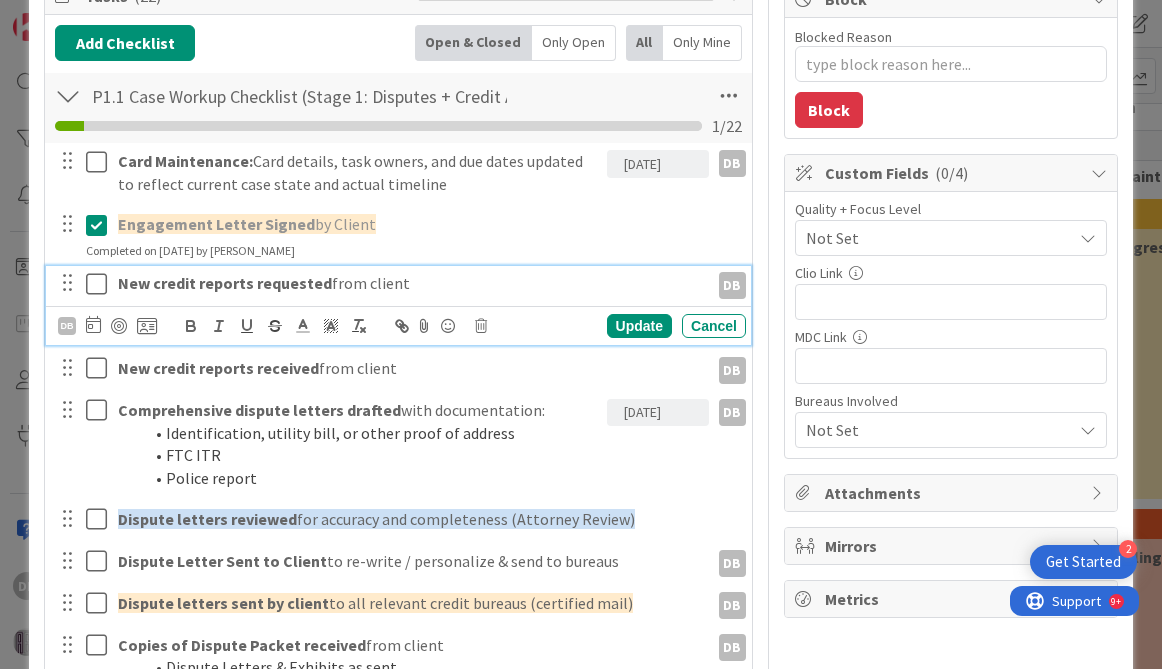 click at bounding box center [101, 284] 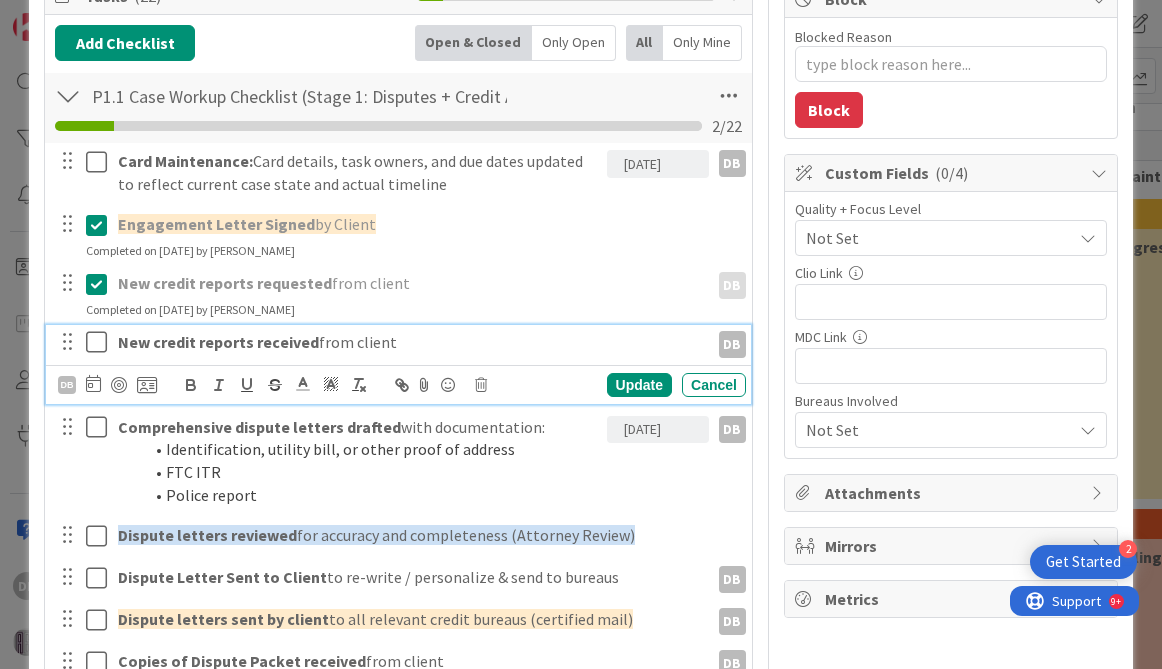 click at bounding box center [101, 342] 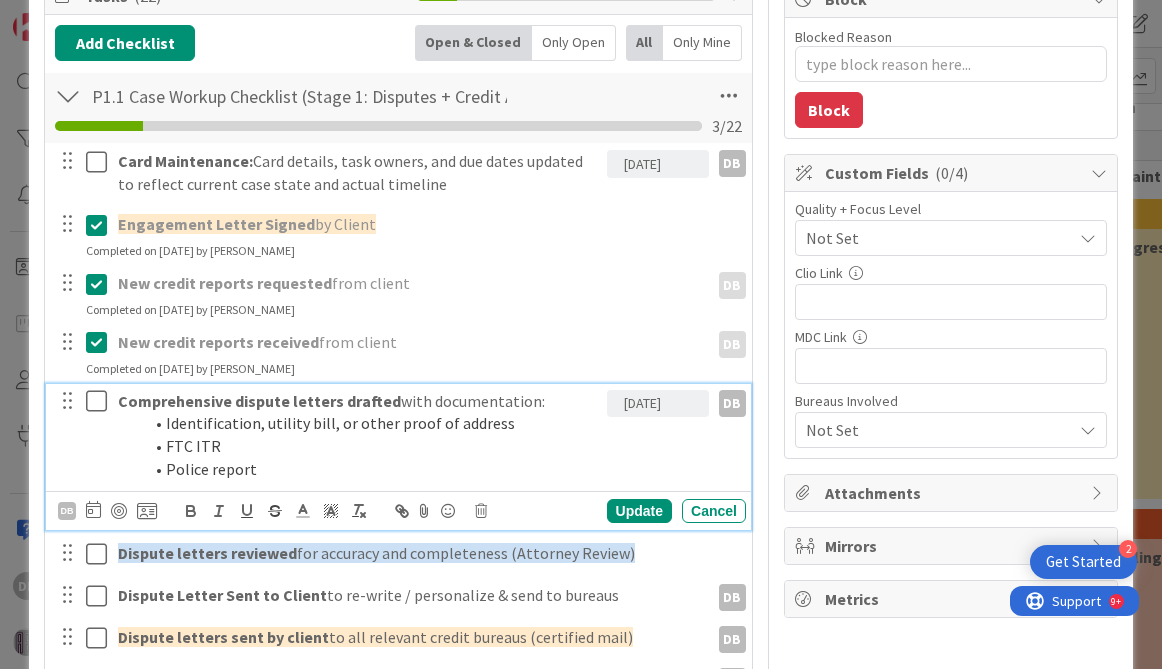 click at bounding box center (101, 401) 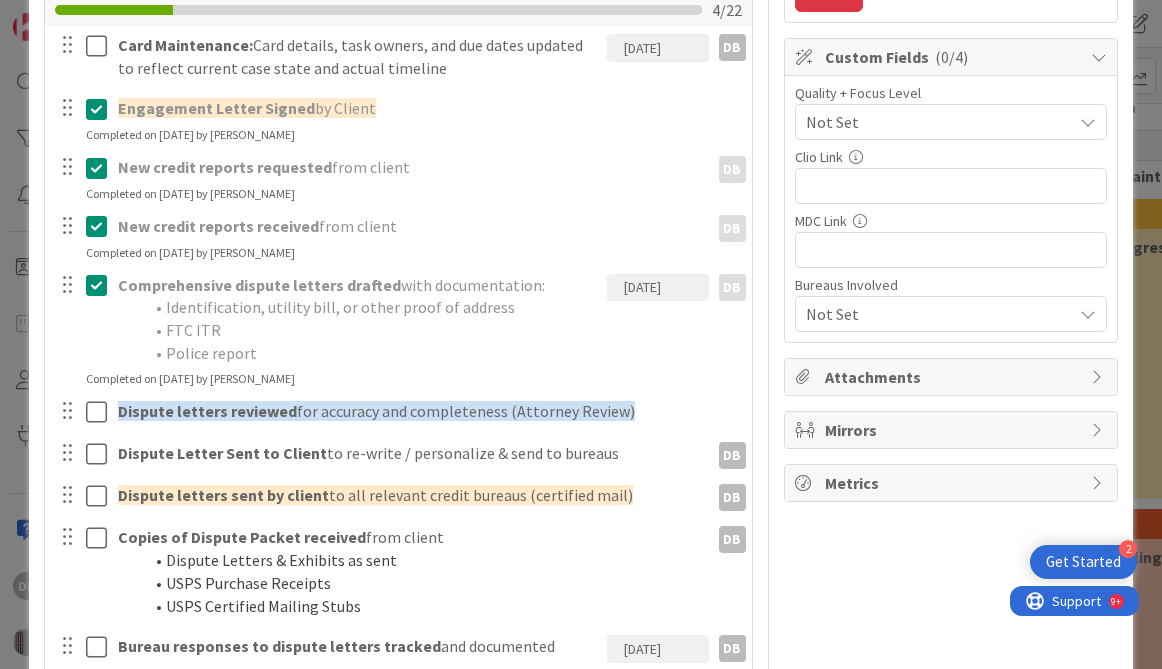 scroll, scrollTop: 392, scrollLeft: 0, axis: vertical 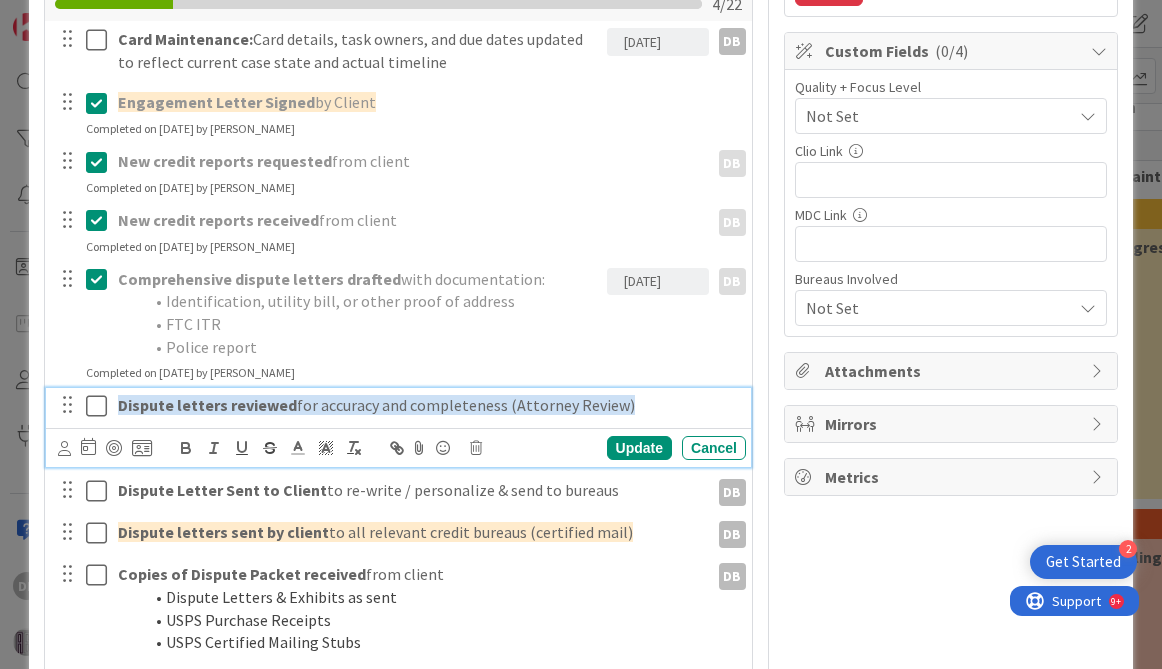 click at bounding box center [101, 406] 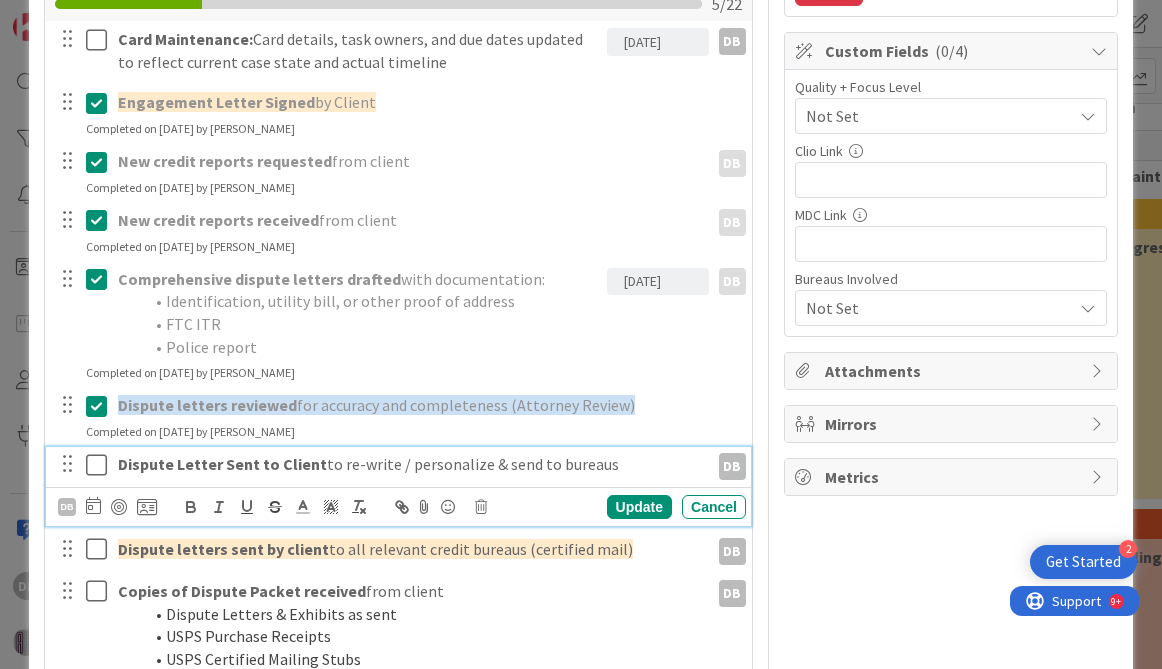 click at bounding box center [101, 465] 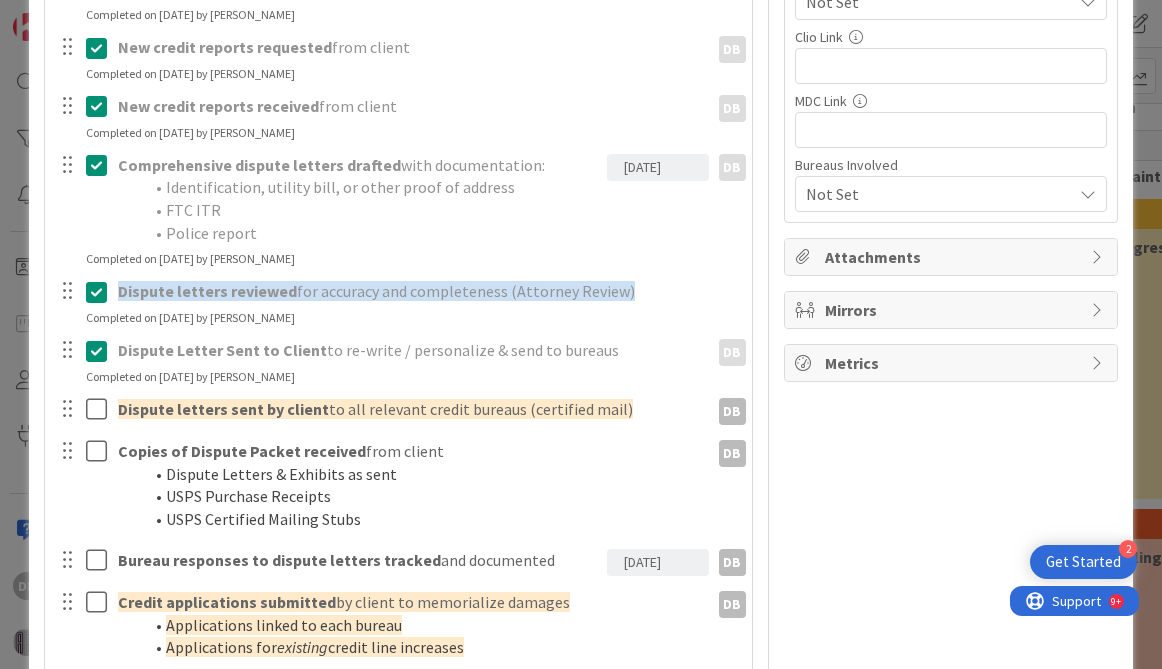 scroll, scrollTop: 509, scrollLeft: 0, axis: vertical 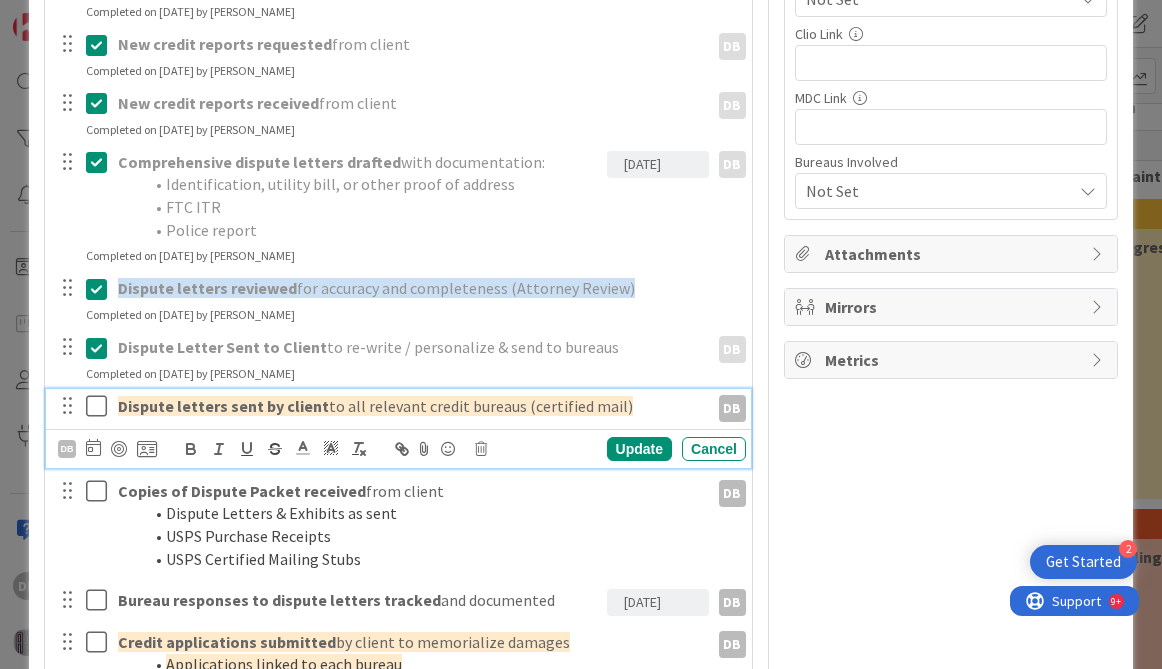 click at bounding box center (101, 406) 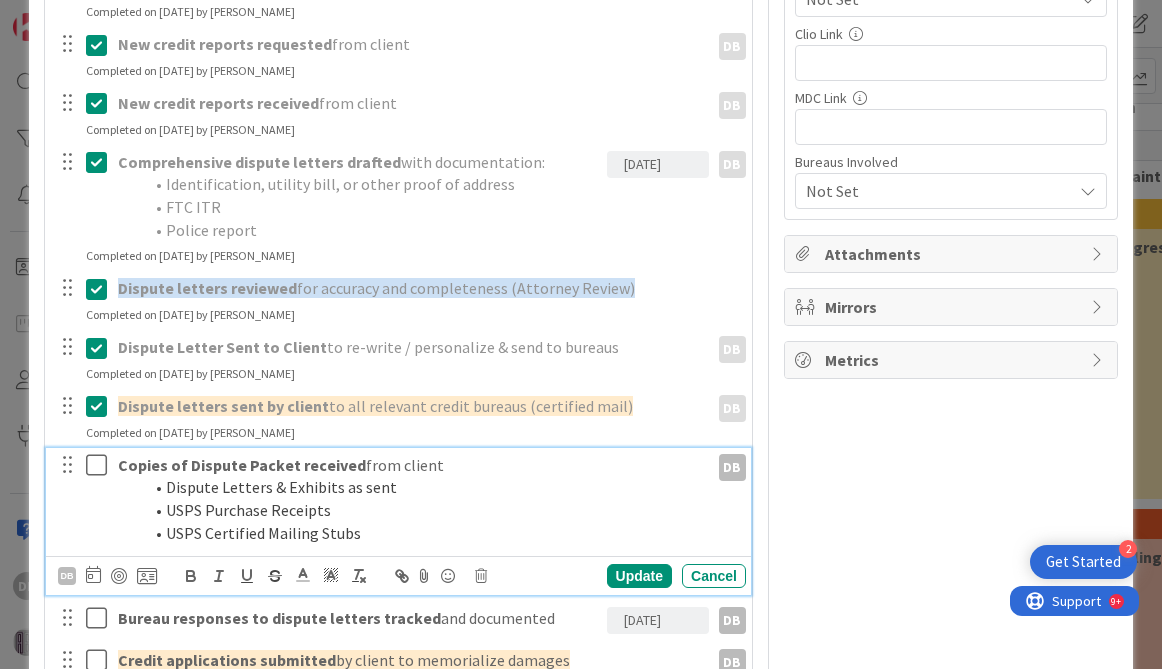 click at bounding box center (101, 465) 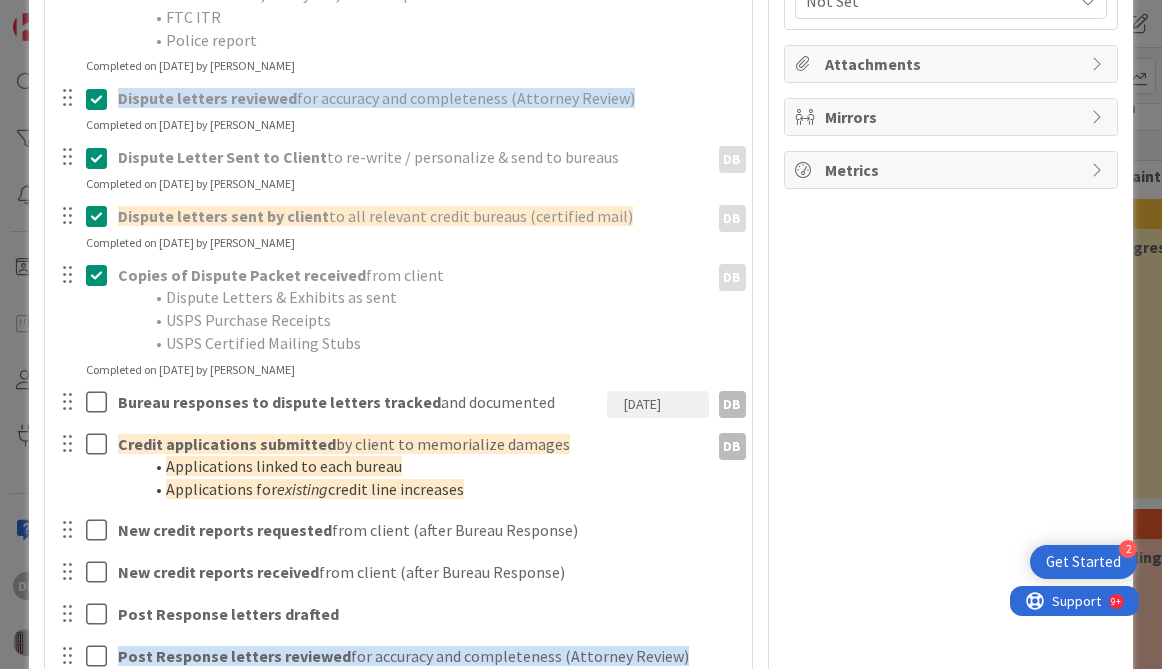 scroll, scrollTop: 784, scrollLeft: 0, axis: vertical 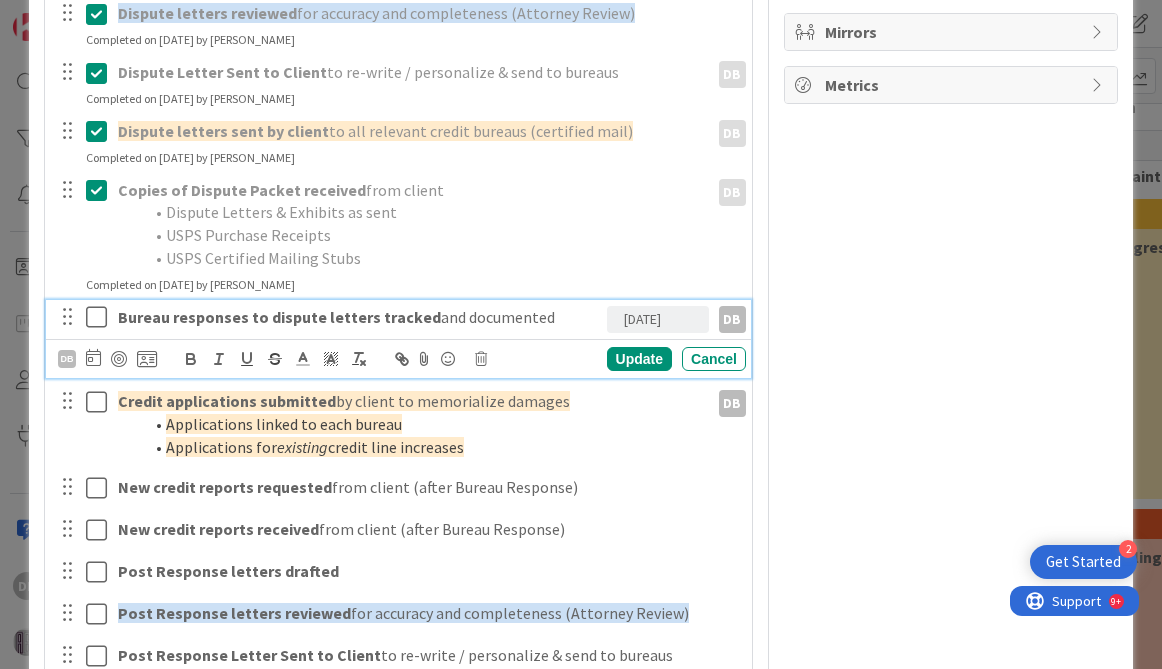 click at bounding box center [101, 317] 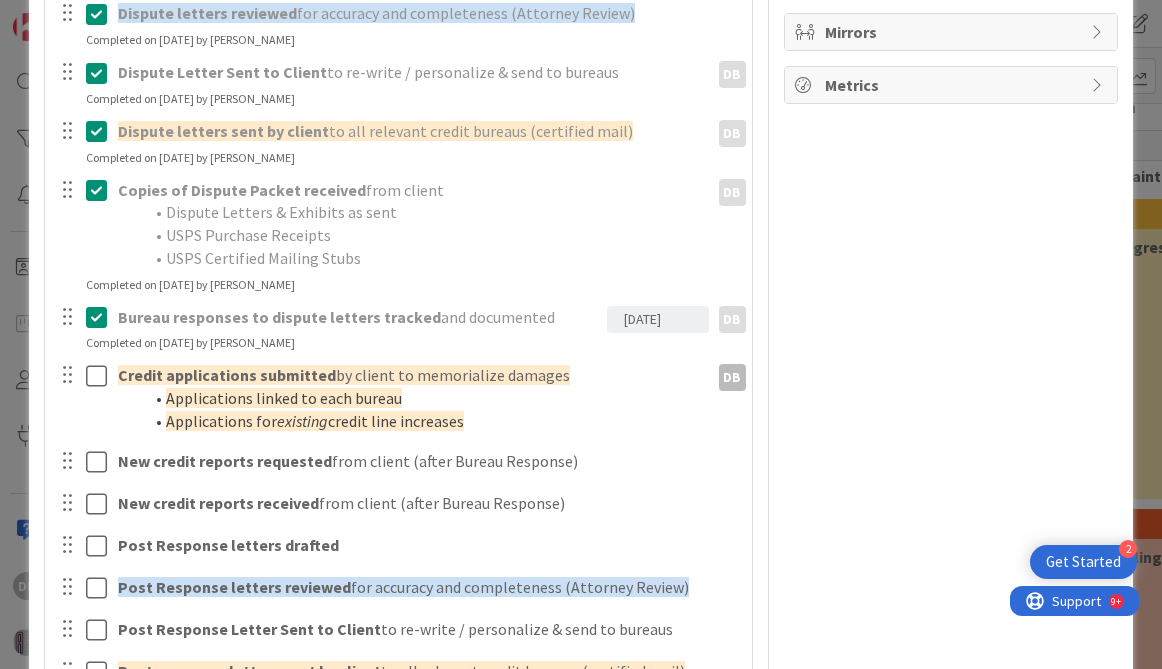 type on "x" 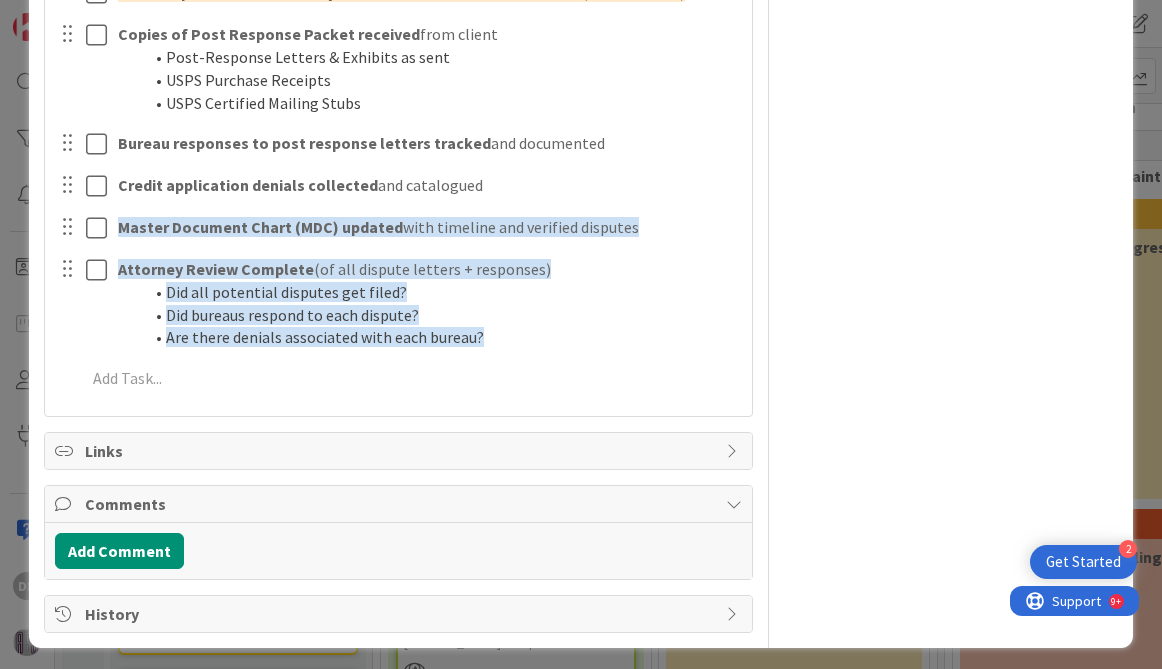 scroll, scrollTop: 1470, scrollLeft: 0, axis: vertical 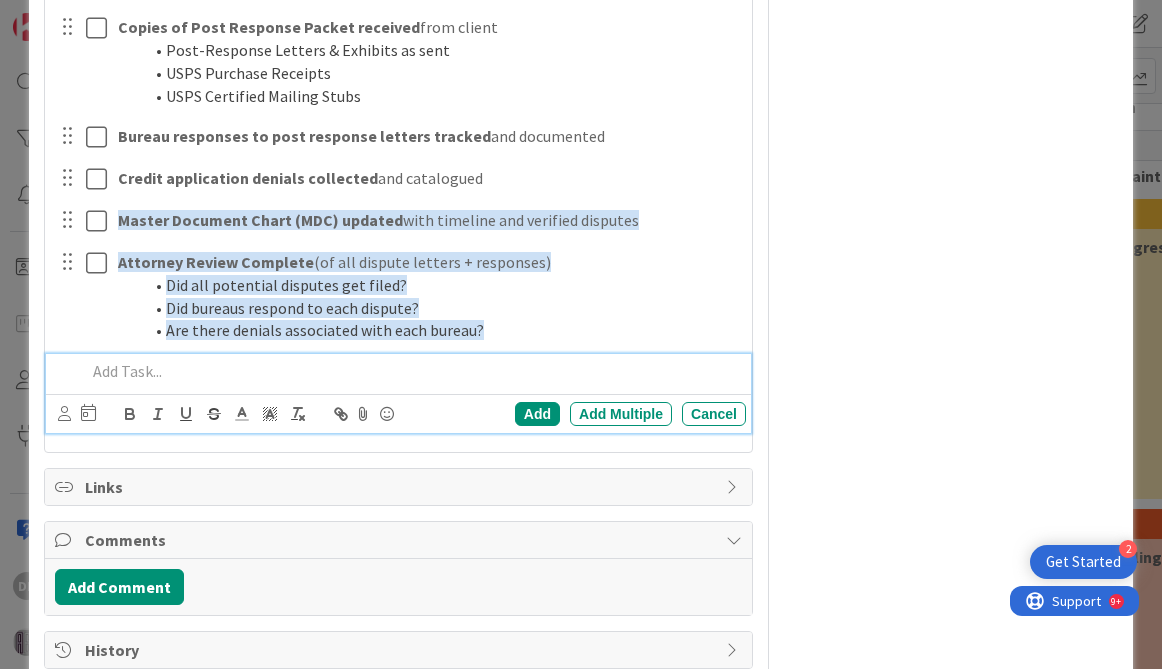 click at bounding box center (412, 371) 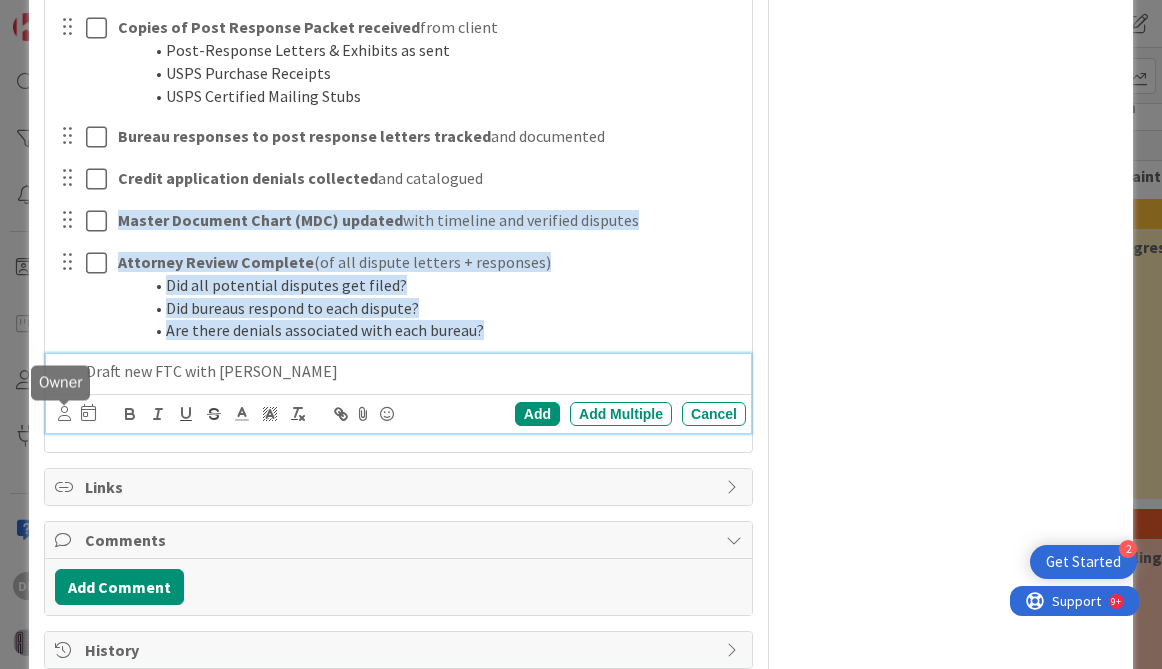 click at bounding box center (64, 413) 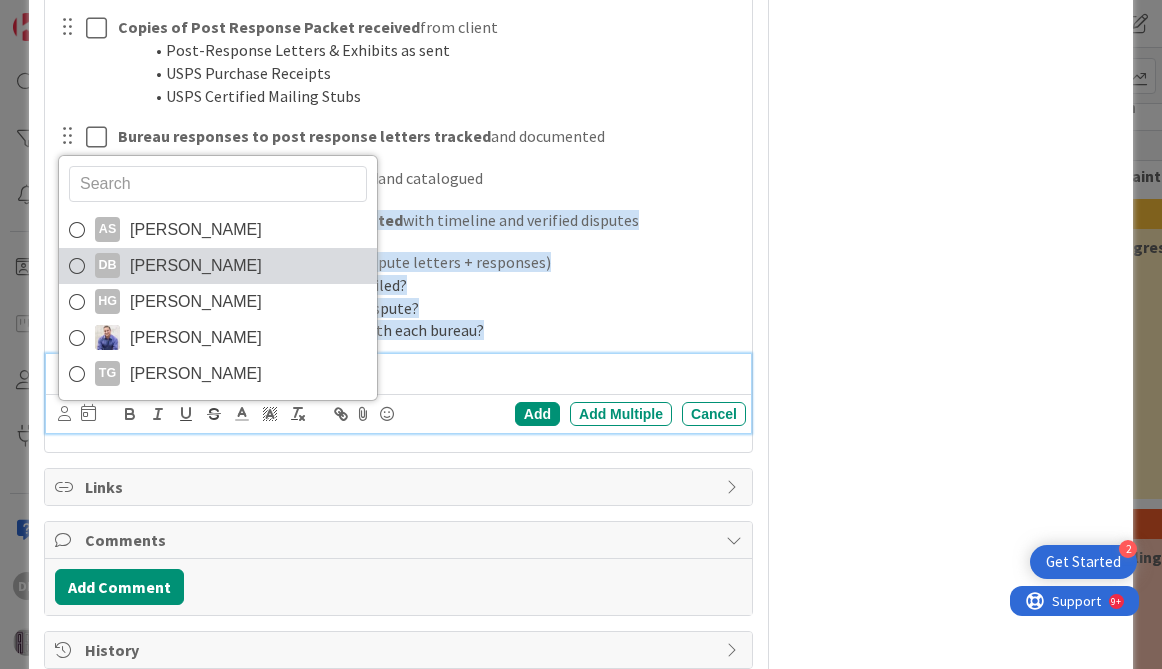click on "DB" at bounding box center (107, 265) 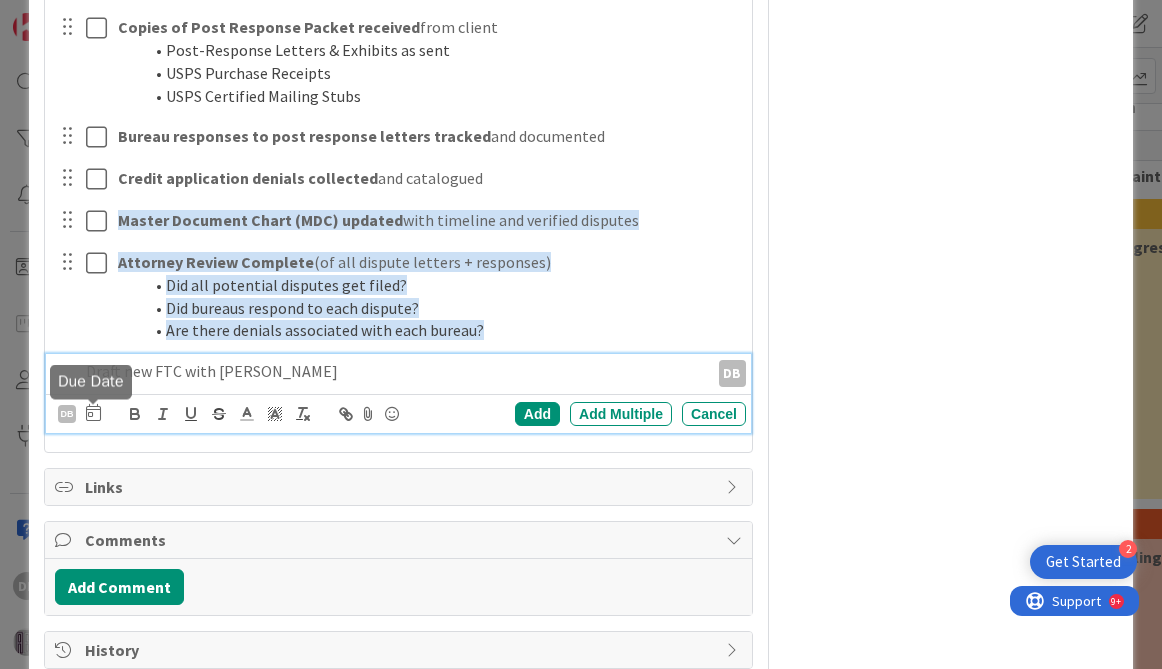 click at bounding box center [93, 412] 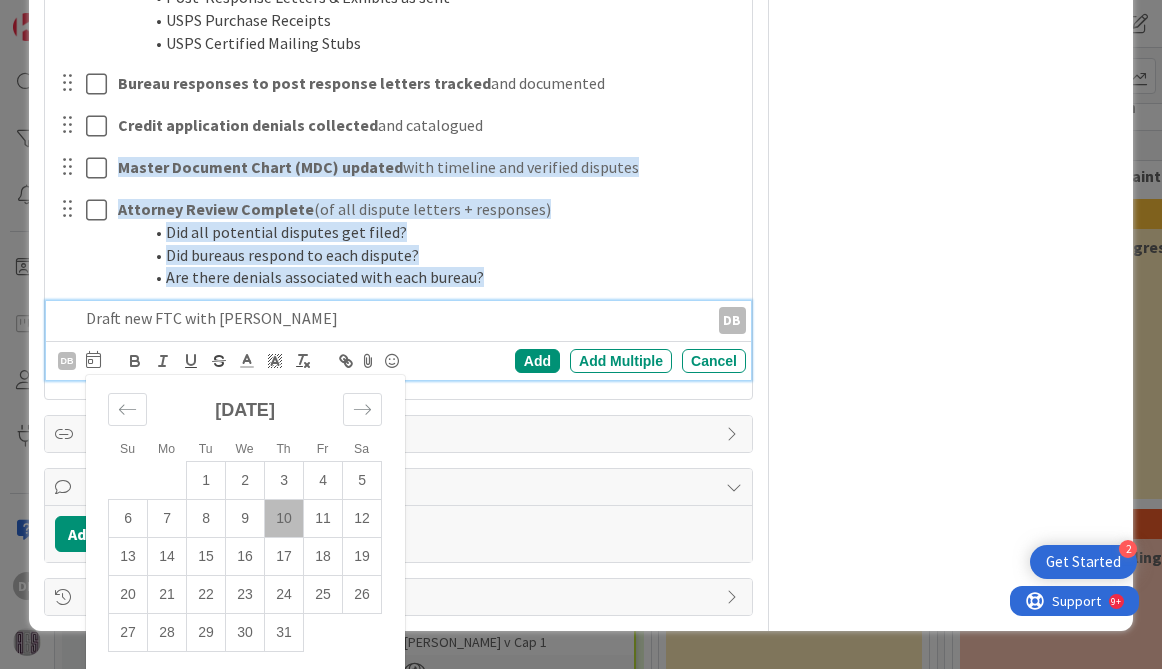 scroll, scrollTop: 1529, scrollLeft: 0, axis: vertical 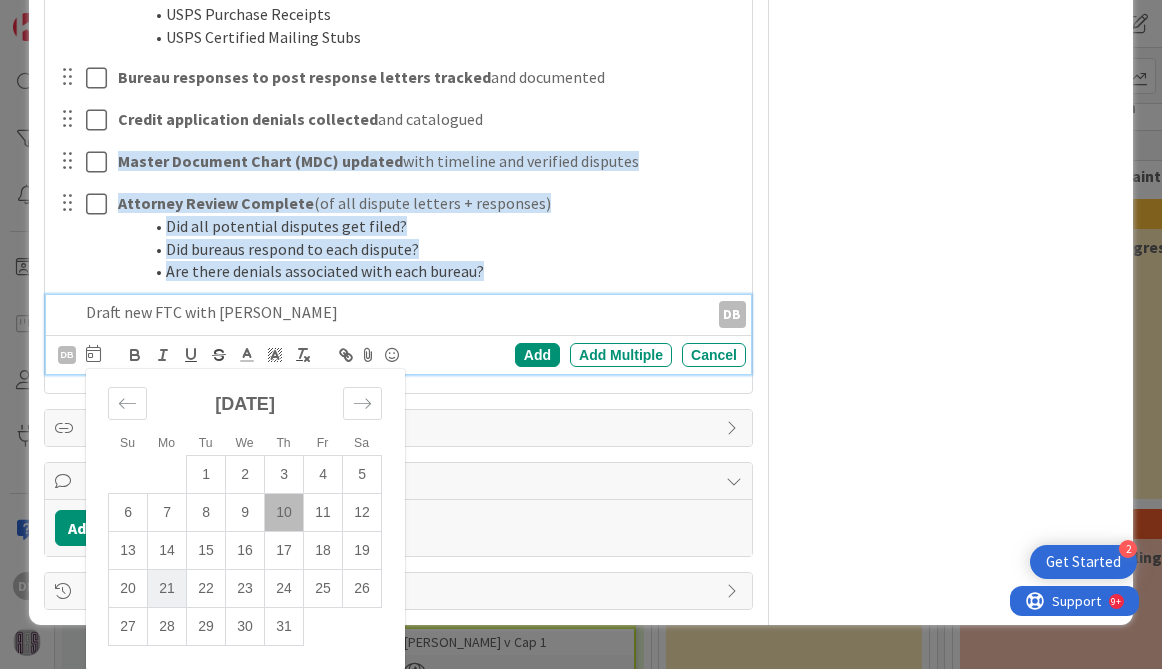 click on "21" at bounding box center [167, 588] 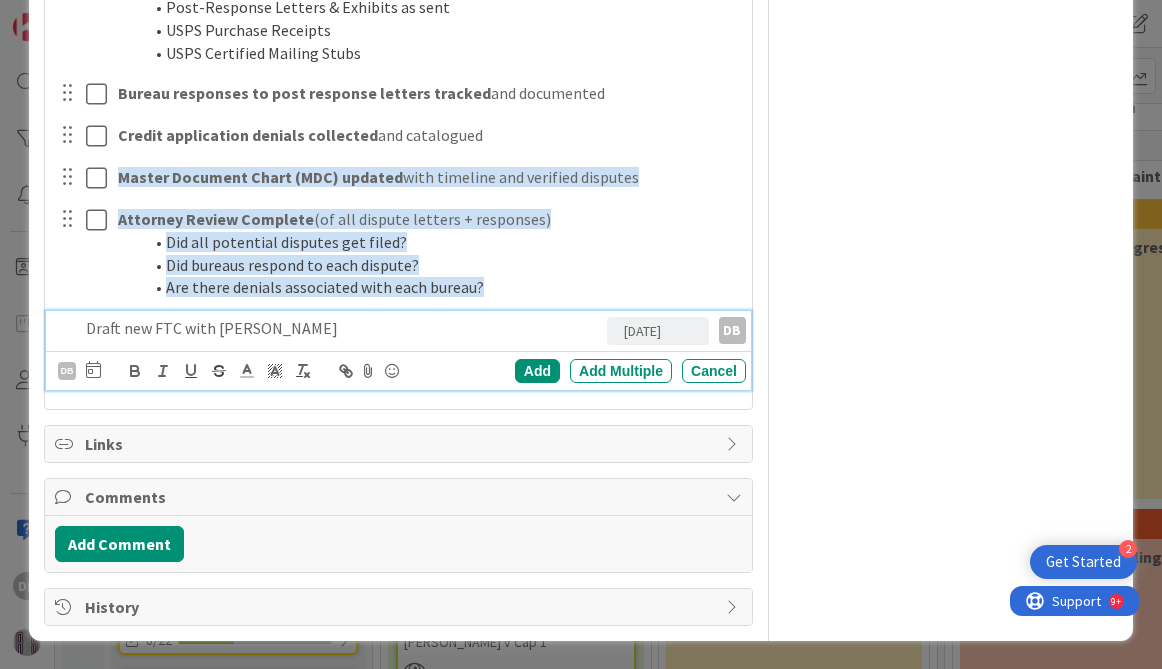 scroll, scrollTop: 1513, scrollLeft: 0, axis: vertical 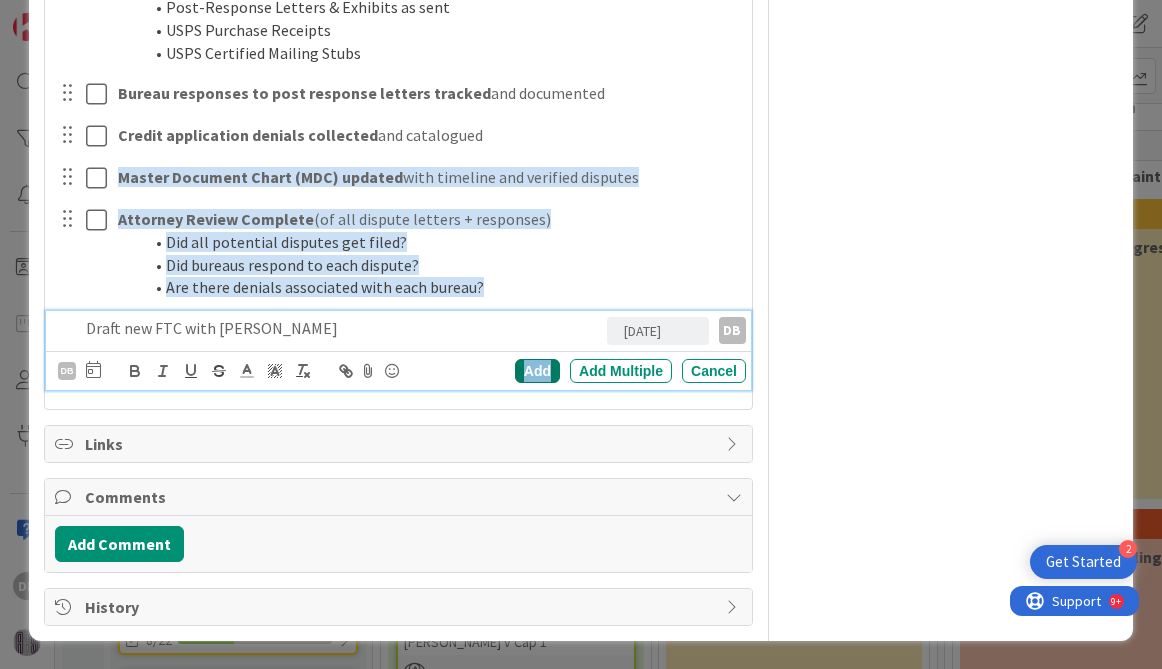 click on "Add" at bounding box center [537, 371] 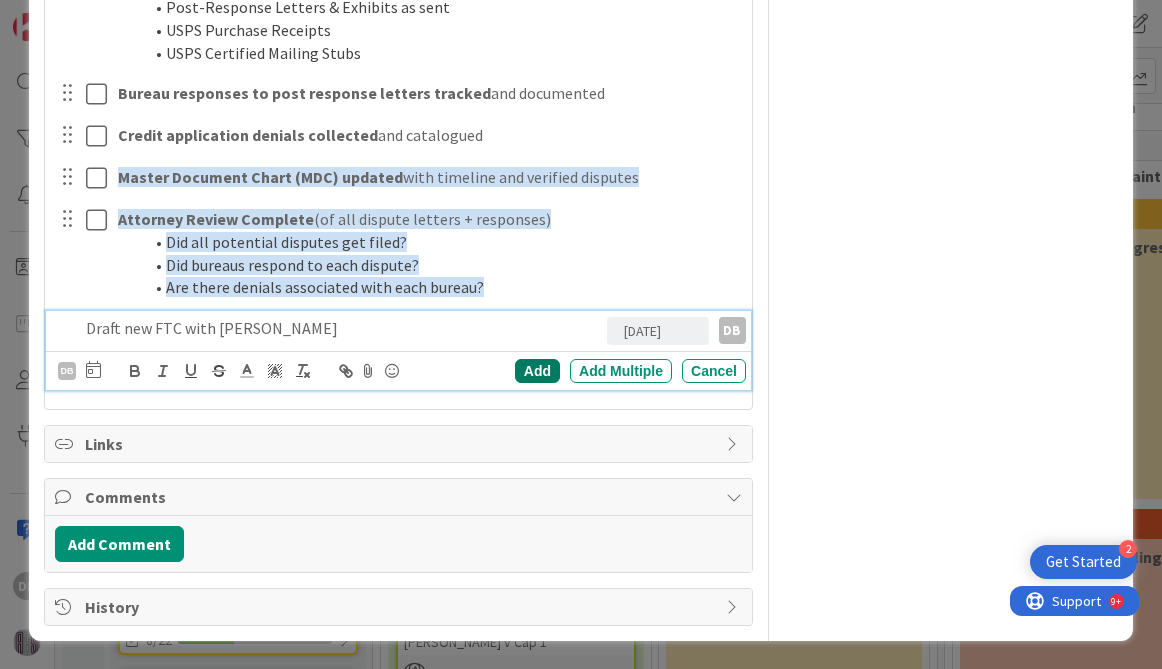 scroll, scrollTop: 1512, scrollLeft: 0, axis: vertical 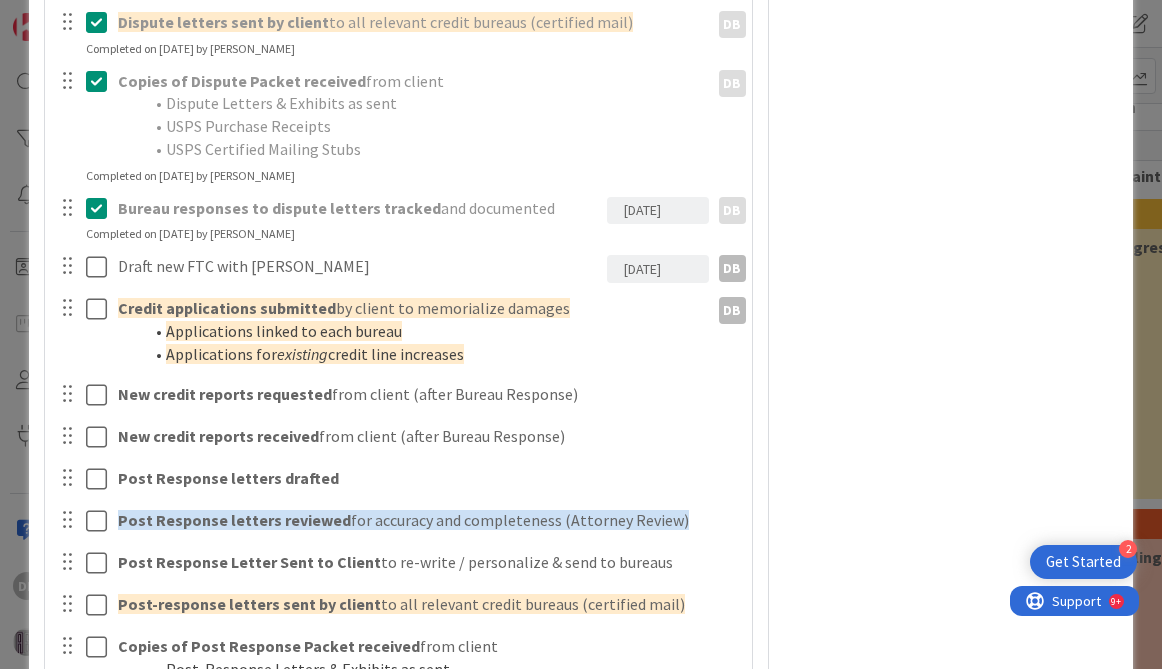 click on "Owner DB ID Theft Dates Block Blocked Reason 0 / 256 Block Custom Fields ( 0/4 ) Quality + Focus Level Not Set Clio Link MDC Link Bureaus Involved Not Set Attachments Mirrors Metrics" at bounding box center (951, 215) 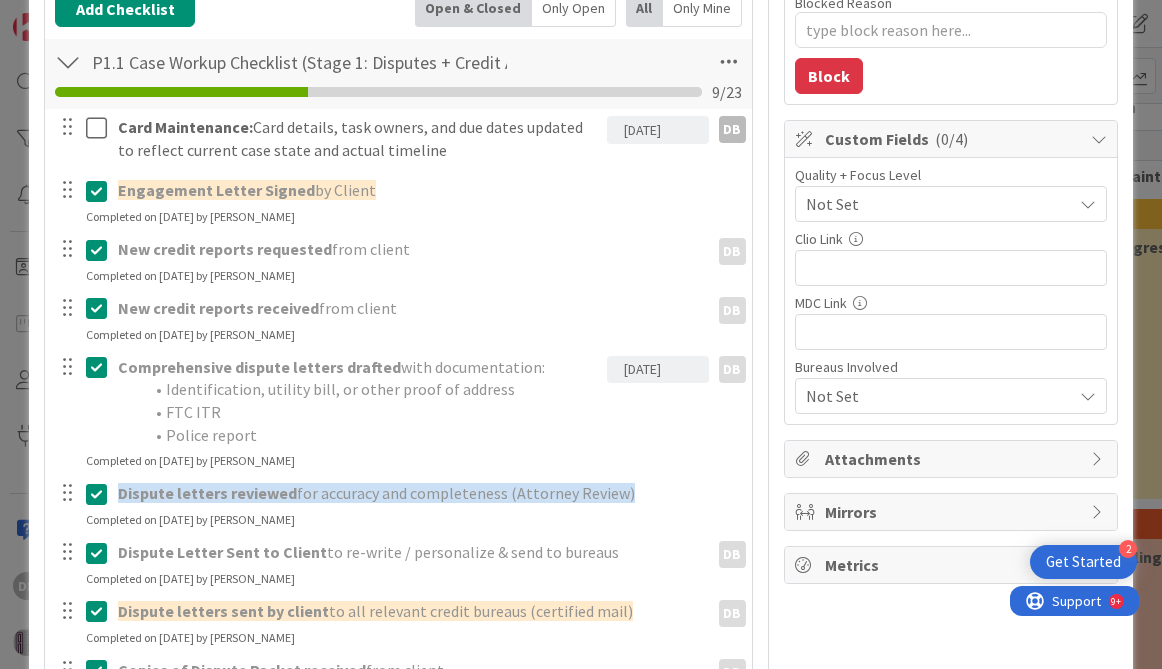 scroll, scrollTop: 239, scrollLeft: 0, axis: vertical 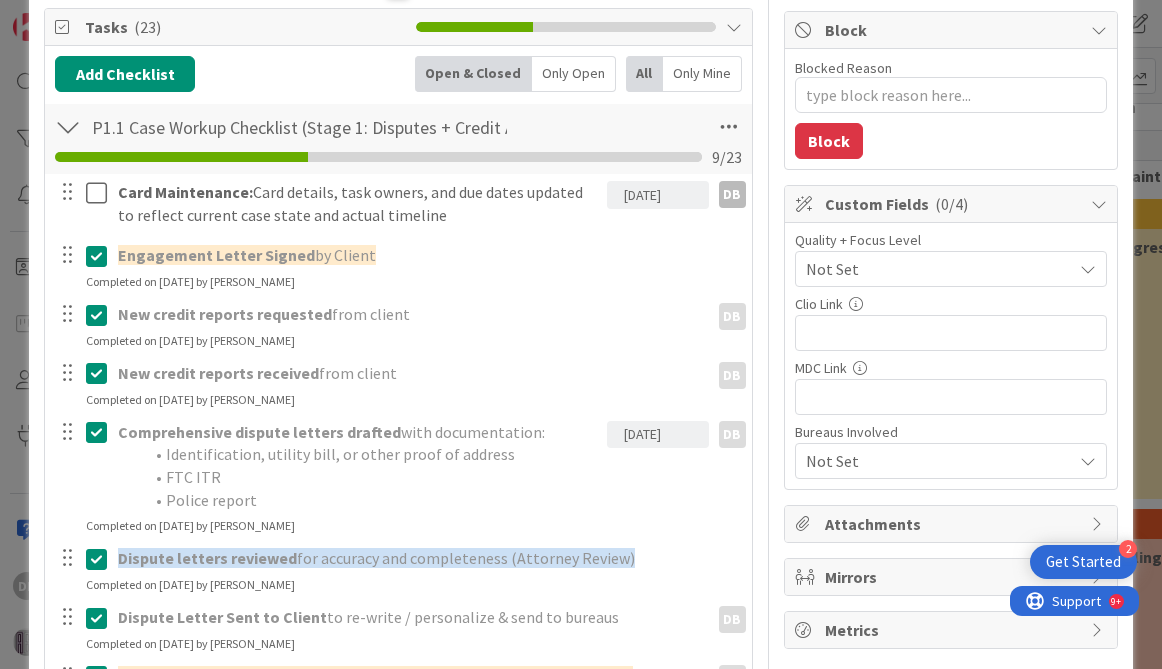 click on "Not Set" at bounding box center (951, 269) 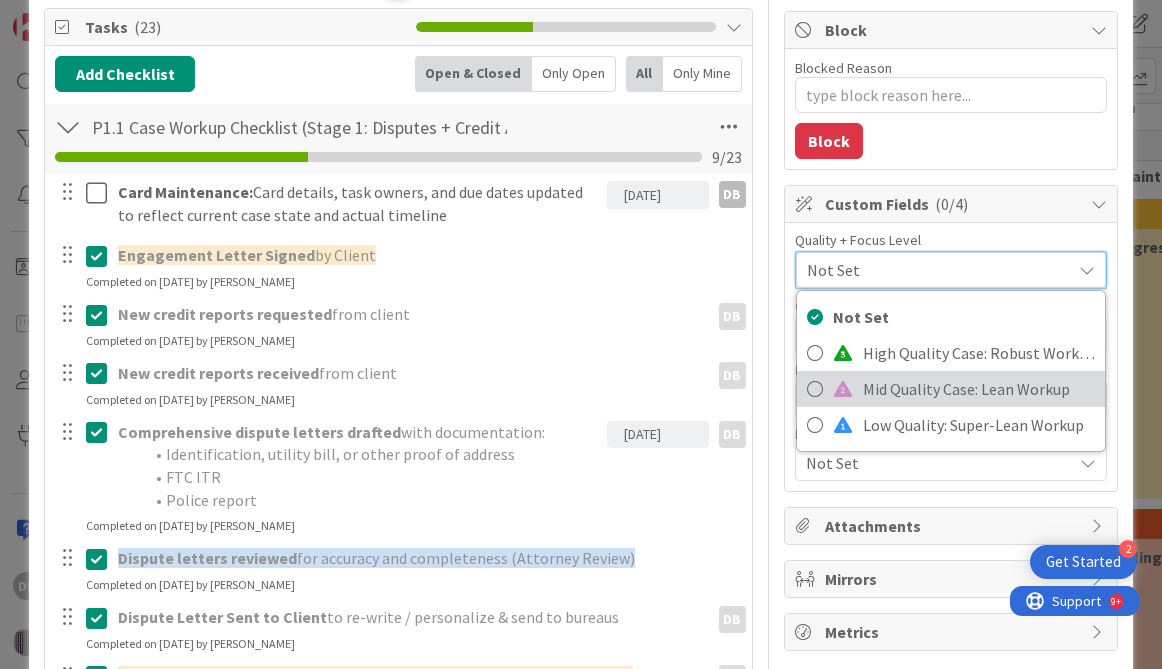 click on "Mid Quality Case: Lean Workup" at bounding box center [979, 389] 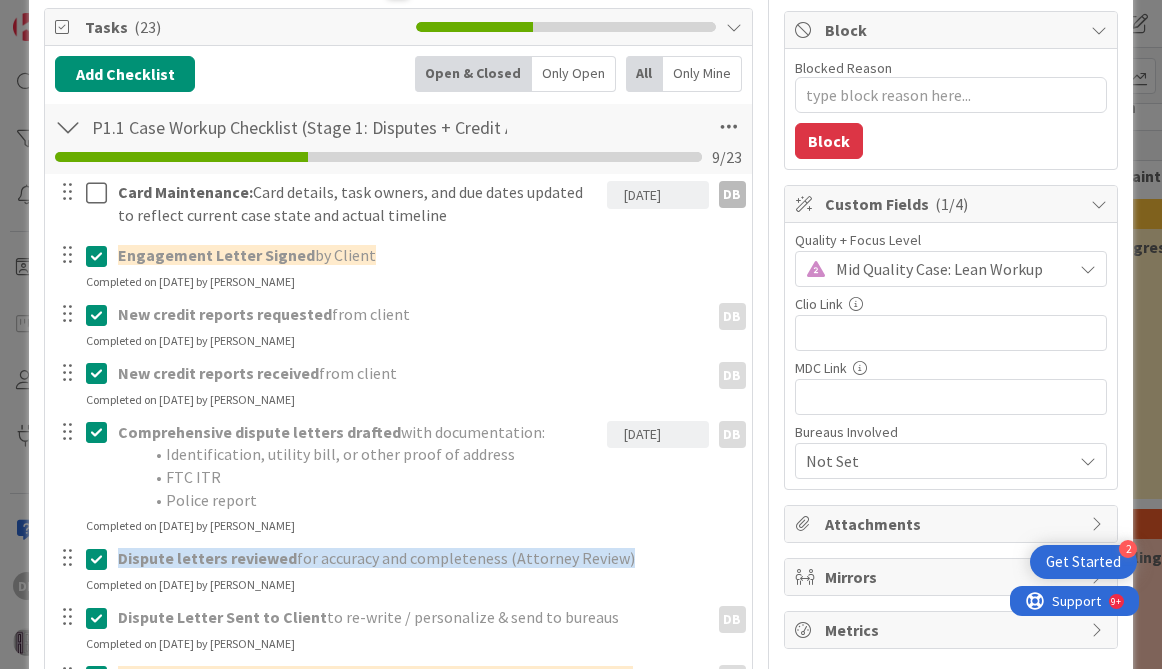 type on "x" 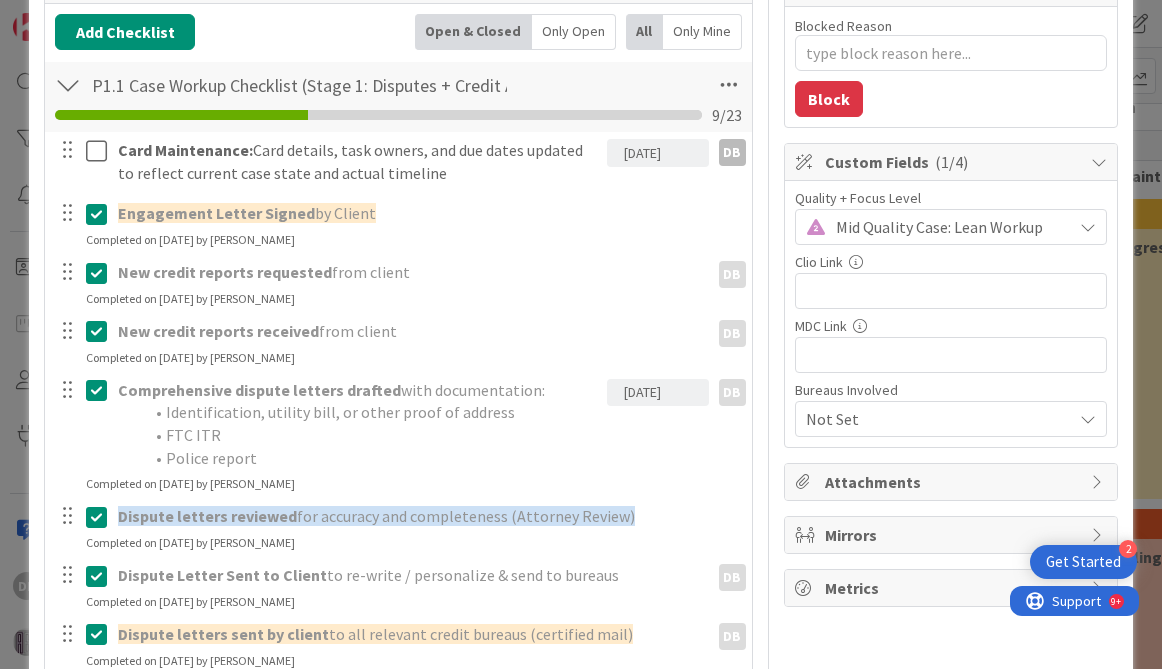 scroll, scrollTop: 286, scrollLeft: 0, axis: vertical 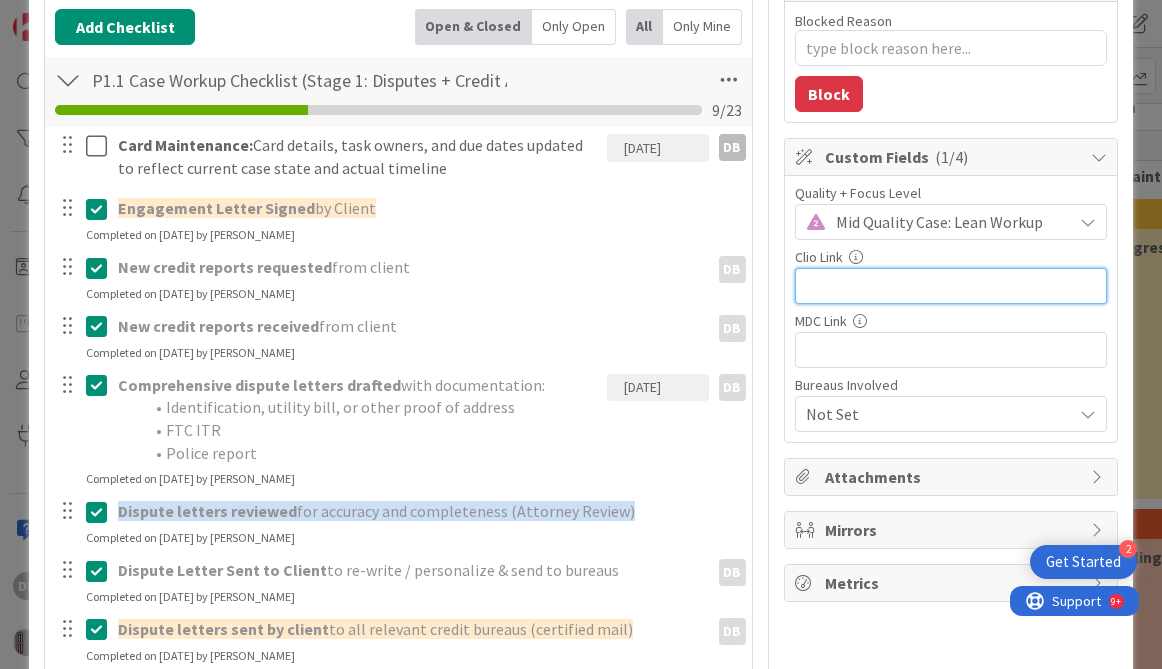 click at bounding box center (951, 286) 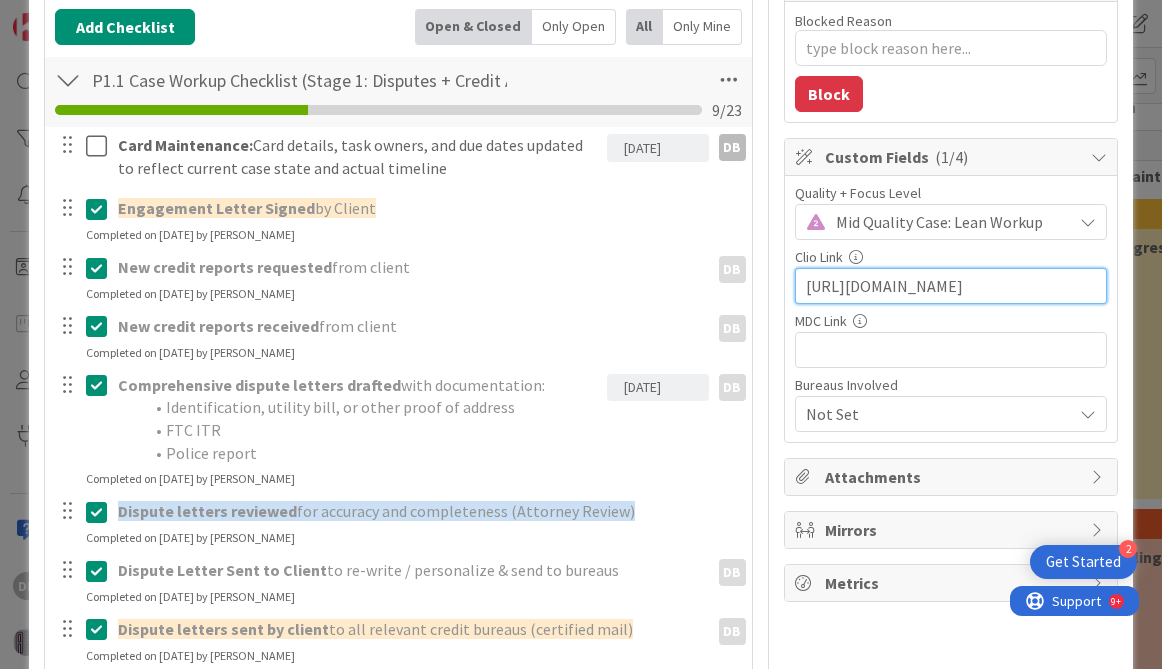 scroll, scrollTop: 0, scrollLeft: 23, axis: horizontal 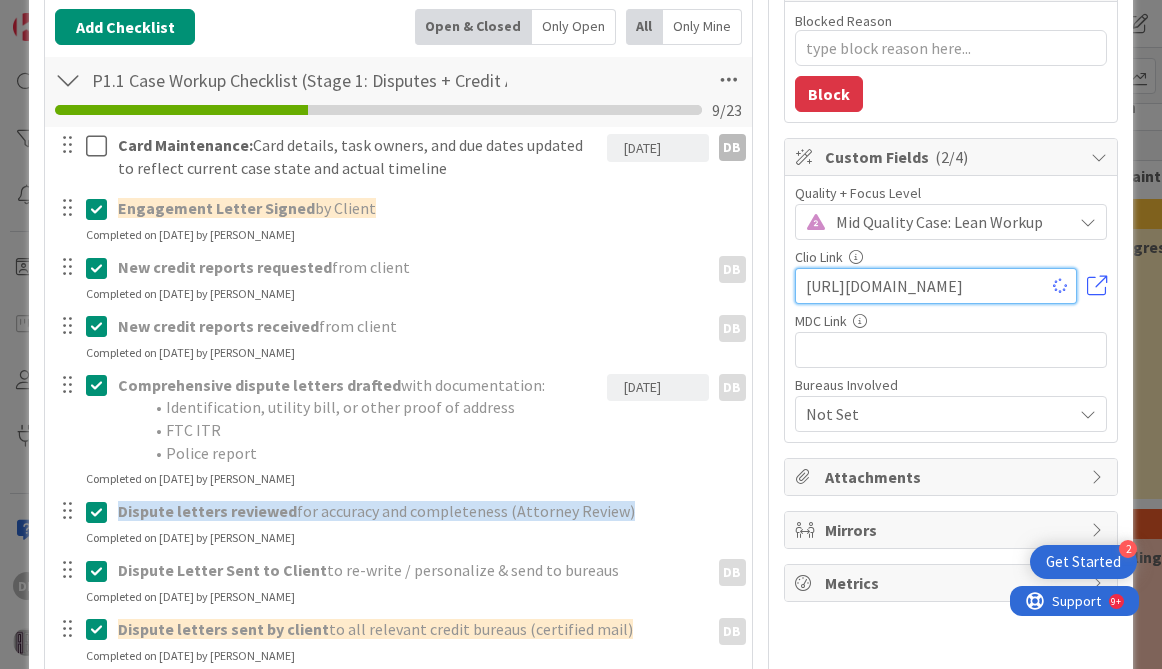 type on "https://app.clio.com/nc/#/matters/1642740076" 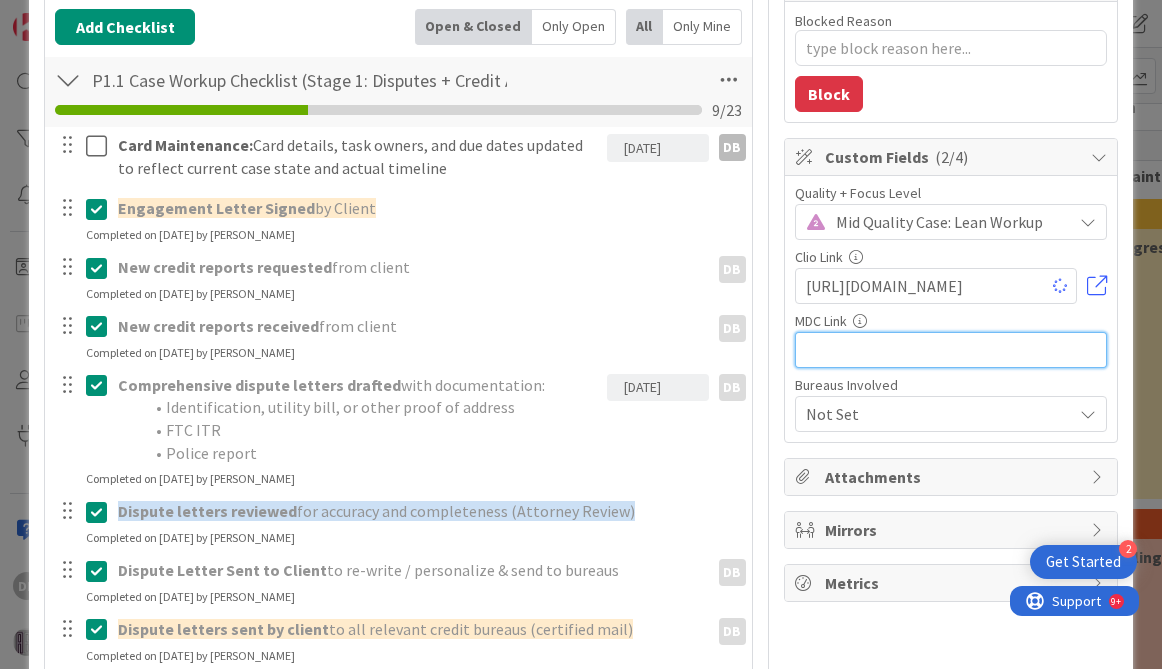 click at bounding box center (951, 350) 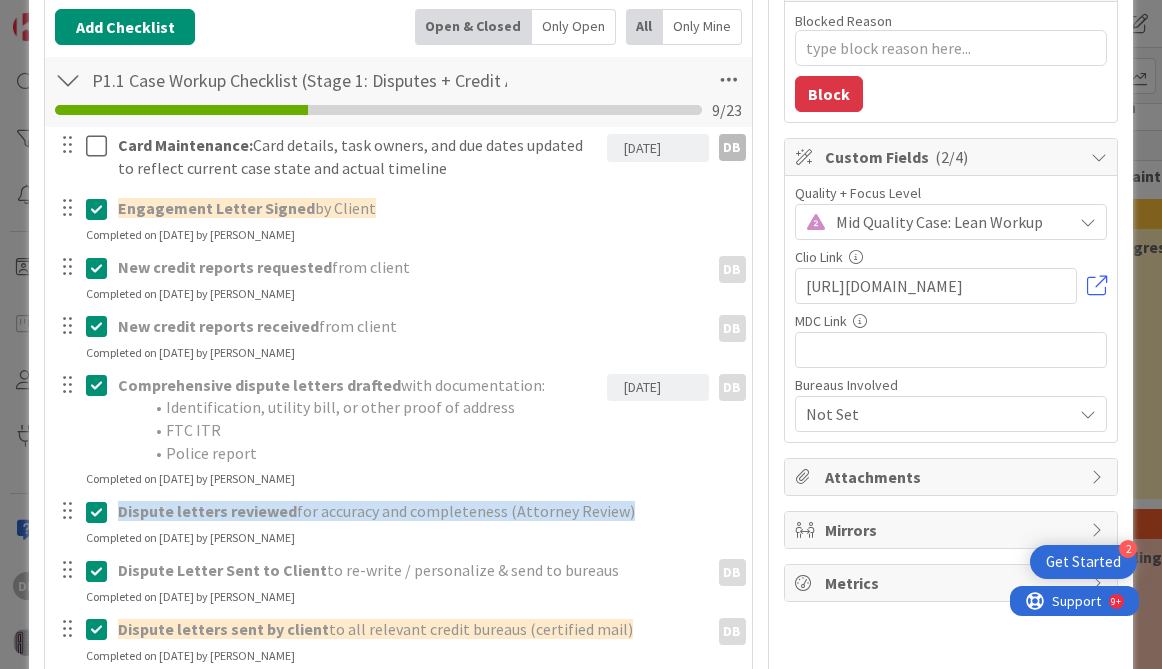 click on "Title 14 / 128 Portner v CRAs Description DB   Devorah Butler joined  2 m ago Owner DB ID Theft Tasks ( 23 ) Add Checklist Back Open & Closed Only Open All Only Mine P1.1 Case Workup Checklist (Stage 1: Disputes + Credit Apps) Checklist Name 60 / 64 P1.1 Case Workup Checklist (Stage 1: Disputes + Credit Apps) 9 / 23 Card Maintenance:  Card details, task owners, and due dates updated to reflect current case state and actual timeline 07/10/2025 Navigate forward to interact with the calendar and select a date. Press the question mark key to get the keyboard shortcuts for changing dates. DB DB 07/10/2025 Navigate forward to interact with the calendar and select a date. Press the question mark key to get the keyboard shortcuts for changing dates. Update Cancel Engagement Letter Signed  by Client Navigate forward to interact with the calendar and select a date. Press the question mark key to get the keyboard shortcuts for changing dates. Update Cancel Completed on 07/10/2025 by Devorah Butler from client DB DB DB 0" at bounding box center (581, 822) 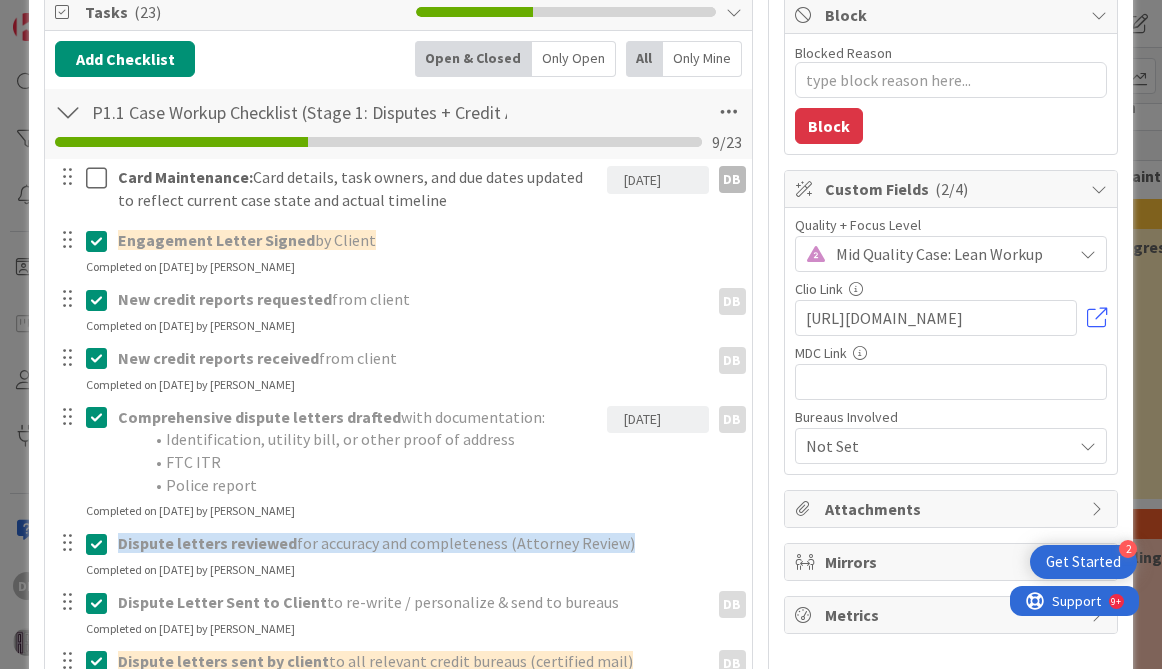 scroll, scrollTop: 232, scrollLeft: 0, axis: vertical 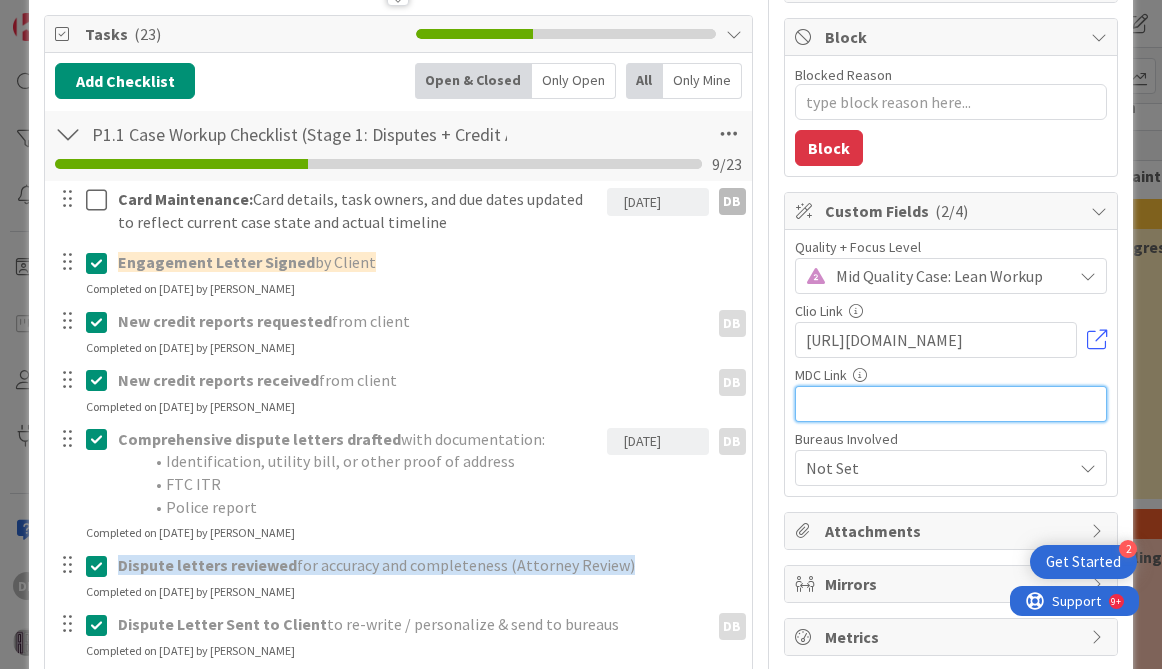 click at bounding box center [951, 404] 